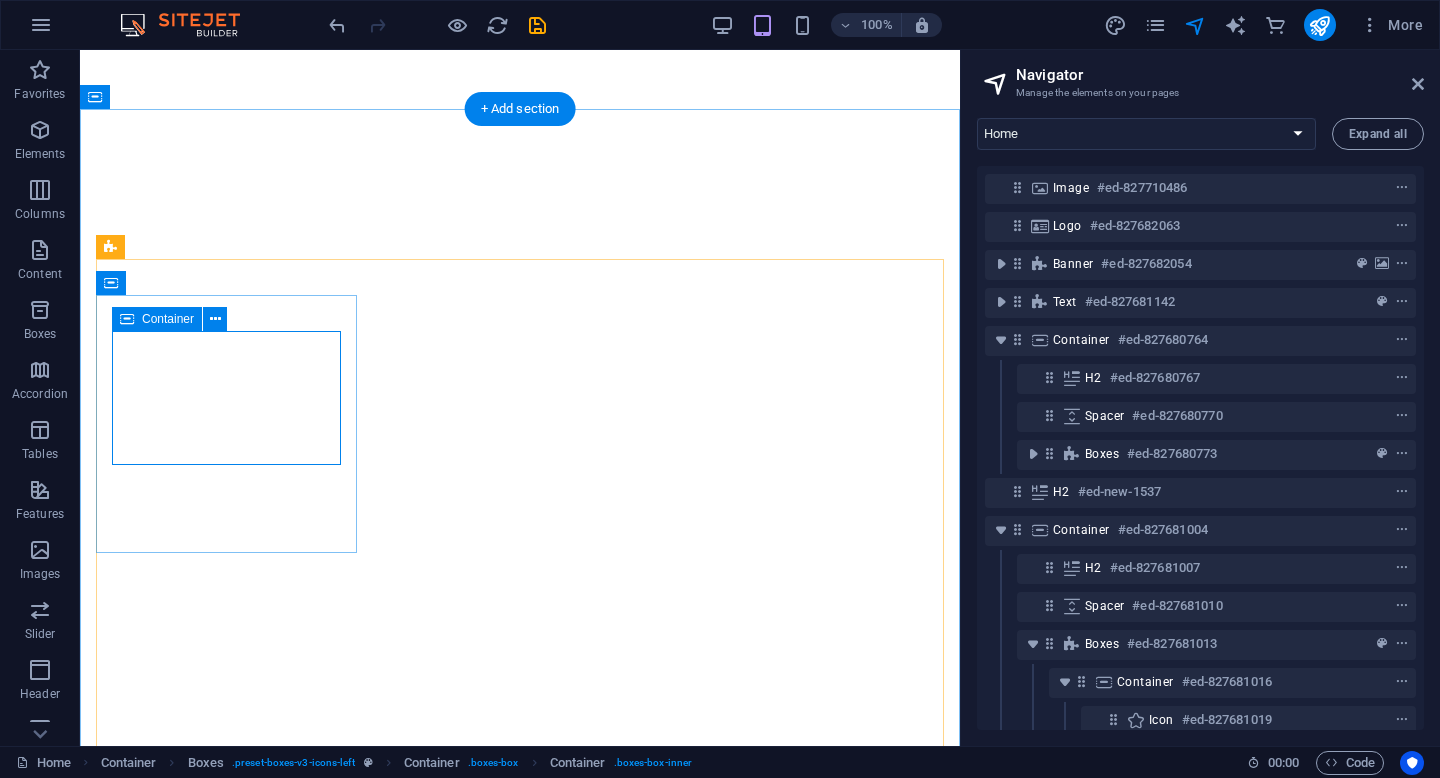 scroll, scrollTop: 0, scrollLeft: 0, axis: both 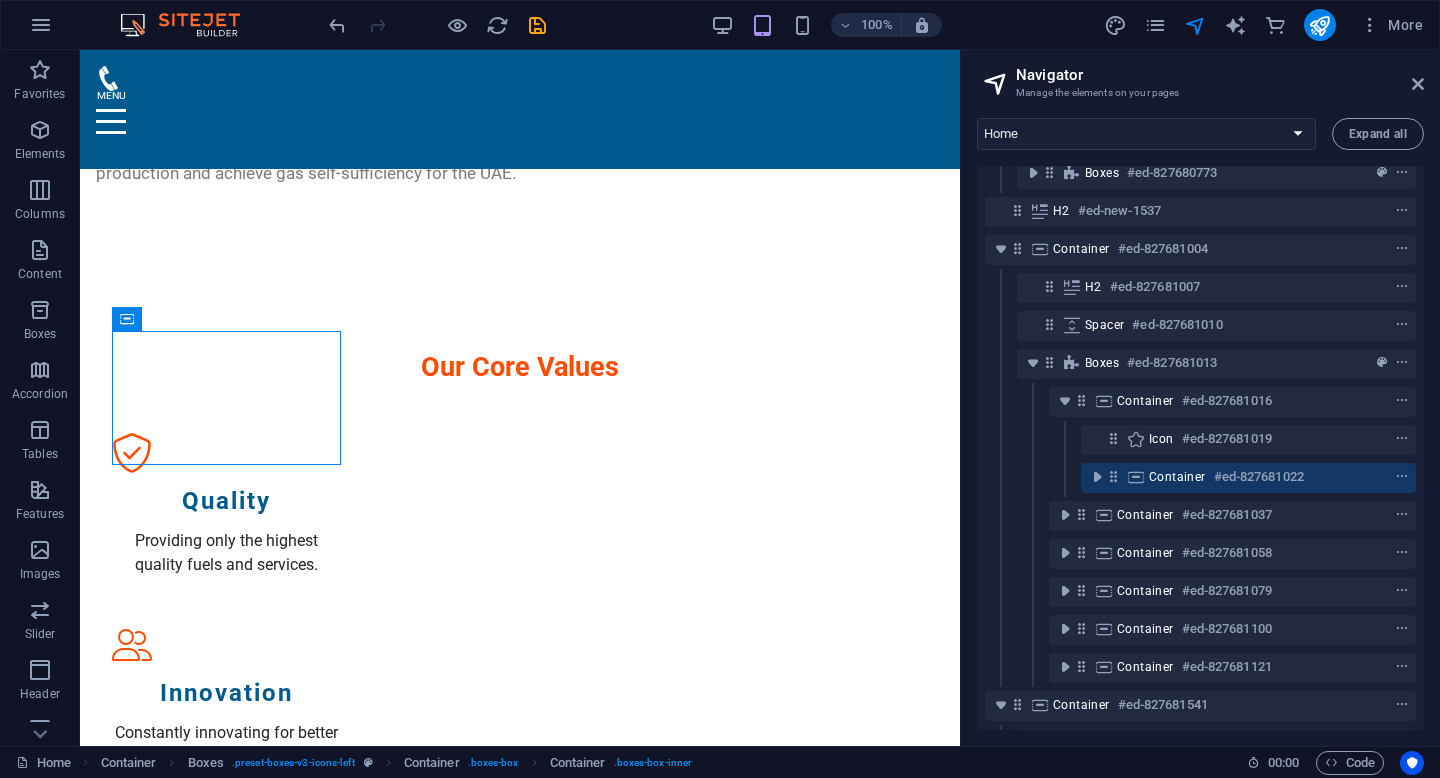 click on "Home  Subpage  Legal Notice  Privacy  New Collection: Single Page Layout  Real Estate: Single Page Layout  Blog: Single Page Layout  Expand all Image #ed-827710486 Logo #ed-827682063 Banner #ed-827682054 Text #ed-827681142 Container #ed-827680764 H2 #ed-827680767 Spacer #ed-827680770 Boxes #ed-827680773 H2 #ed-new-1537 Container #ed-827681004 H2 #ed-827681007 Spacer #ed-827681010 Boxes #ed-827681013 Container #ed-827681016 Icon #ed-827681019 Container #ed-827681022 Container #ed-827681037 Container #ed-827681058 Container #ed-827681079 Container #ed-827681100 Container #ed-827681121 Container #ed-827681541 Cards #ed-827681550 Container #ed-827681373 H2 #ed-827681376 Spacer #ed-827681379 Accordion #ed-827681382 Opening Hours #ed-827682027 Icon #ed-827682030 Text #ed-827682033 Text #ed-827682036 Text #ed-827682039 Text #ed-827682042 Text #ed-827682045 Text #ed-827682048 Text #ed-827682051 Container #ed-827681289 Container #ed-827680692 Container #ed-827681328 Container #ed-827681157 Footer Saga #ed-827681154" at bounding box center [1200, 424] 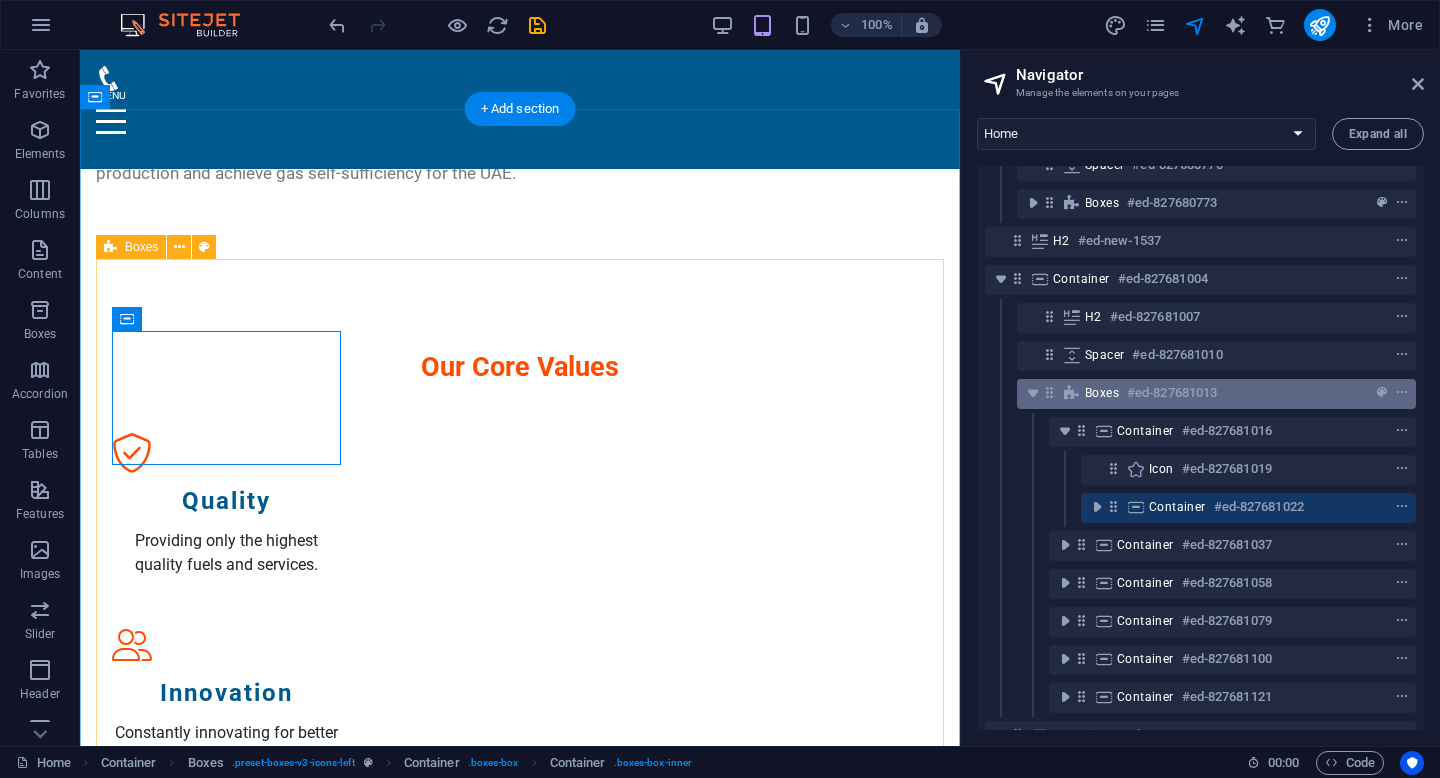 click on "Boxes #ed-827681013" at bounding box center [1200, 393] 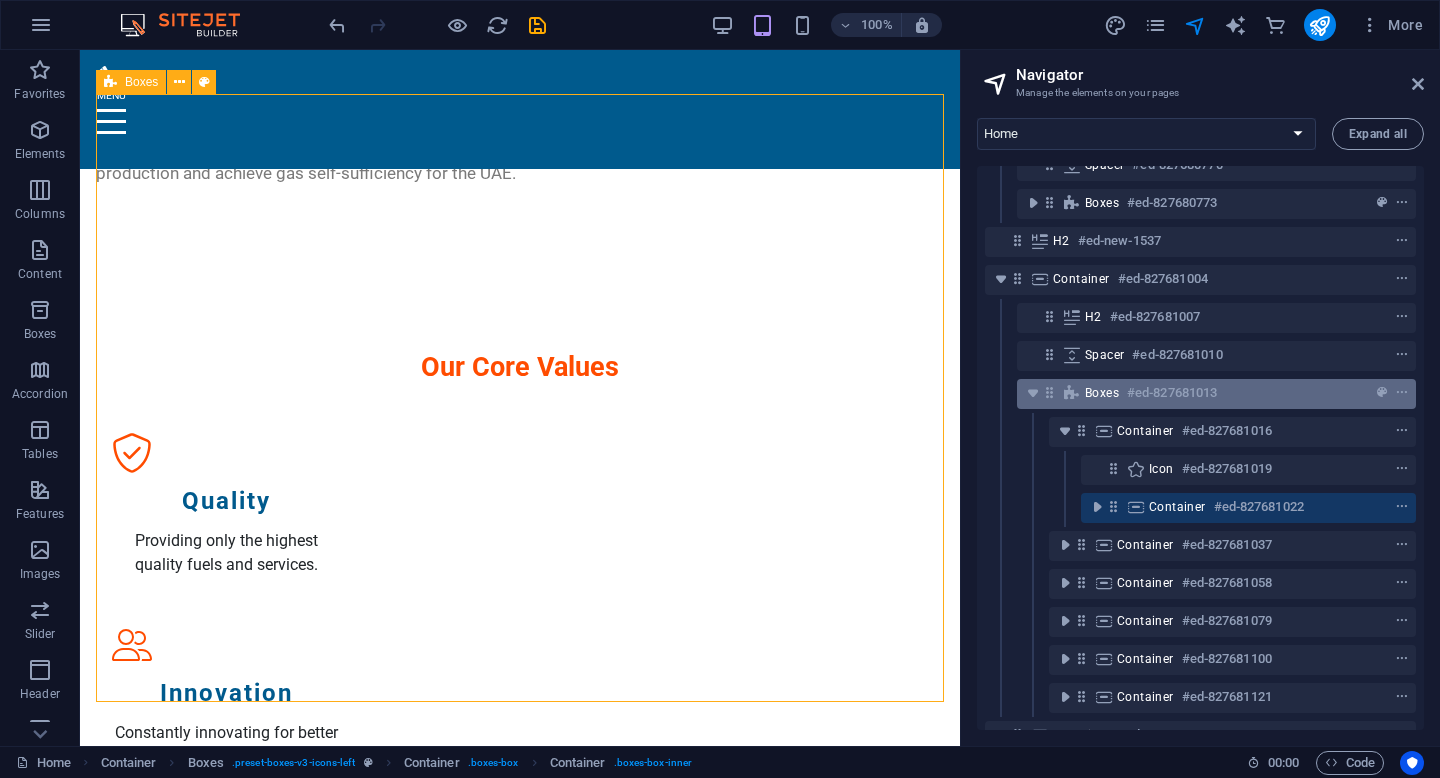 scroll, scrollTop: 1615, scrollLeft: 0, axis: vertical 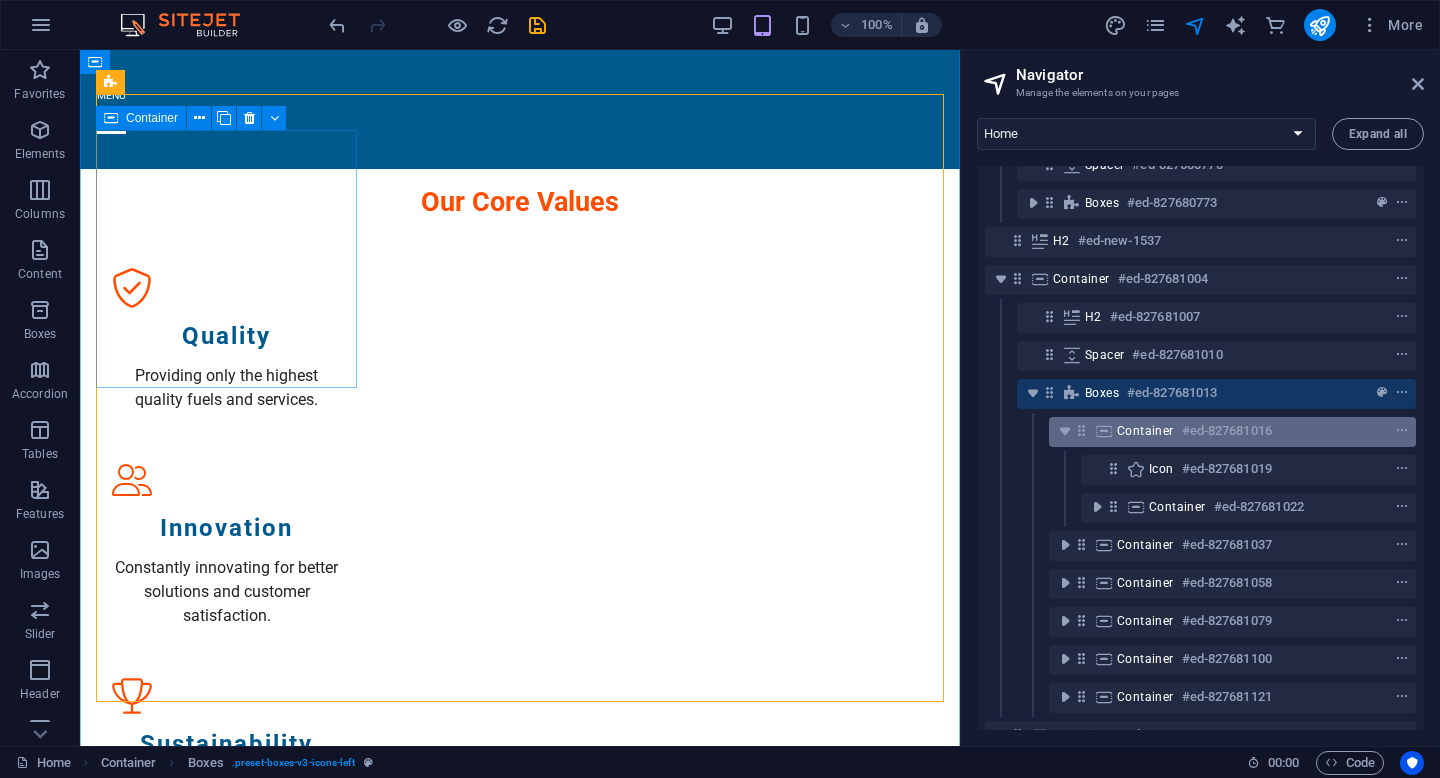 click on "#ed-827681016" at bounding box center (1227, 431) 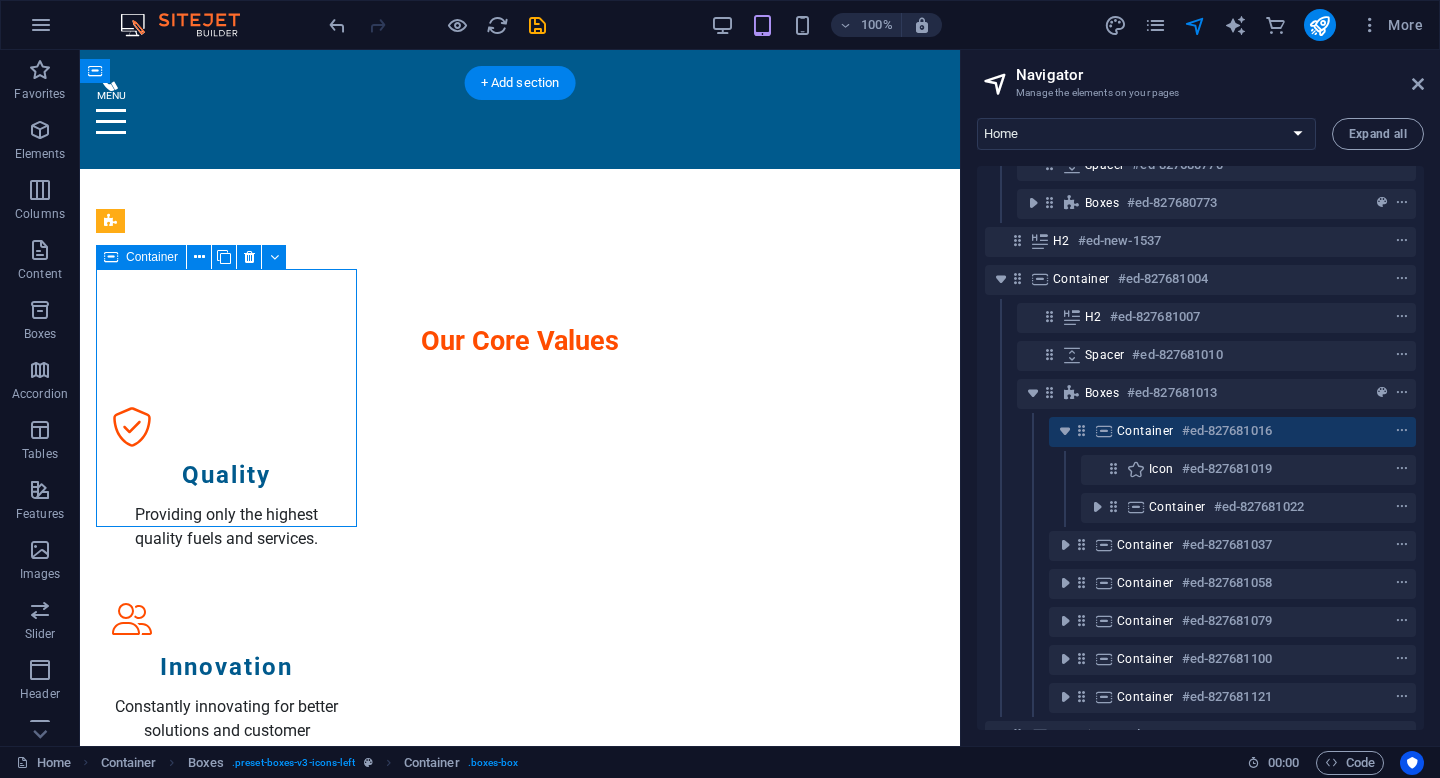 click on "Container" at bounding box center (1145, 431) 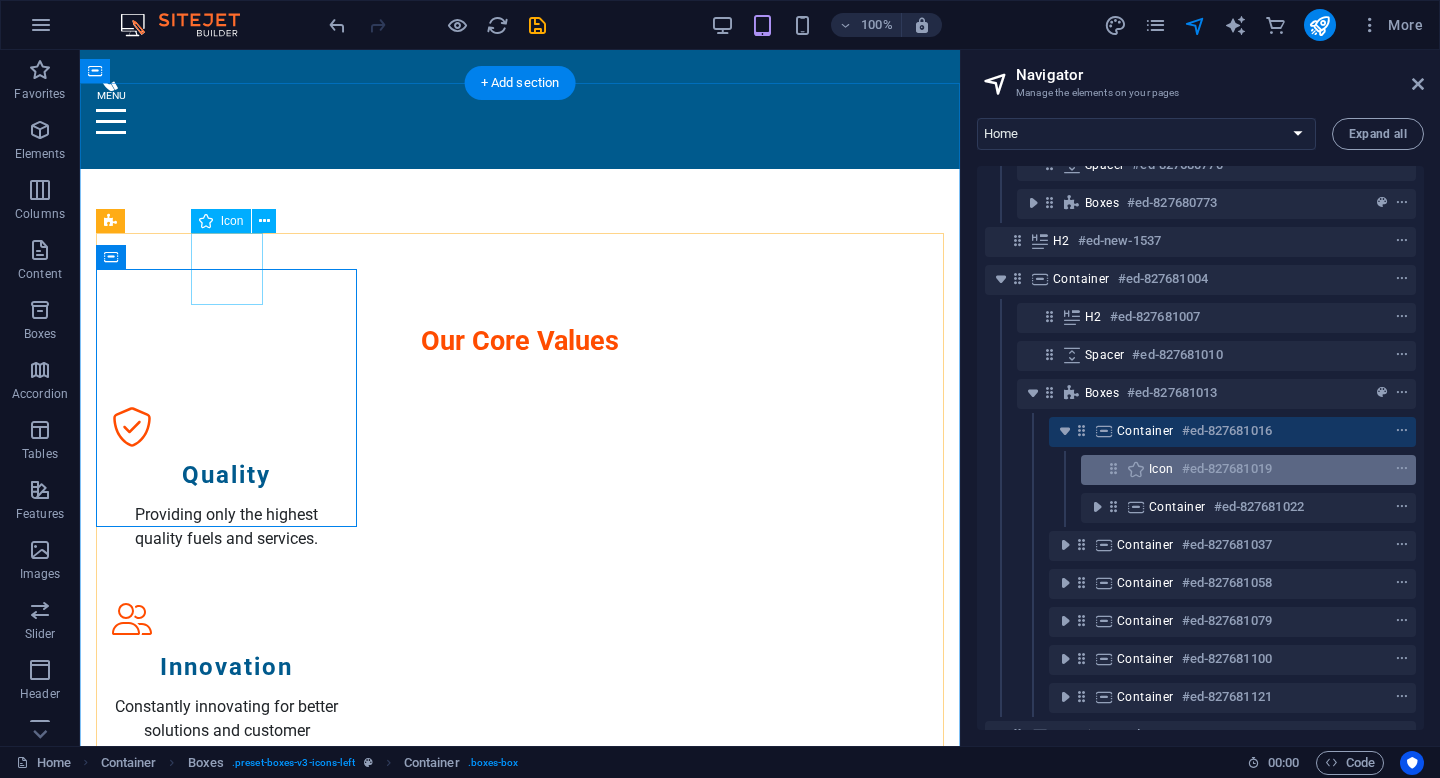 click on "Icon" at bounding box center (1161, 469) 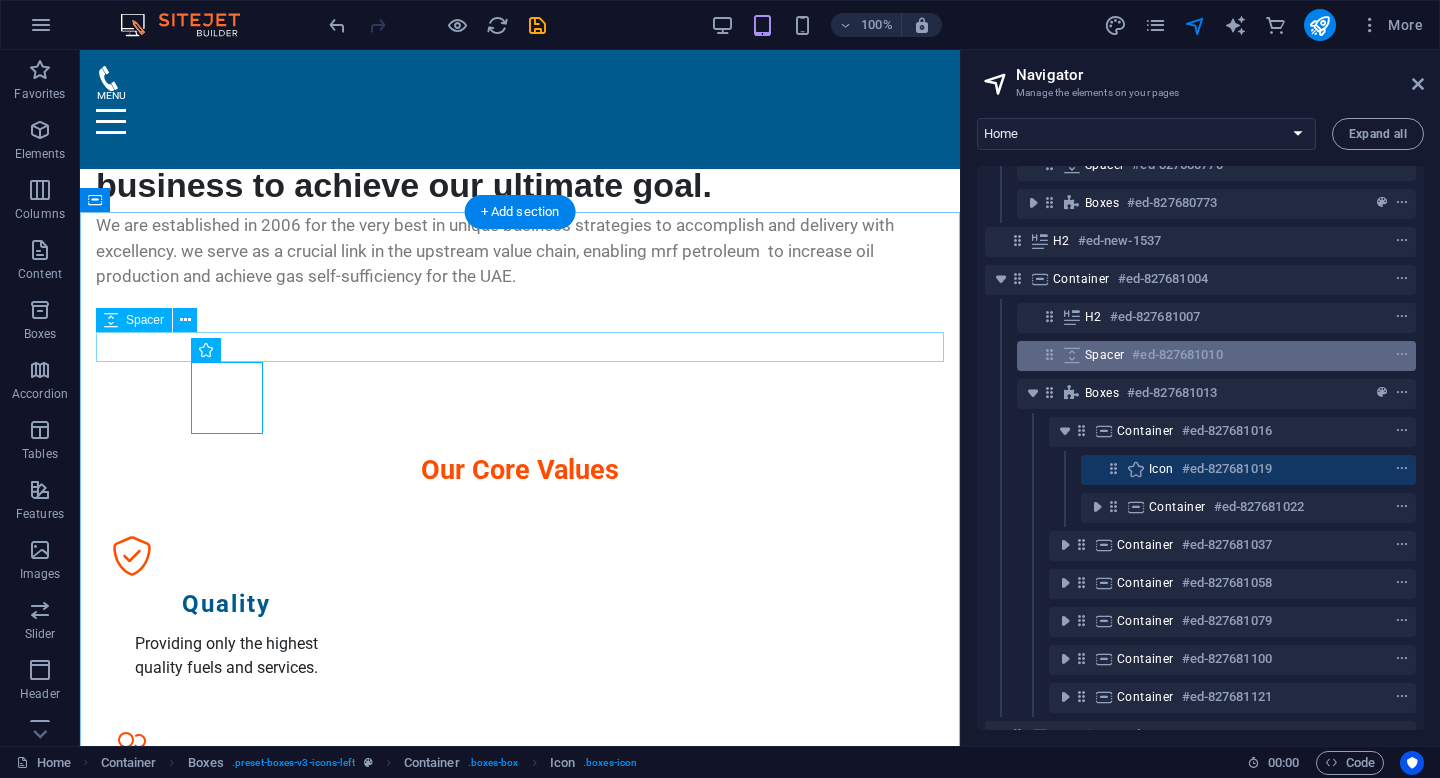 click on "Spacer #ed-827681010" at bounding box center (1216, 356) 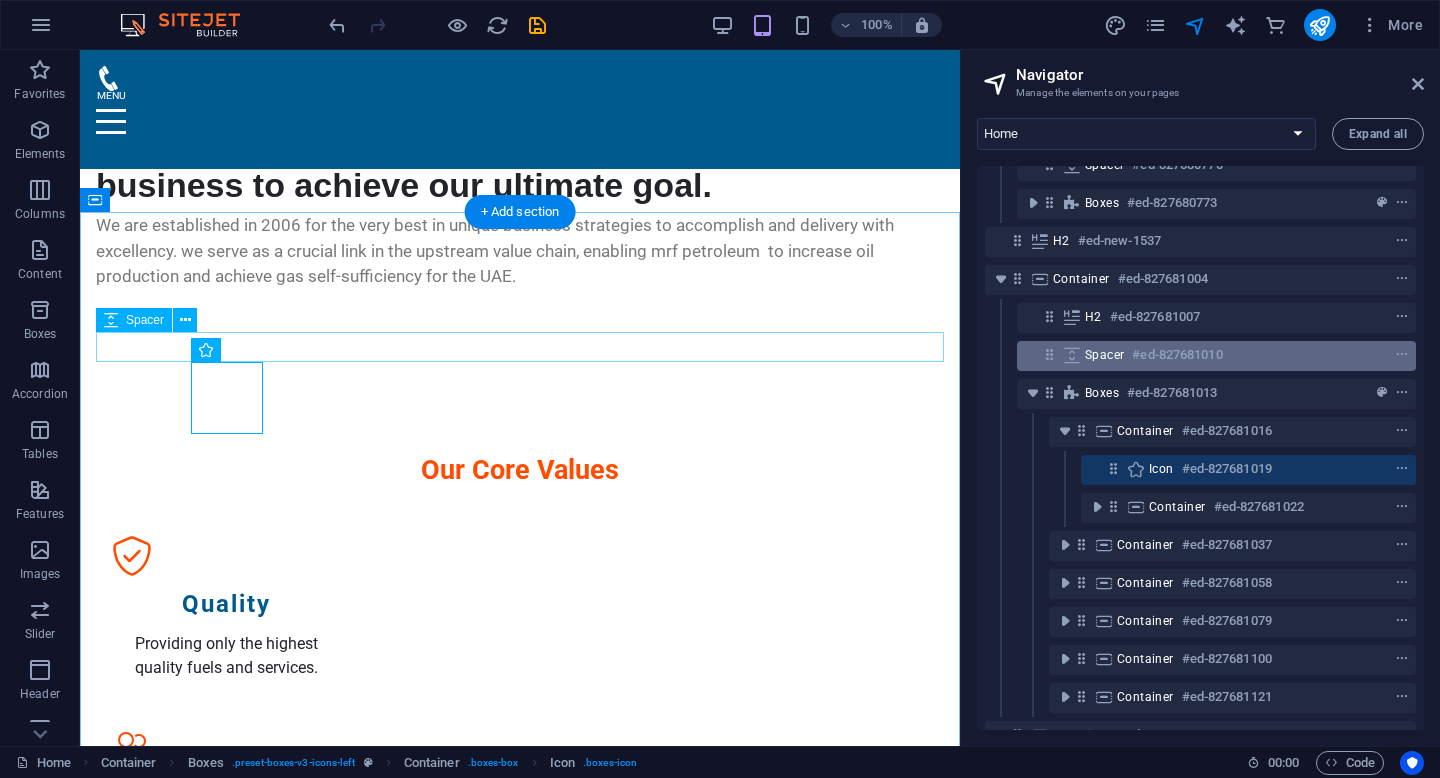 scroll, scrollTop: 1296, scrollLeft: 0, axis: vertical 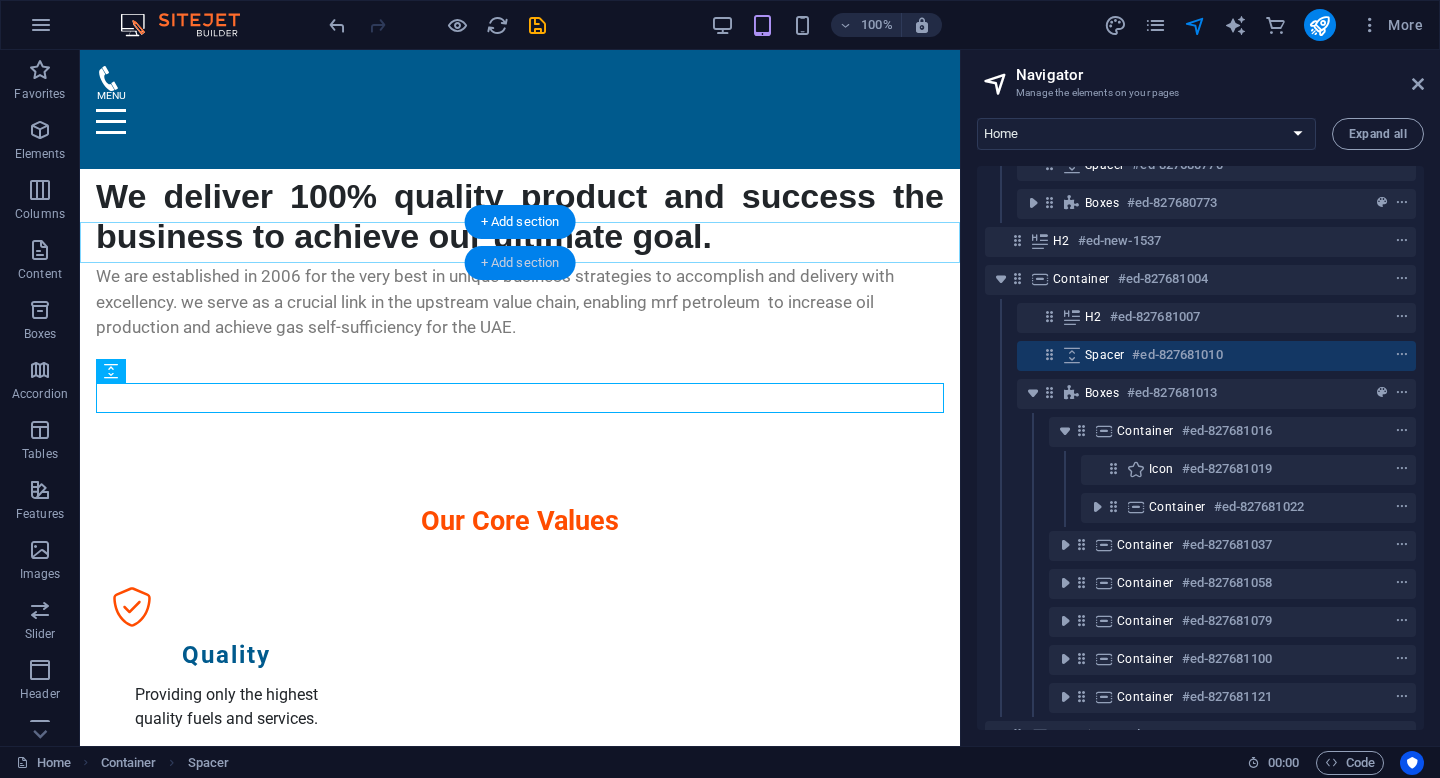 click on "+ Add section" at bounding box center (520, 263) 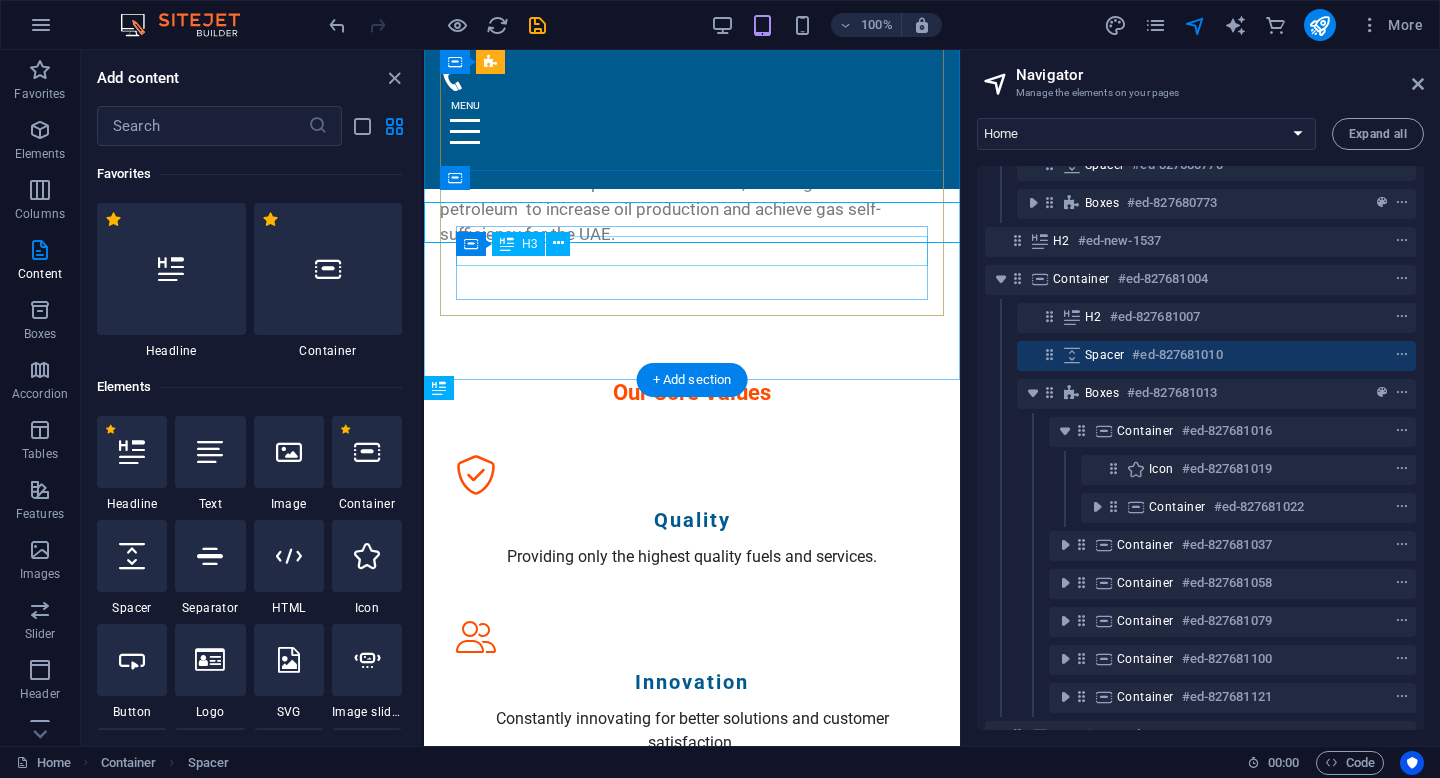 click on "Sustainability" at bounding box center [692, 868] 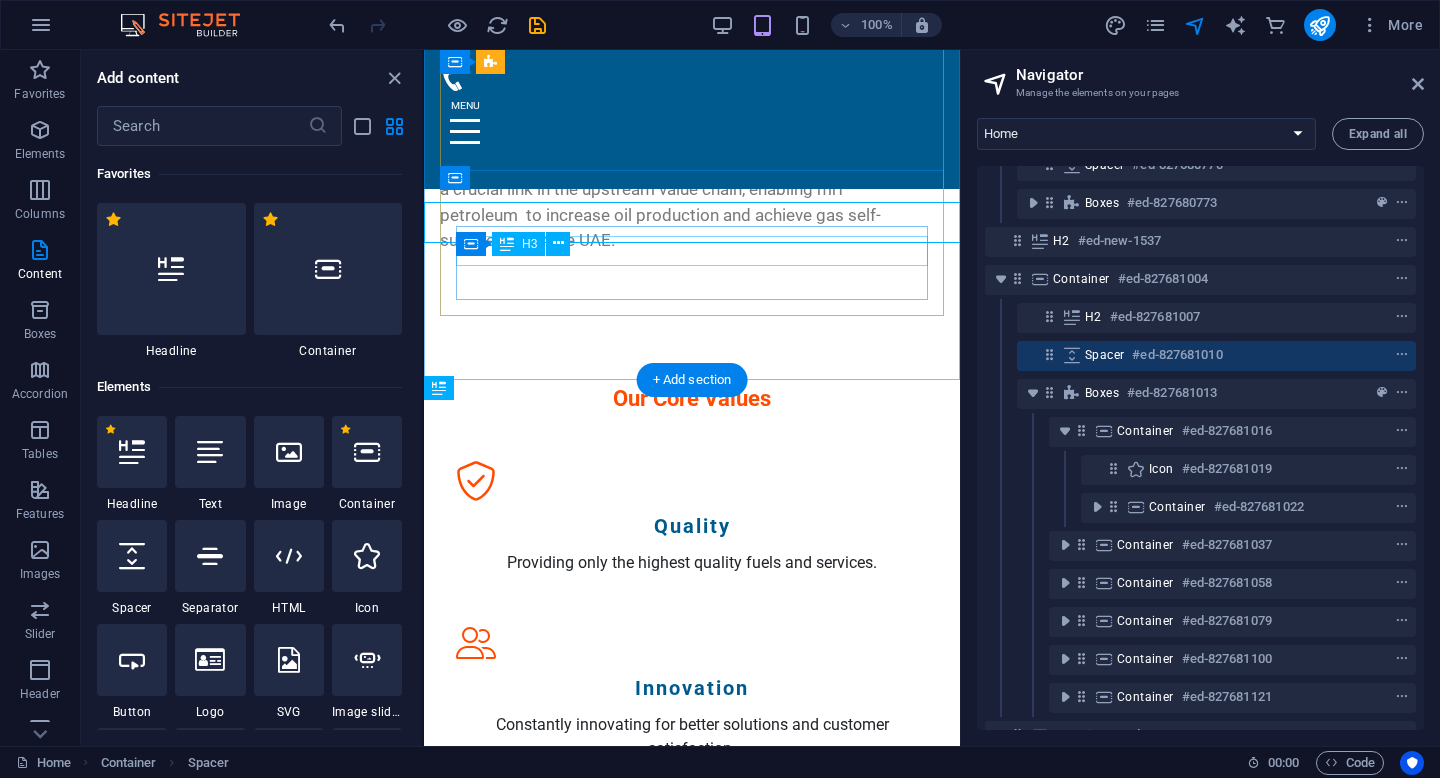 scroll, scrollTop: 1316, scrollLeft: 0, axis: vertical 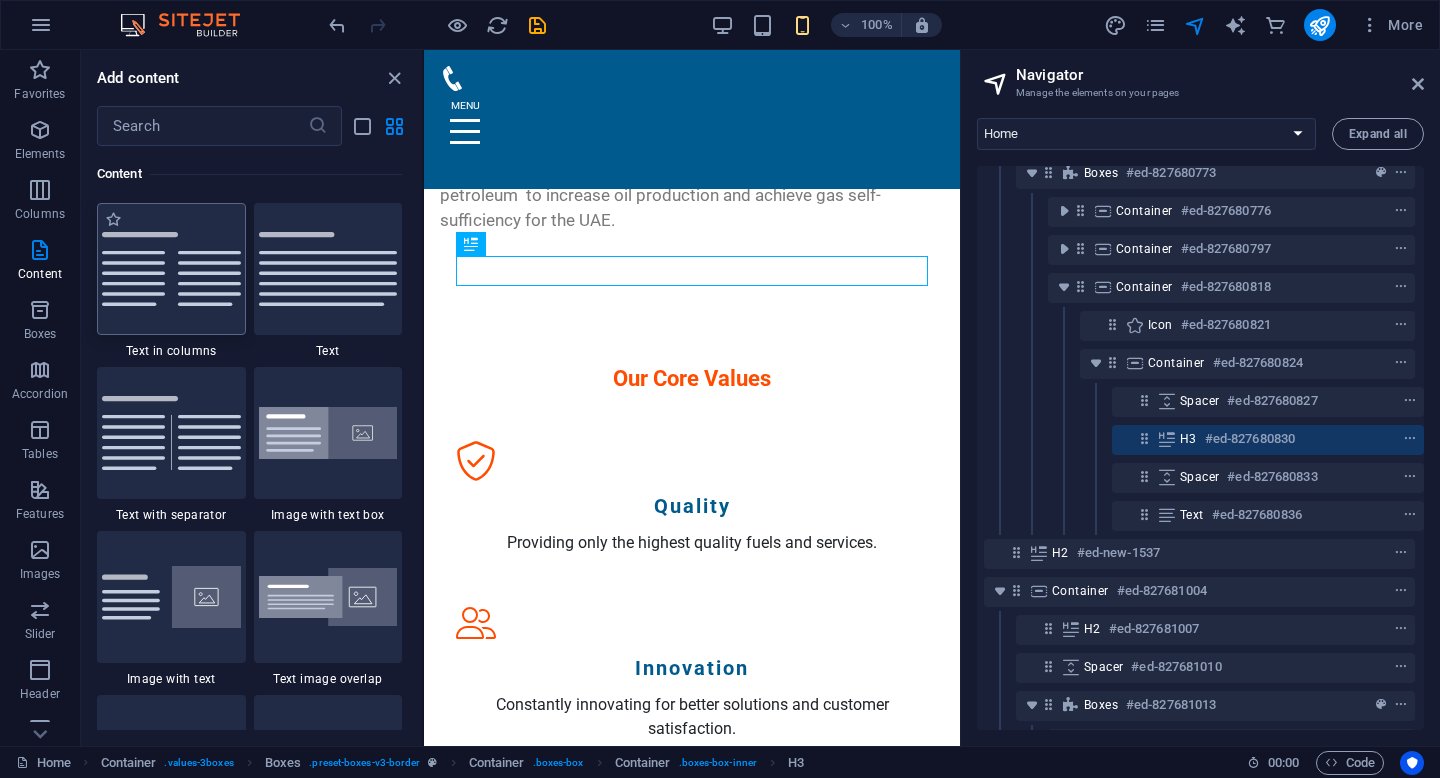 click at bounding box center (171, 269) 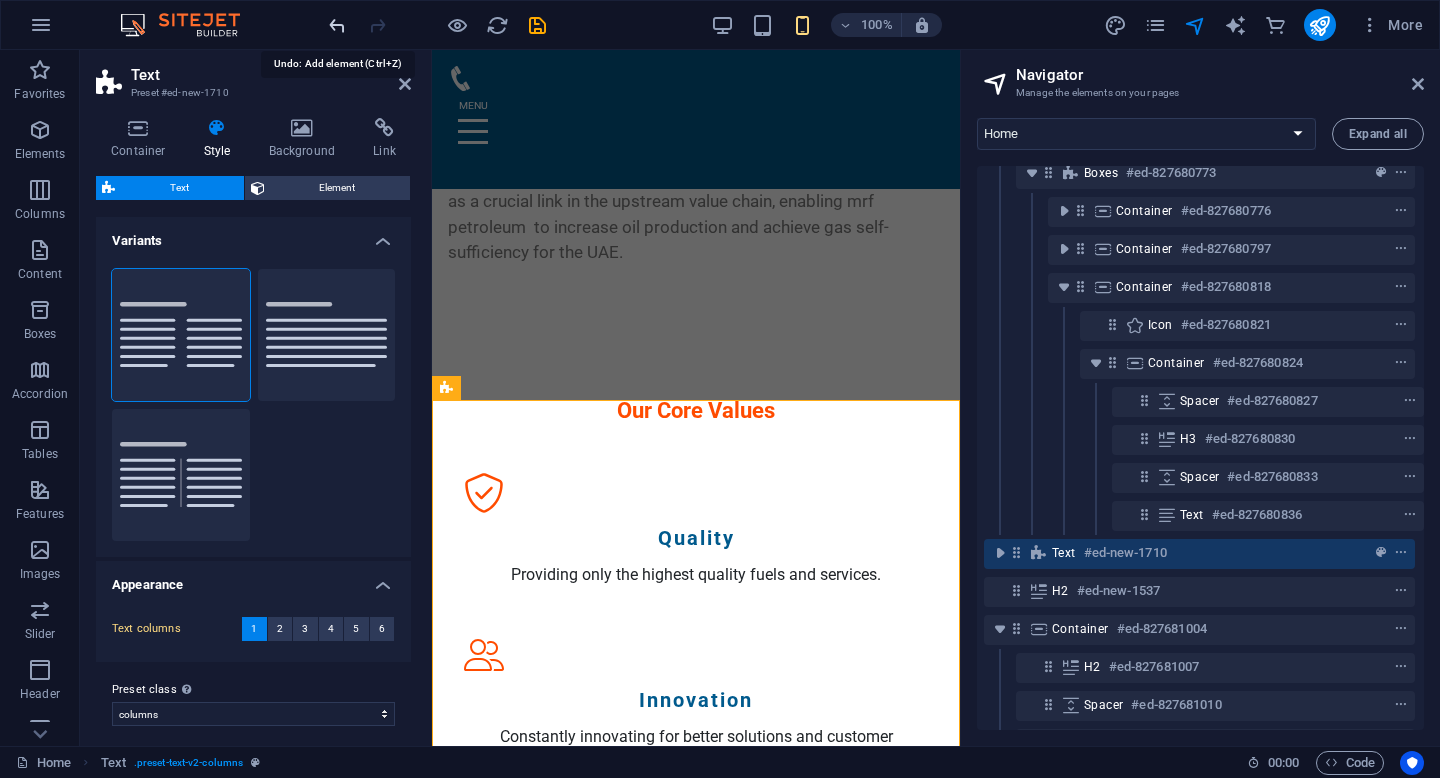 click at bounding box center [337, 25] 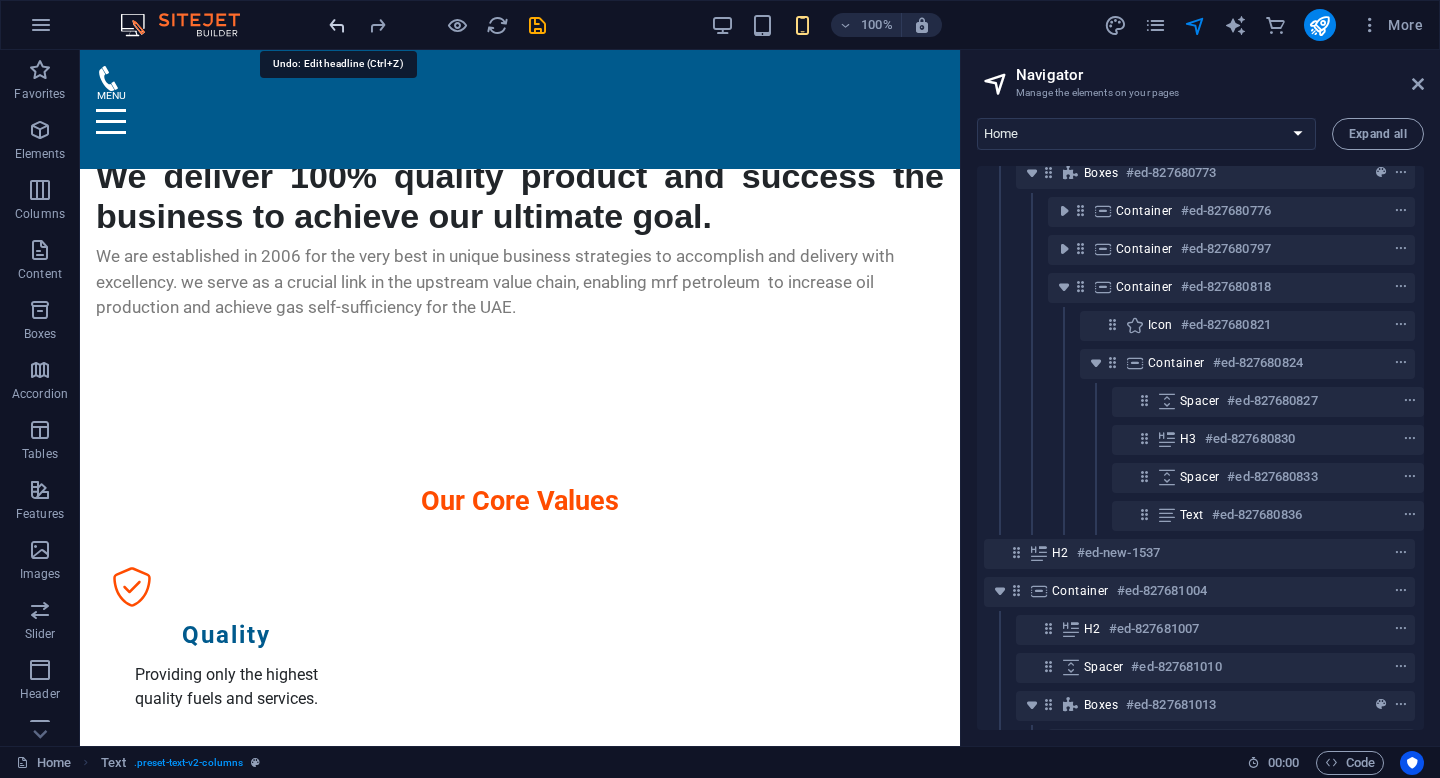 scroll, scrollTop: 1296, scrollLeft: 0, axis: vertical 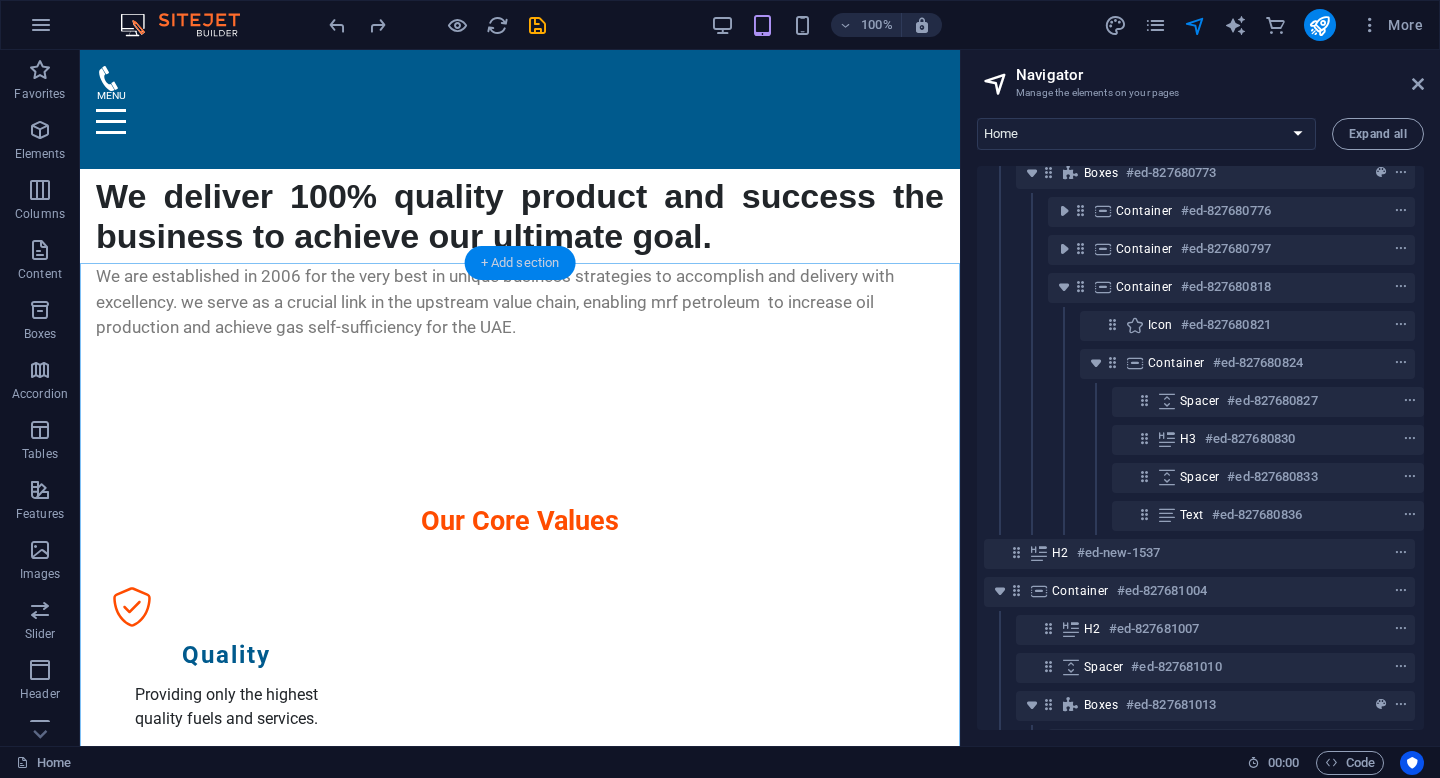 click on "+ Add section" at bounding box center (520, 263) 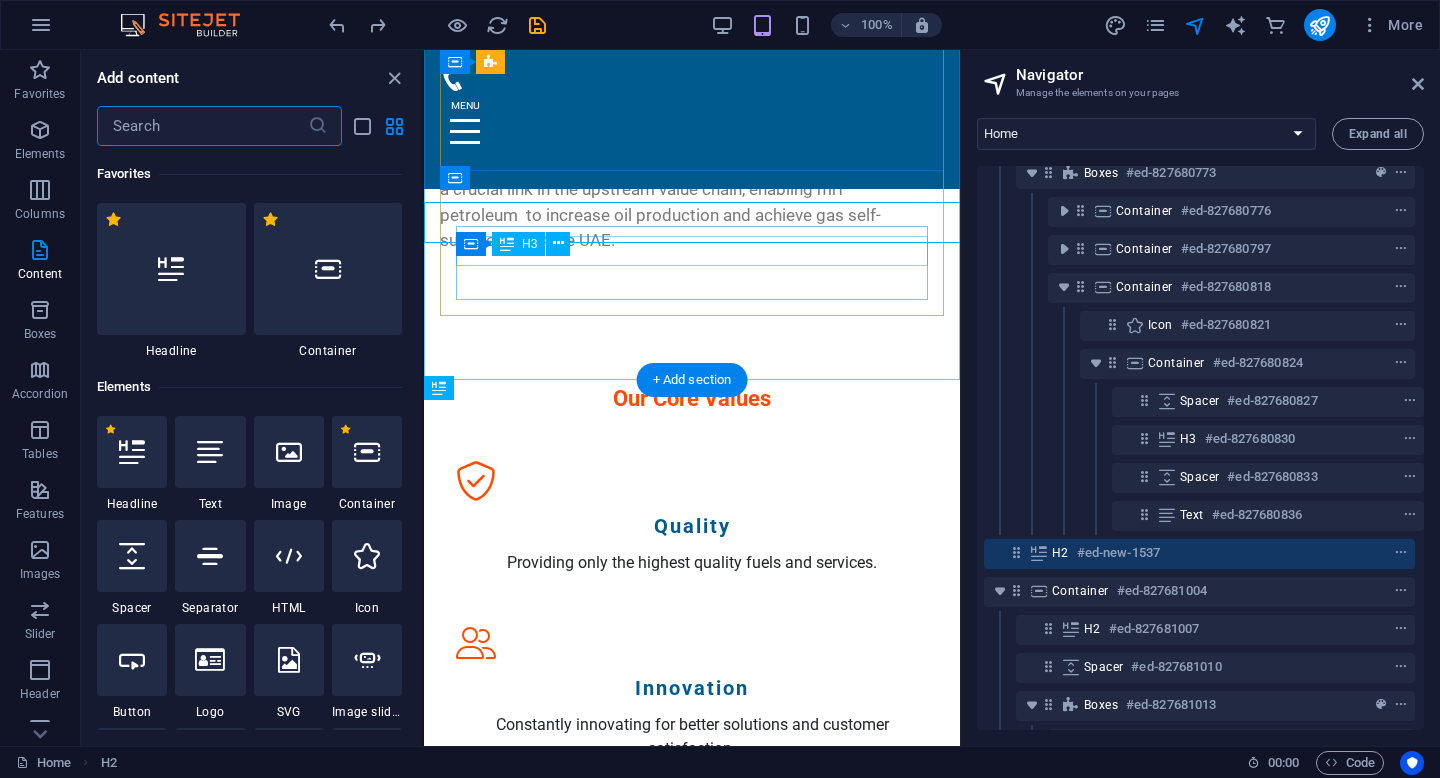 scroll, scrollTop: 1316, scrollLeft: 0, axis: vertical 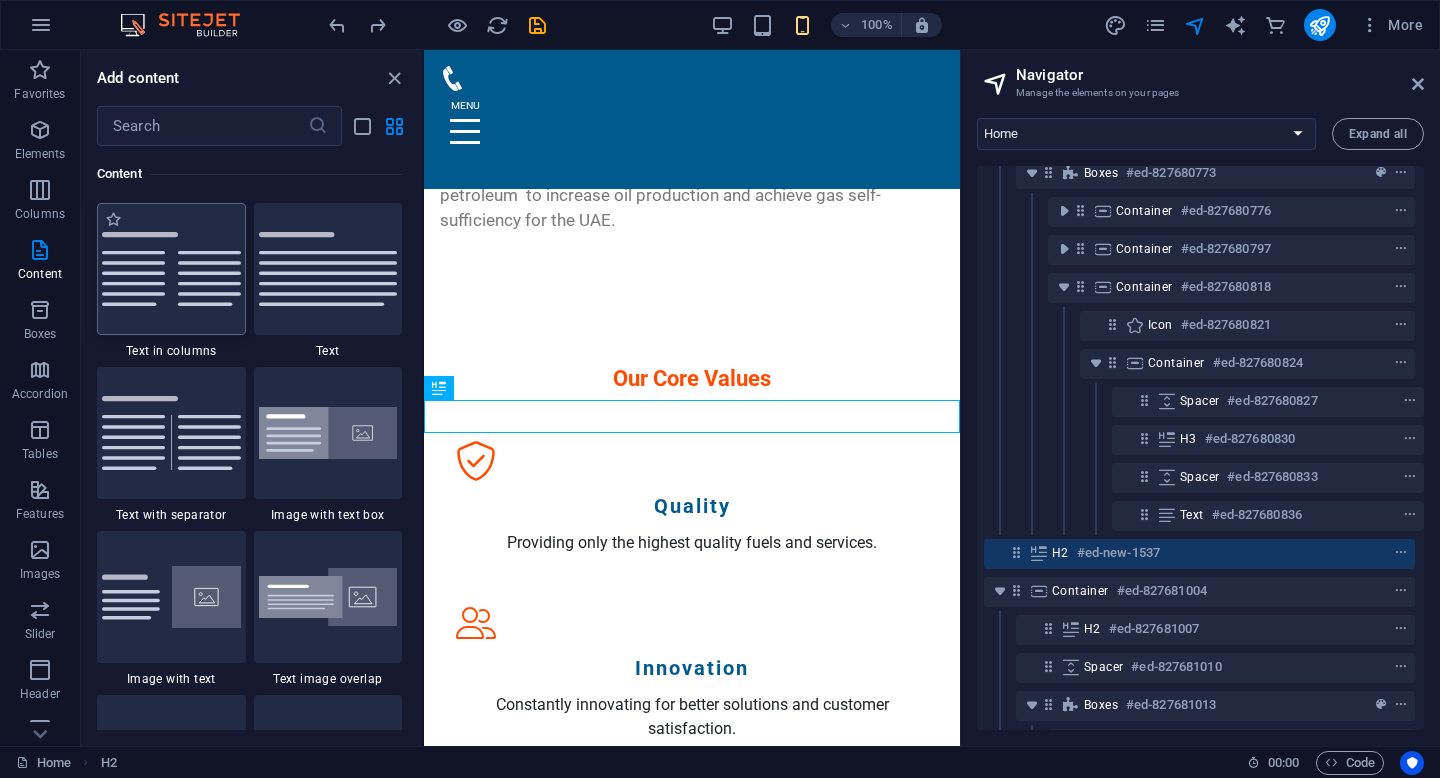 click at bounding box center (171, 269) 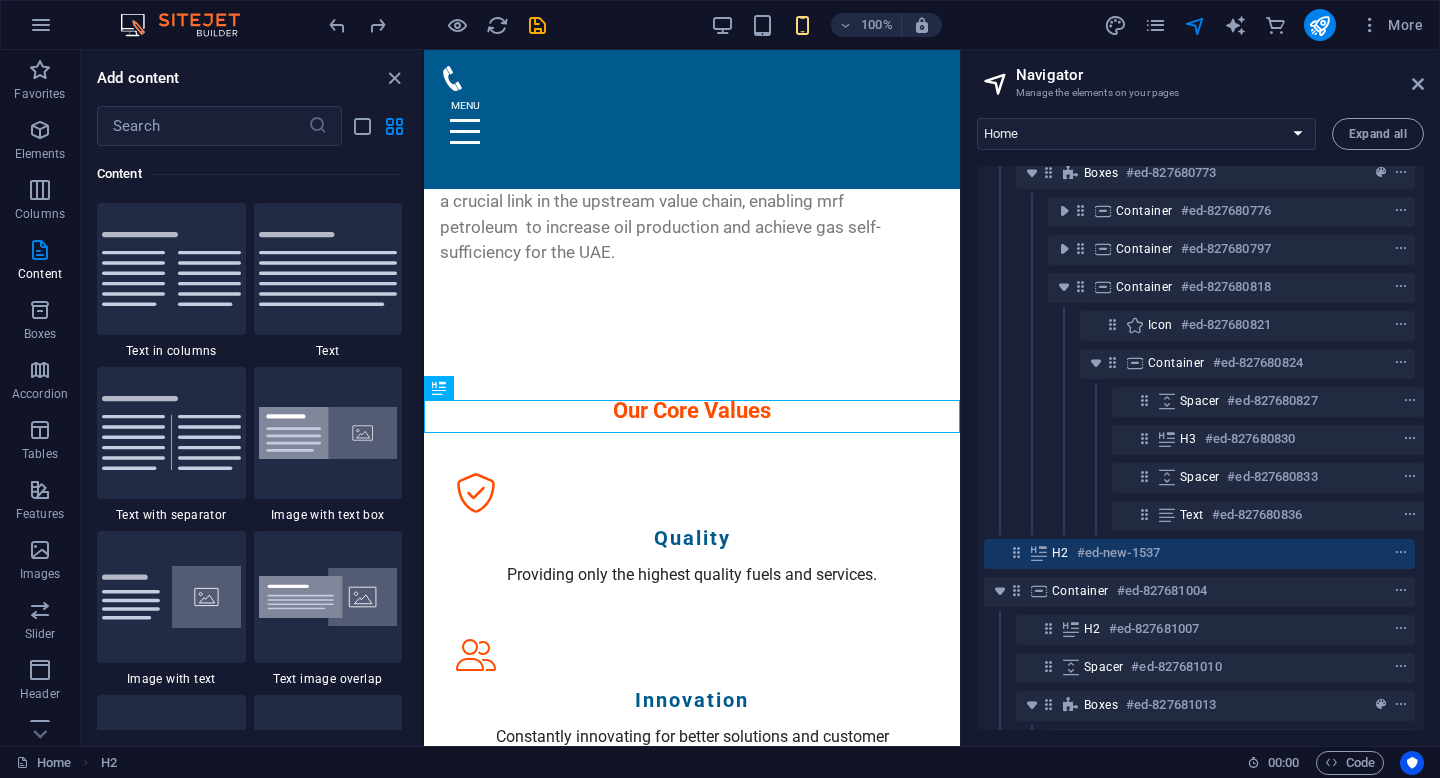 click on "Drag here to replace the existing content. Press “Ctrl” if you want to create a new element.
H2   Banner   Container   Image   Logo   Menu Bar   Spacer   H3   Spacer   Text   H2   Text   Spacer   Text   Text   Text   Container   Container   Container   Container   Opening Hours   Container   Footer Saga   Container   Container   Container   Menu   Container   Spacer   Container   H3   Text   Spacer   Logo   Menu Bar   Container   Container   H3   Container   Container   Spacer   Text   Container   Spacer   H3   Form button   Contact Form   Form   Text   Cards   Container   Text   Container   Cards   Container   Text   H3   Image   H3   H3   Container   Image   Image   Container   HTML   Menu Bar   Banner   Menu   Icon   Container   Container   Boxes   Text   Container   Spacer   Container   H2   Container   Container   H3   Container   Text   Container   Spacer   Icon   Spacer   Boxes   Container   Text   Container   Text   Container   Container   Container   Container   Image   Cards" at bounding box center (692, 398) 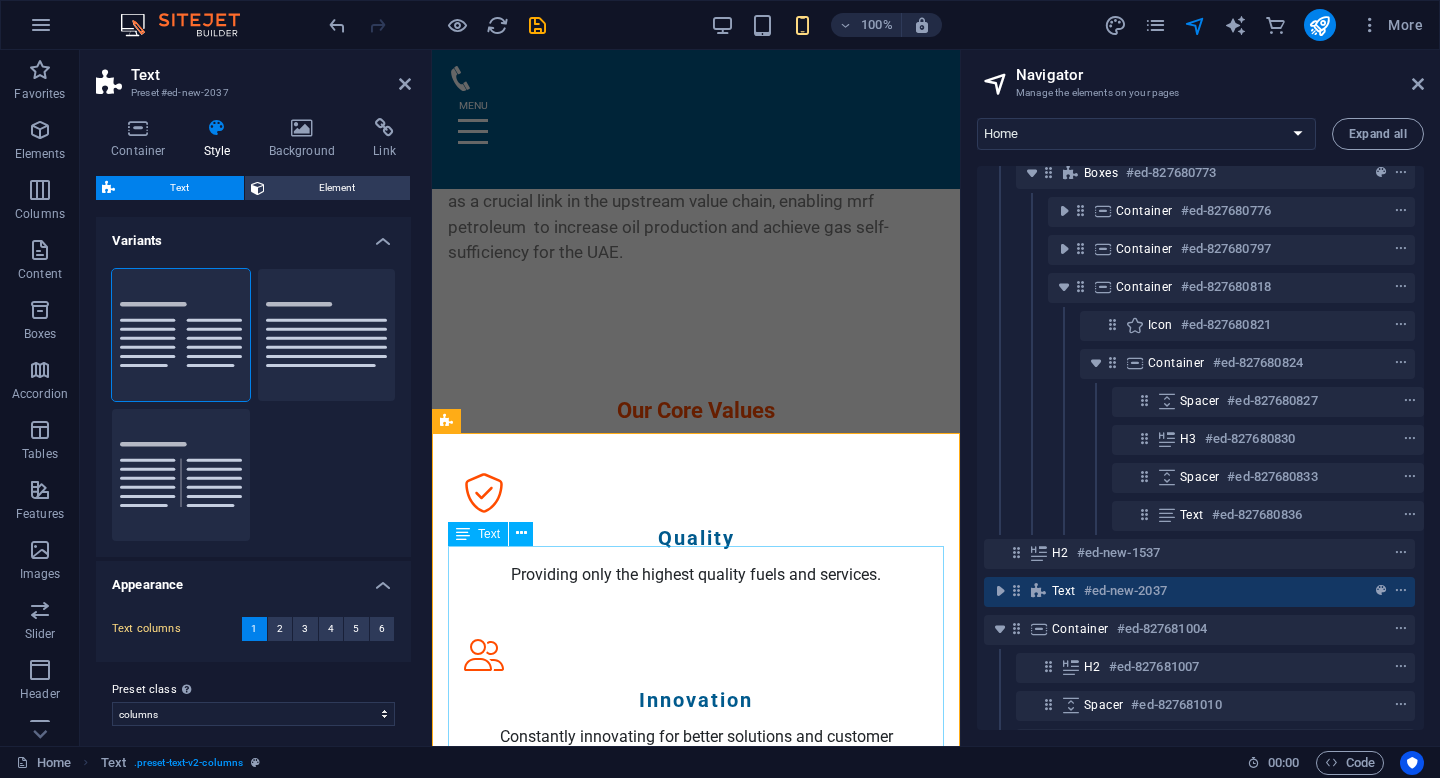 click on "Lorem ipsum dolor sitope amet, consectetur adipisicing elitip. Massumenda, dolore, cum vel modi asperiores consequatur suscipit quidem ducimus eveniet iure expedita consecteture odiogil voluptatum similique fugit voluptates atem accusamus quae quas dolorem tenetur facere tempora maiores adipisci reiciendis accusantium voluptatibus id voluptate tempore dolor harum nisi amet! Nobis, eaque. Aenean commodo ligula eget dolor. Lorem ipsum dolor sit amet, consectetuer adipiscing elit leget odiogil voluptatum similique fugit voluptates dolor. Libero assumenda, dolore, cum vel modi asperiores consequatur." at bounding box center [696, 1281] 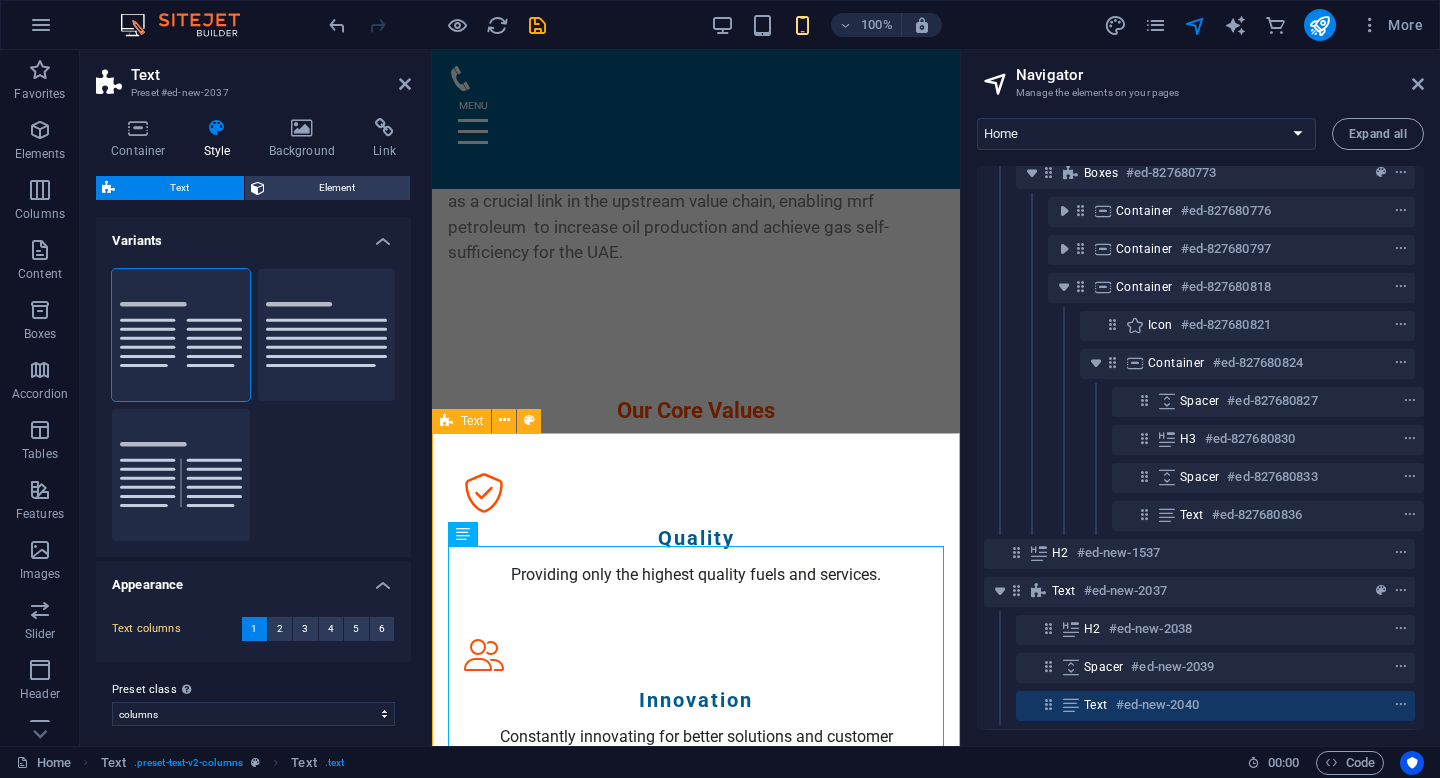 click on "Headline Lorem ipsum dolor sitope amet, consectetur adipisicing elitip. Massumenda, dolore, cum vel modi asperiores consequatur suscipit quidem ducimus eveniet iure expedita consecteture odiogil voluptatum similique fugit voluptates atem accusamus quae quas dolorem tenetur facere tempora maiores adipisci reiciendis accusantium voluptatibus id voluptate tempore dolor harum nisi amet! Nobis, eaque. Aenean commodo ligula eget dolor. Lorem ipsum dolor sit amet, consectetuer adipiscing elit leget odiogil voluptatum similique fugit voluptates dolor. Libero assumenda, dolore, cum vel modi asperiores consequatur." at bounding box center (696, 1256) 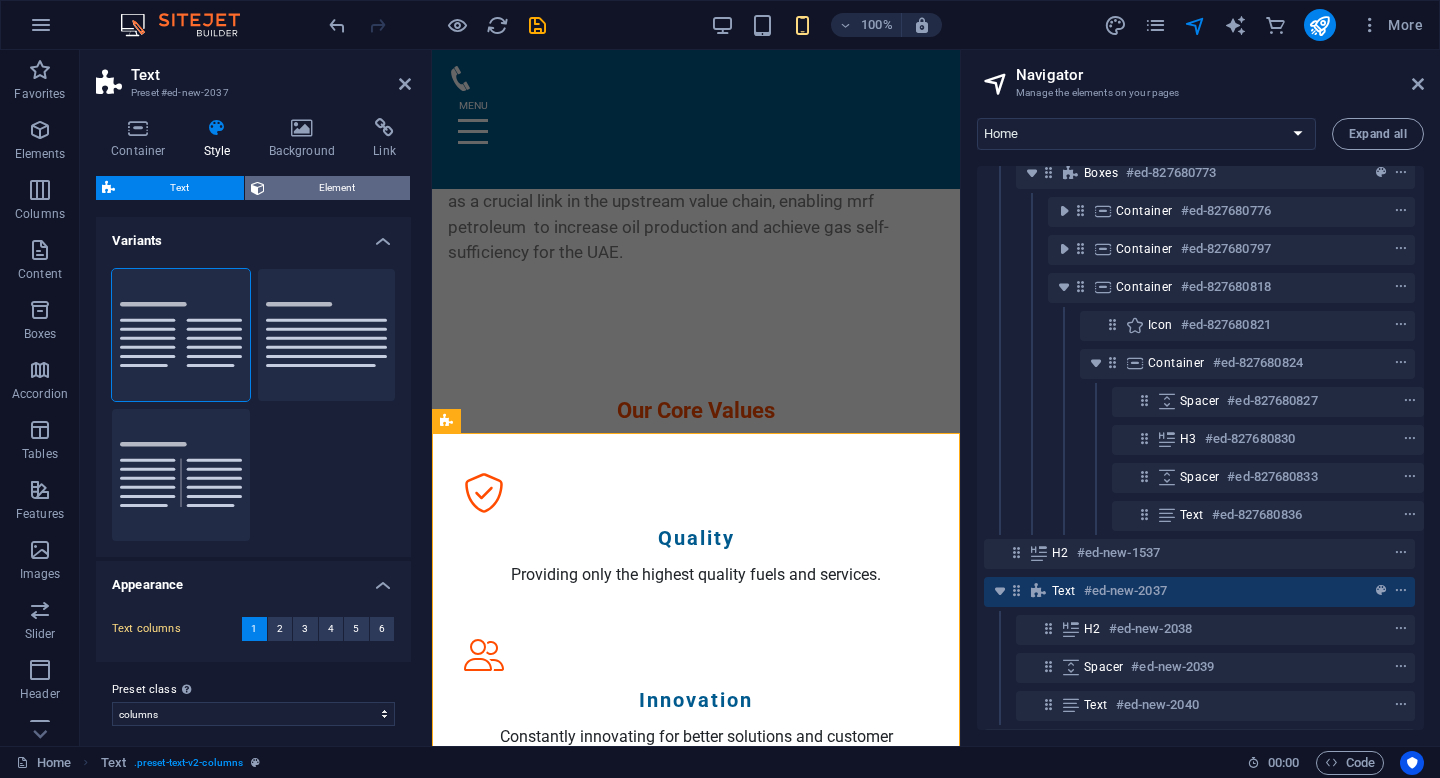click on "Element" at bounding box center [338, 188] 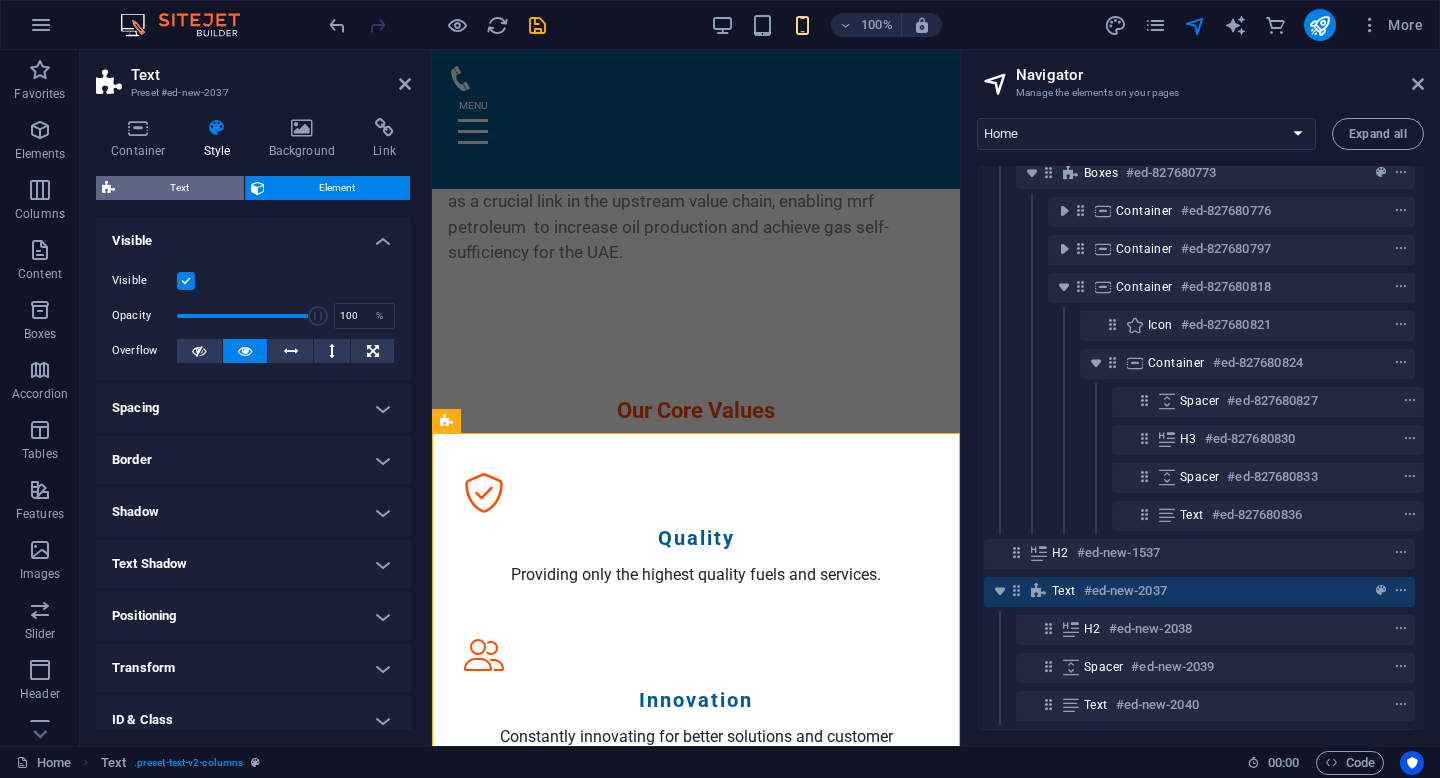 click on "Text" at bounding box center (179, 188) 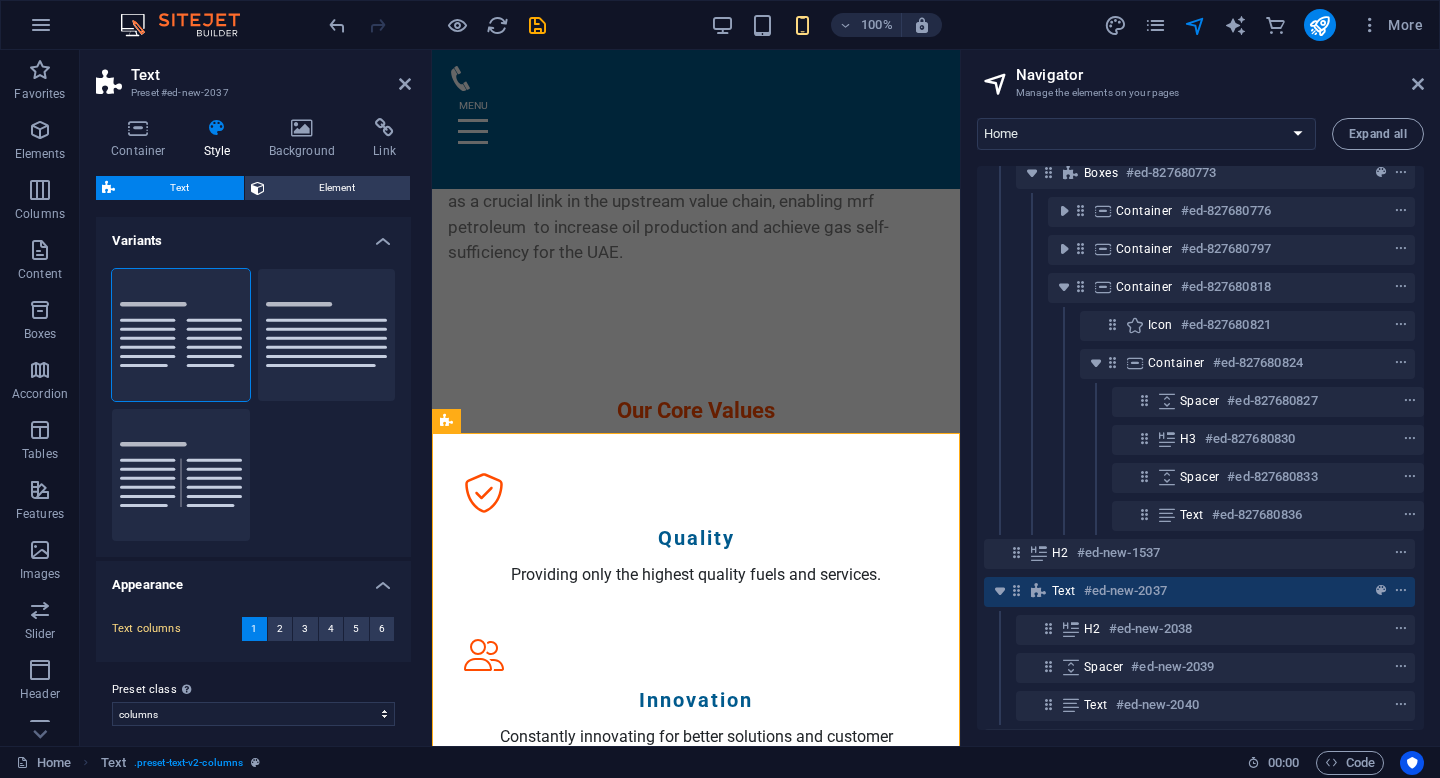 click at bounding box center (437, 25) 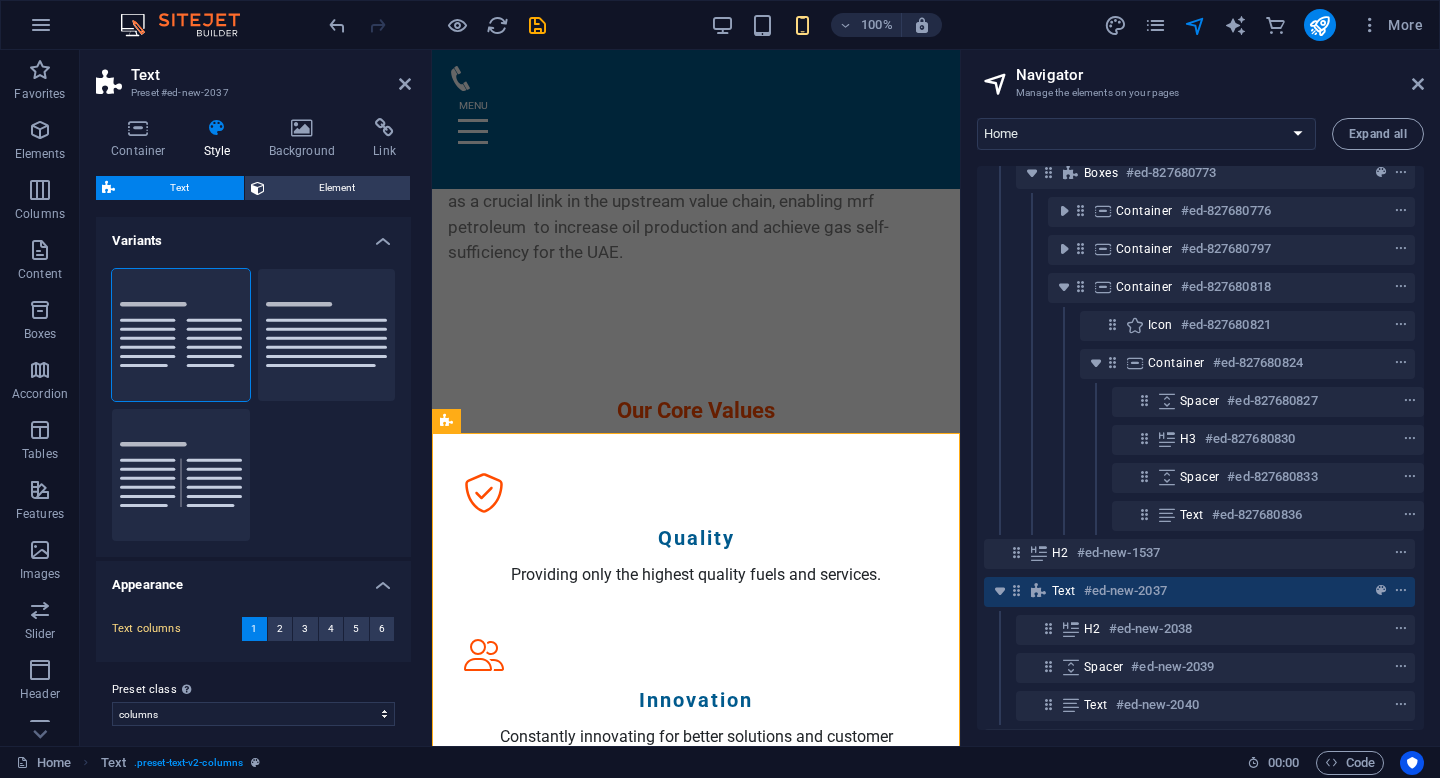 click at bounding box center [437, 25] 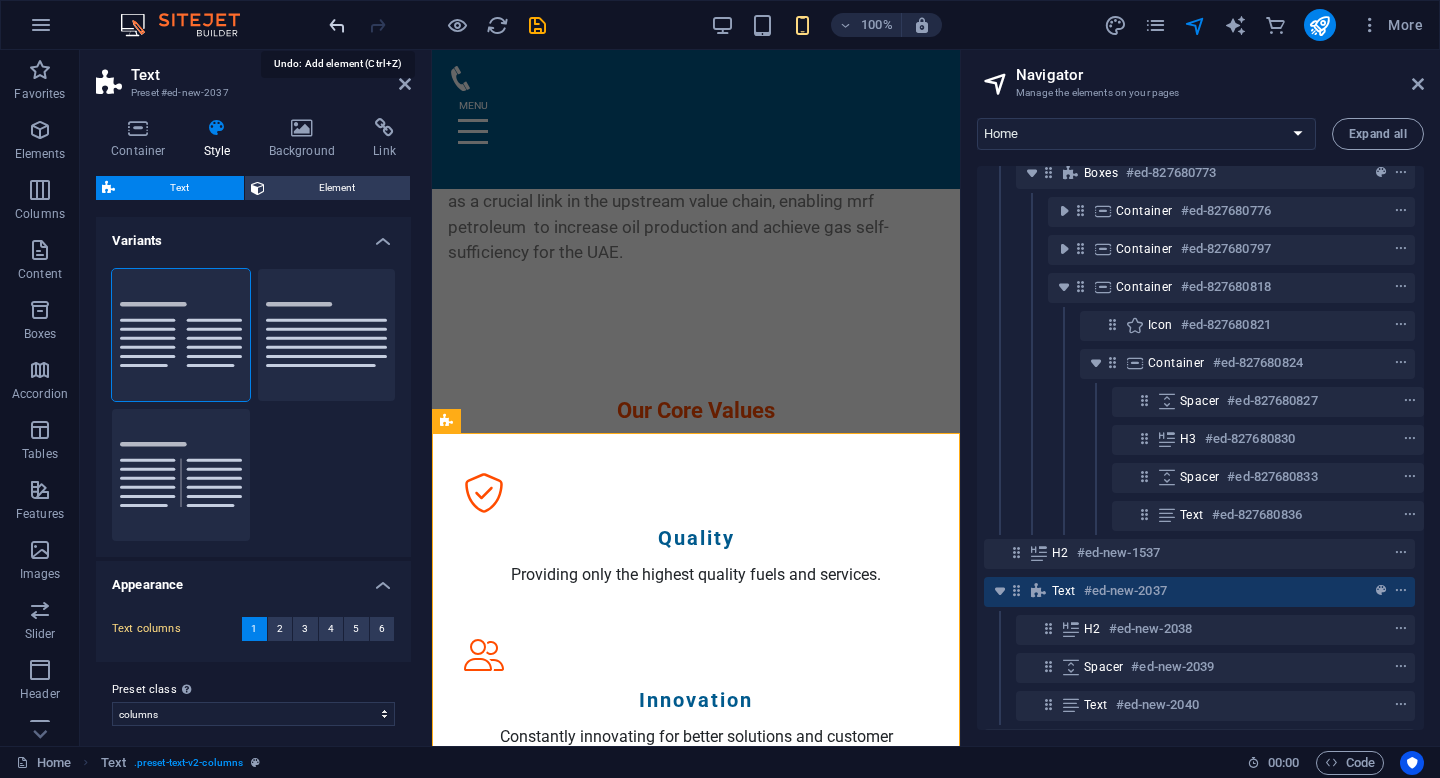 click at bounding box center (337, 25) 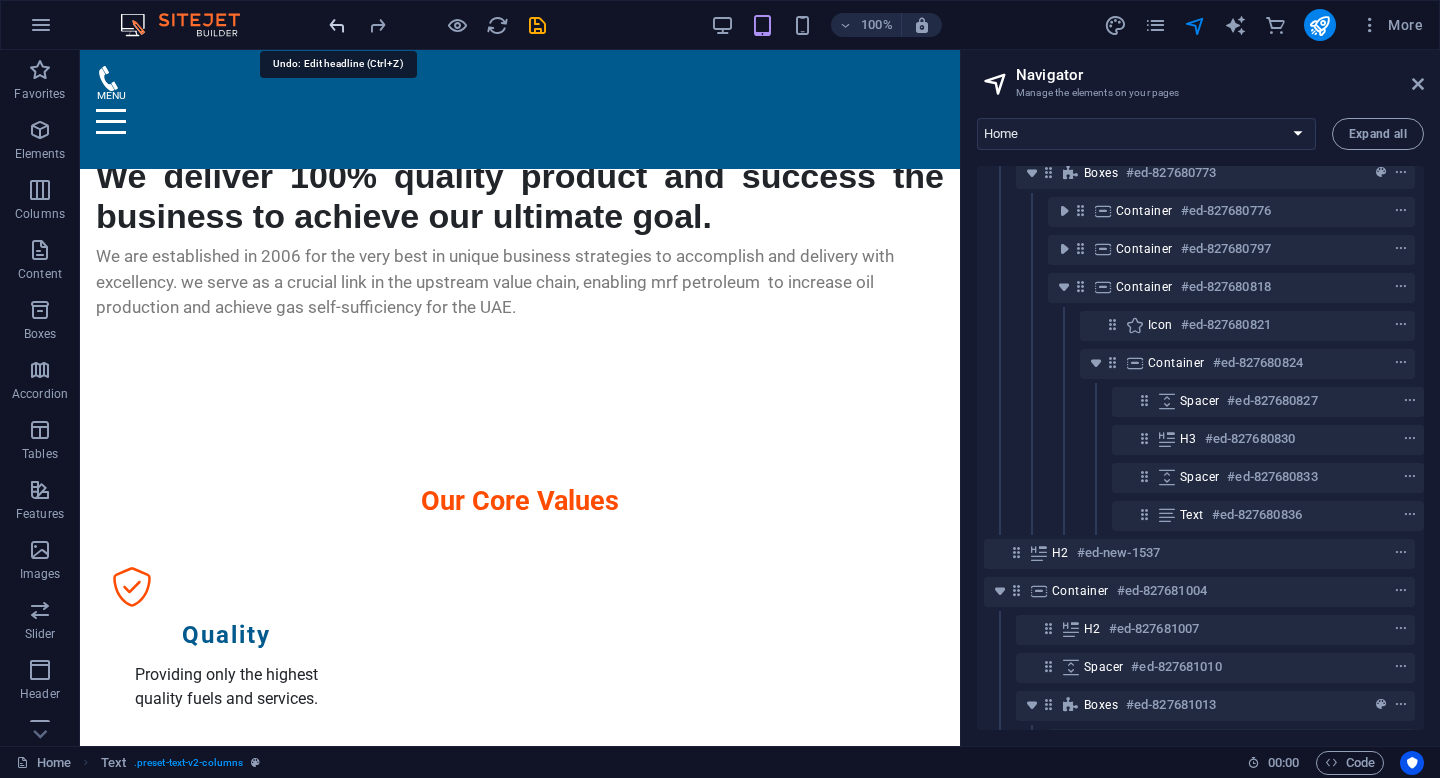 scroll, scrollTop: 1296, scrollLeft: 0, axis: vertical 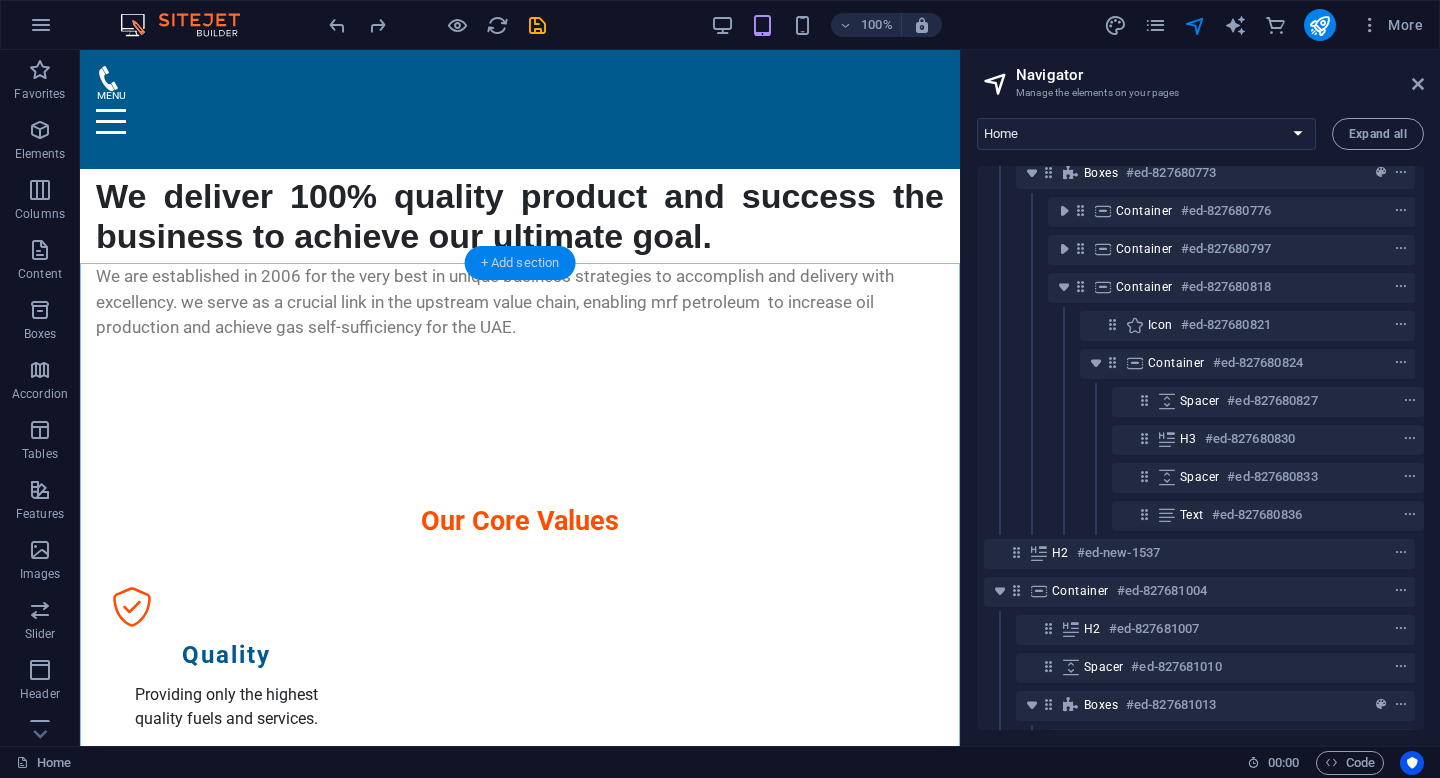click on "+ Add section" at bounding box center [520, 263] 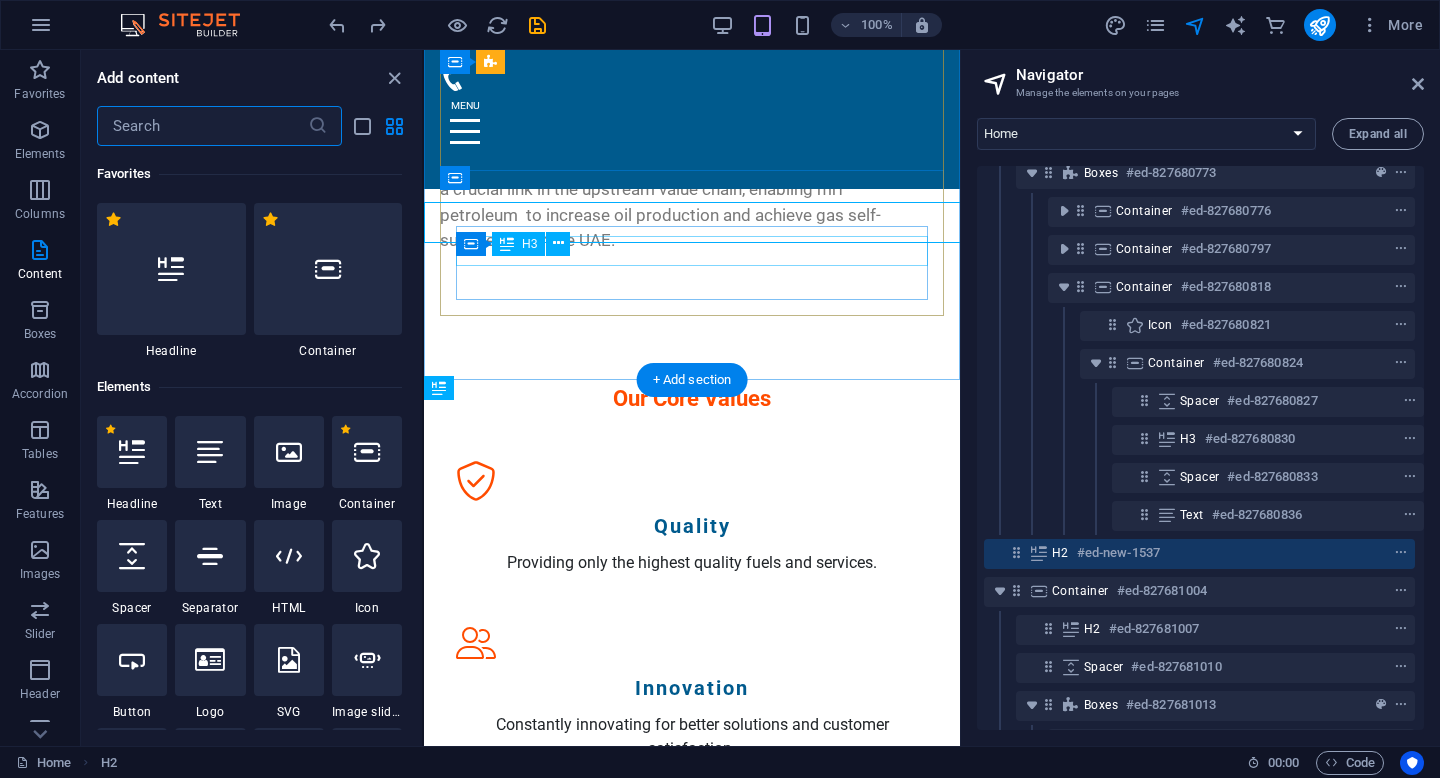 scroll, scrollTop: 1316, scrollLeft: 0, axis: vertical 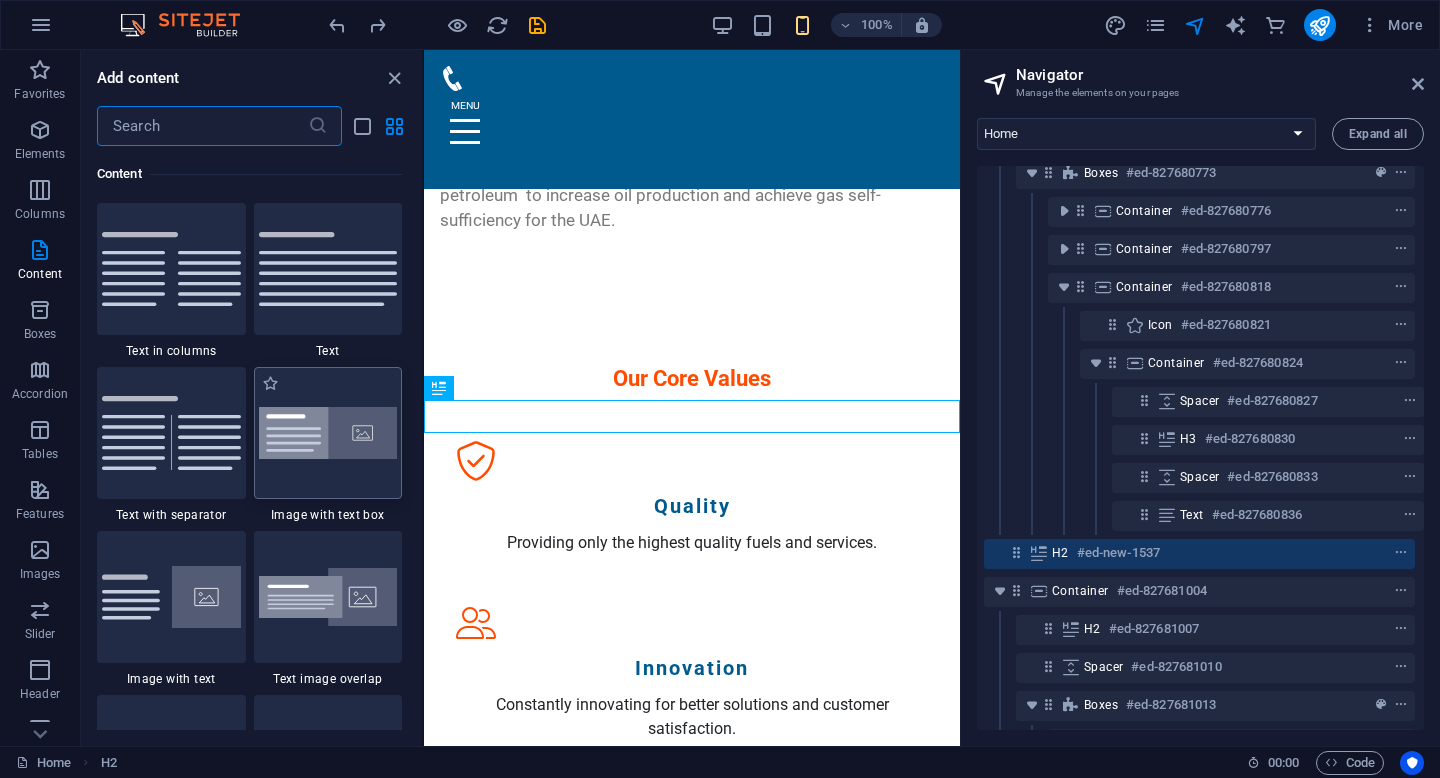 click at bounding box center (328, 433) 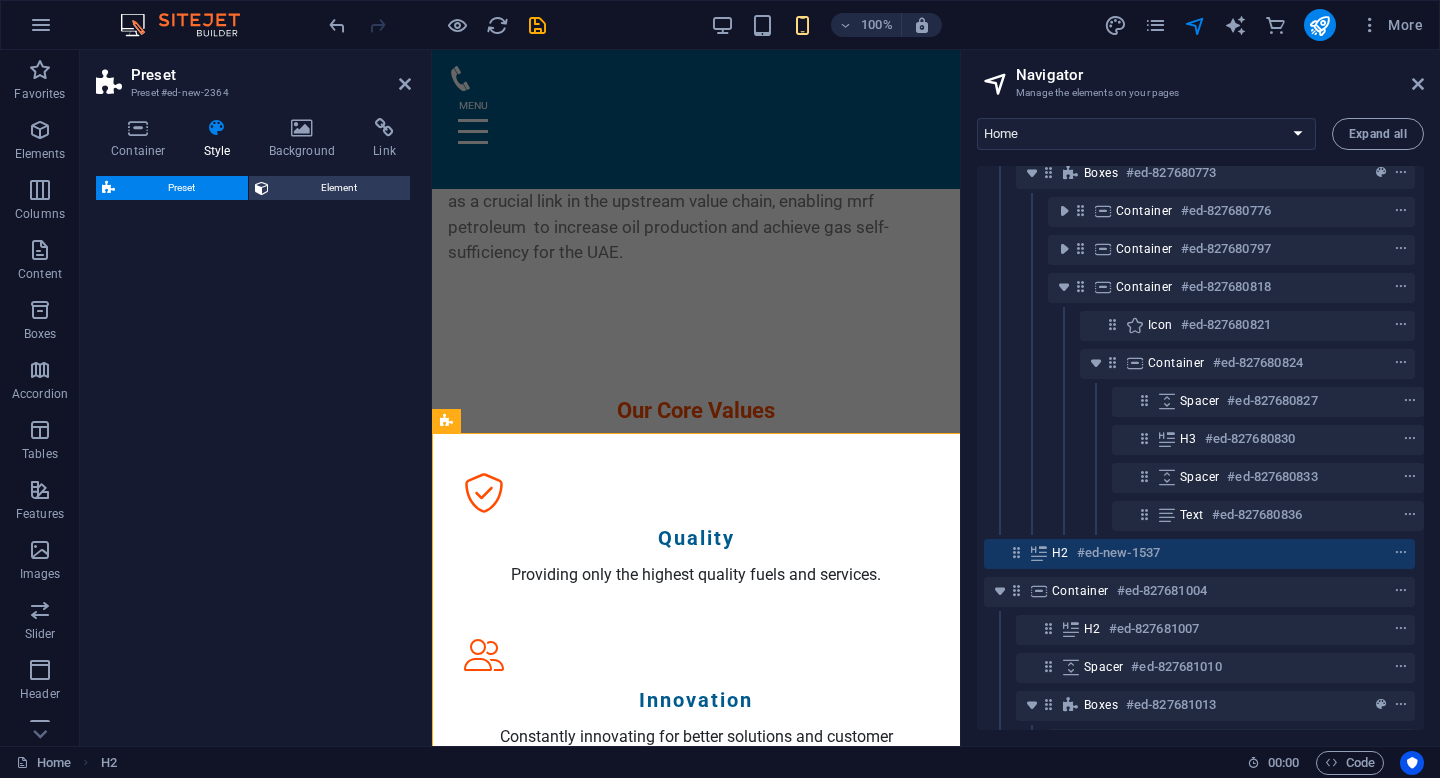 select on "rem" 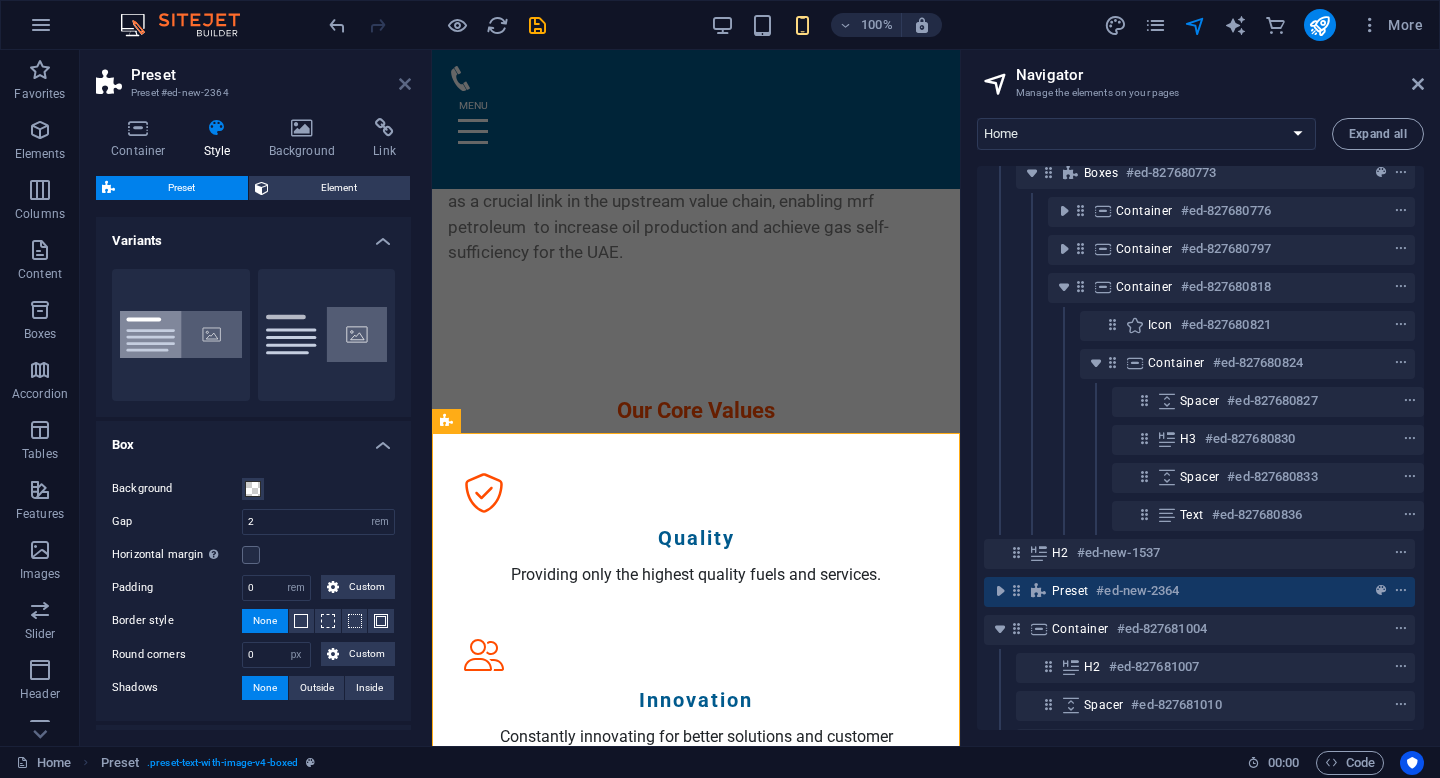 click at bounding box center [405, 84] 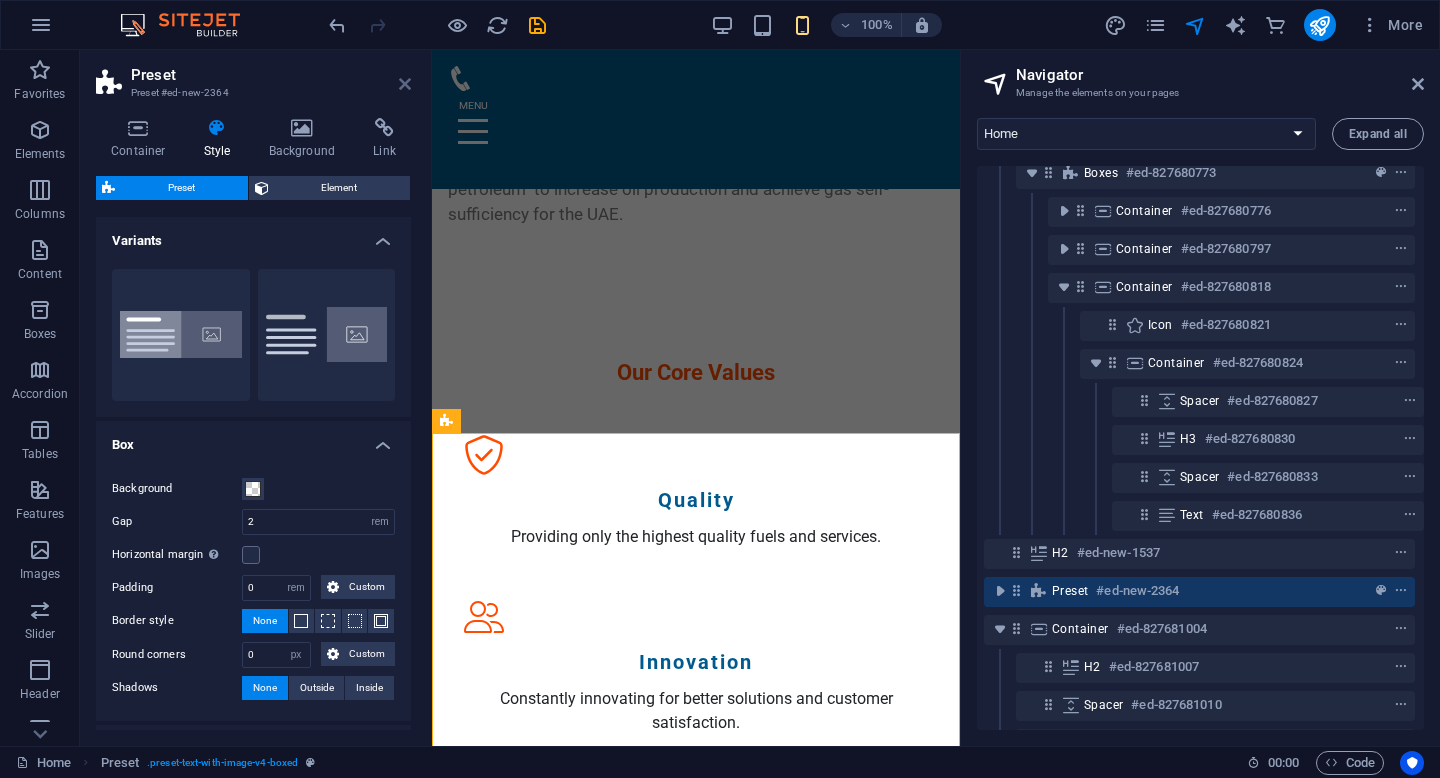 scroll, scrollTop: 1296, scrollLeft: 0, axis: vertical 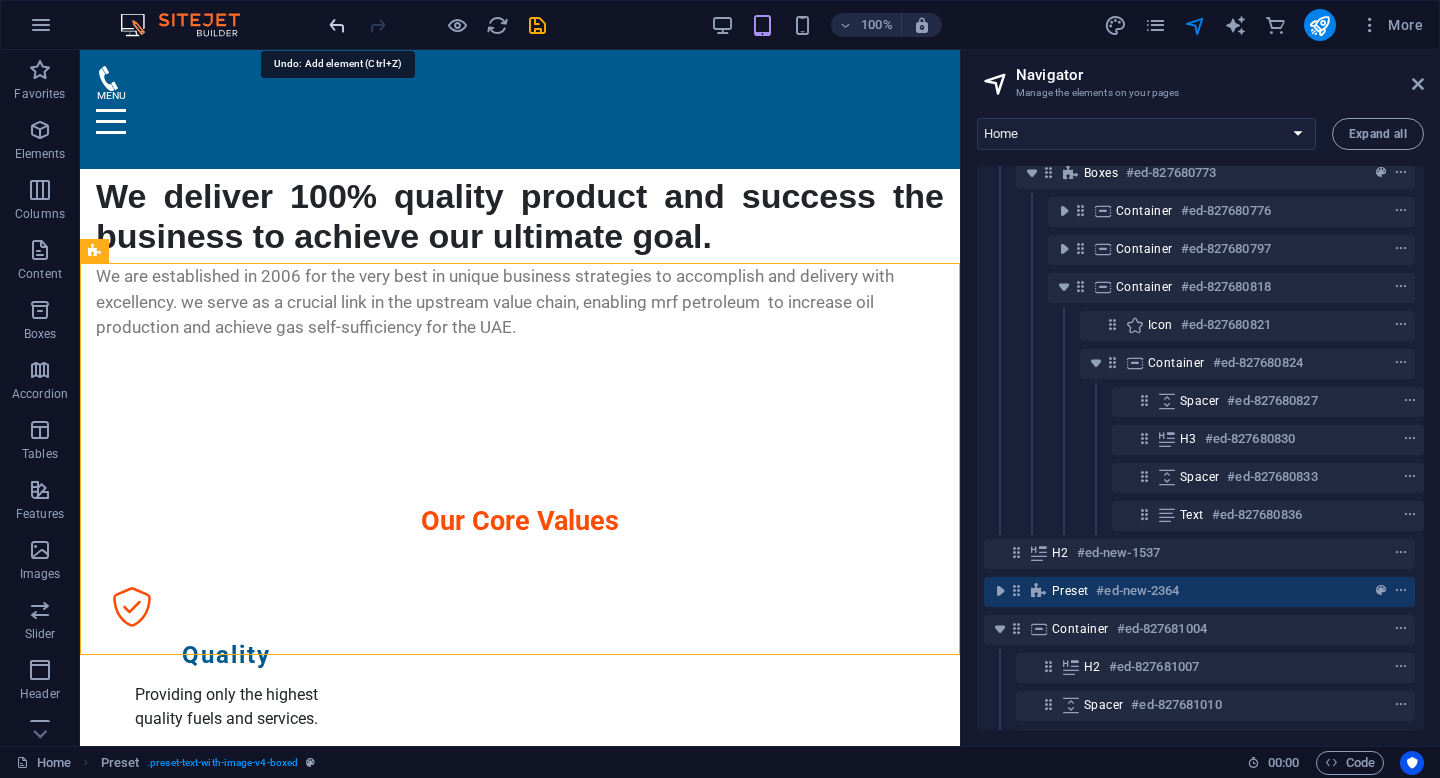 click at bounding box center [337, 25] 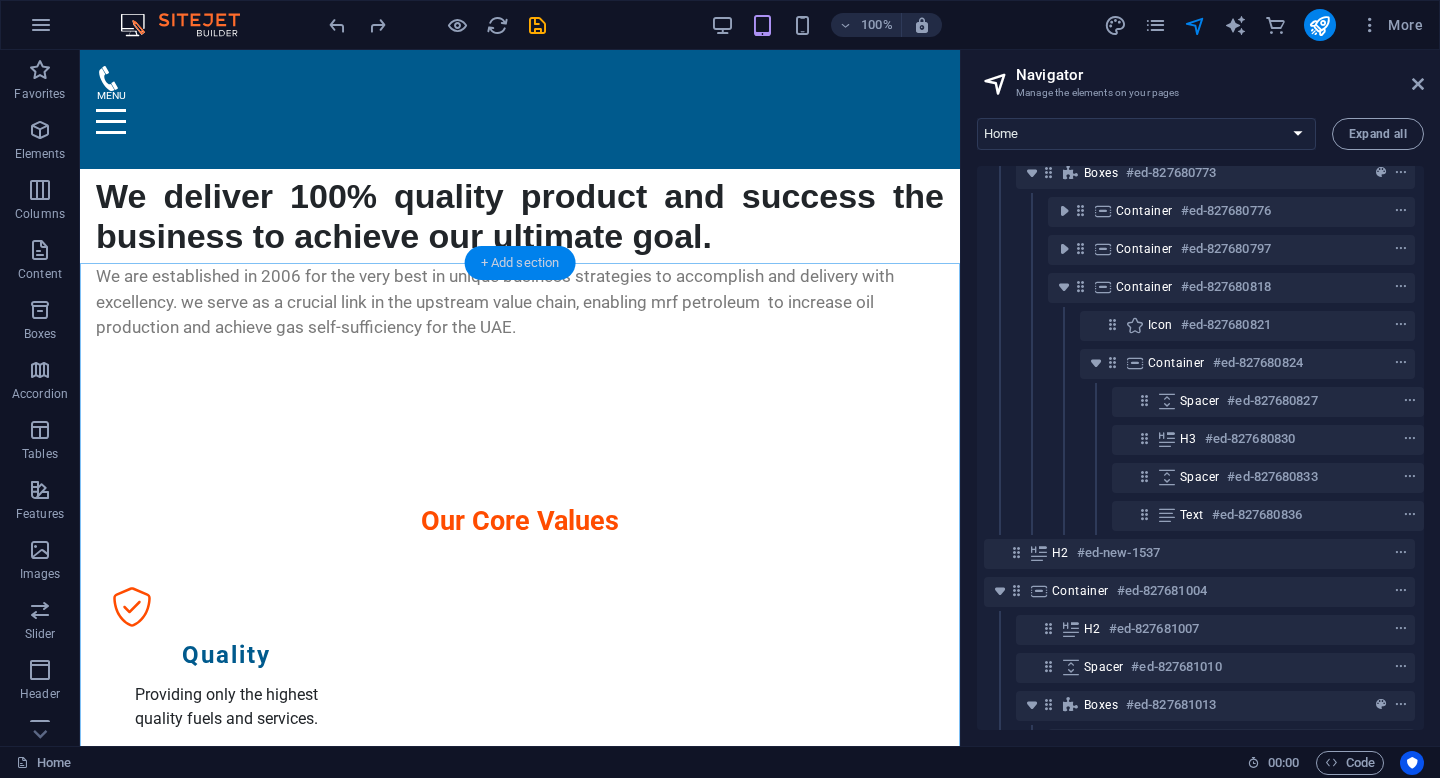 click on "+ Add section" at bounding box center (520, 263) 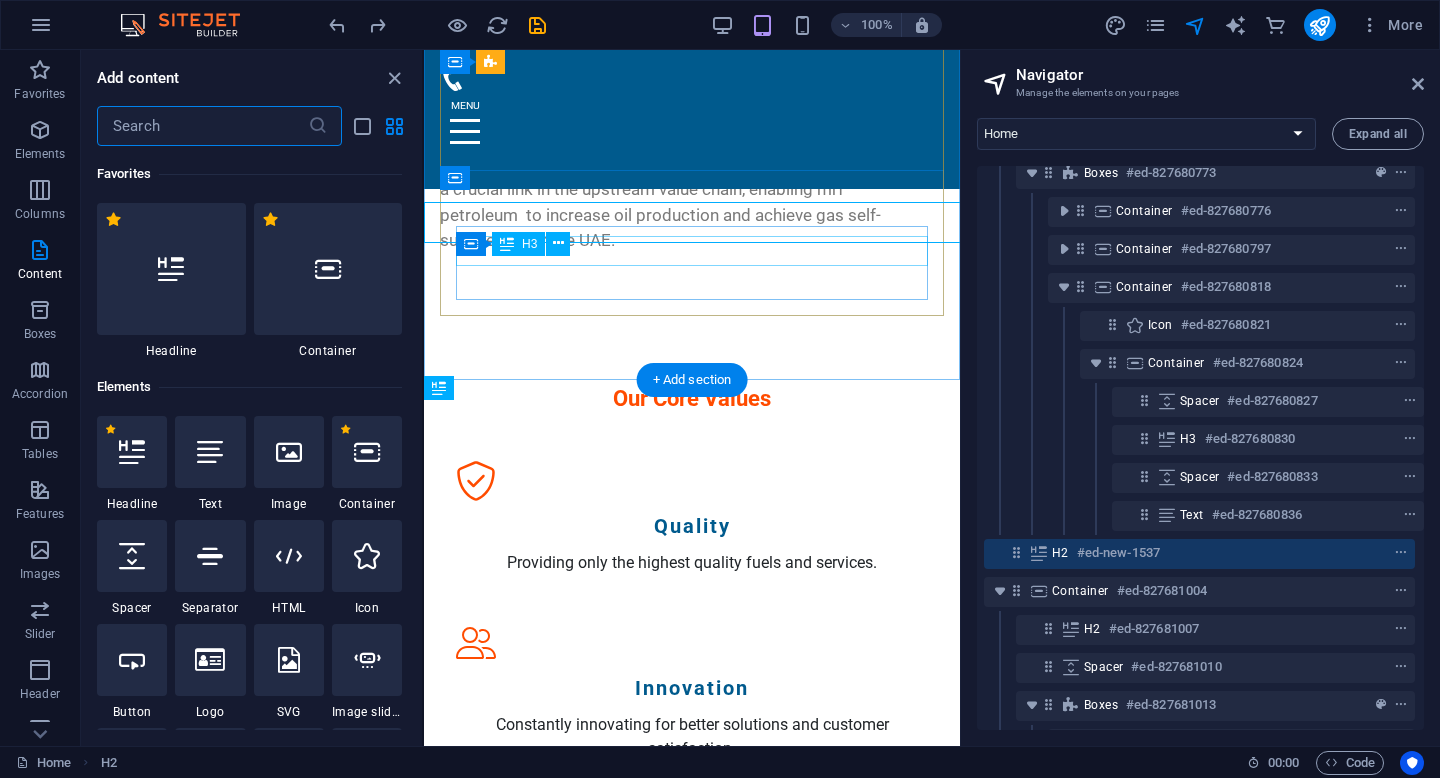 scroll, scrollTop: 1316, scrollLeft: 0, axis: vertical 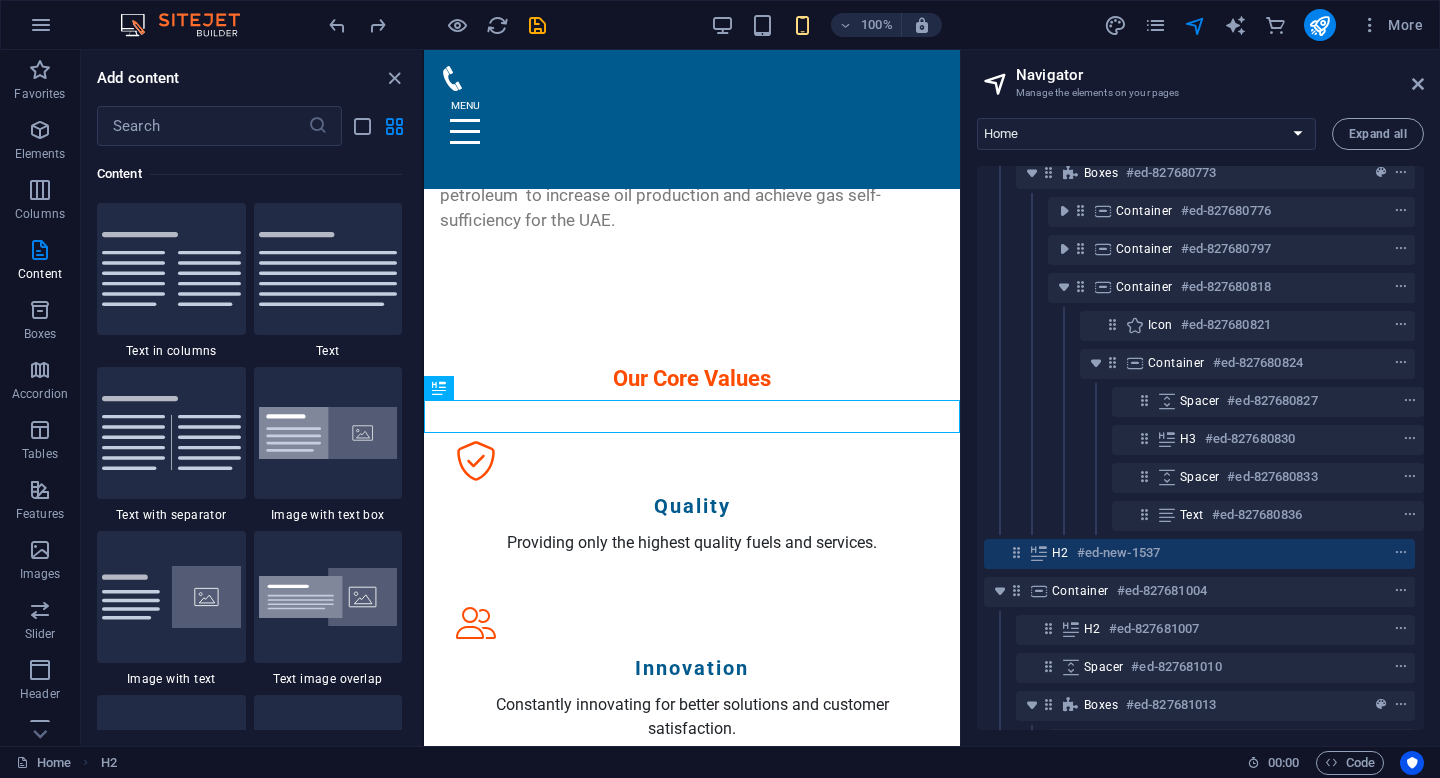 click on "​" at bounding box center (251, 126) 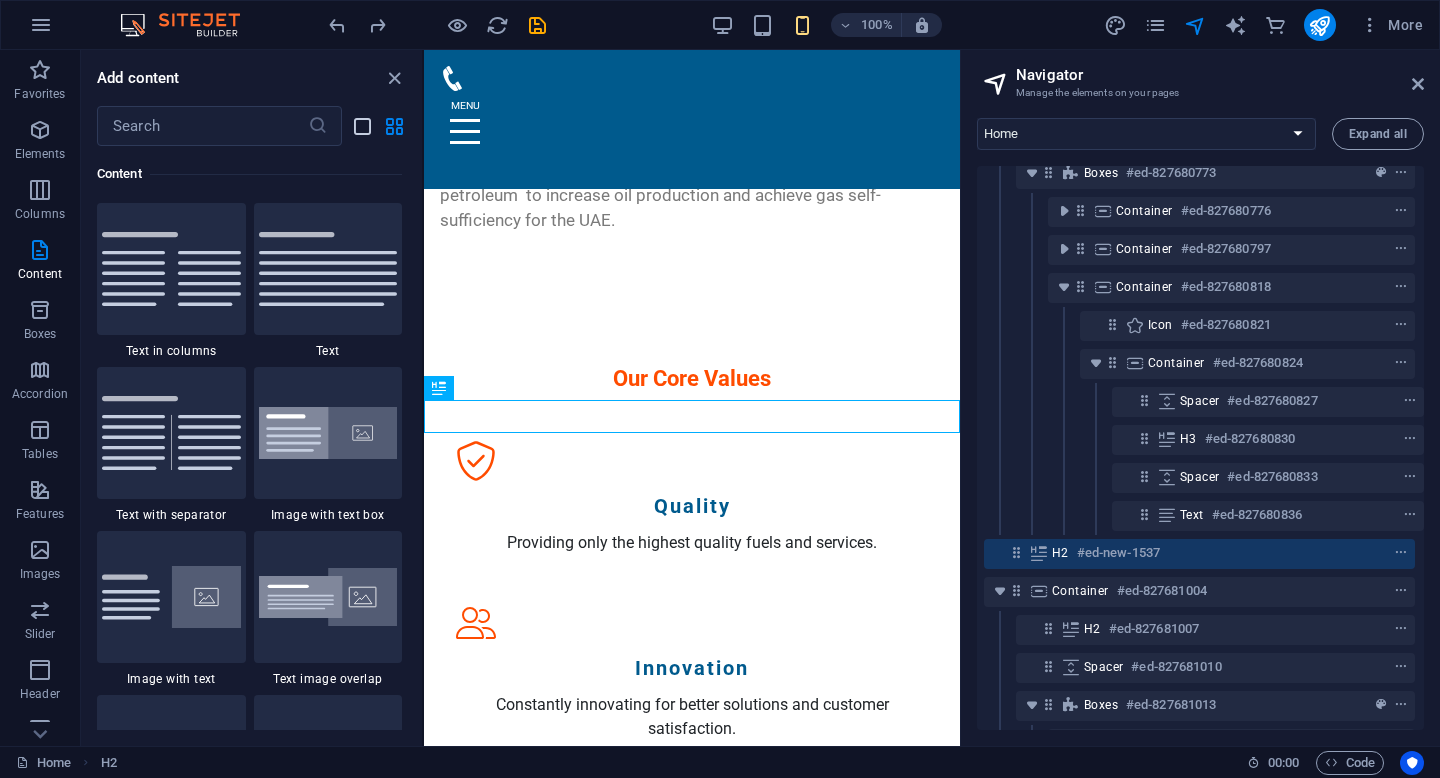 click at bounding box center (362, 126) 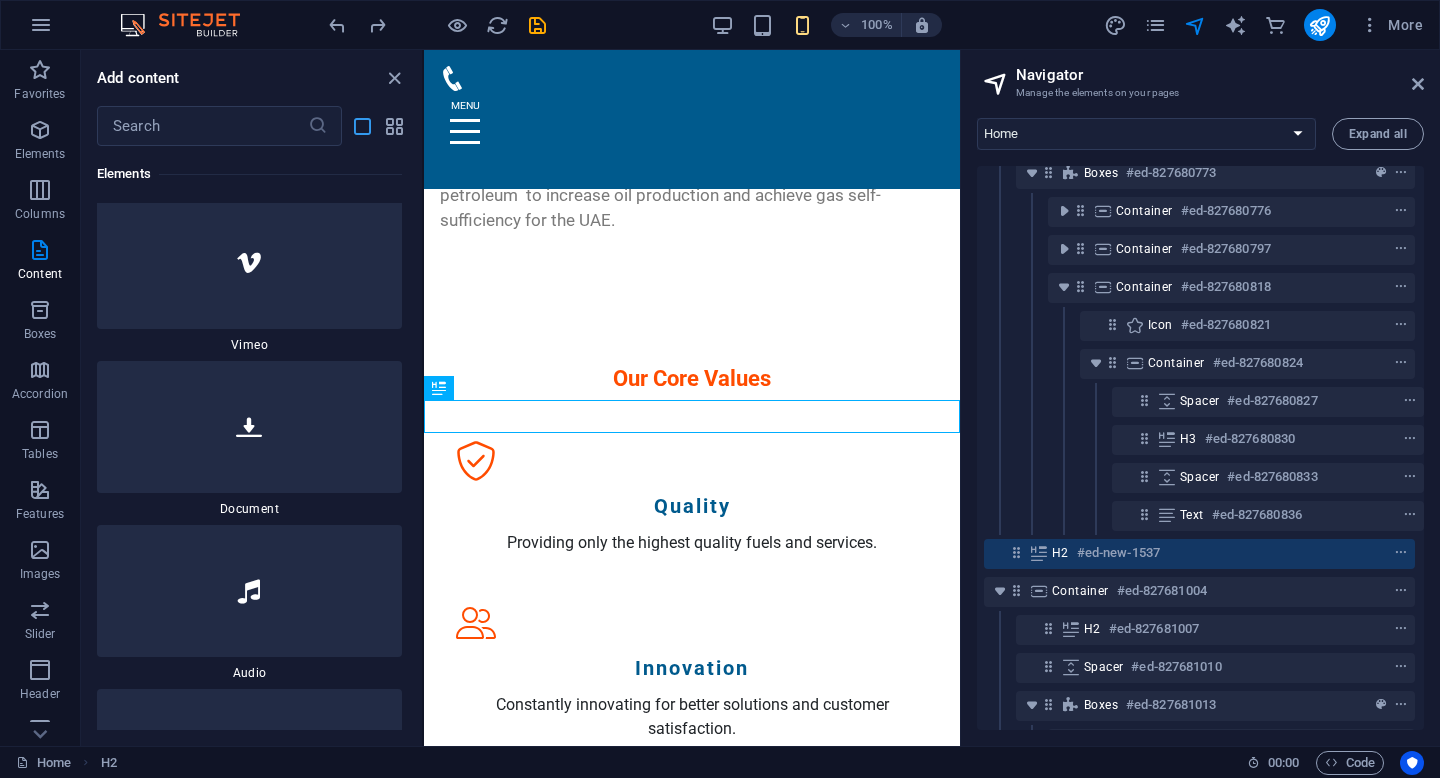 scroll, scrollTop: 10462, scrollLeft: 0, axis: vertical 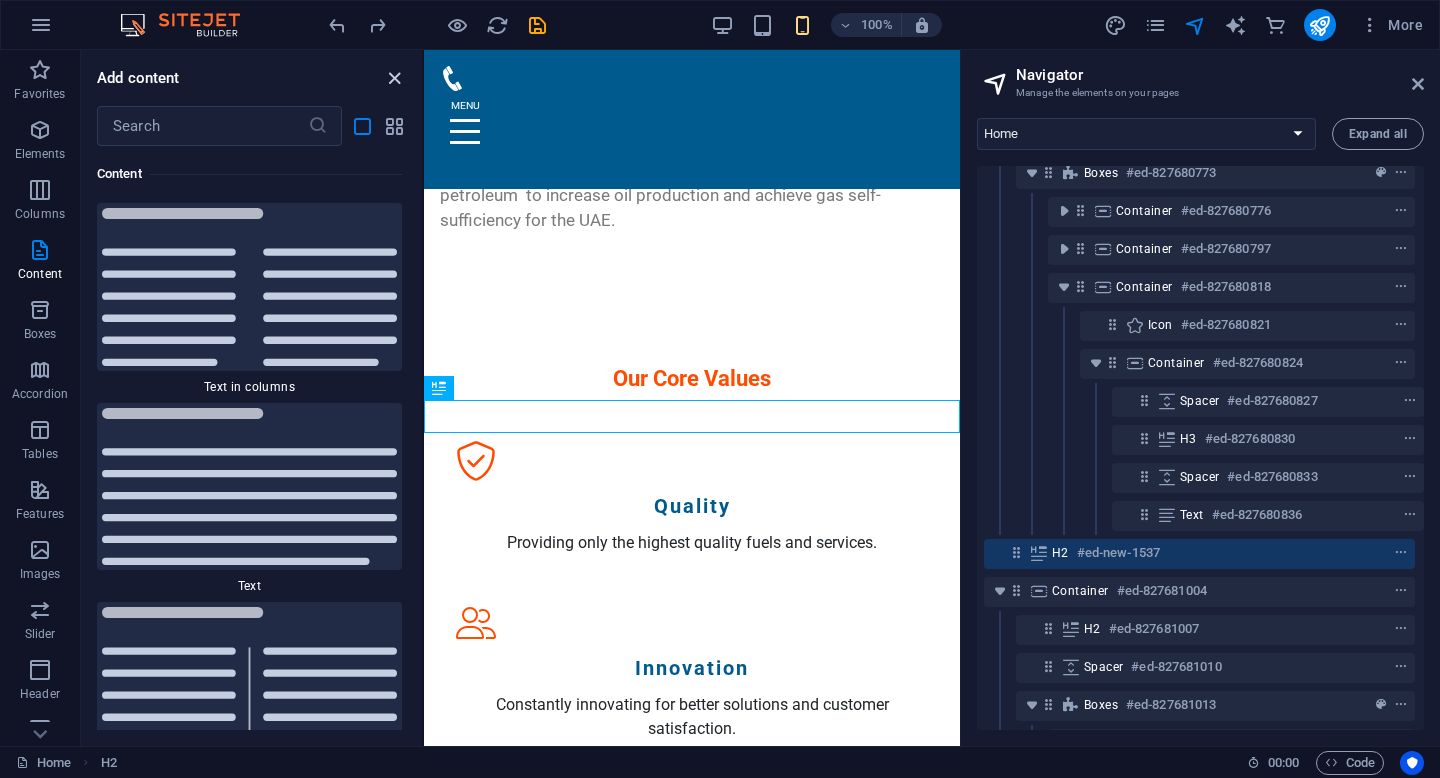 click at bounding box center (394, 78) 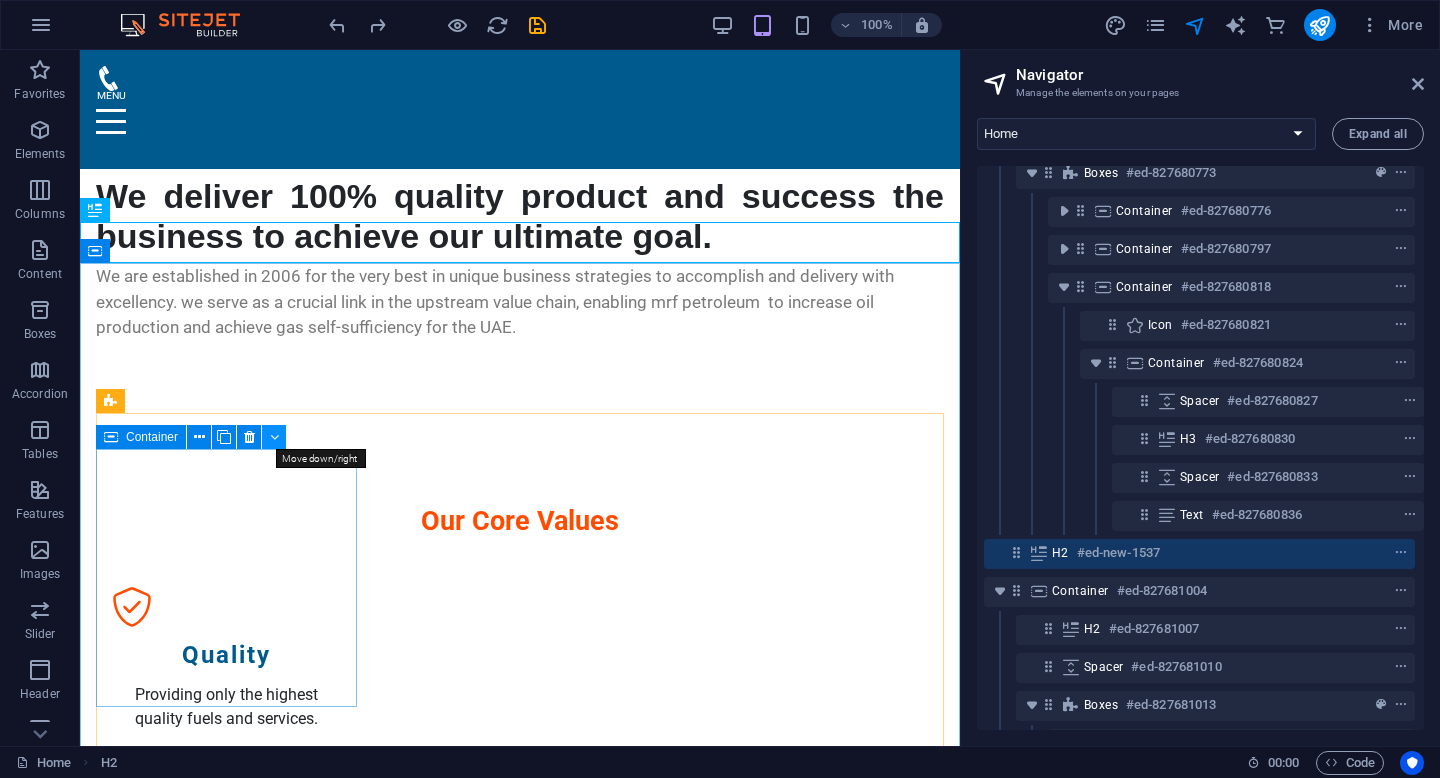 click at bounding box center [274, 437] 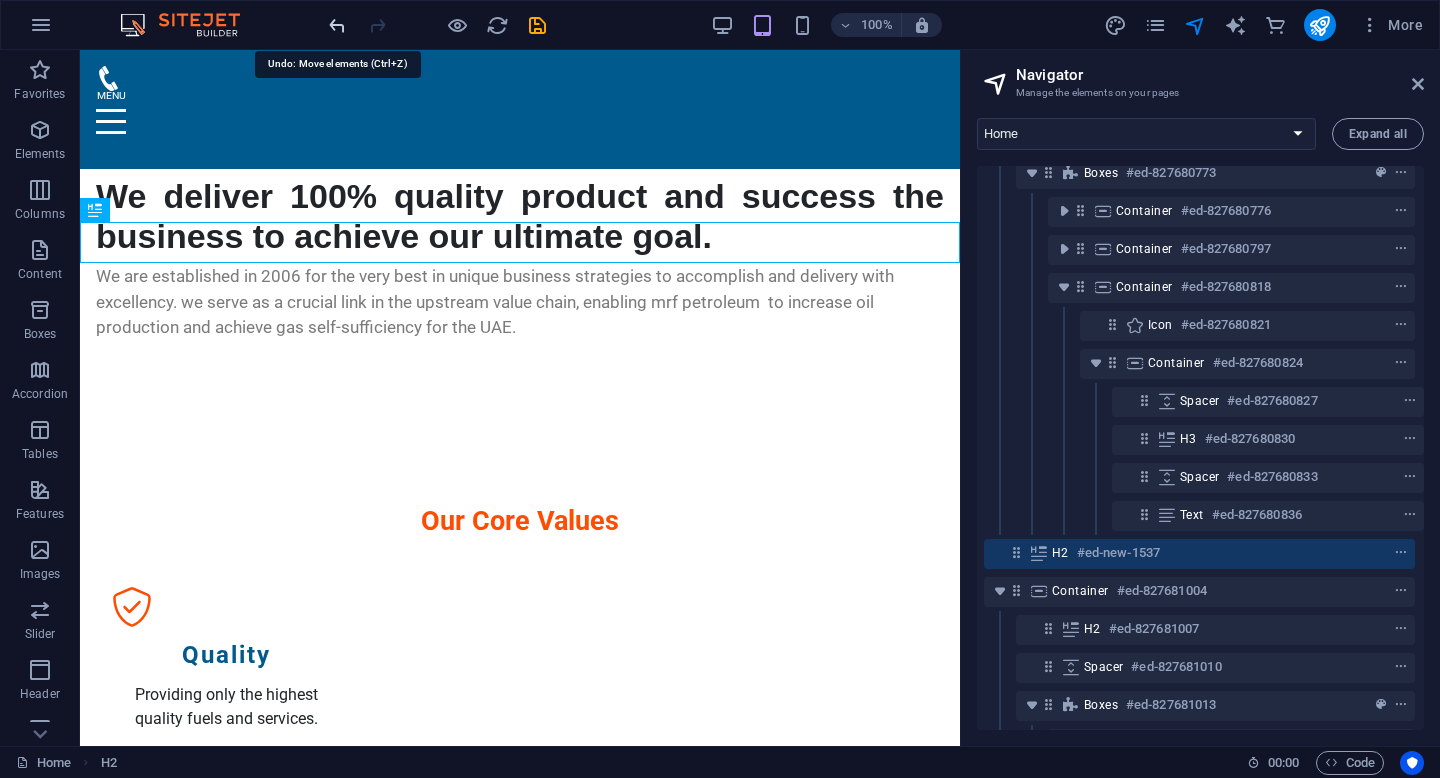 click at bounding box center [337, 25] 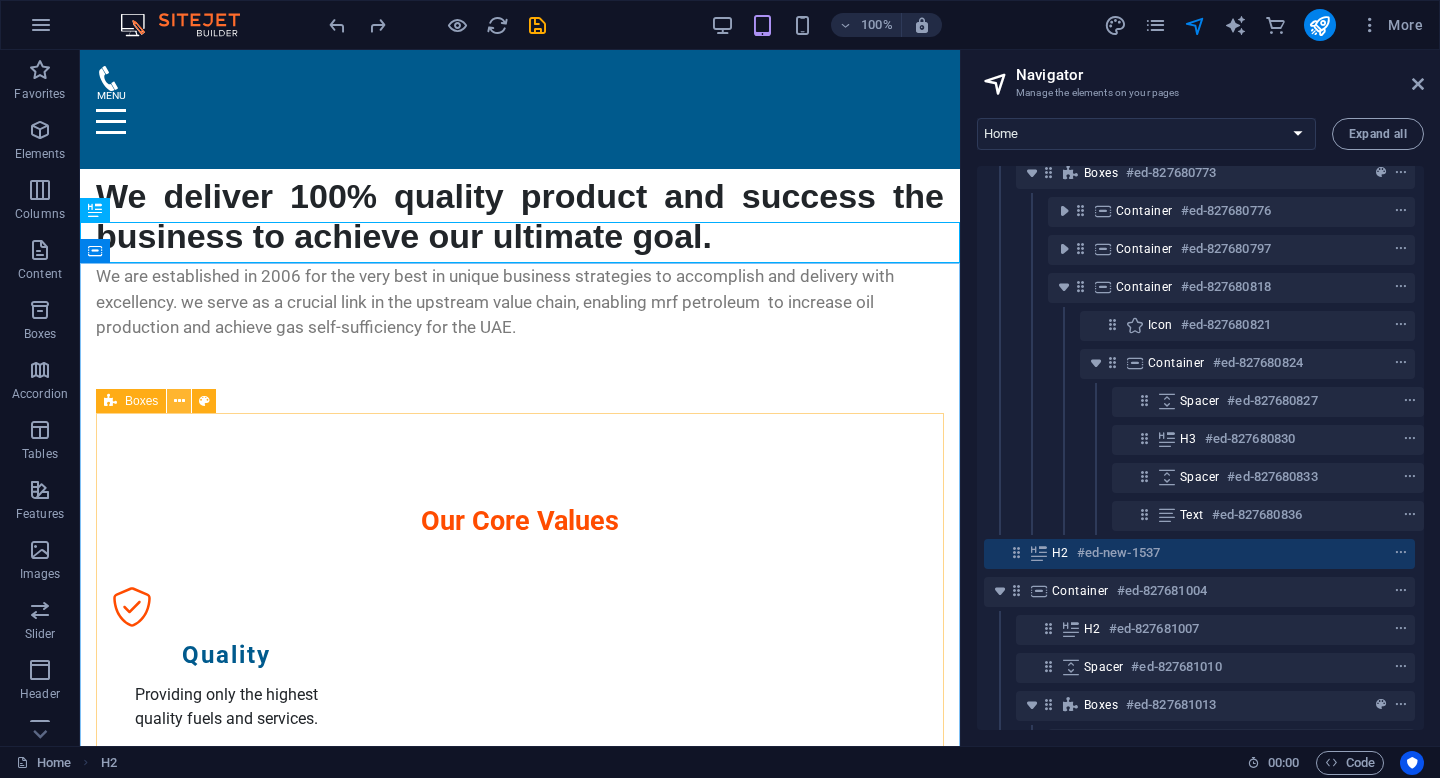 click at bounding box center [179, 401] 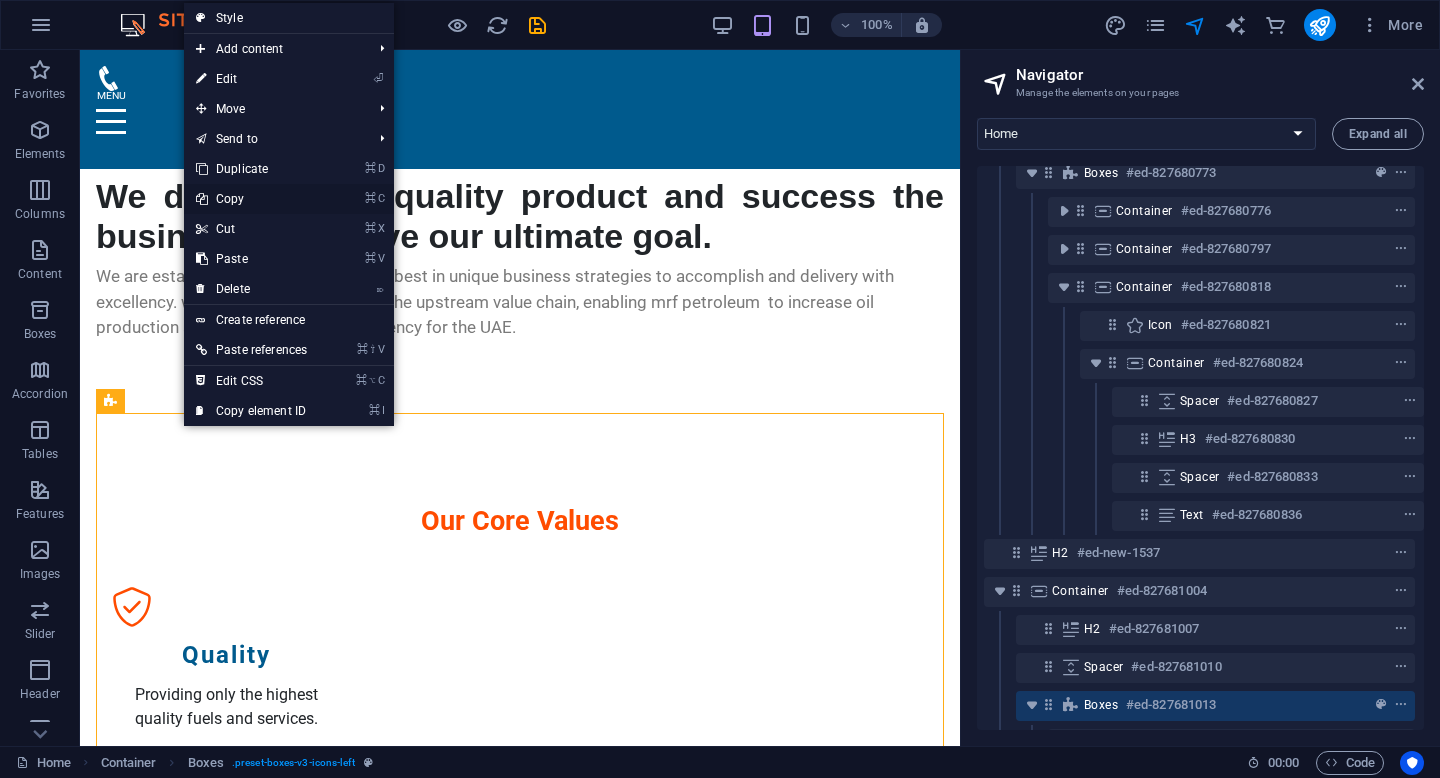 click on "⌘ C  Copy" at bounding box center [251, 199] 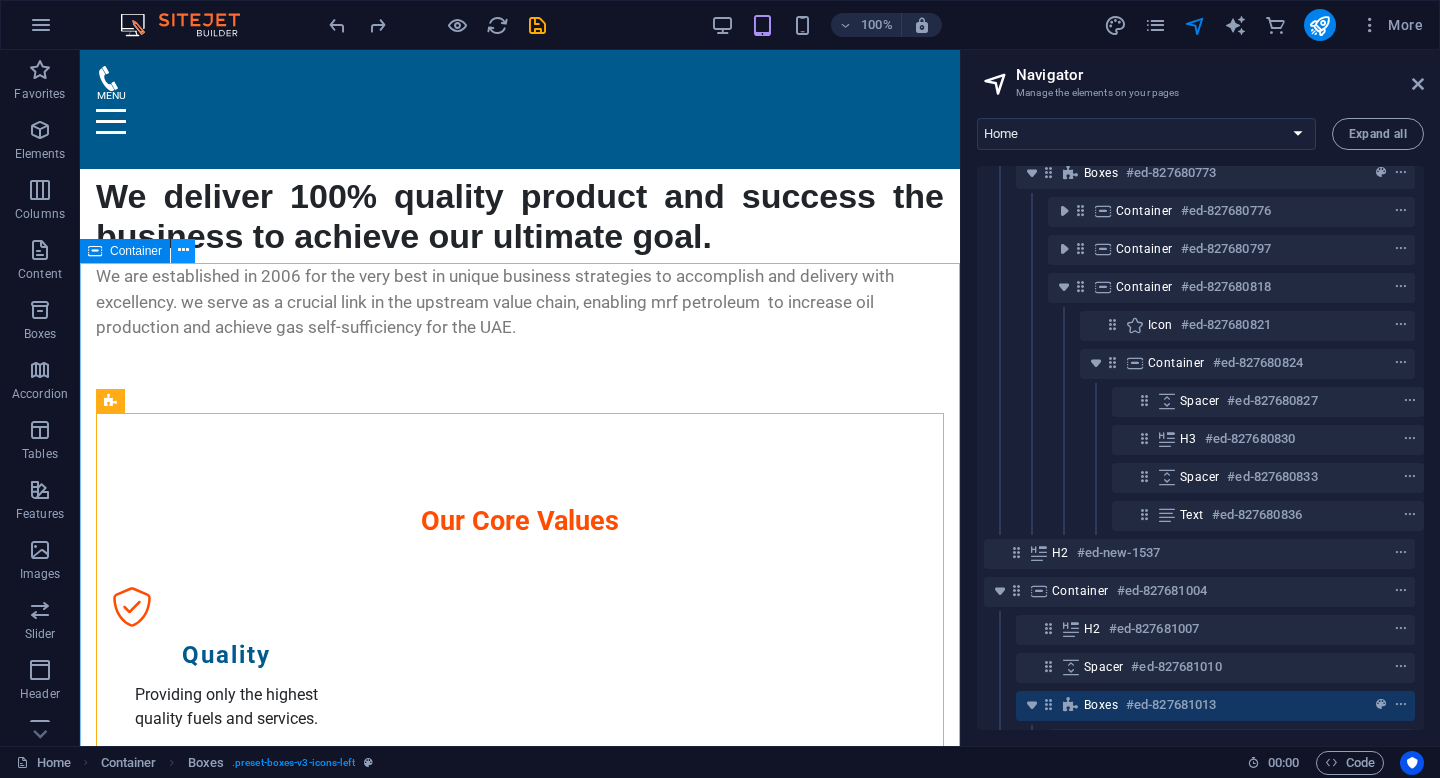 click at bounding box center [183, 250] 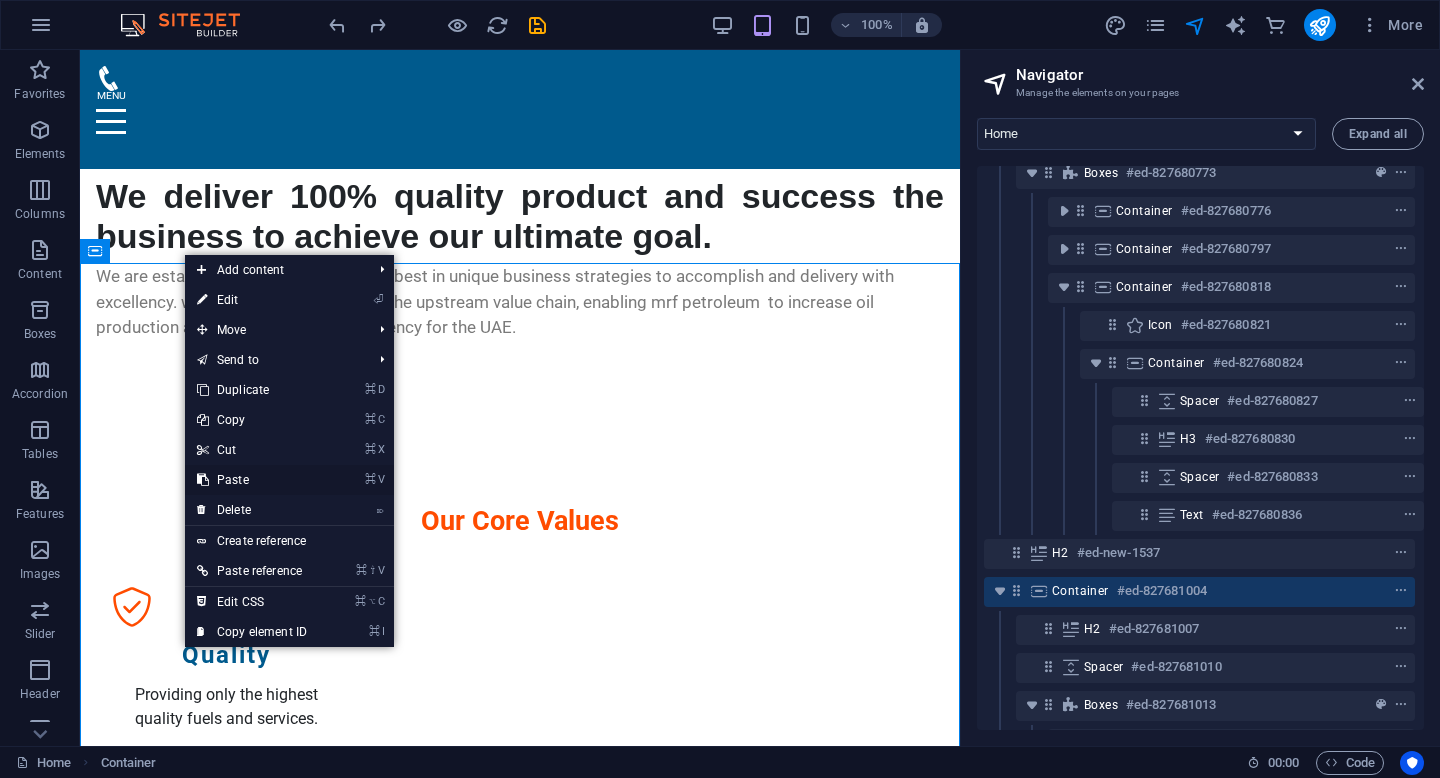 click on "⌘ V  Paste" at bounding box center (252, 480) 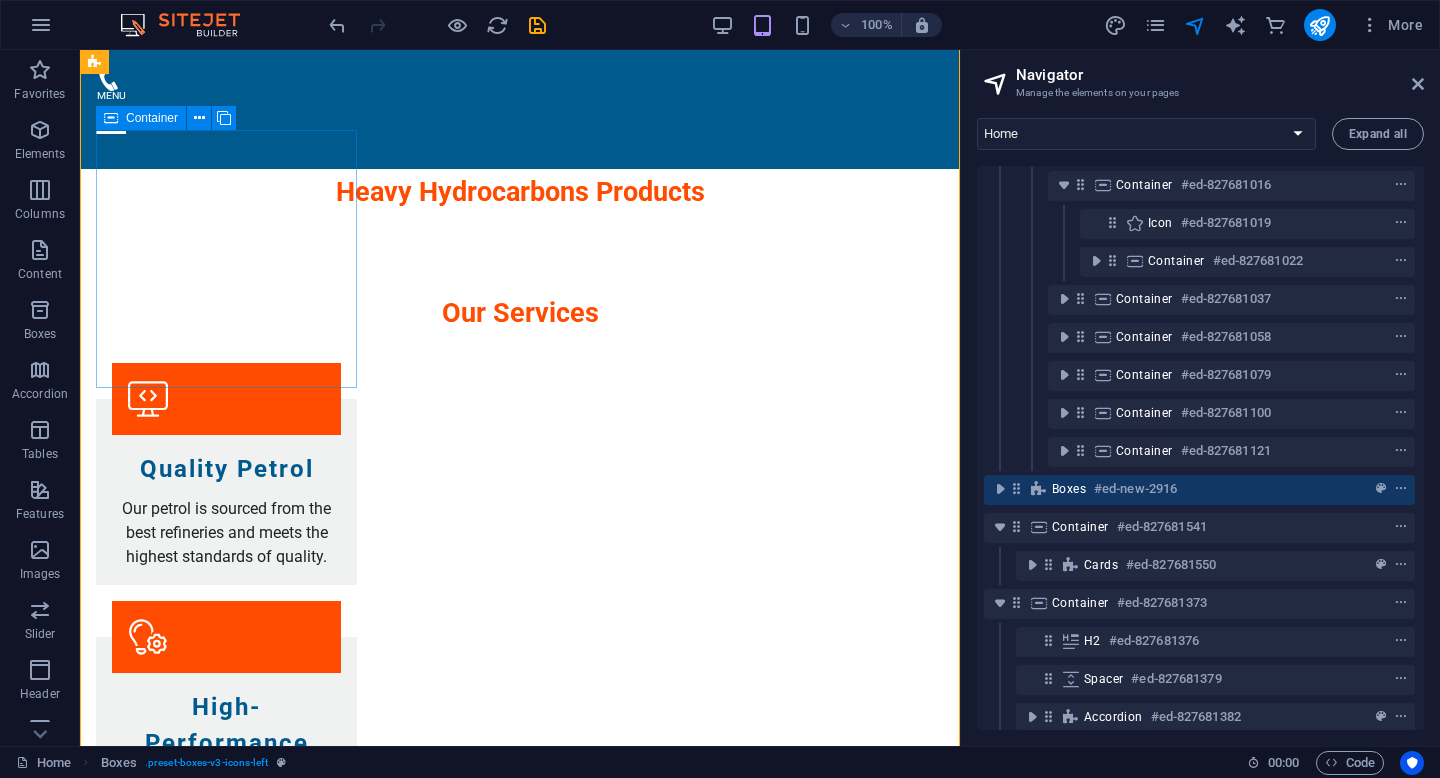 scroll, scrollTop: 889, scrollLeft: 5, axis: both 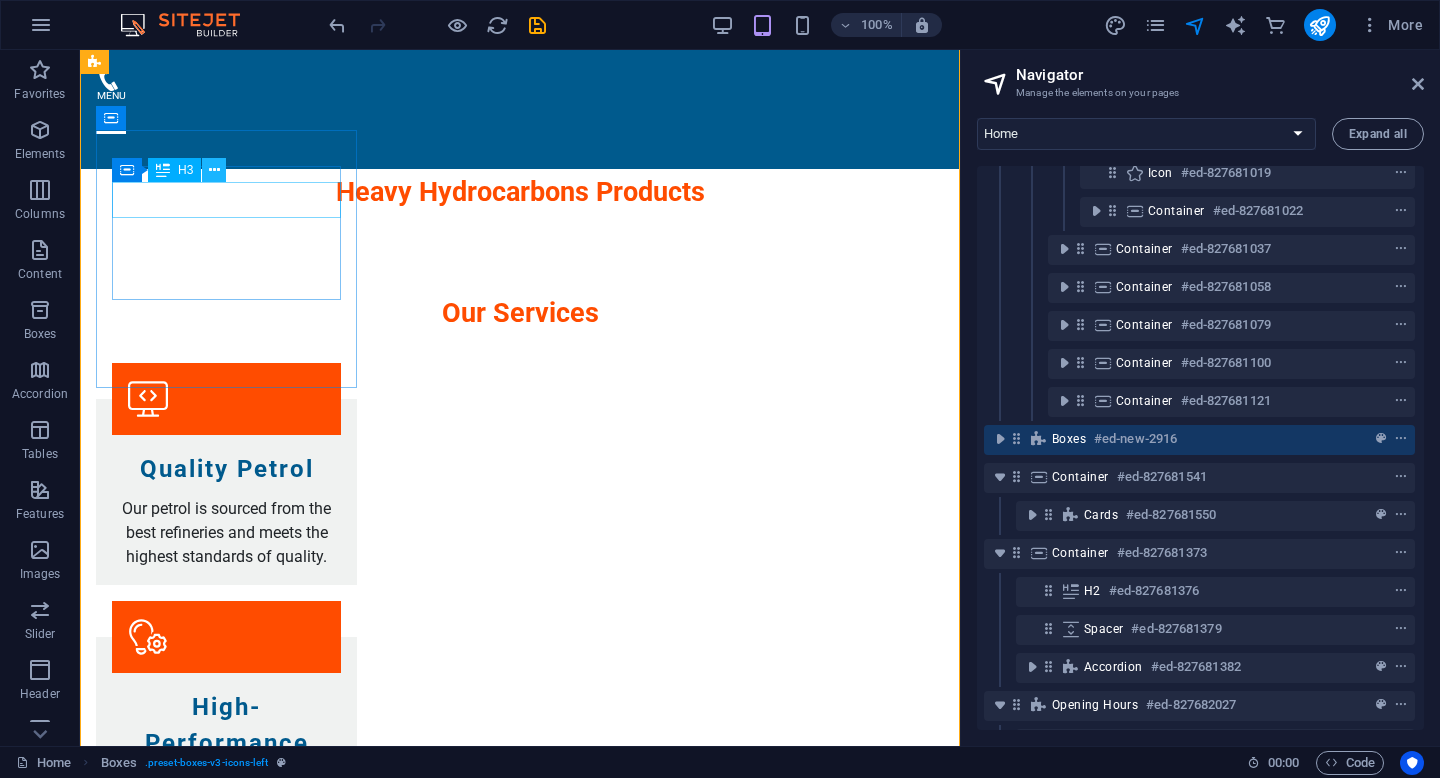 click at bounding box center [214, 170] 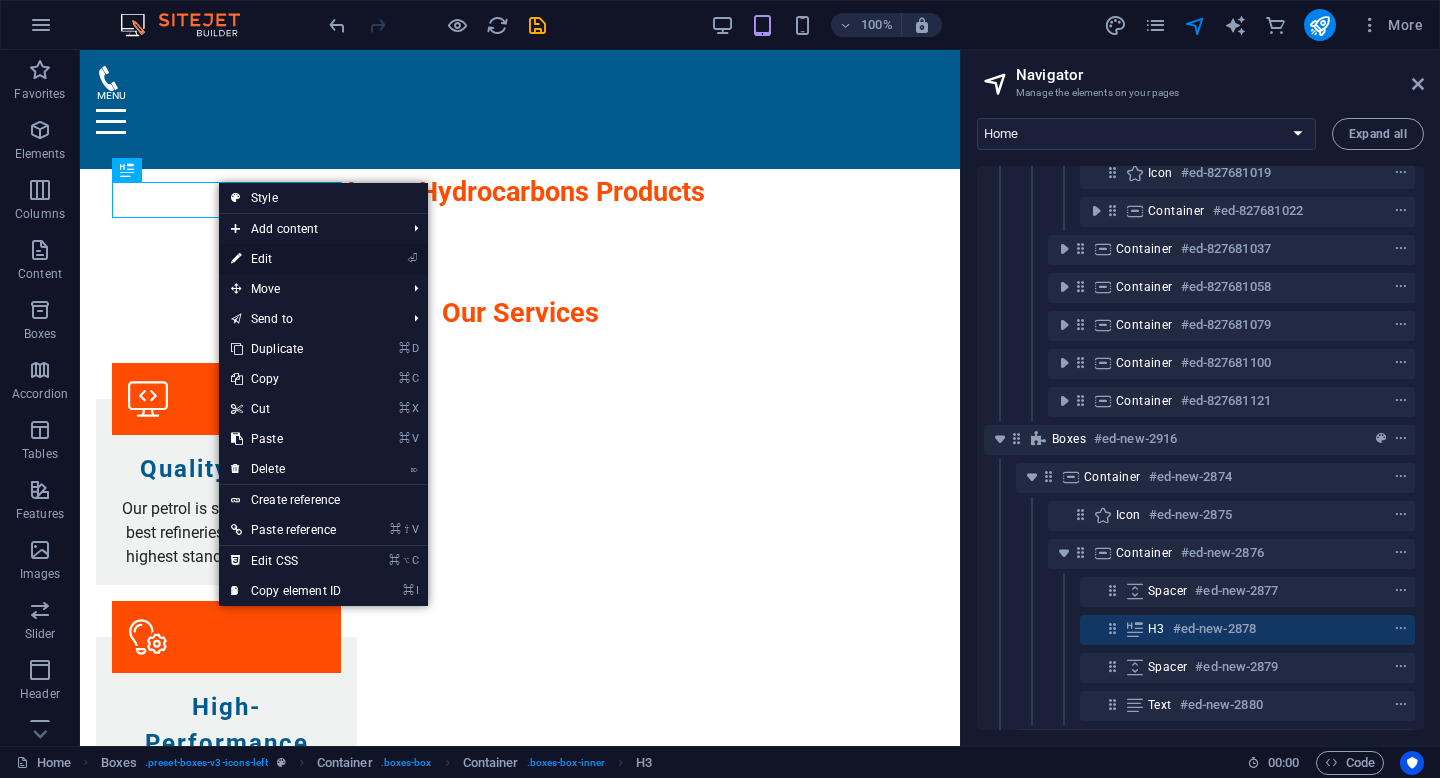 click on "⏎  Edit" at bounding box center (286, 259) 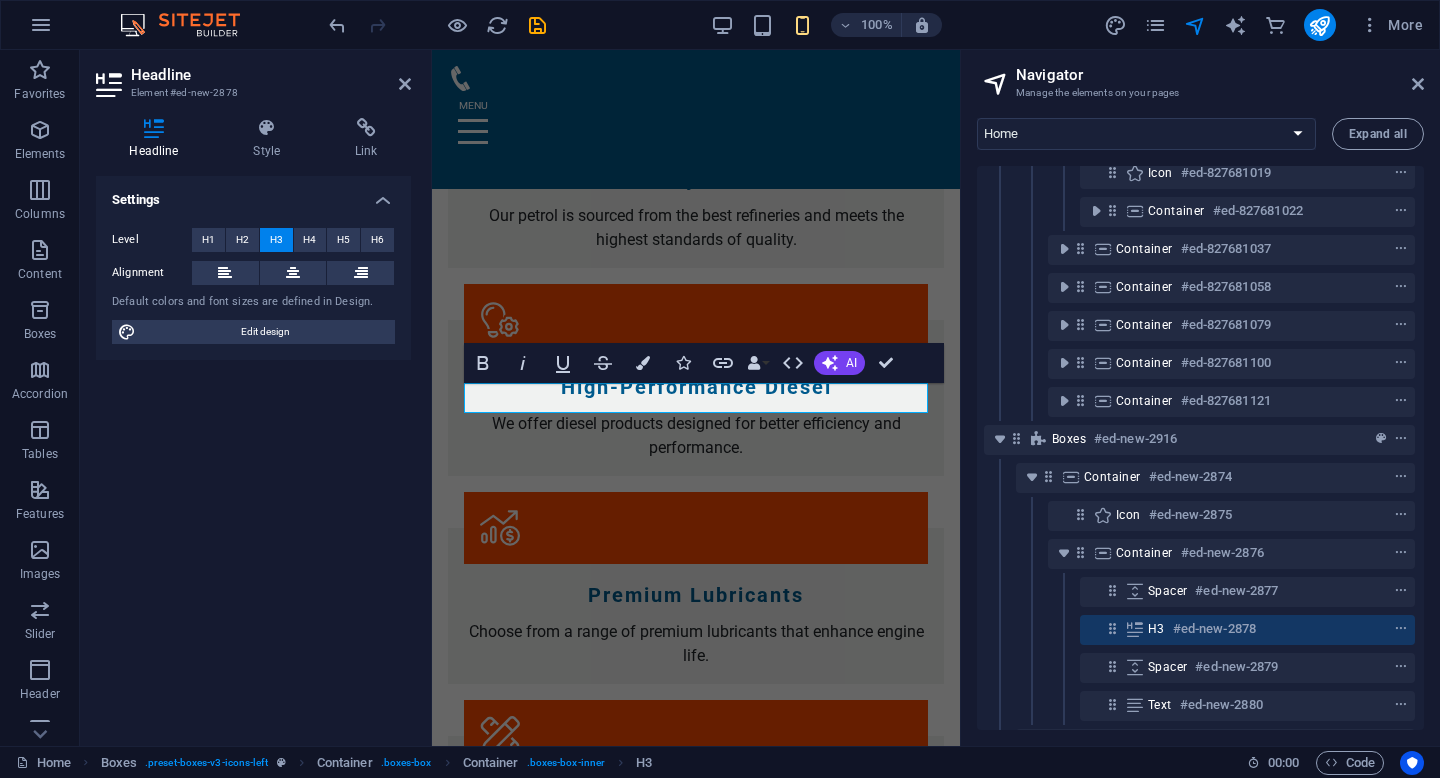 scroll, scrollTop: 3020, scrollLeft: 0, axis: vertical 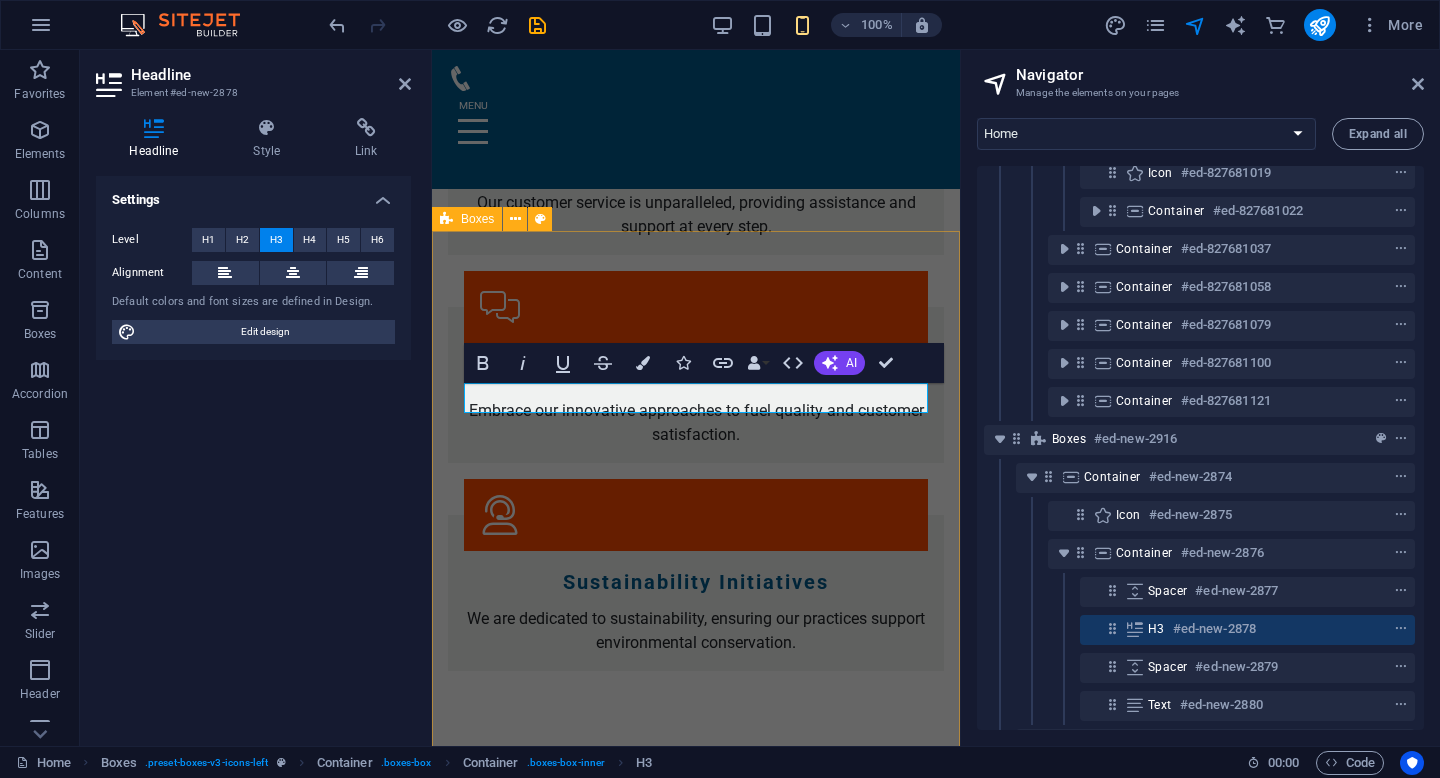 click on "GILSONITE Our petrol is sourced from the best refineries and meets the highest standards of quality. High-Performance Diesel We offer diesel products designed for better efficiency and performance. Premium Lubricants Choose from a range of premium lubricants that enhance engine life. Customer-Centric Solutions Our customer service is unparalleled, providing assistance and support at every step. Innovative Fuel Services Embrace our innovative approaches to fuel quality and customer satisfaction. Sustainability Initiatives We are dedicated to sustainability, ensuring our practices support environmental conservation." at bounding box center [696, 1415] 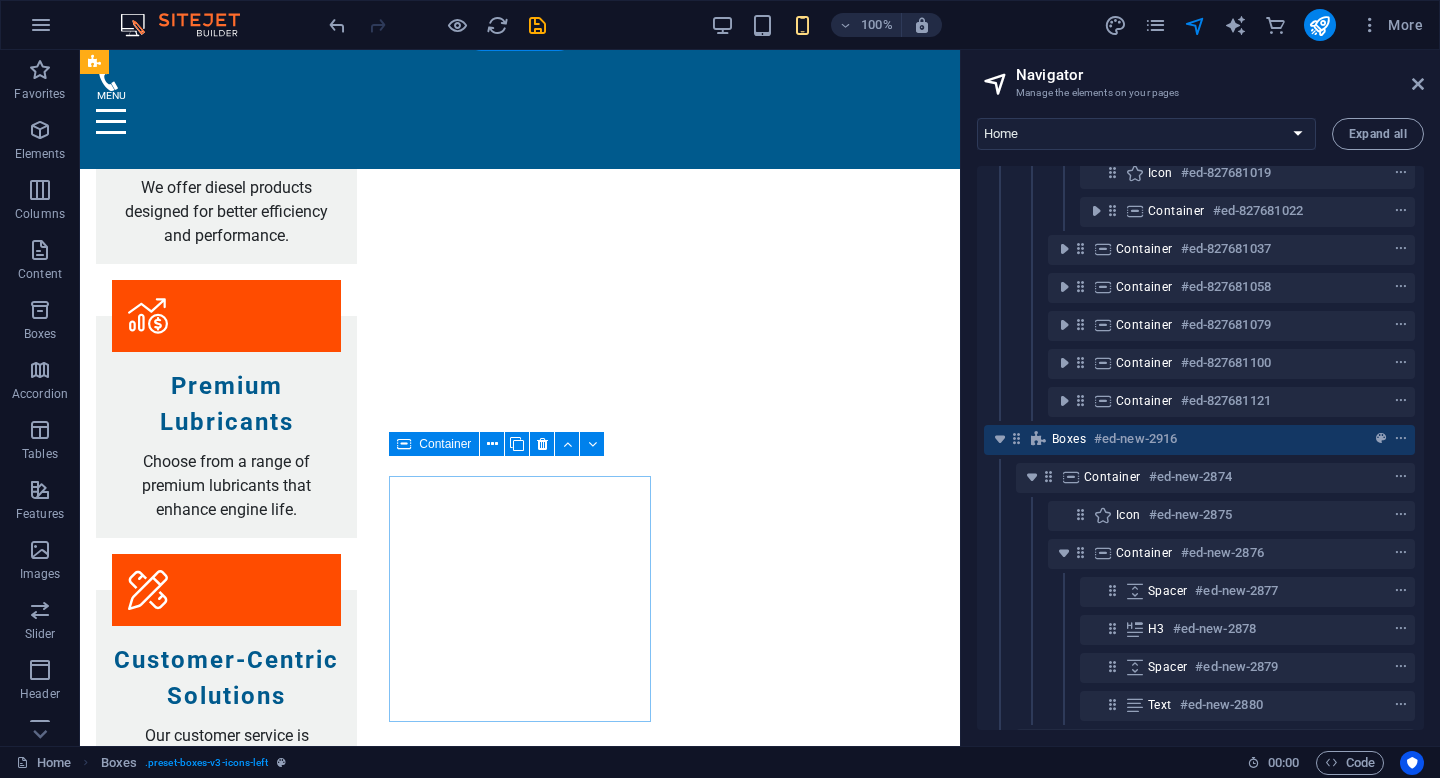 scroll, scrollTop: 2383, scrollLeft: 0, axis: vertical 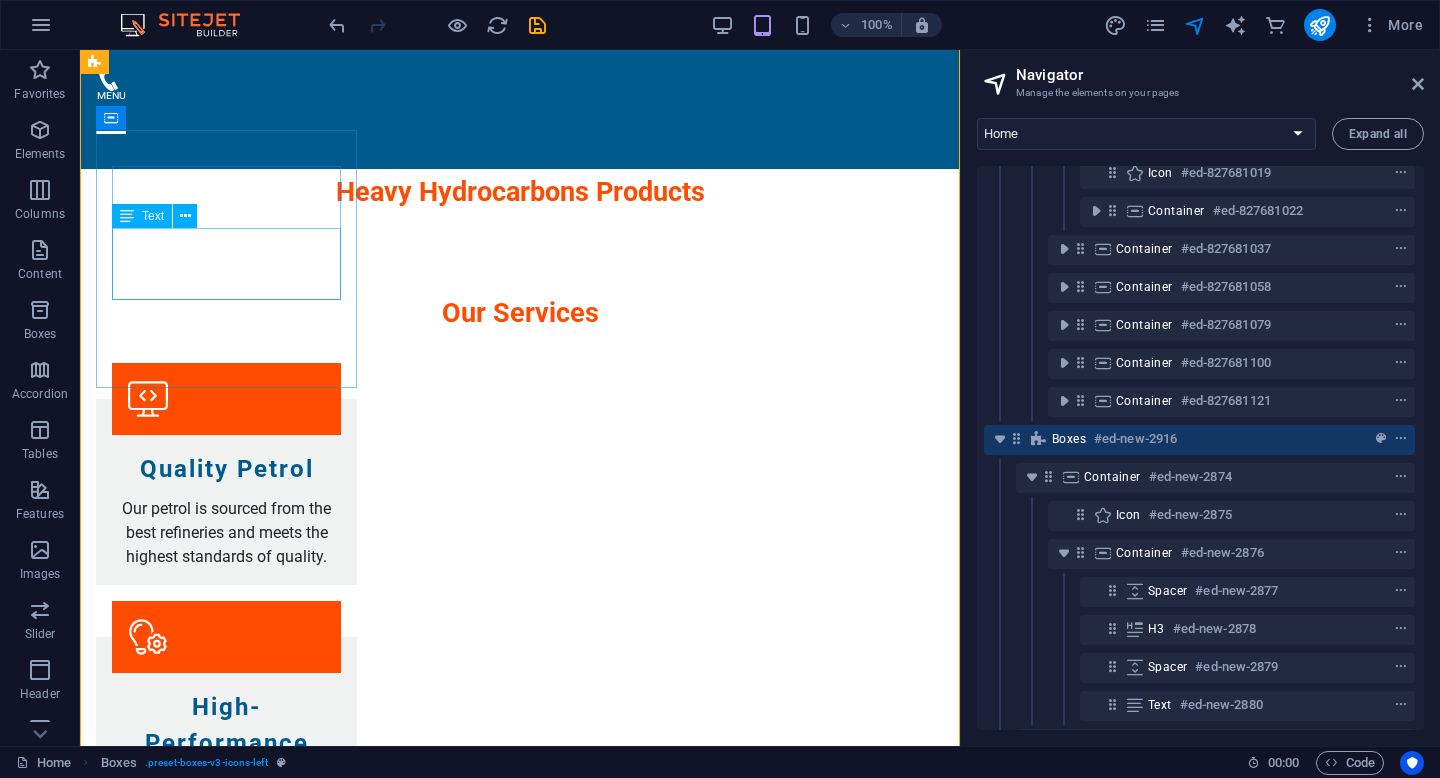 click on "Our petrol is sourced from the best refineries and meets the highest standards of quality." at bounding box center [226, 2369] 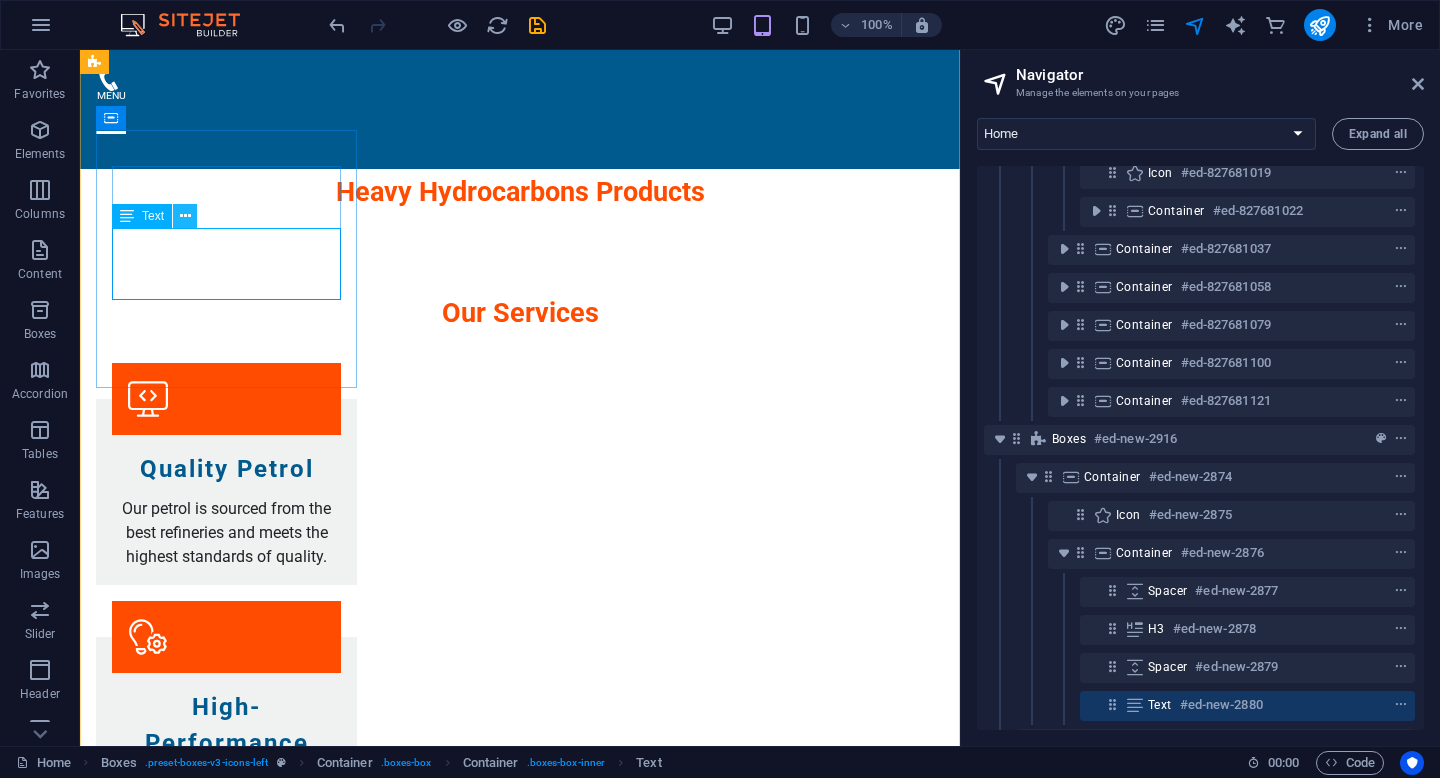 click at bounding box center [185, 216] 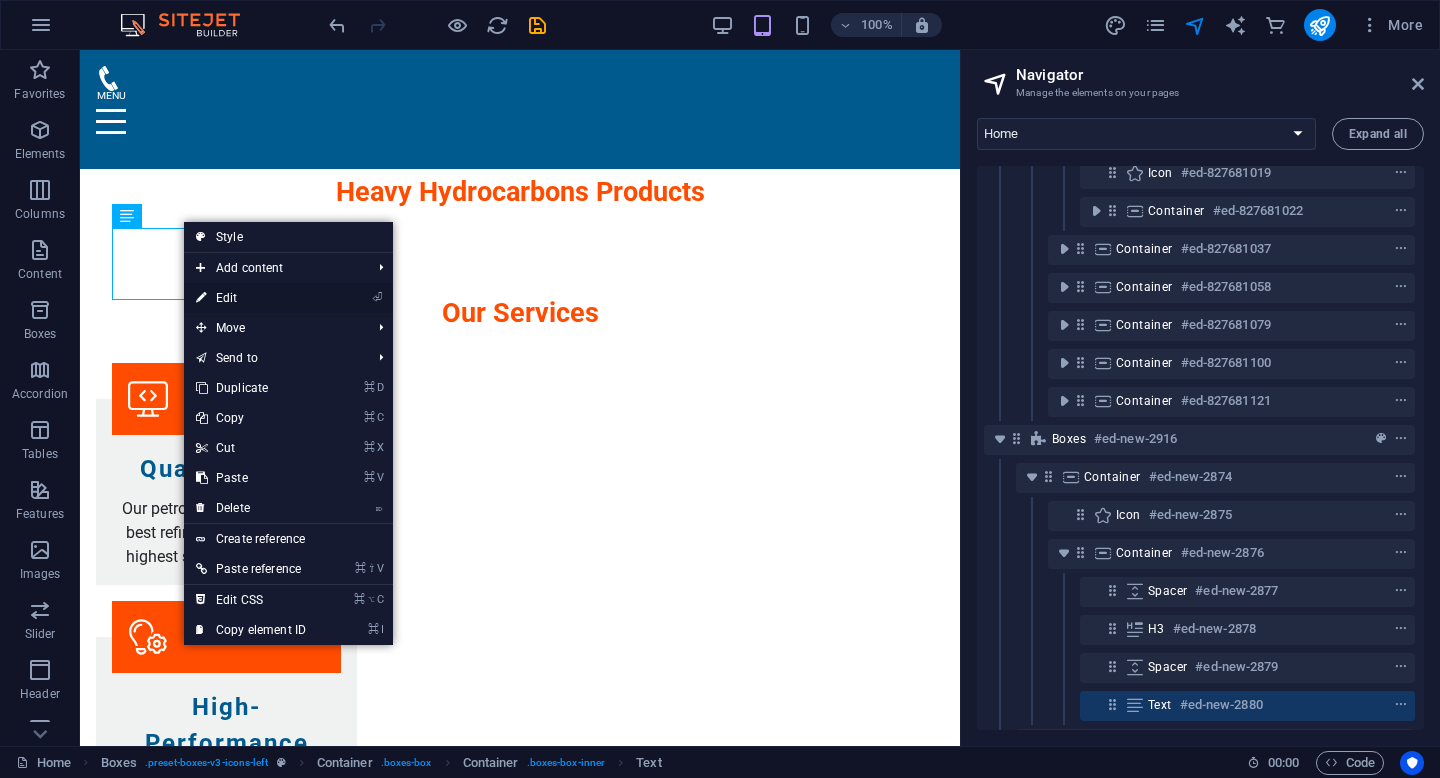 click on "⏎  Edit" at bounding box center (251, 298) 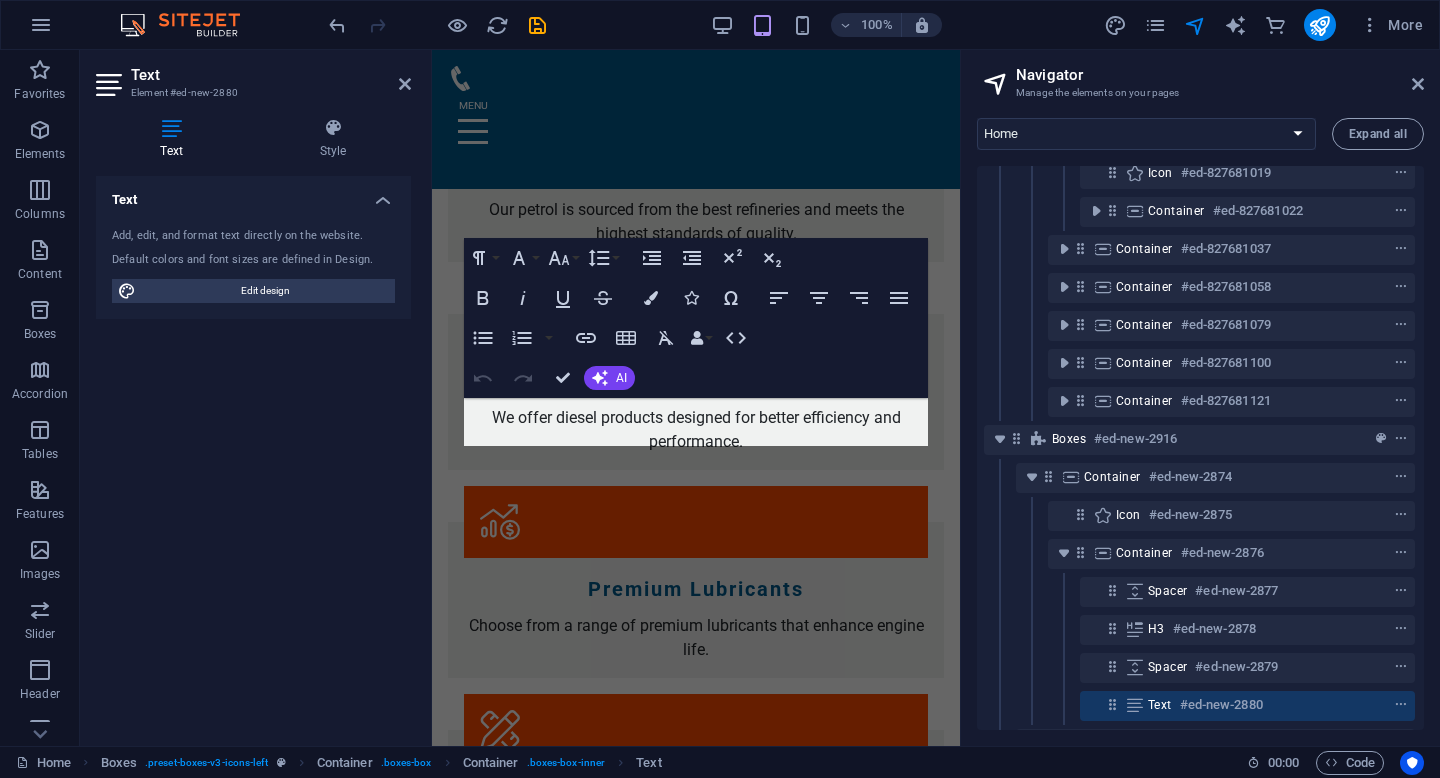 scroll, scrollTop: 3045, scrollLeft: 0, axis: vertical 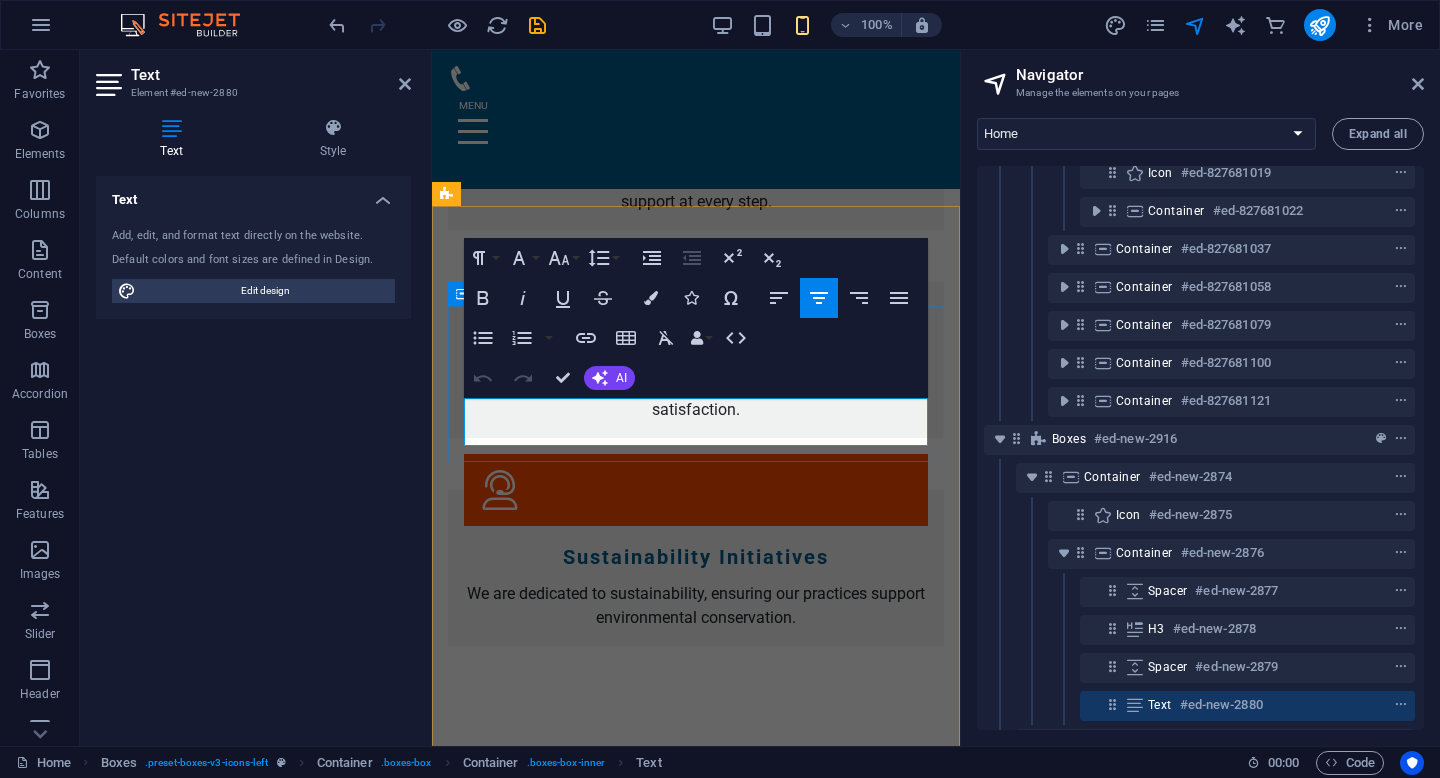 click on "Our petrol is sourced from the best refineries and meets the highest standards of quality." at bounding box center (696, 926) 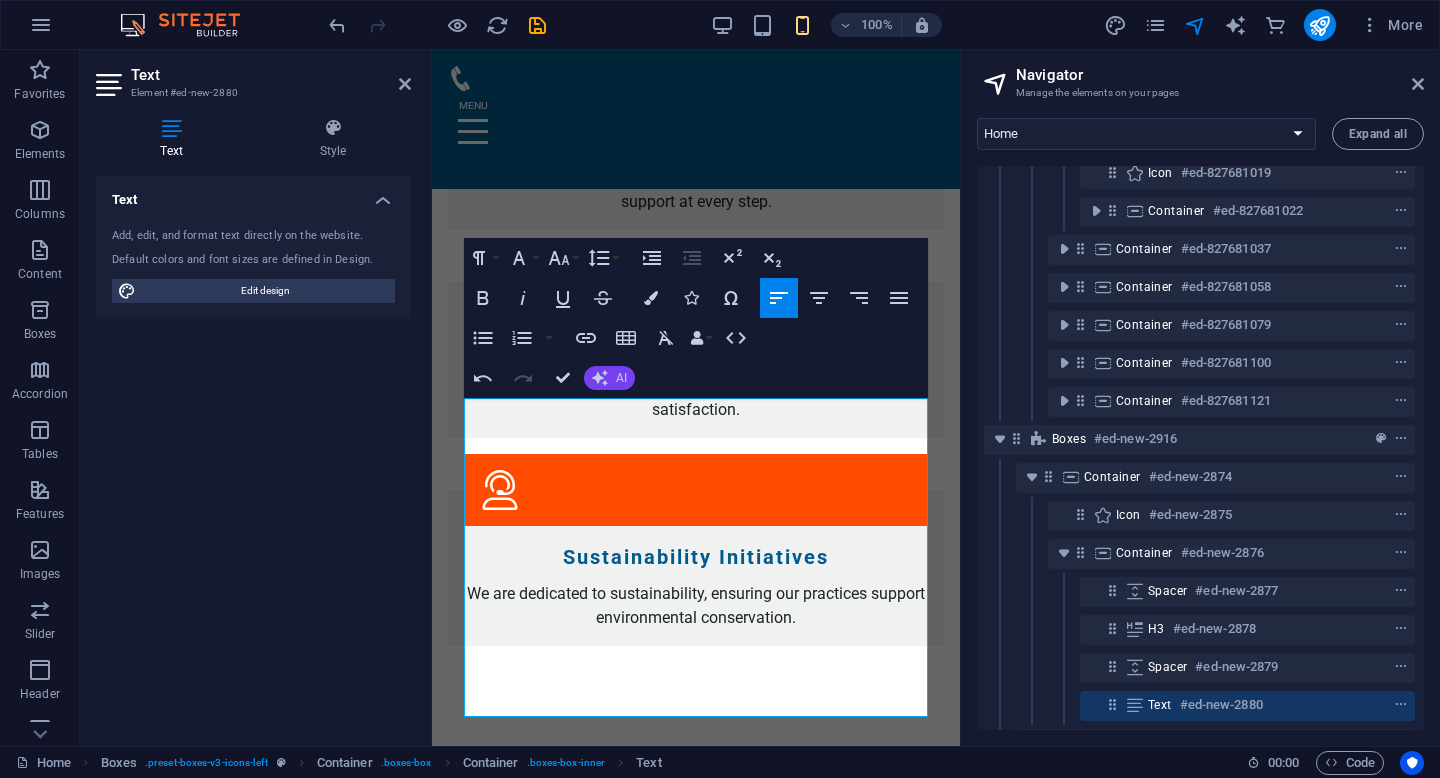click on "AI" at bounding box center (621, 378) 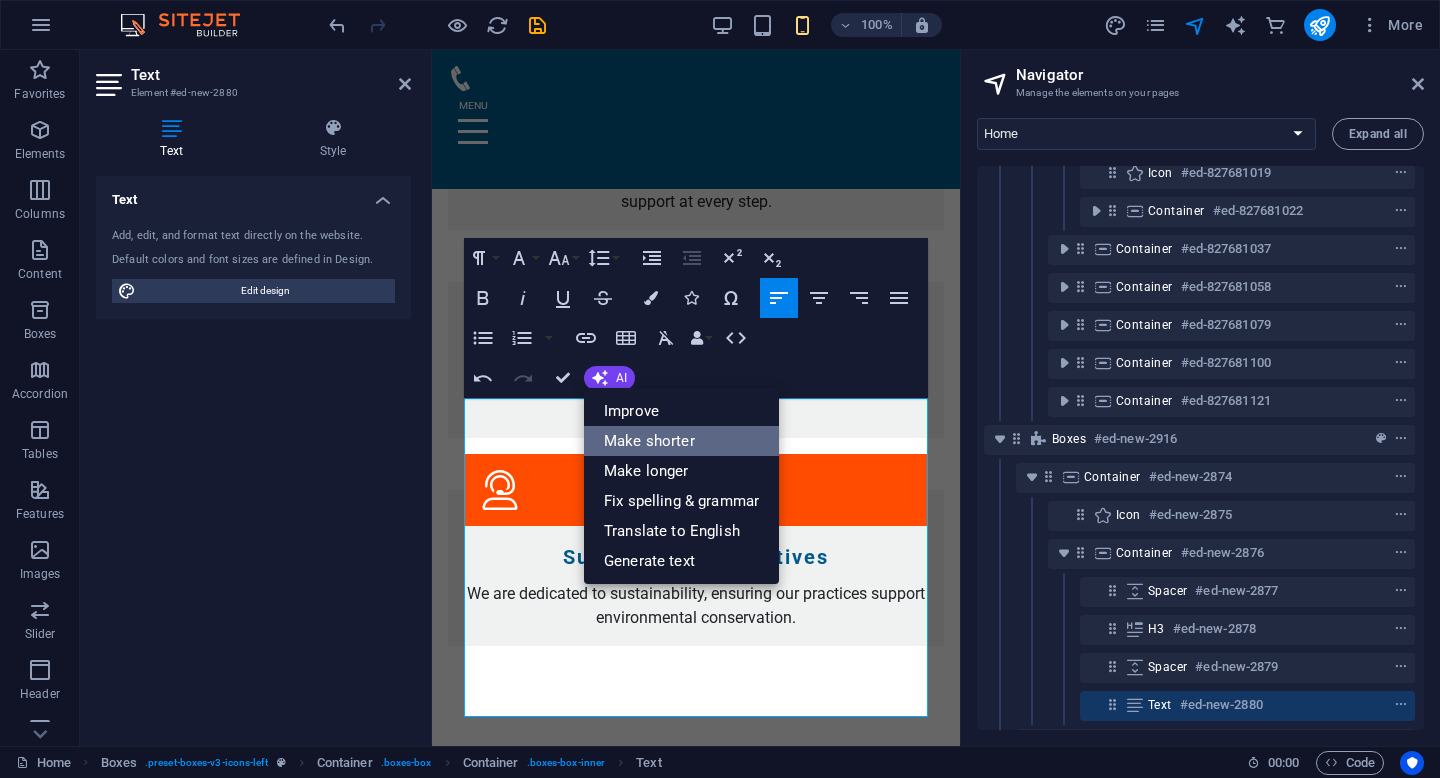 click on "Make shorter" at bounding box center (681, 441) 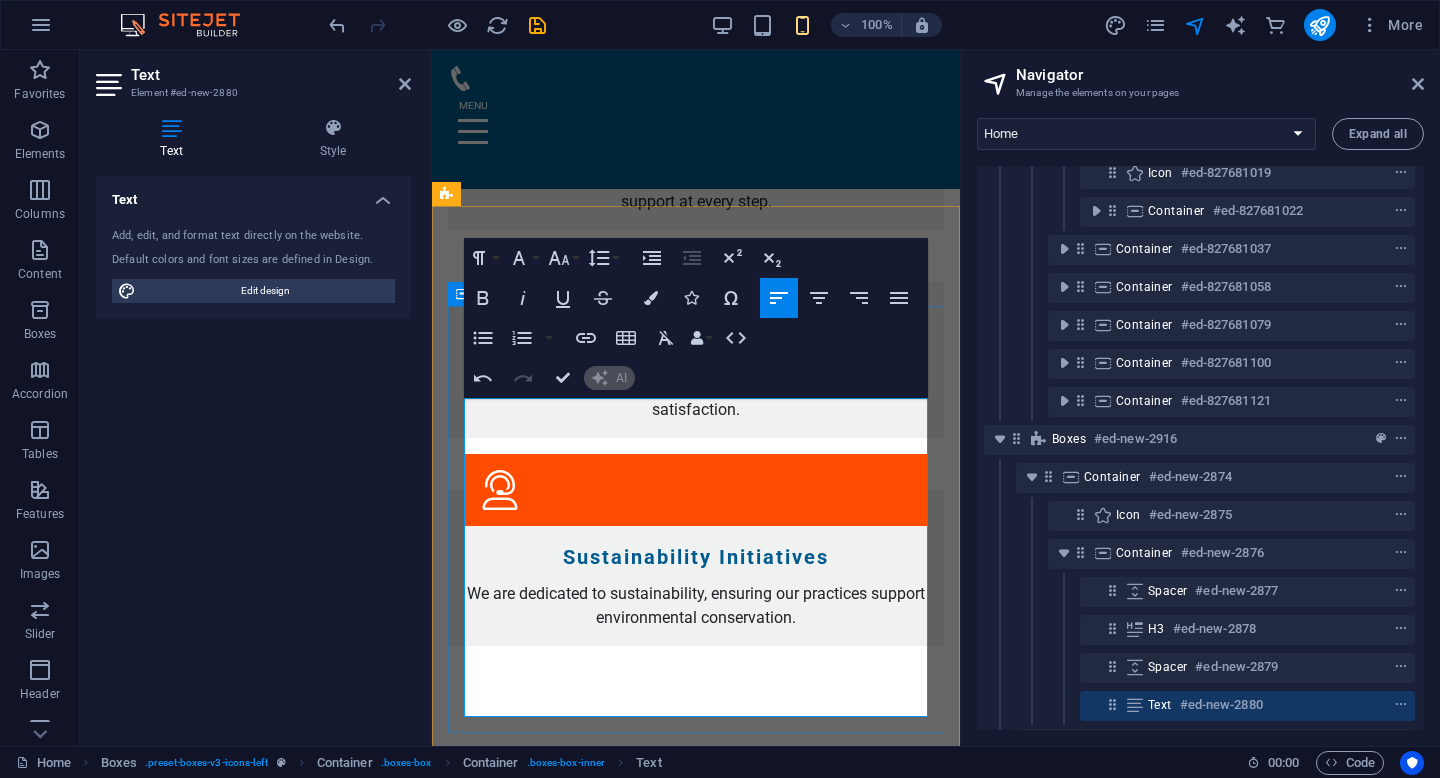 type 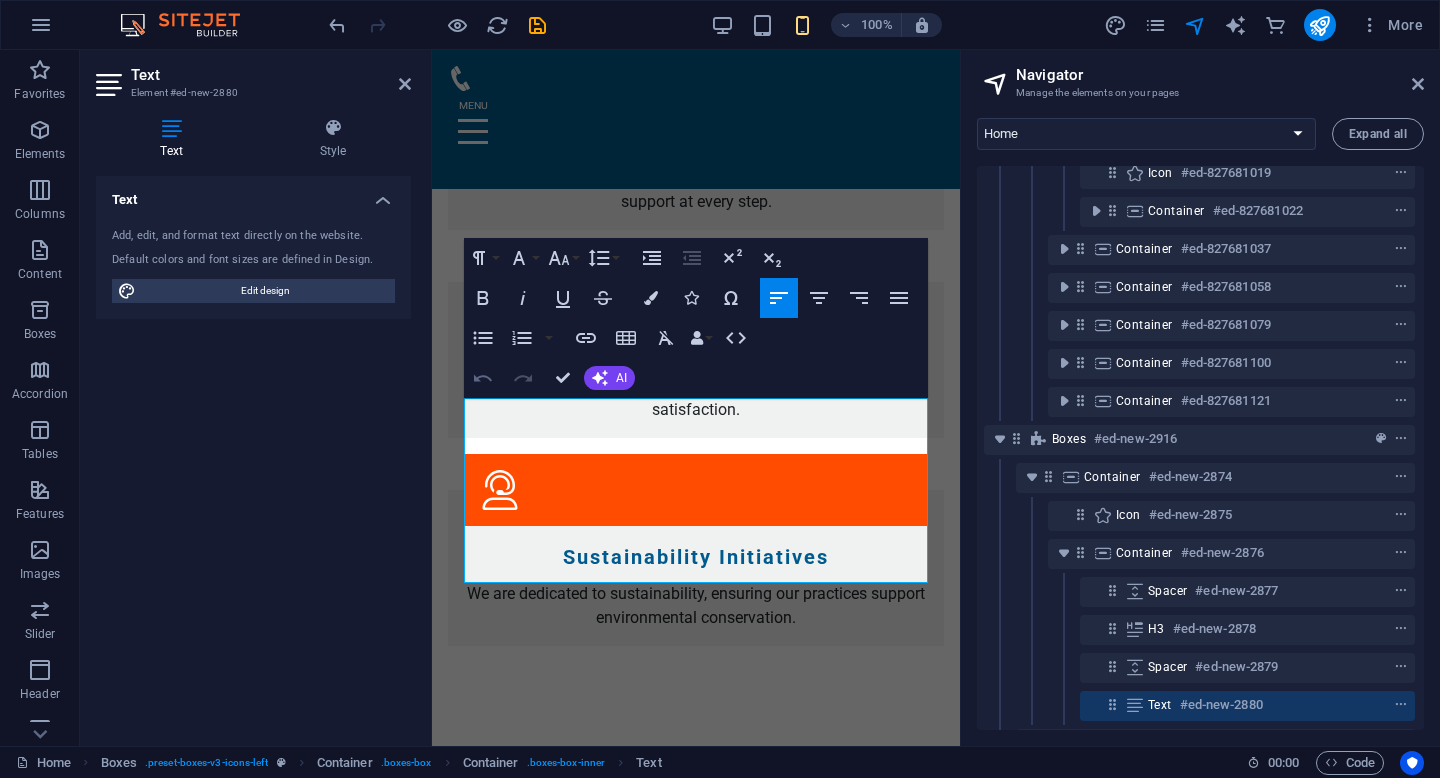 click 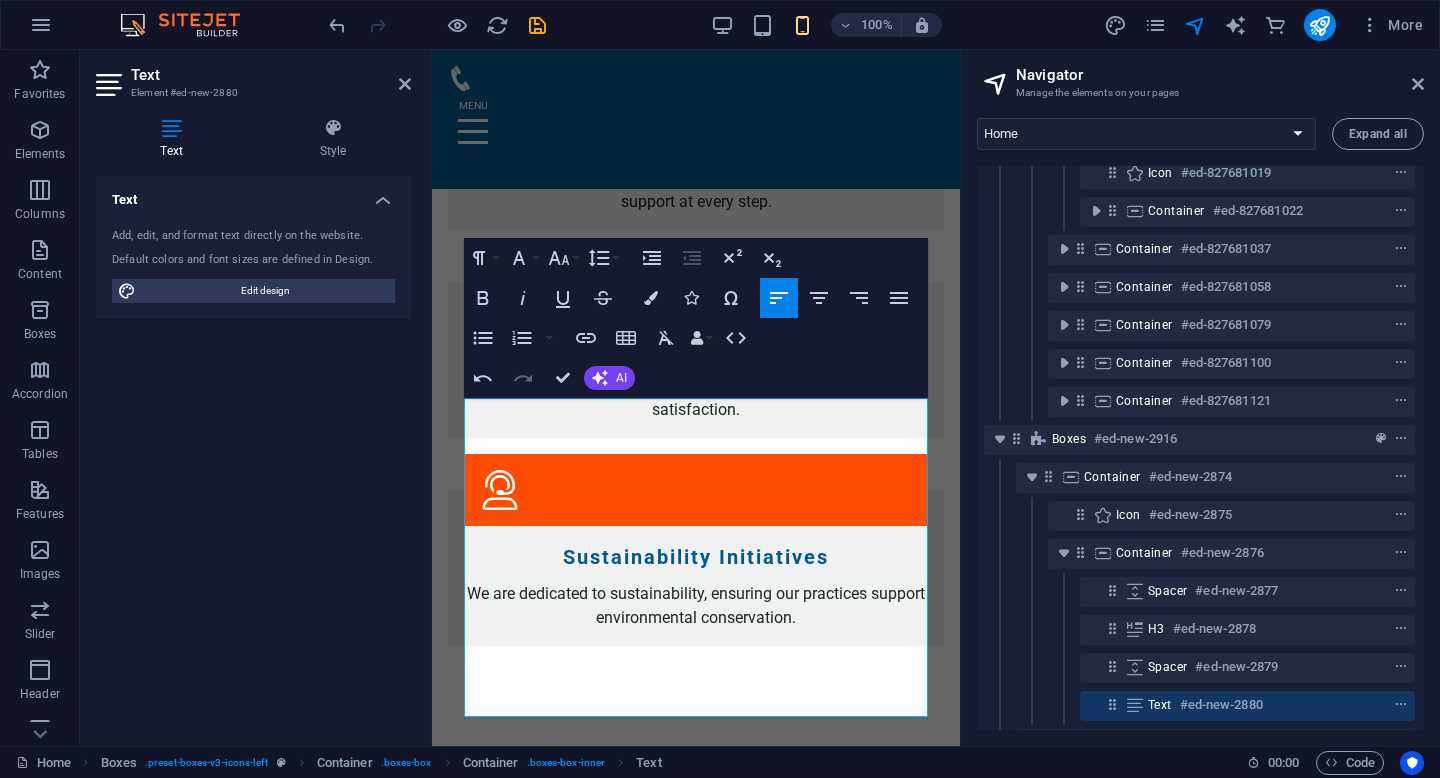 click 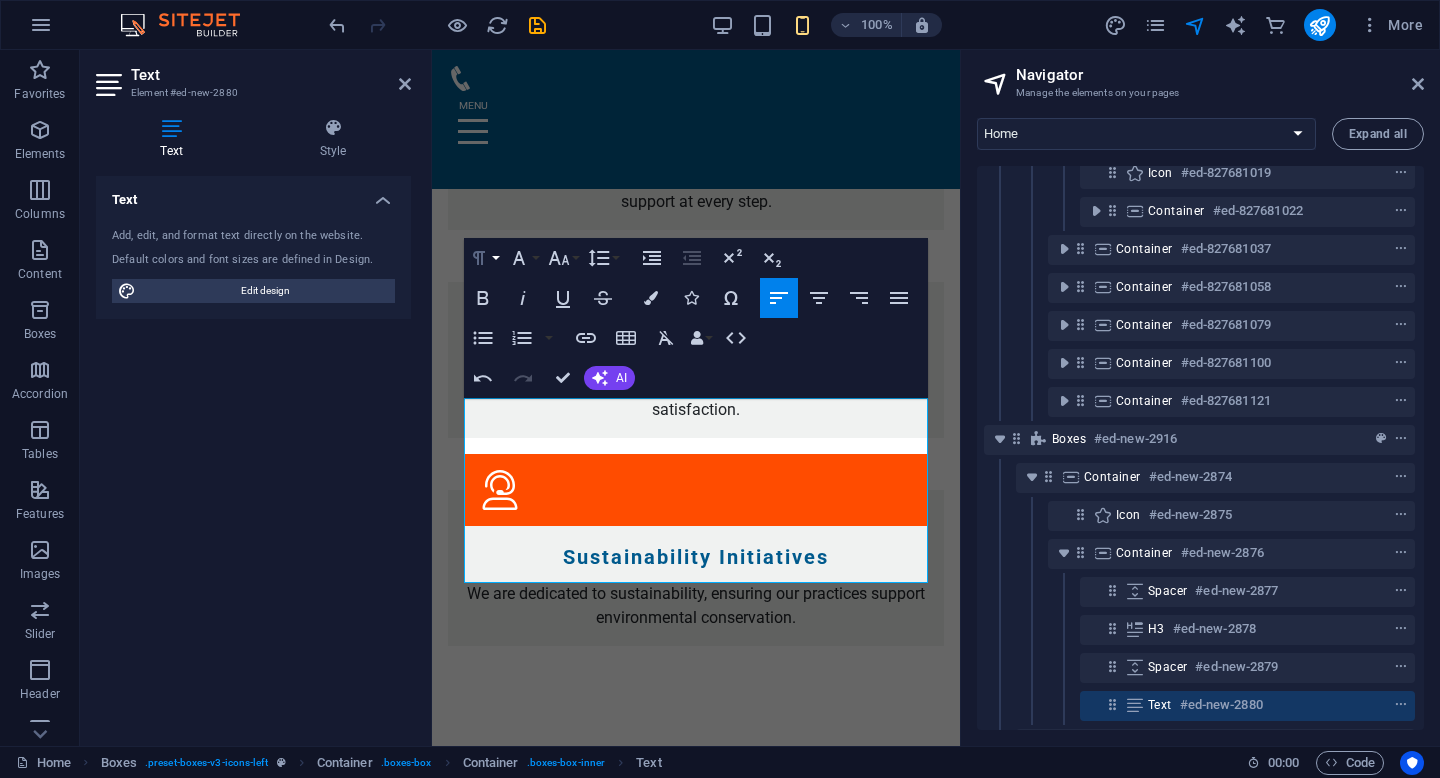 click on "Paragraph Format" at bounding box center [483, 258] 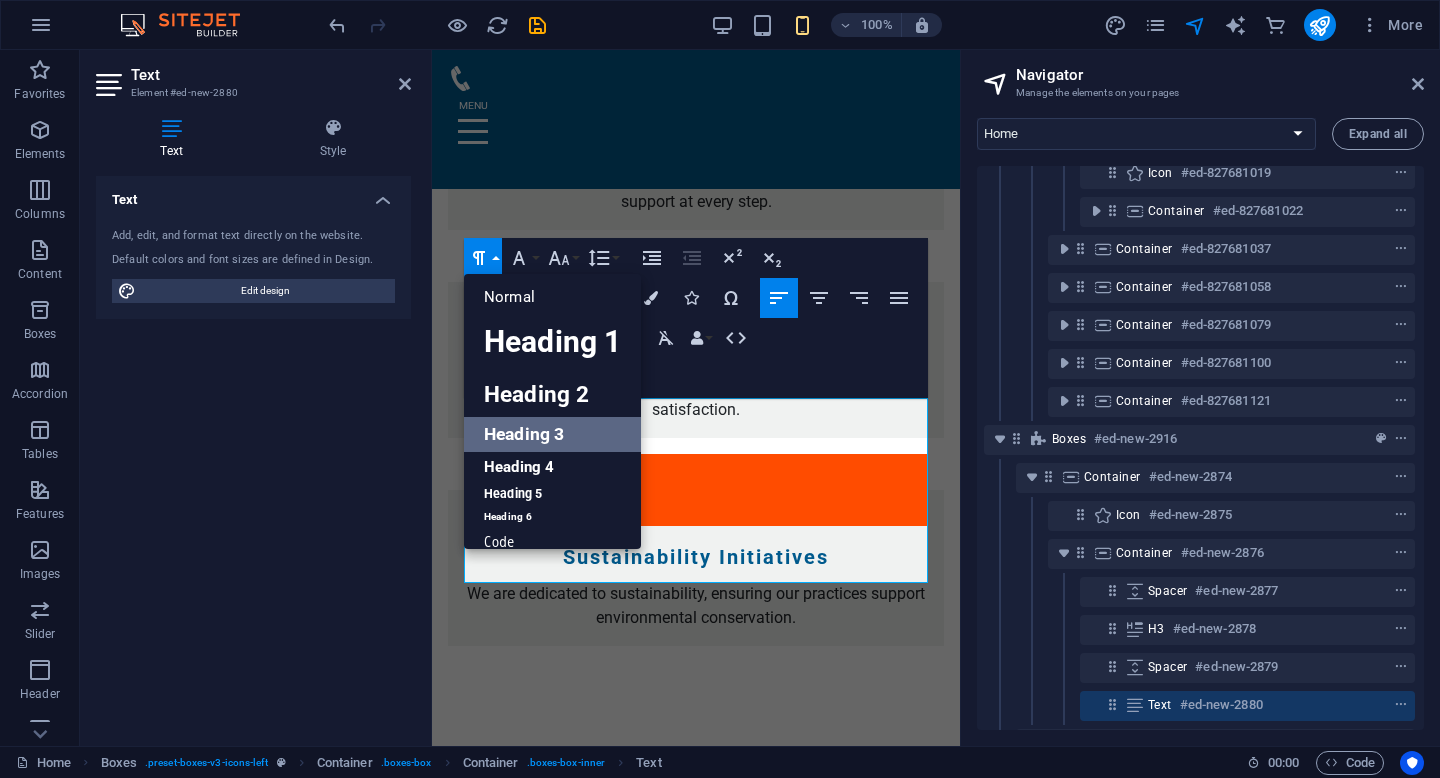 click on "Heading 3" at bounding box center (552, 434) 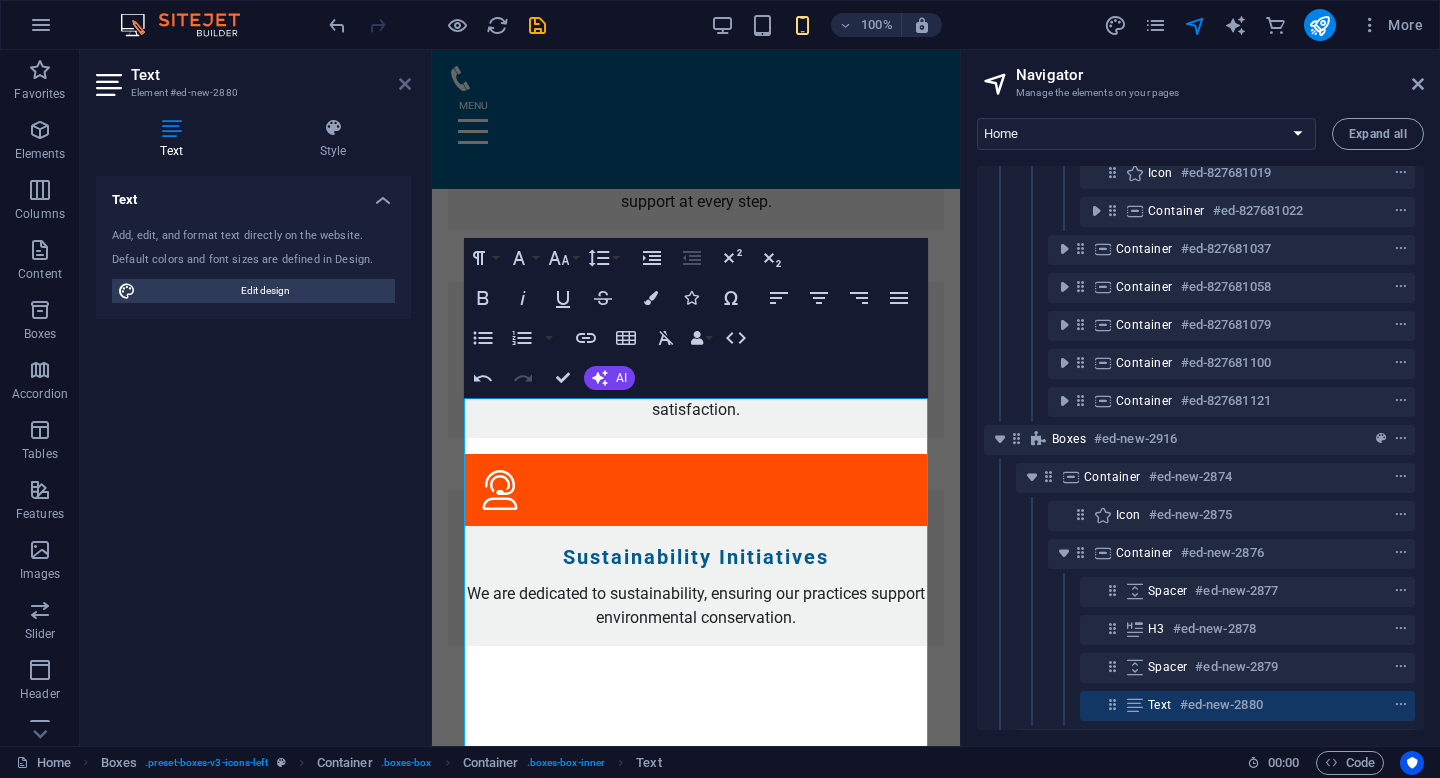 click at bounding box center (405, 84) 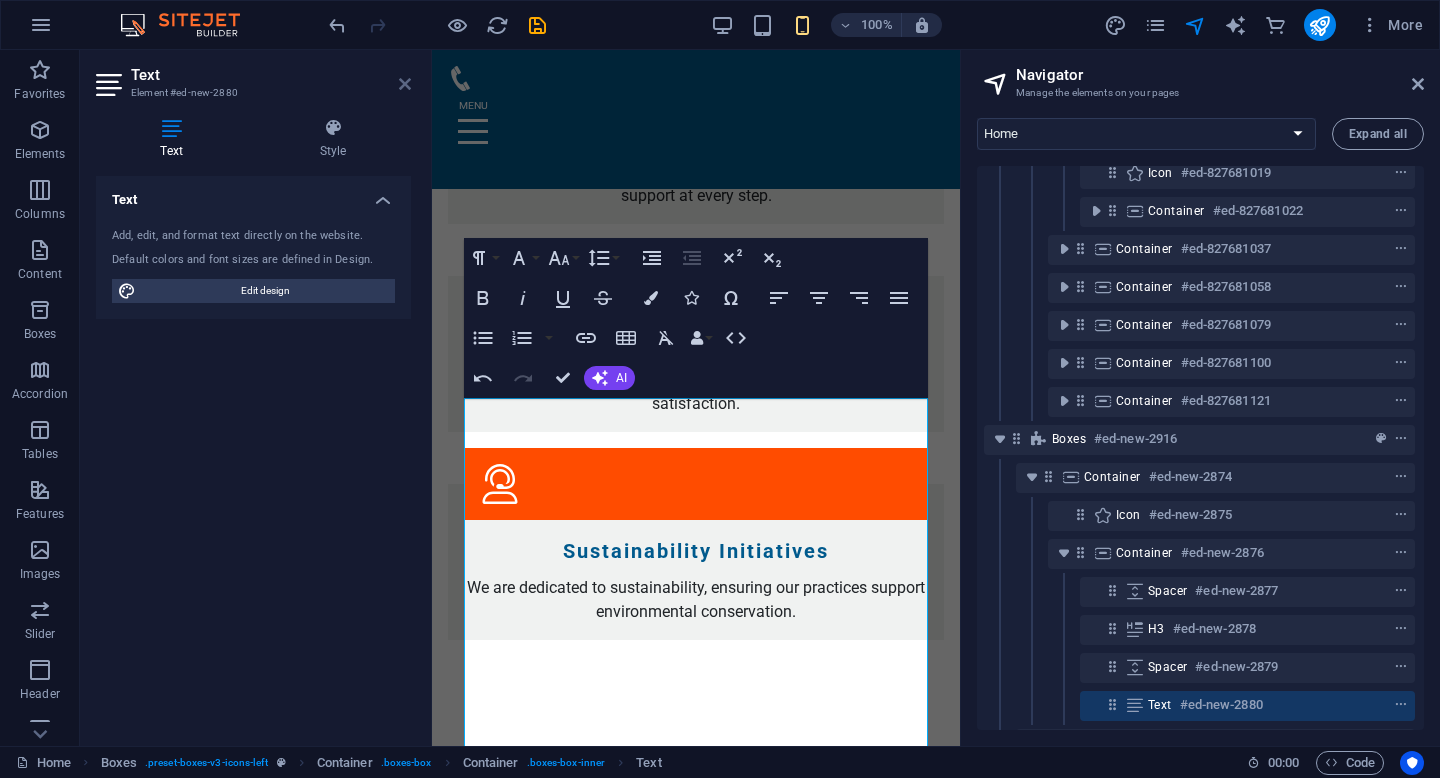 scroll, scrollTop: 2418, scrollLeft: 0, axis: vertical 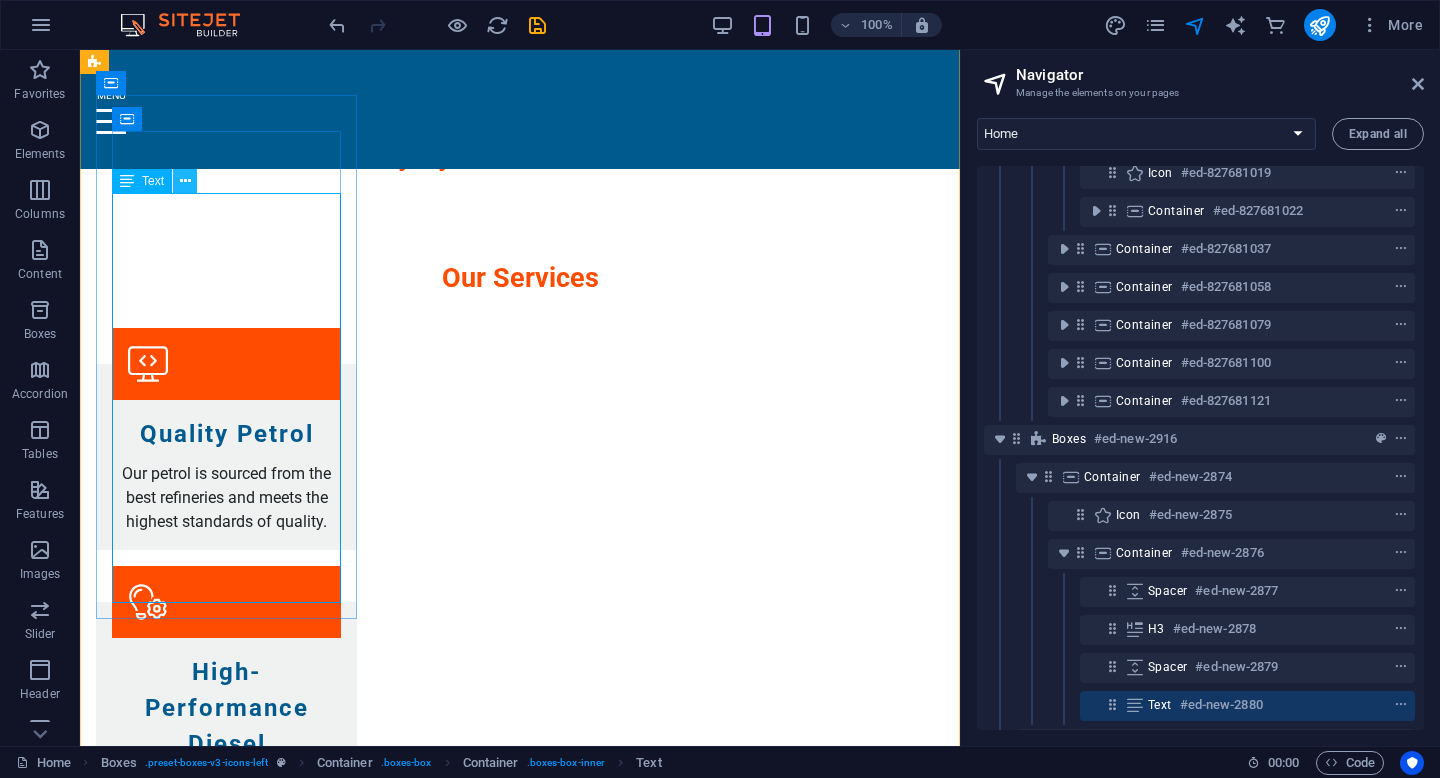 click at bounding box center [185, 181] 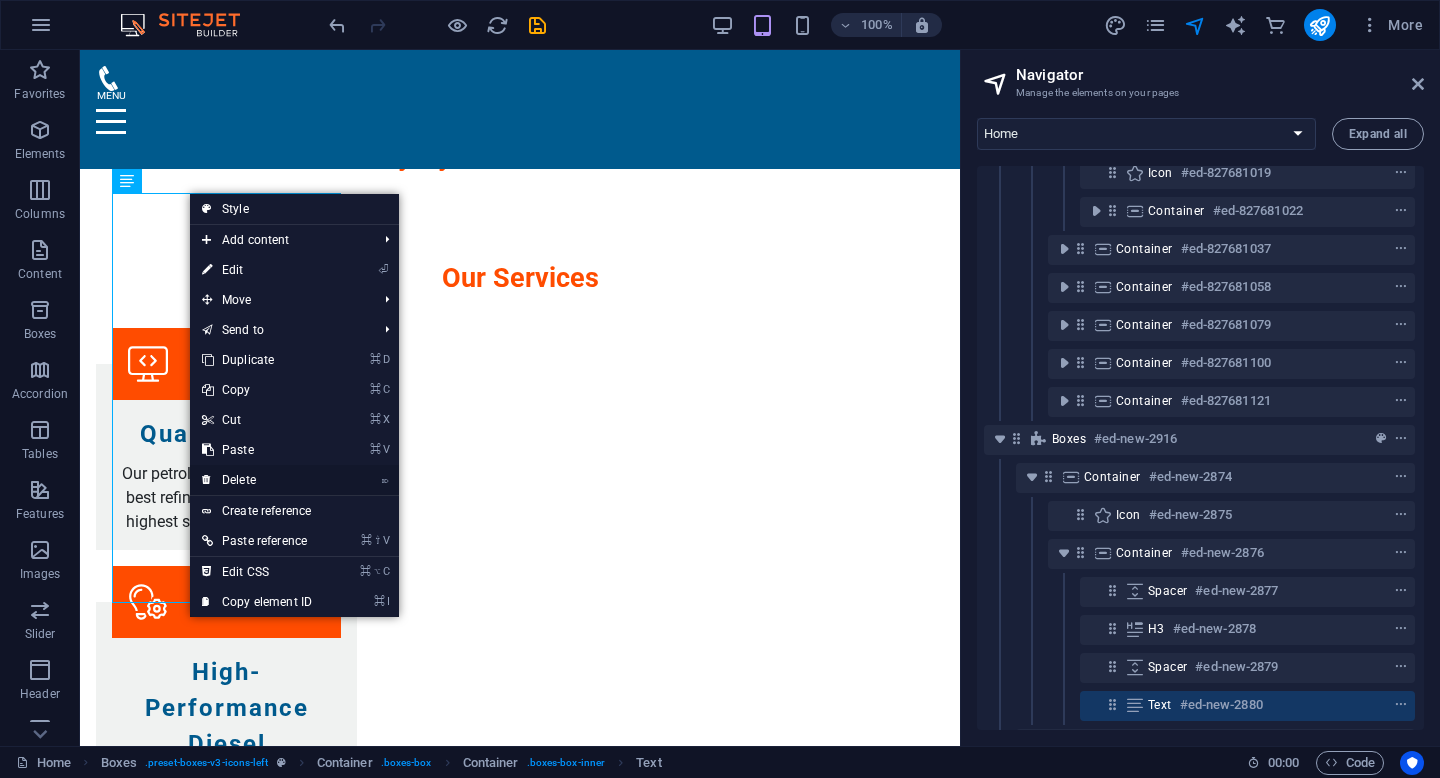 click on "⌦  Delete" at bounding box center [257, 480] 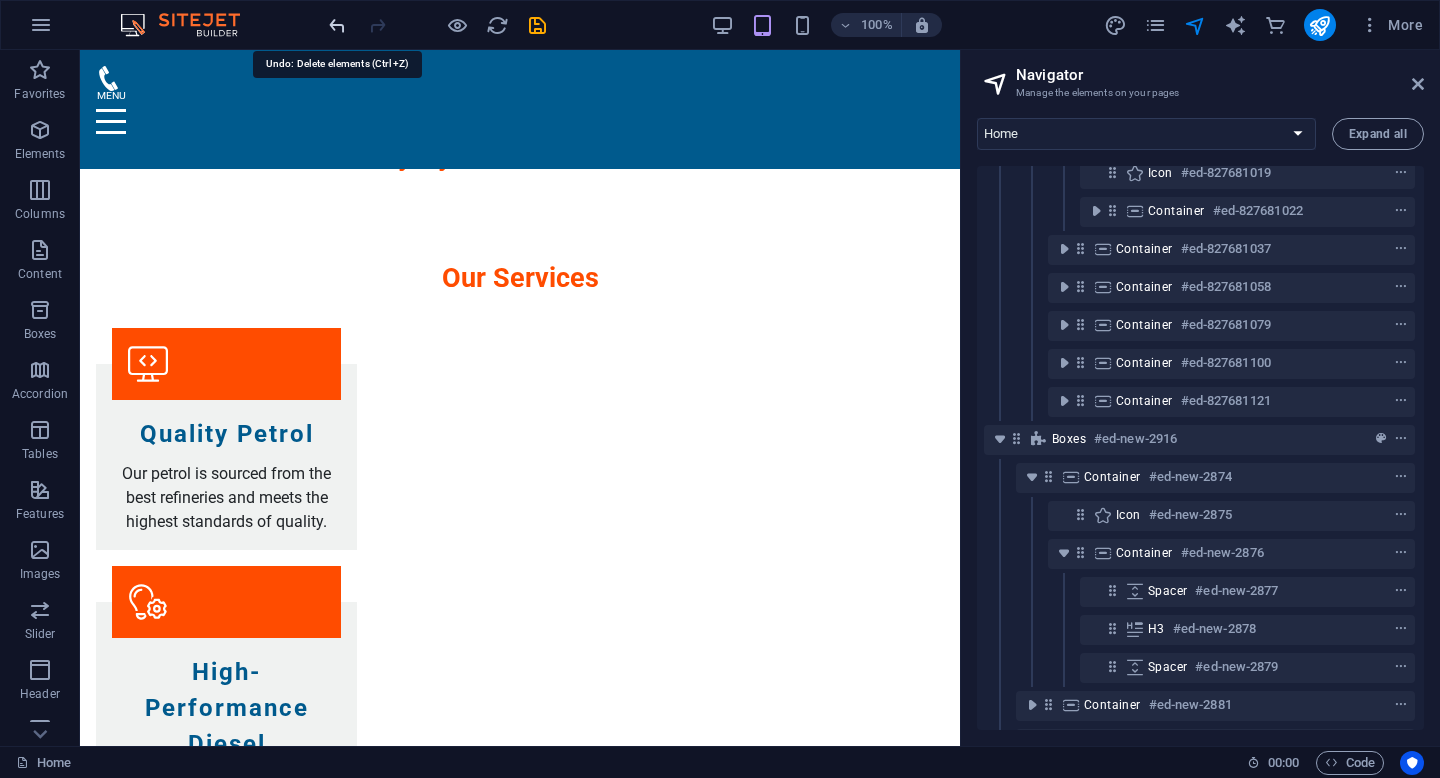 click at bounding box center (337, 25) 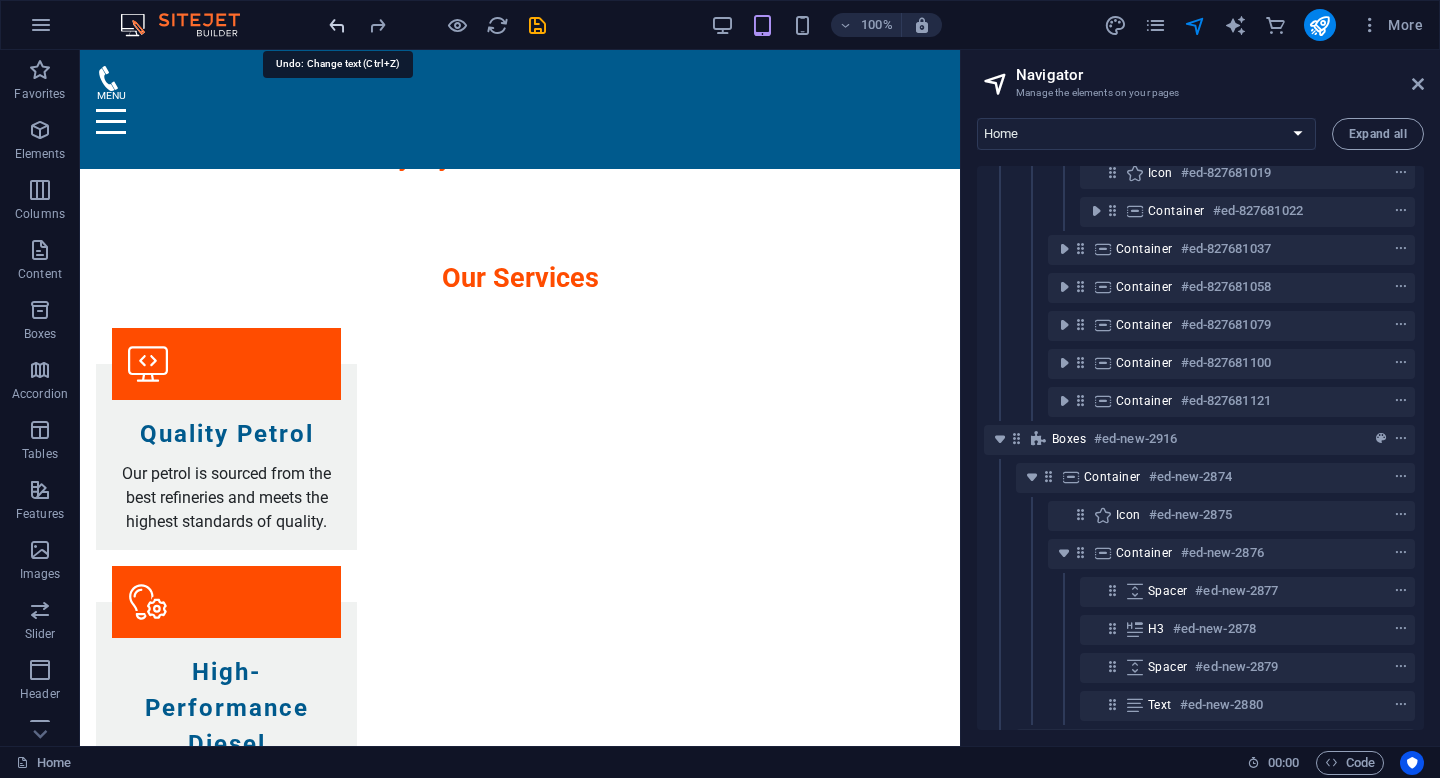 click at bounding box center [337, 25] 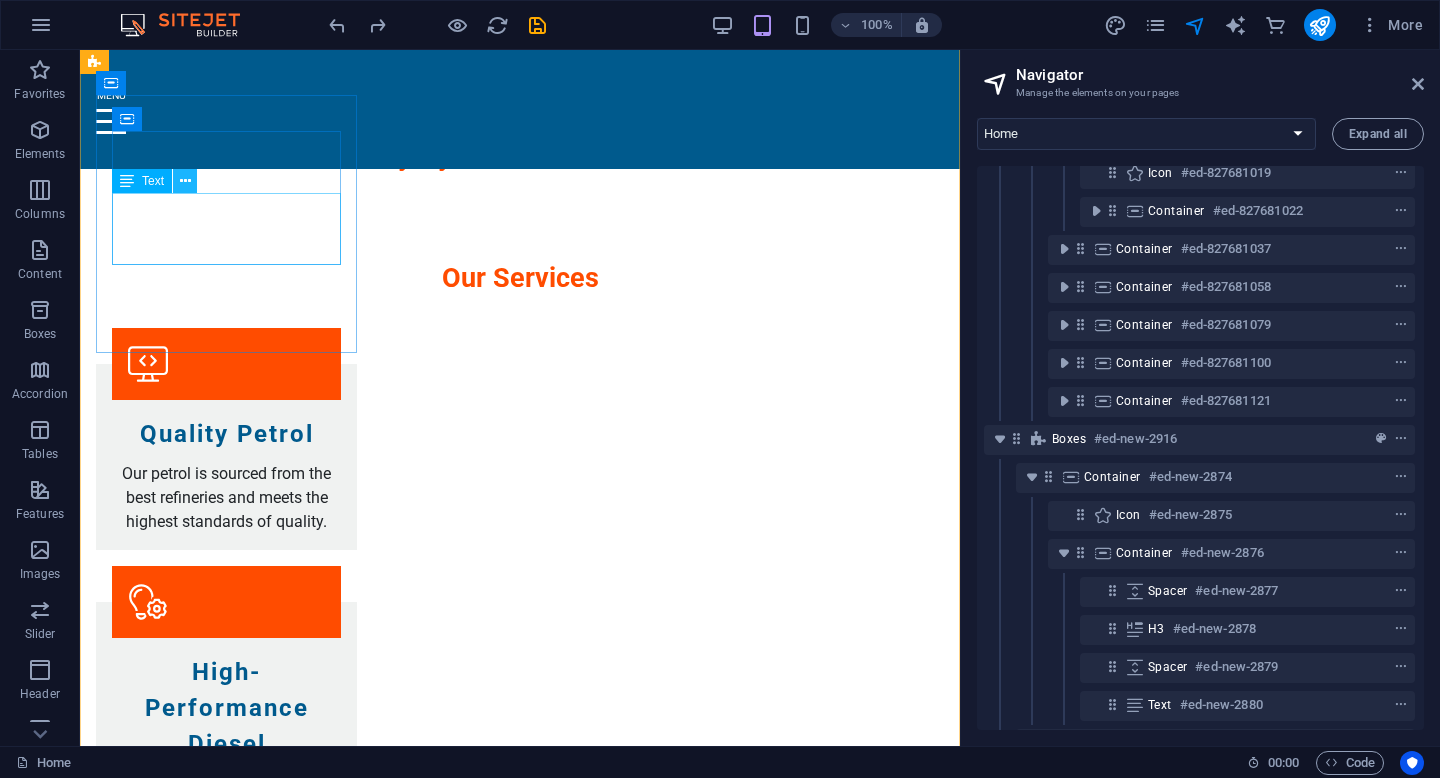 click at bounding box center [185, 181] 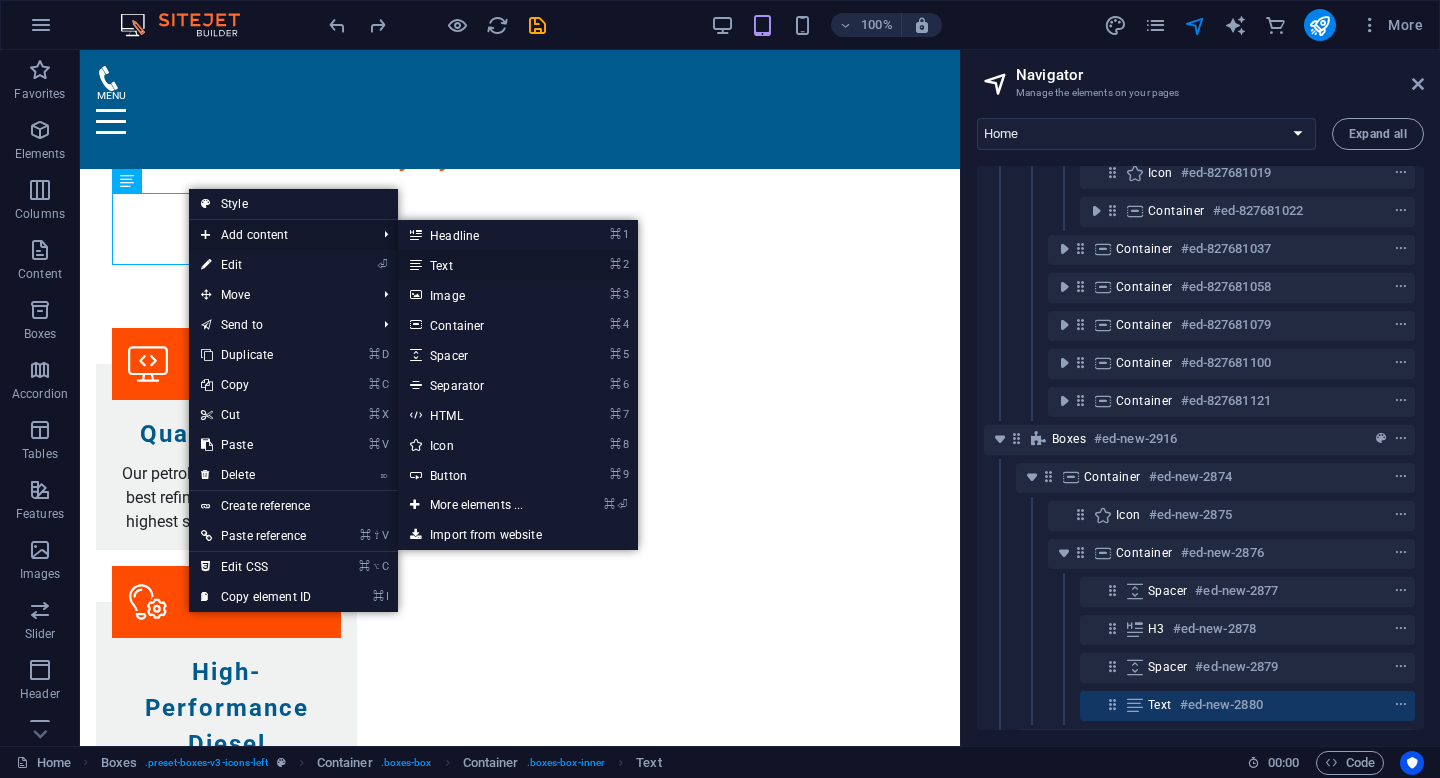 click on "⌘ 2  Text" at bounding box center [480, 265] 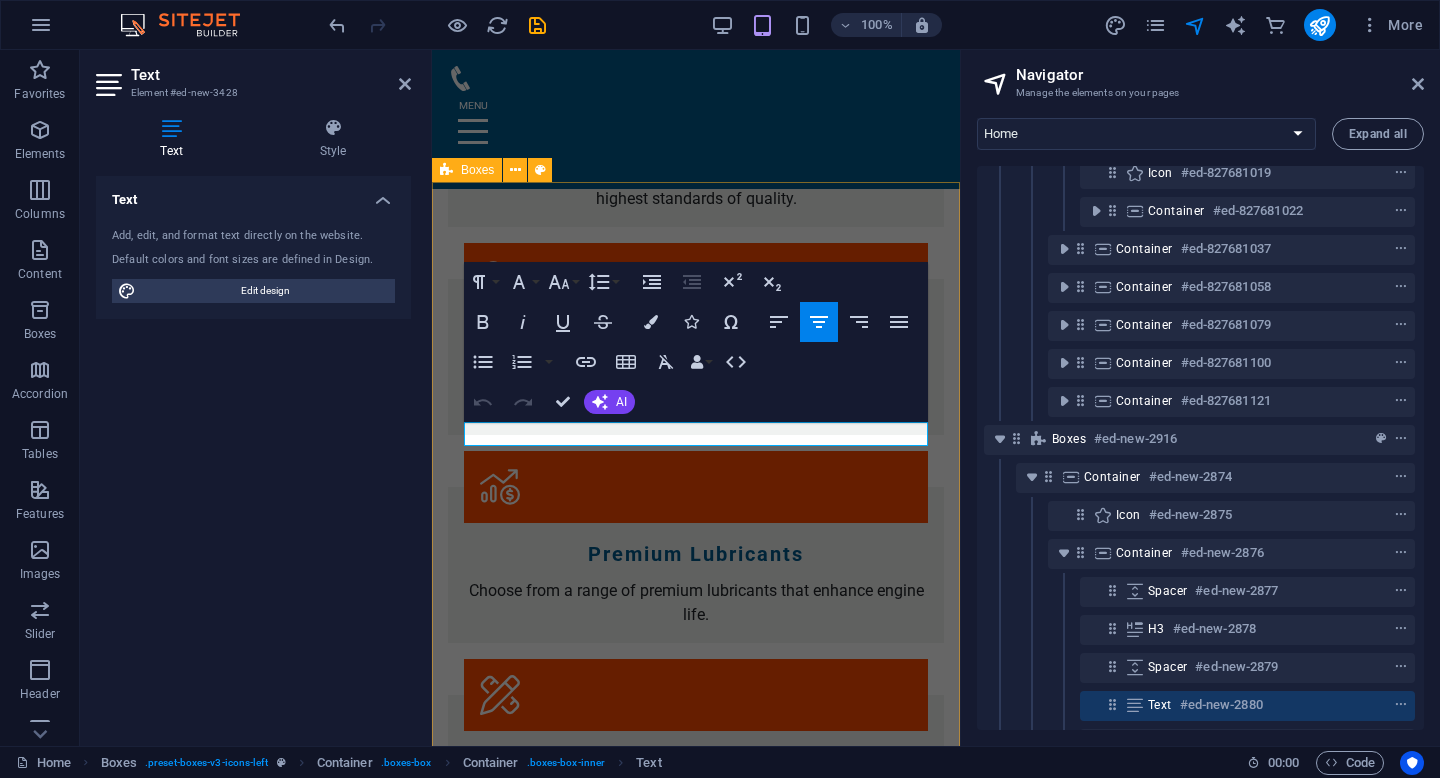 scroll, scrollTop: 3069, scrollLeft: 0, axis: vertical 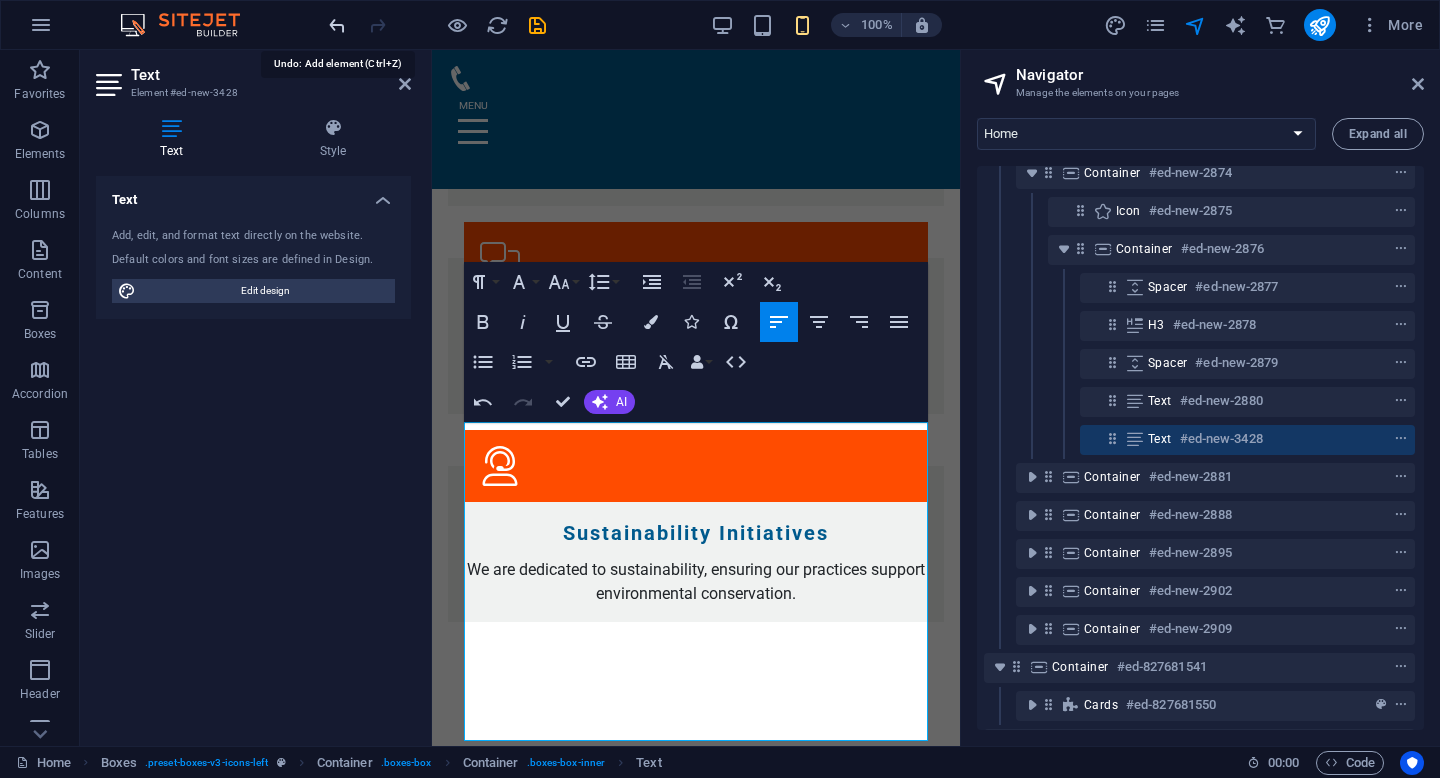 click at bounding box center [337, 25] 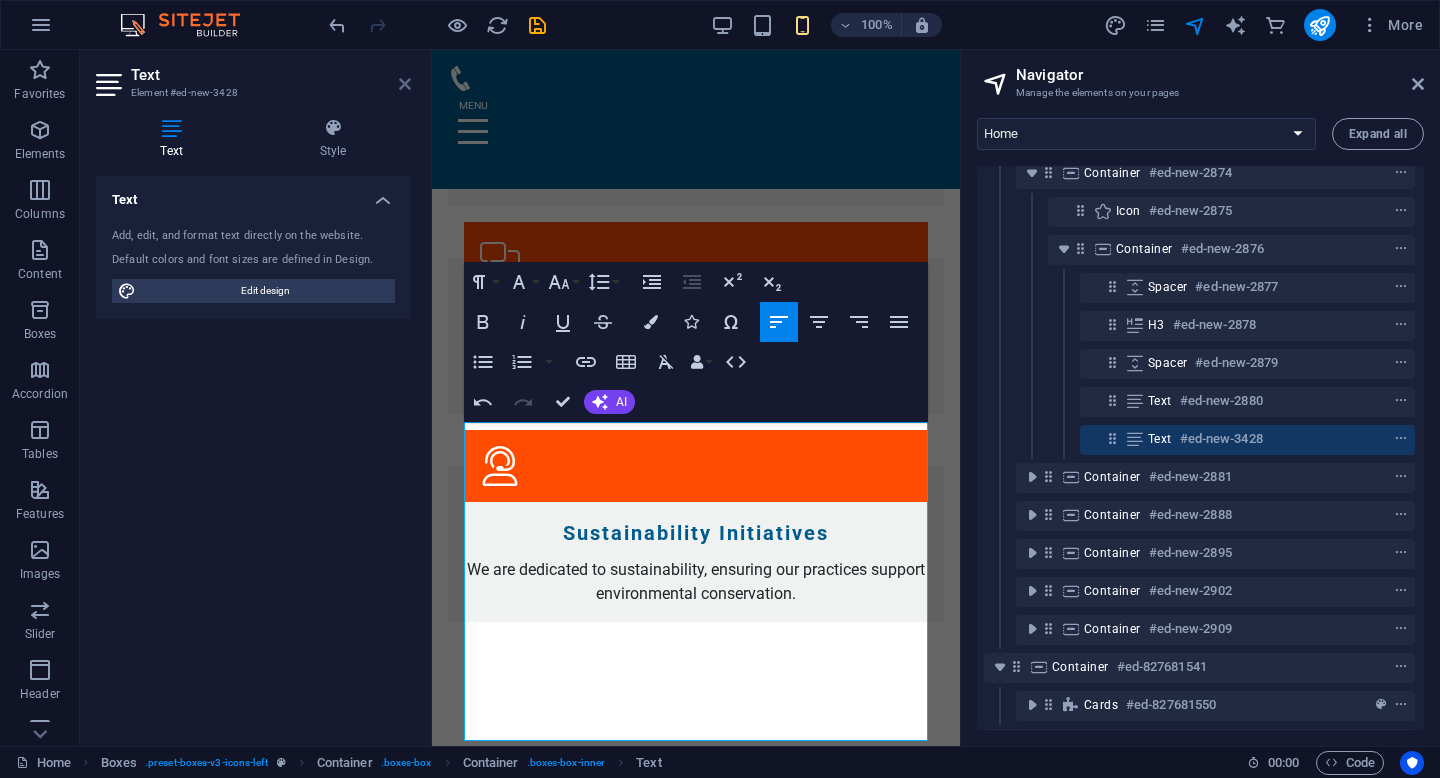 click at bounding box center (405, 84) 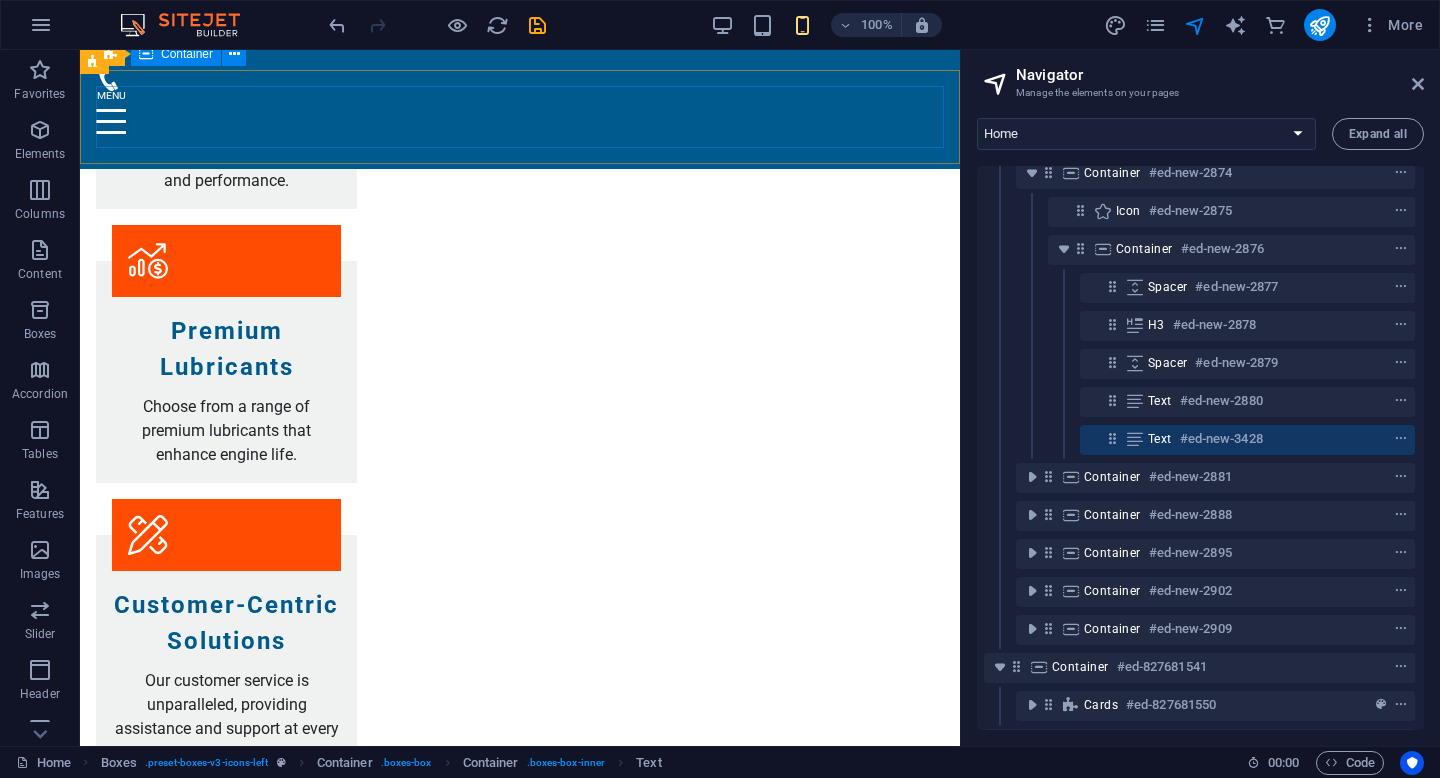 scroll, scrollTop: 2444, scrollLeft: 0, axis: vertical 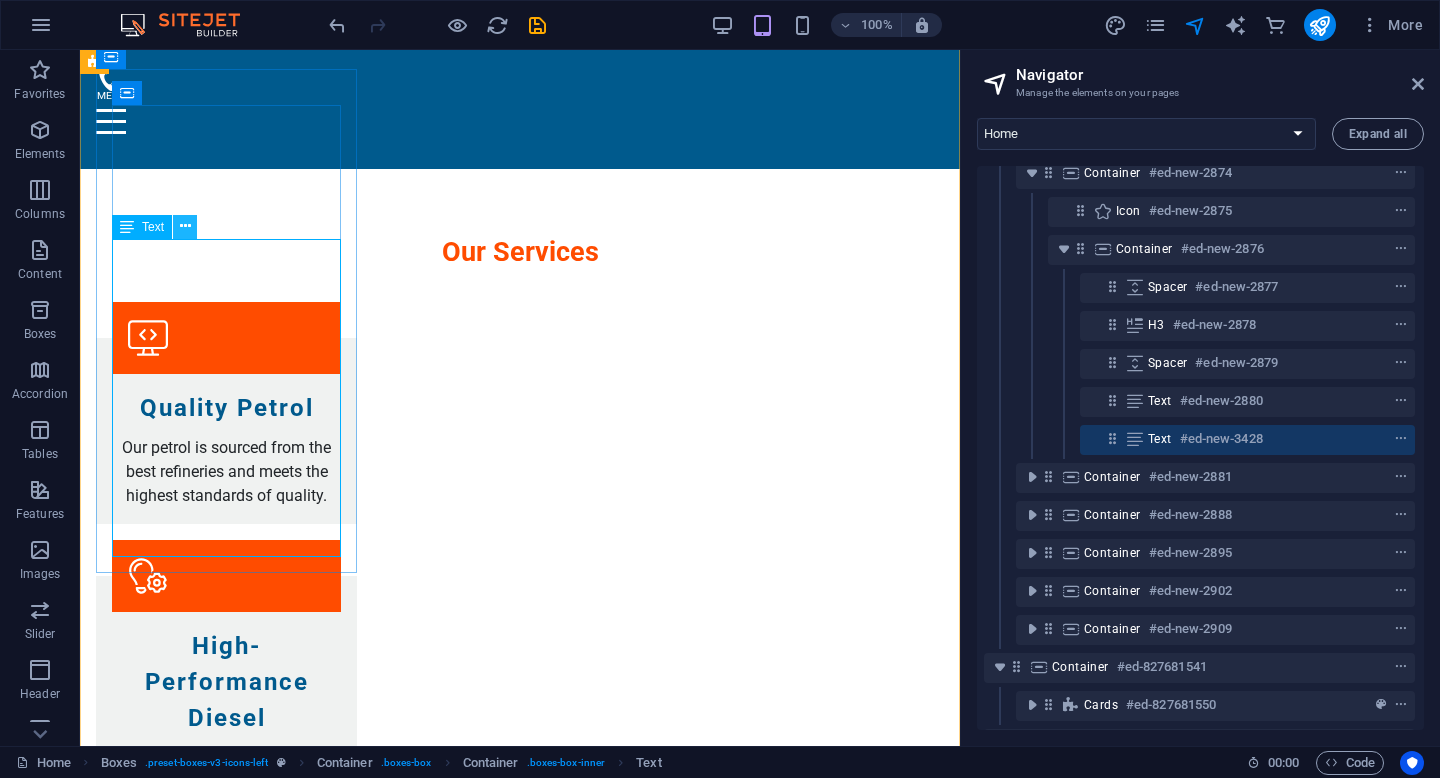 click at bounding box center (185, 226) 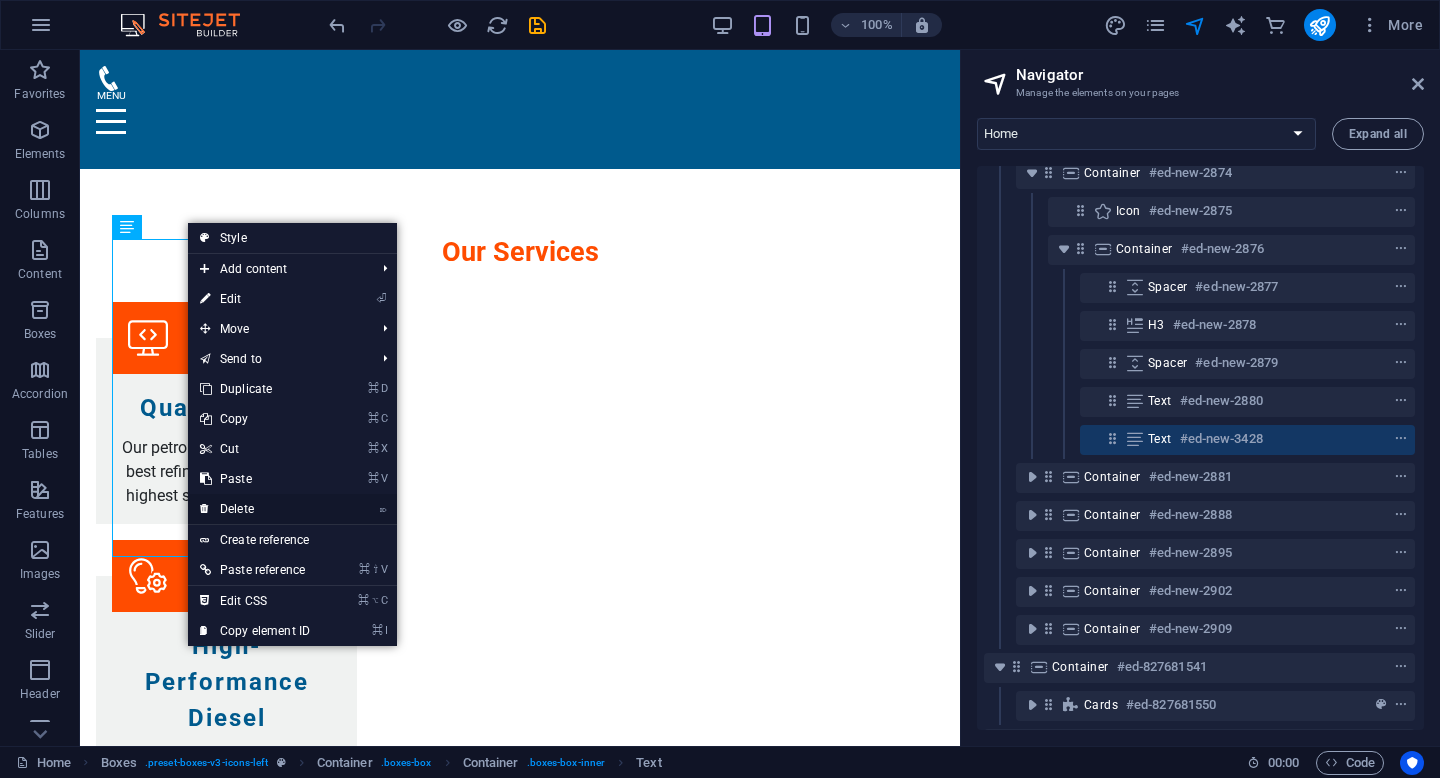 click on "⌦  Delete" at bounding box center [255, 509] 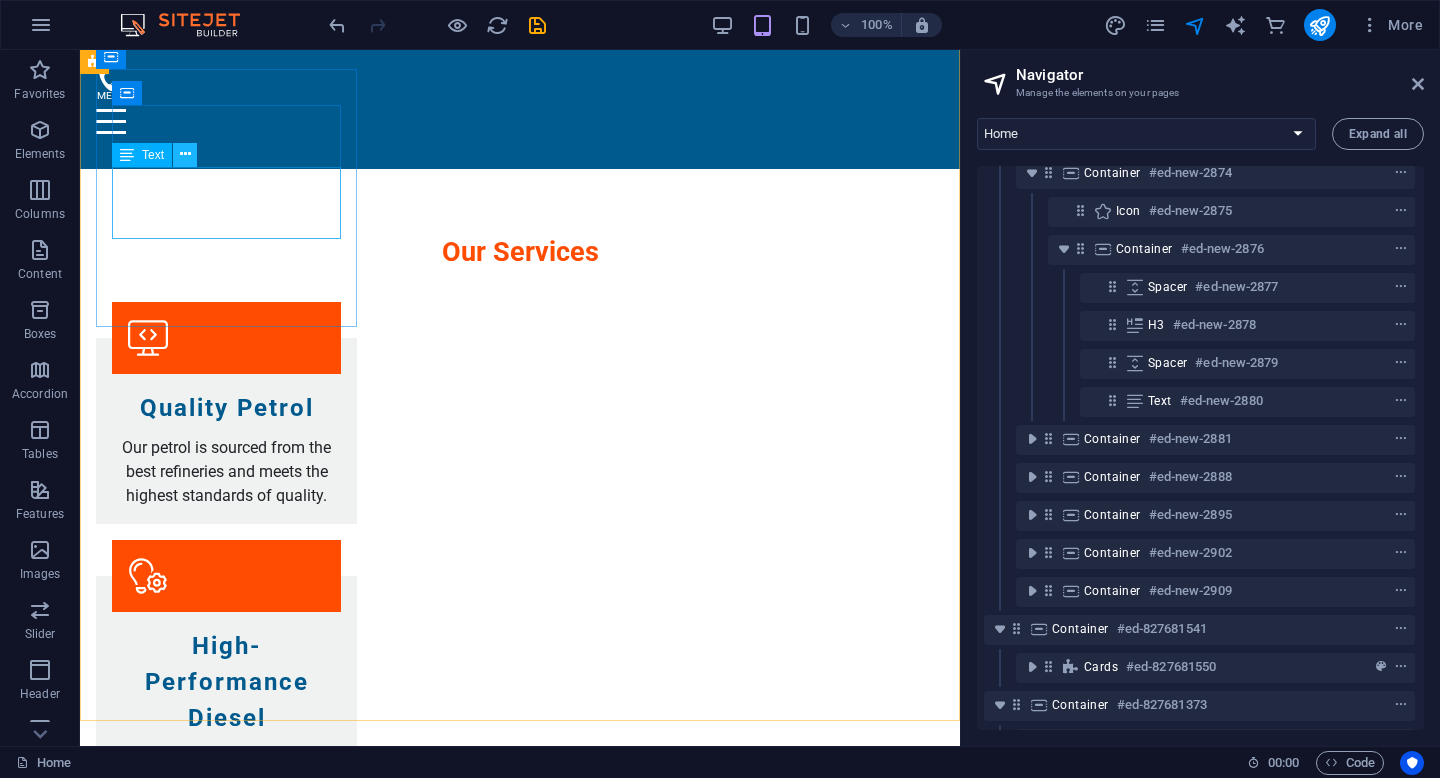 click at bounding box center (185, 154) 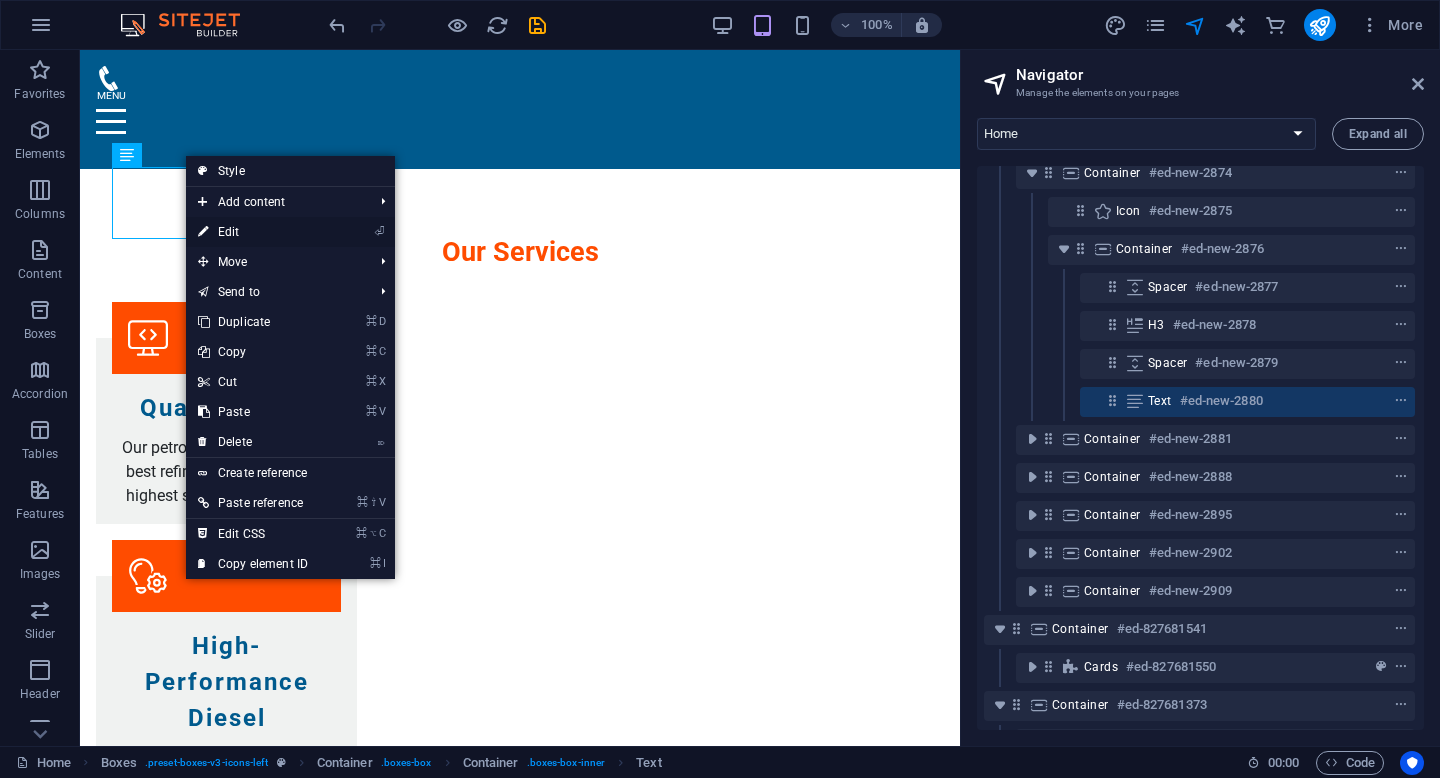 click on "⏎  Edit" at bounding box center [253, 232] 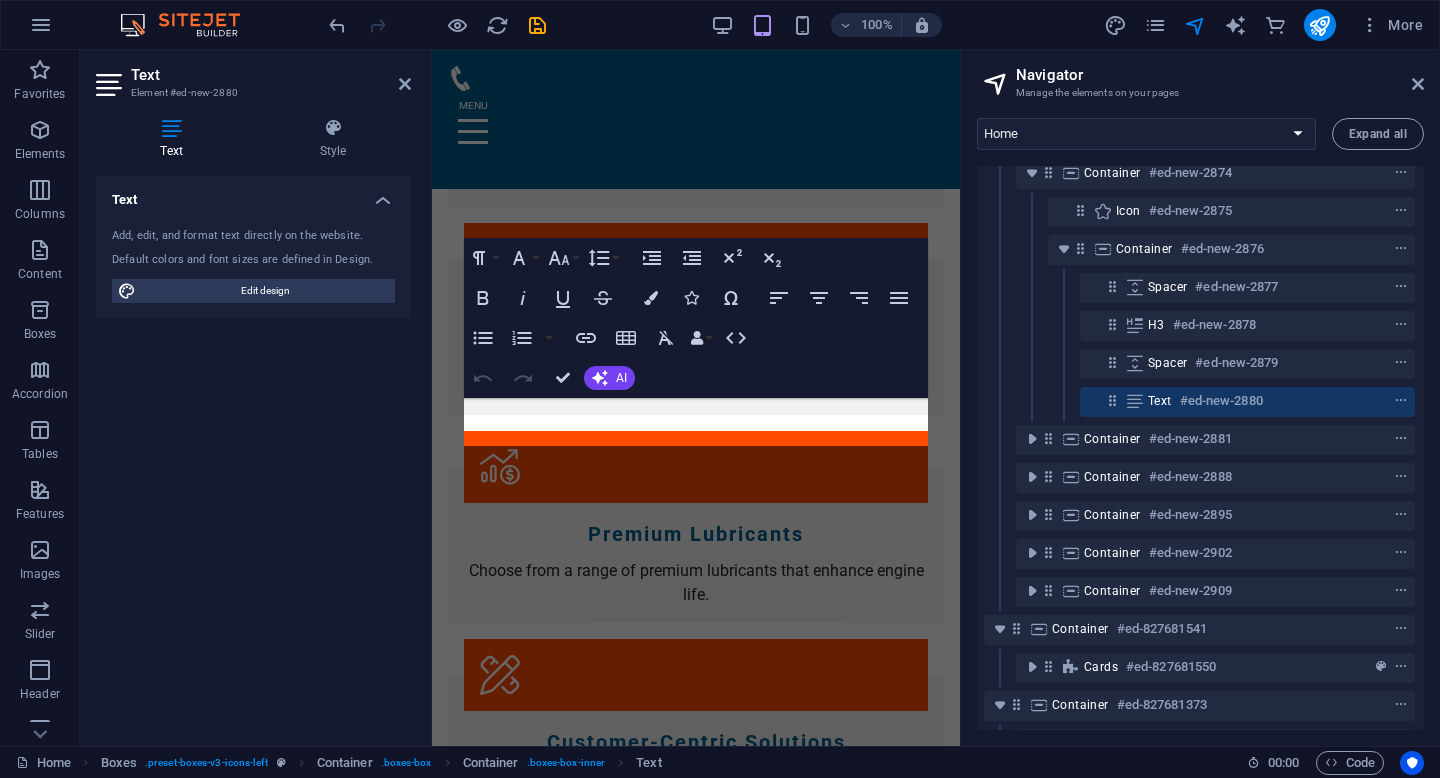 scroll, scrollTop: 3045, scrollLeft: 0, axis: vertical 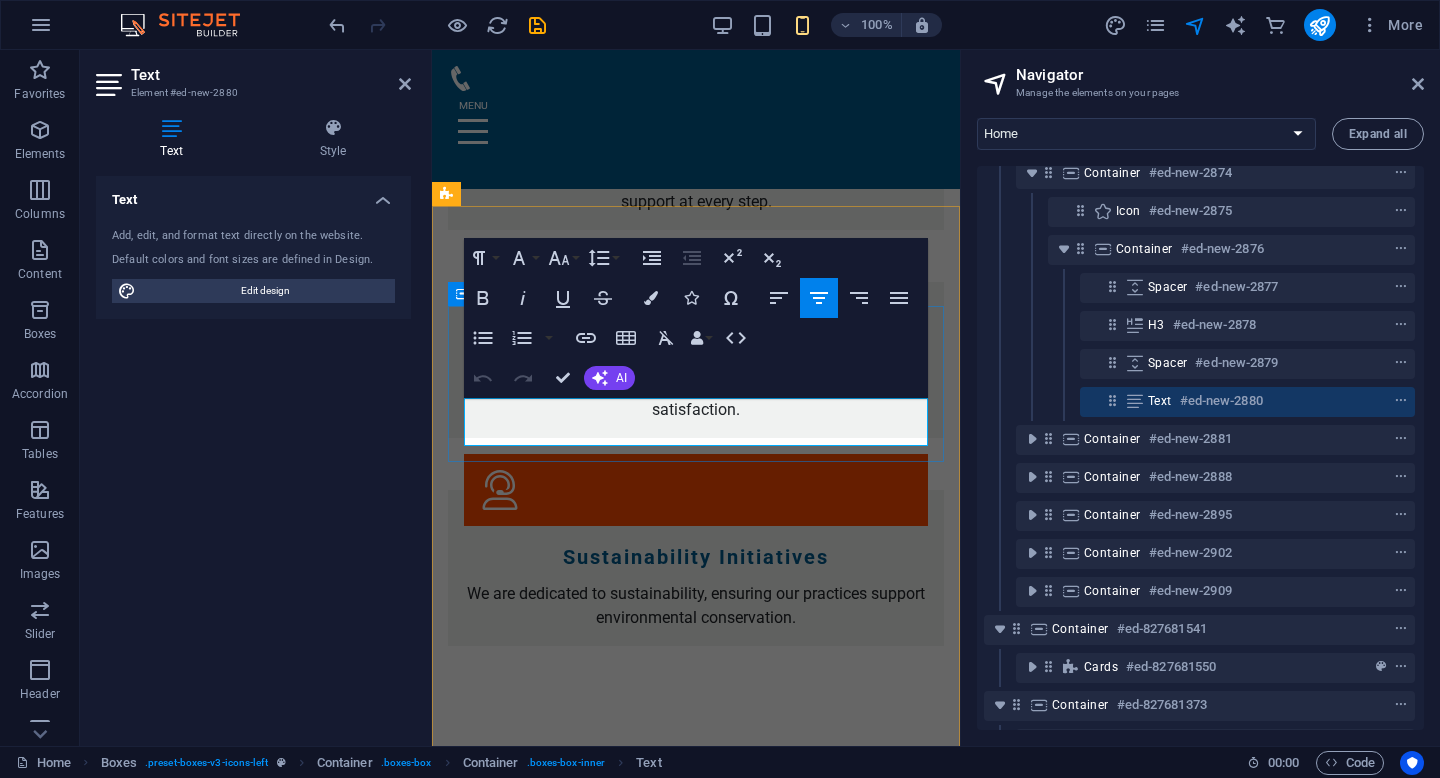 click on "Our petrol is sourced from the best refineries and meets the highest standards of quality." at bounding box center (696, 926) 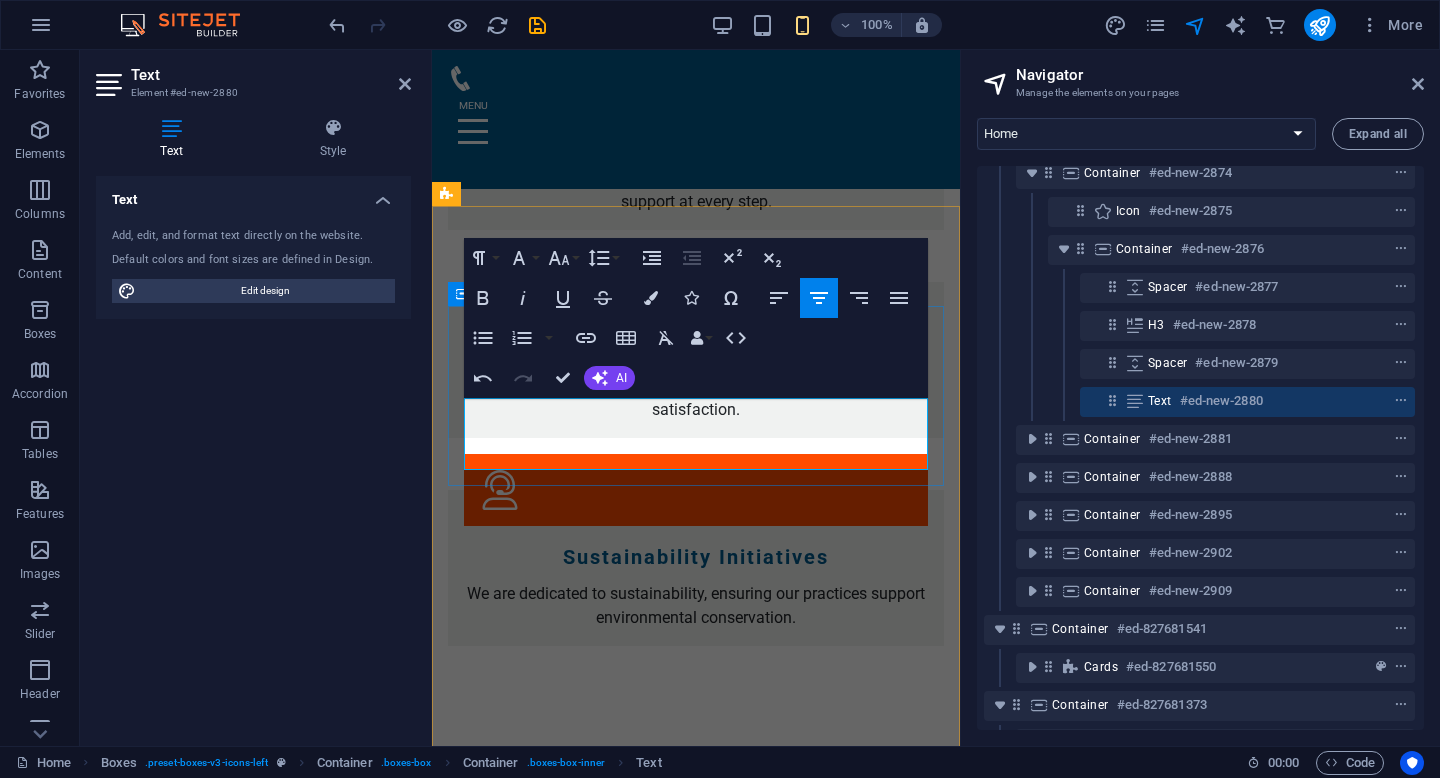 click on "GILSONITE Gilsonite Natural Asphalt , Natural Bitumen, Hard Asphak or Hard Asphaltum is used as a performance•enhancing agent for asphalt mixes." at bounding box center (696, 900) 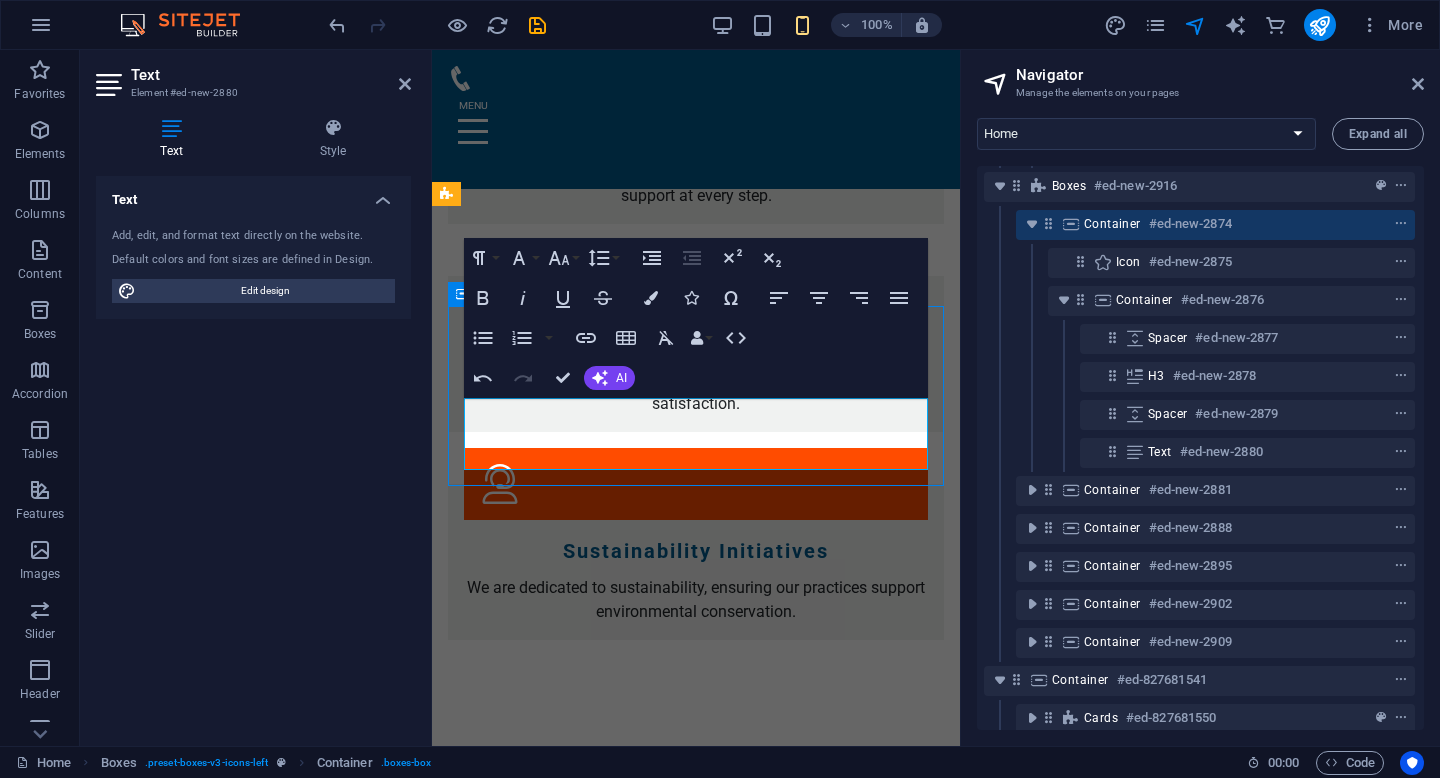 scroll, scrollTop: 1013, scrollLeft: 5, axis: both 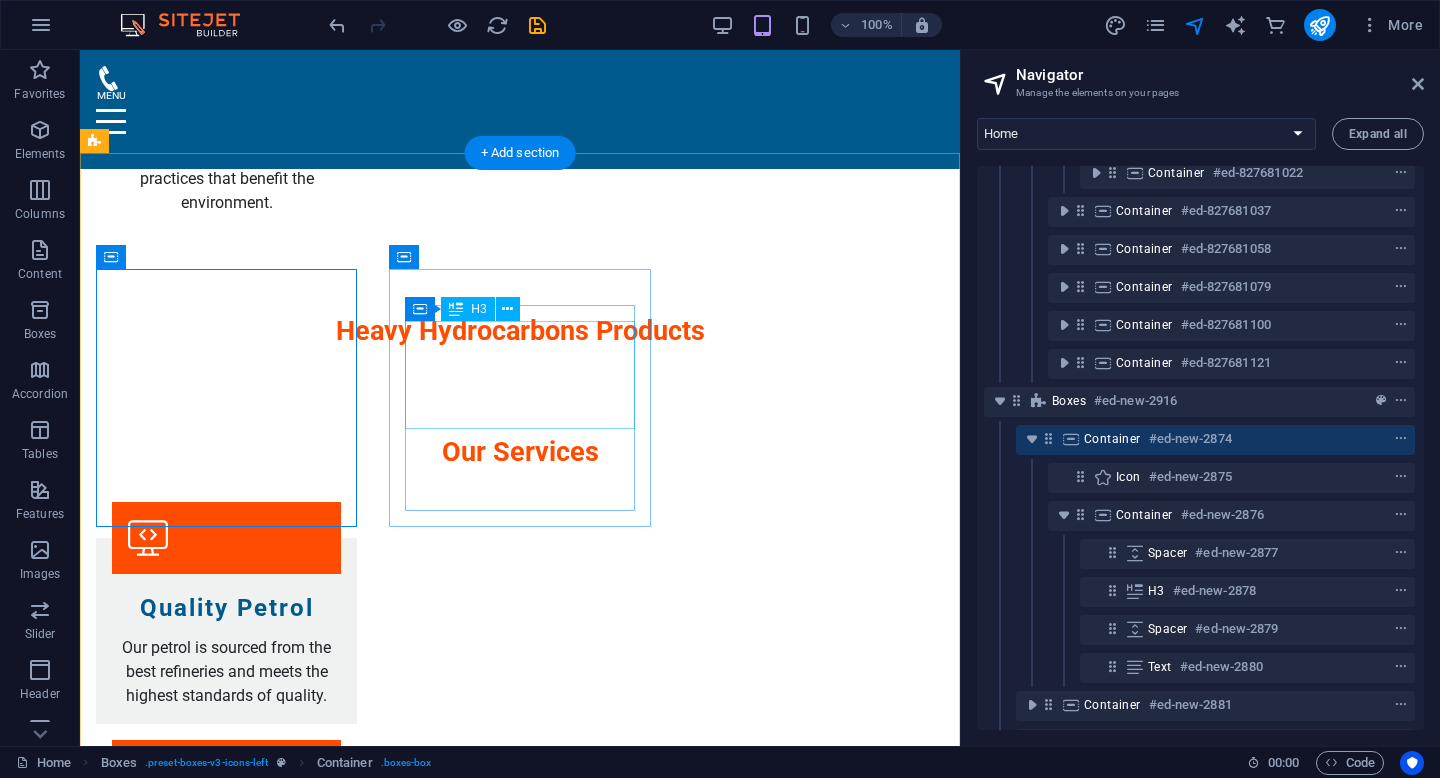 click on "High-Performance Diesel" at bounding box center [226, 2766] 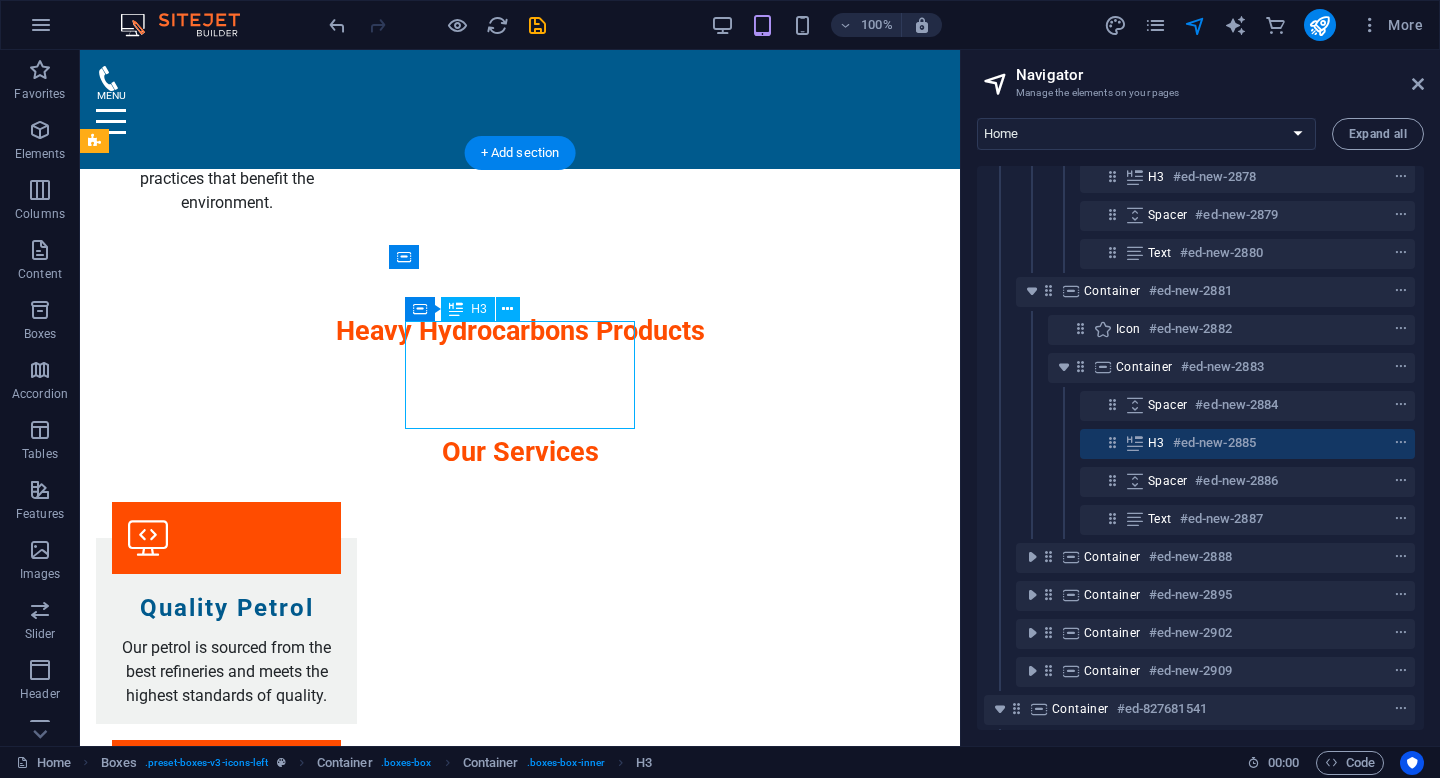 scroll, scrollTop: 1345, scrollLeft: 5, axis: both 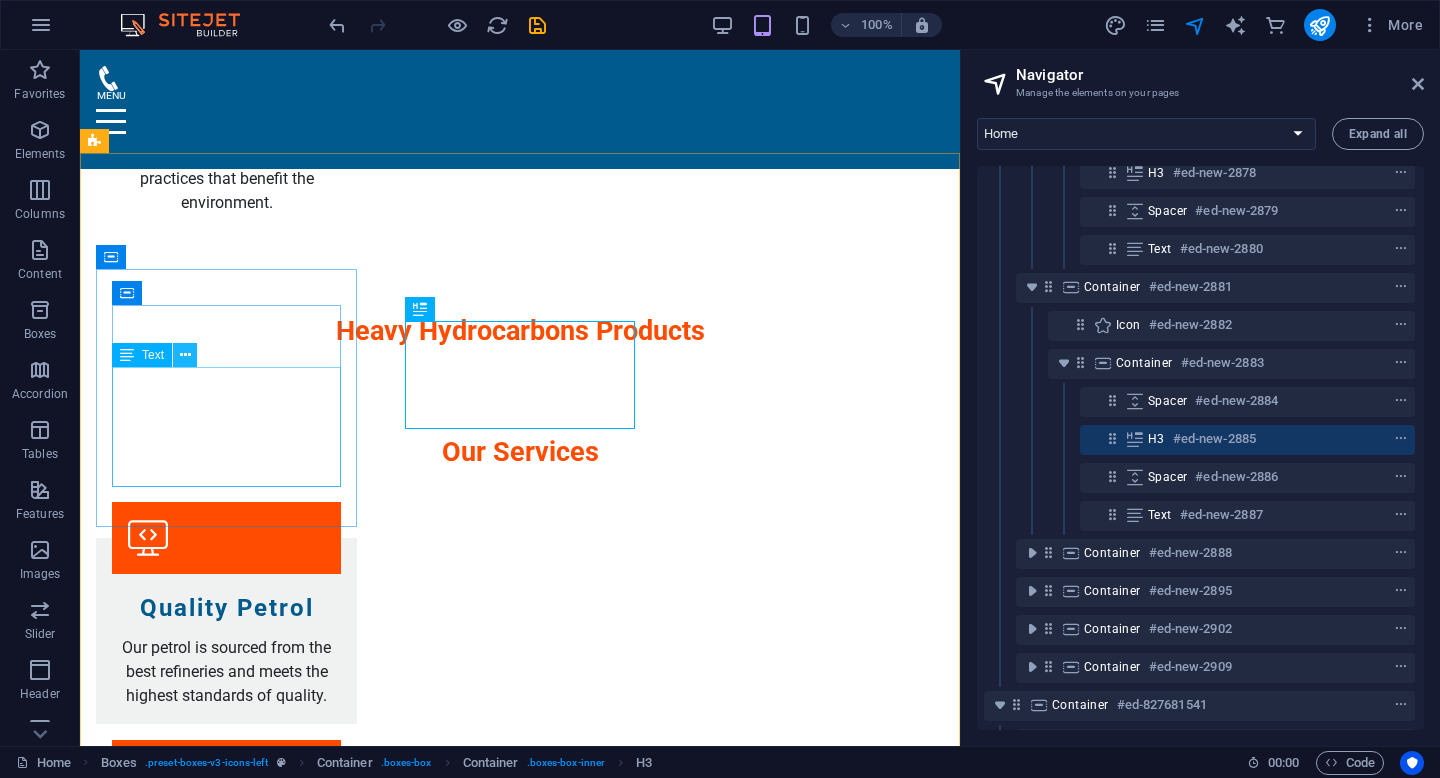 click at bounding box center (185, 355) 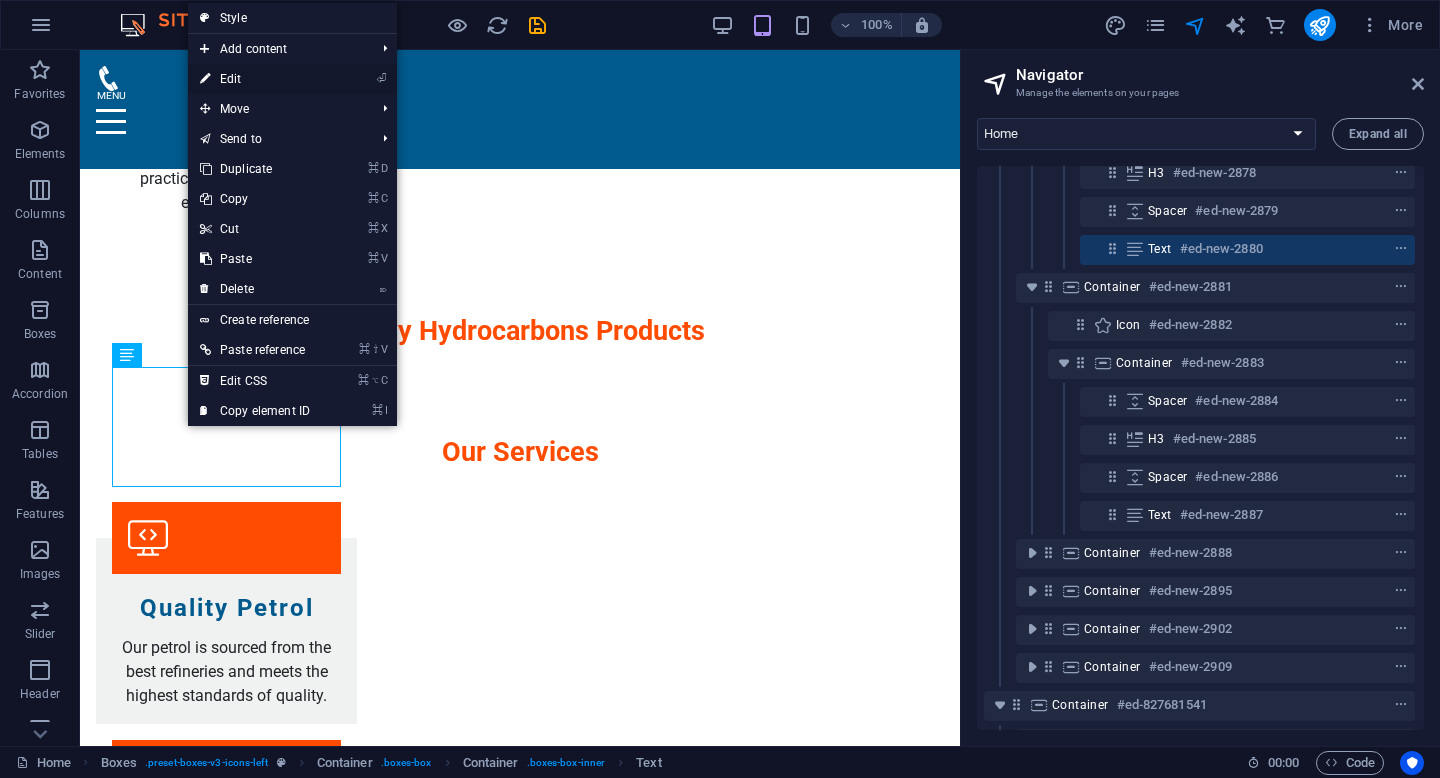 click on "⏎  Edit" at bounding box center [255, 79] 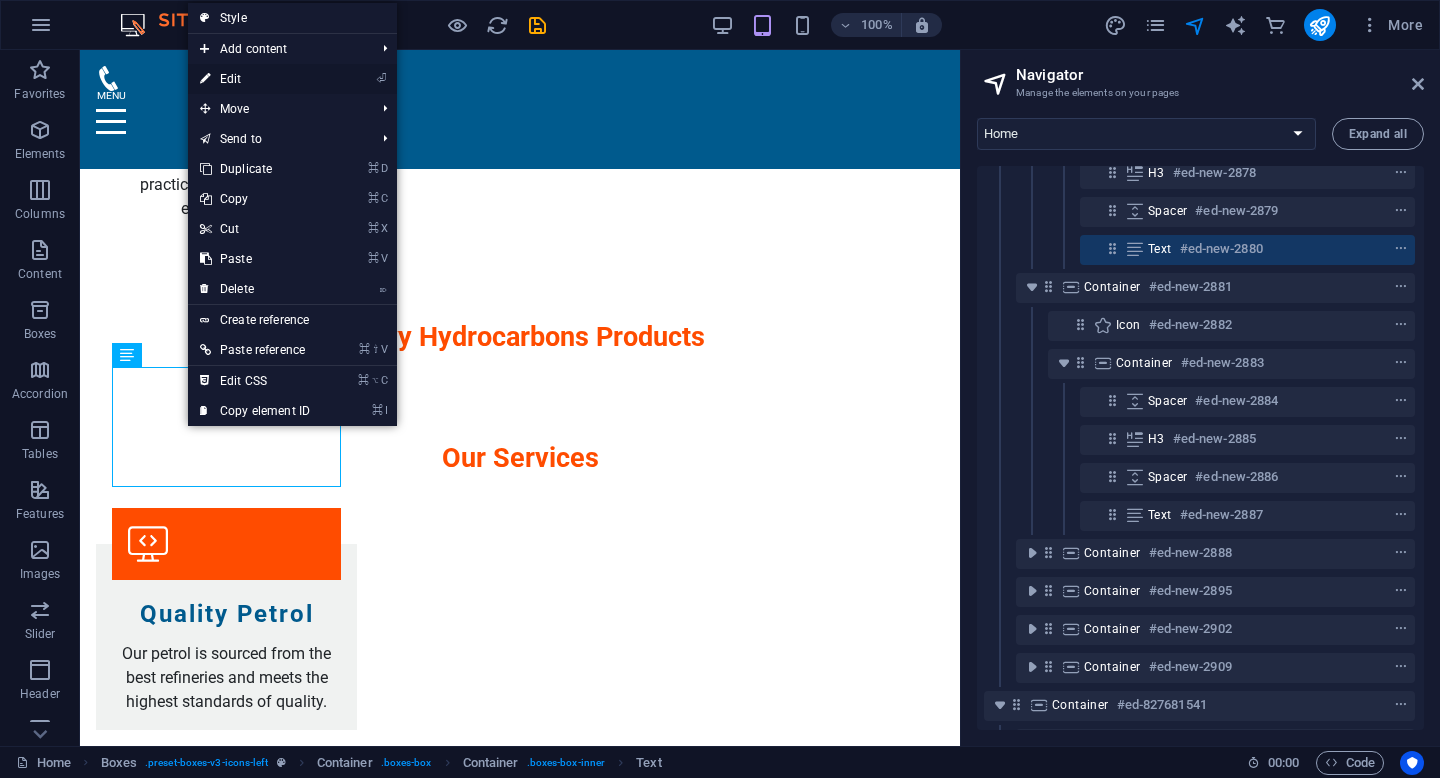 scroll, scrollTop: 3045, scrollLeft: 0, axis: vertical 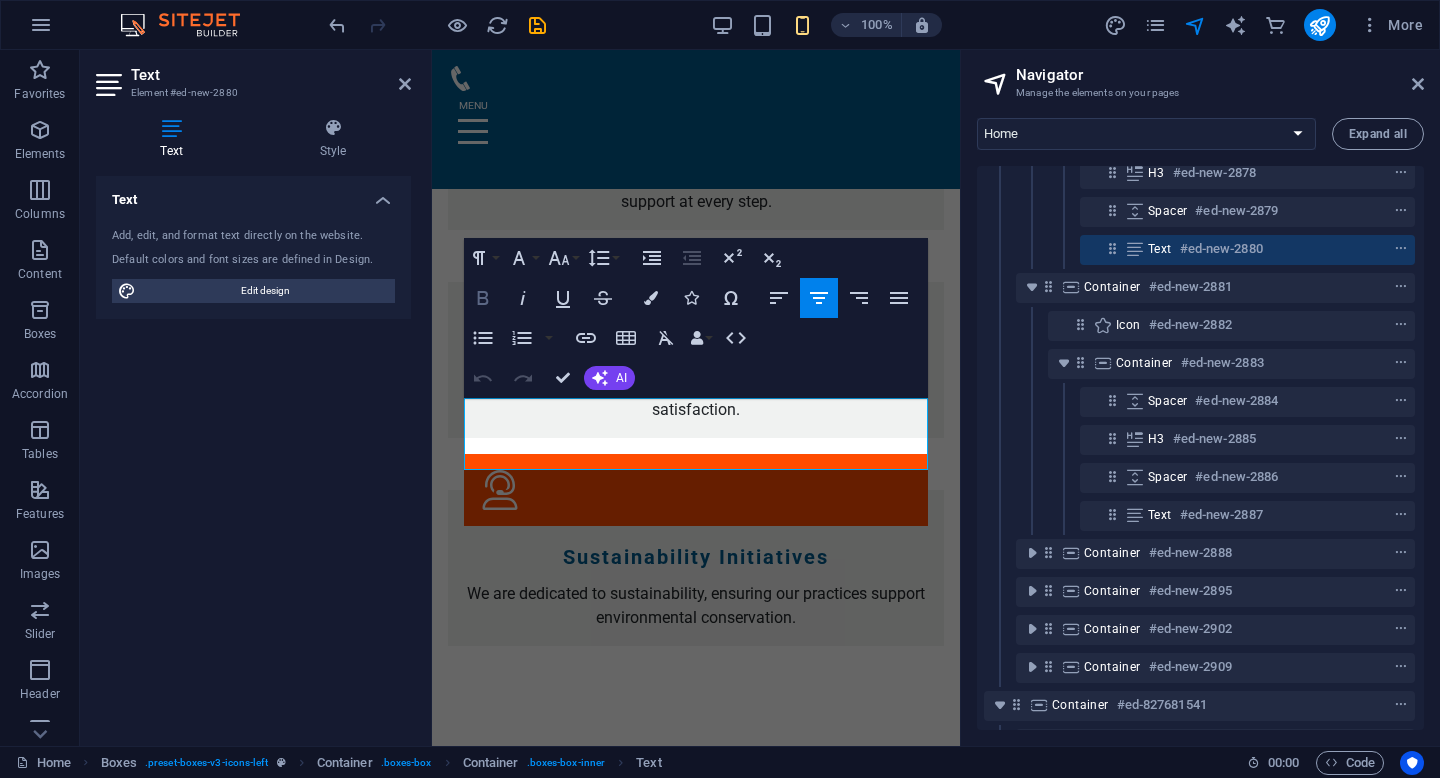 click 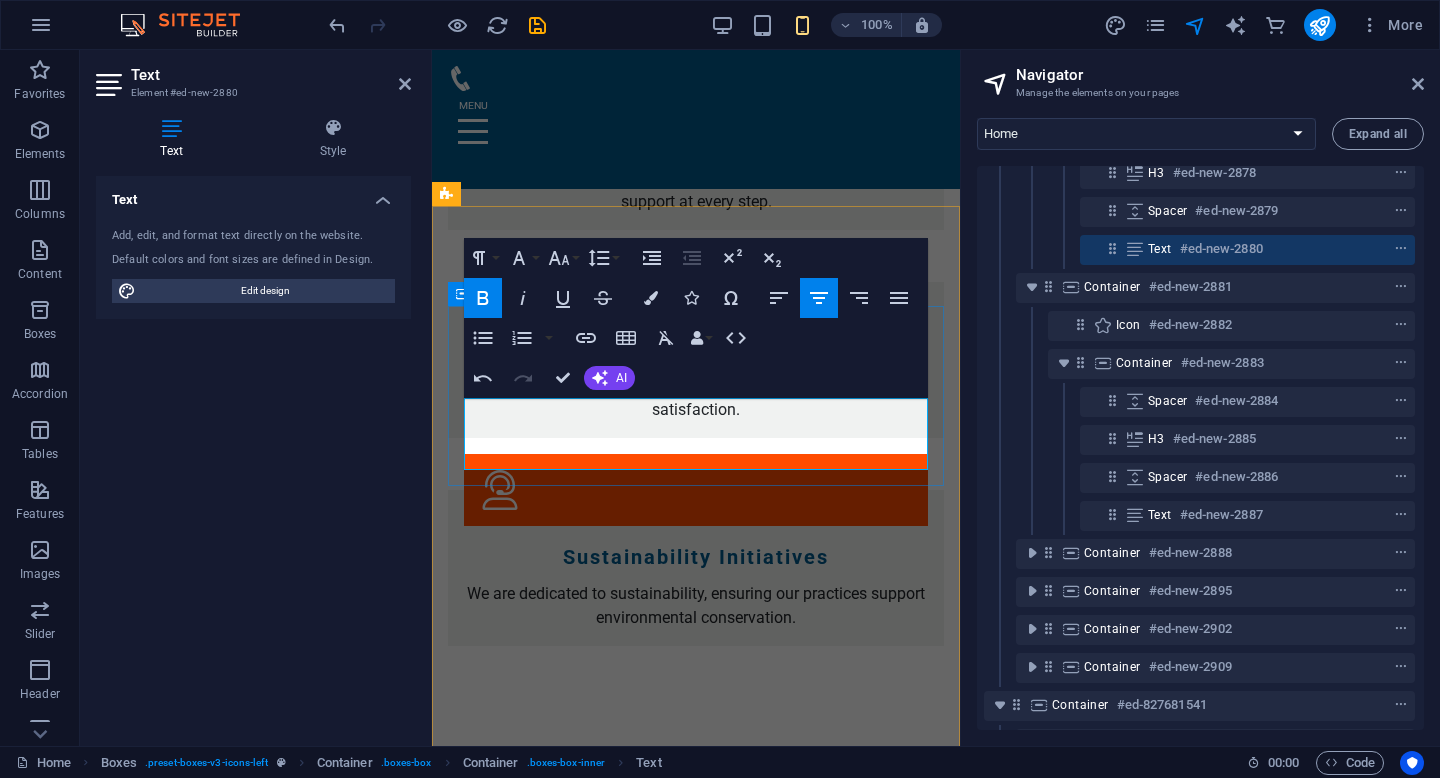 drag, startPoint x: 479, startPoint y: 411, endPoint x: 654, endPoint y: 406, distance: 175.07141 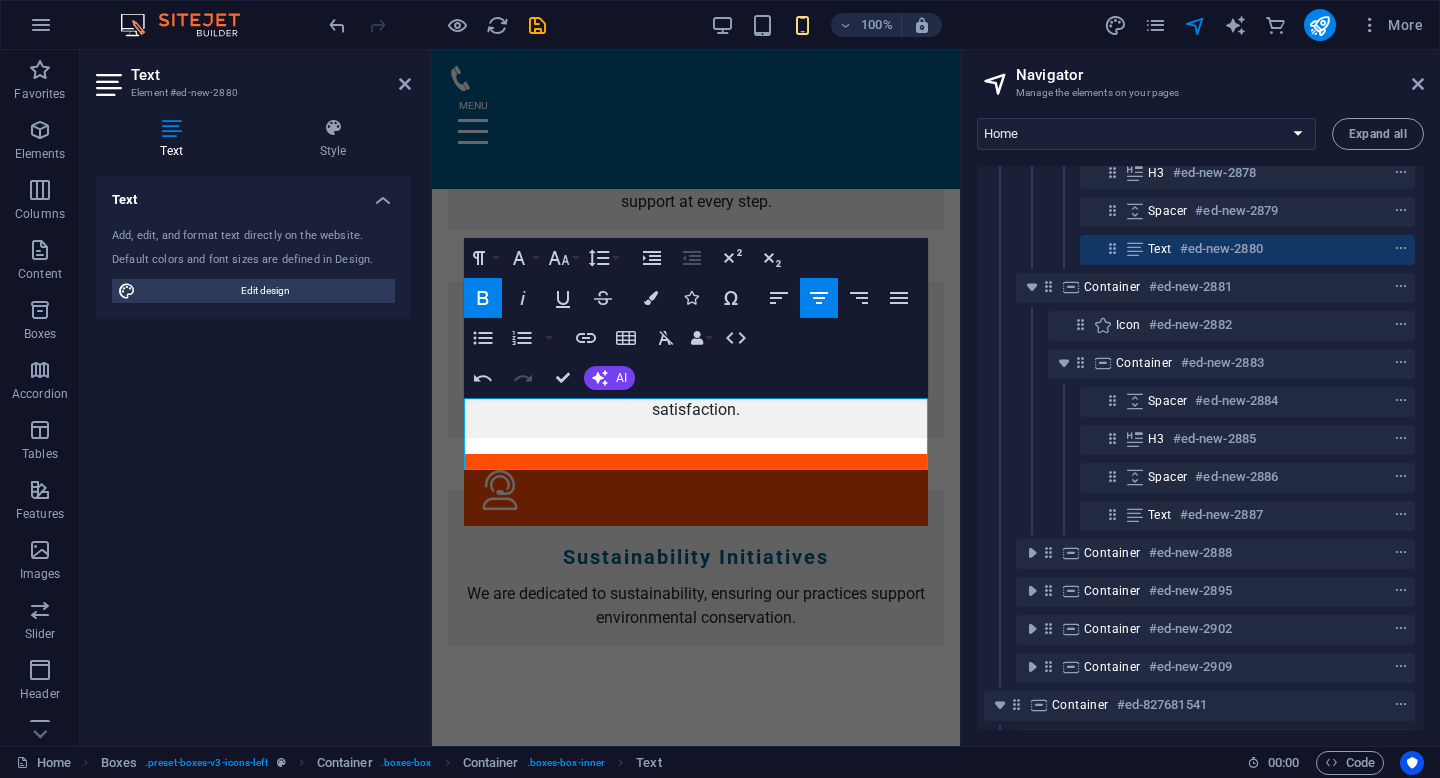 click 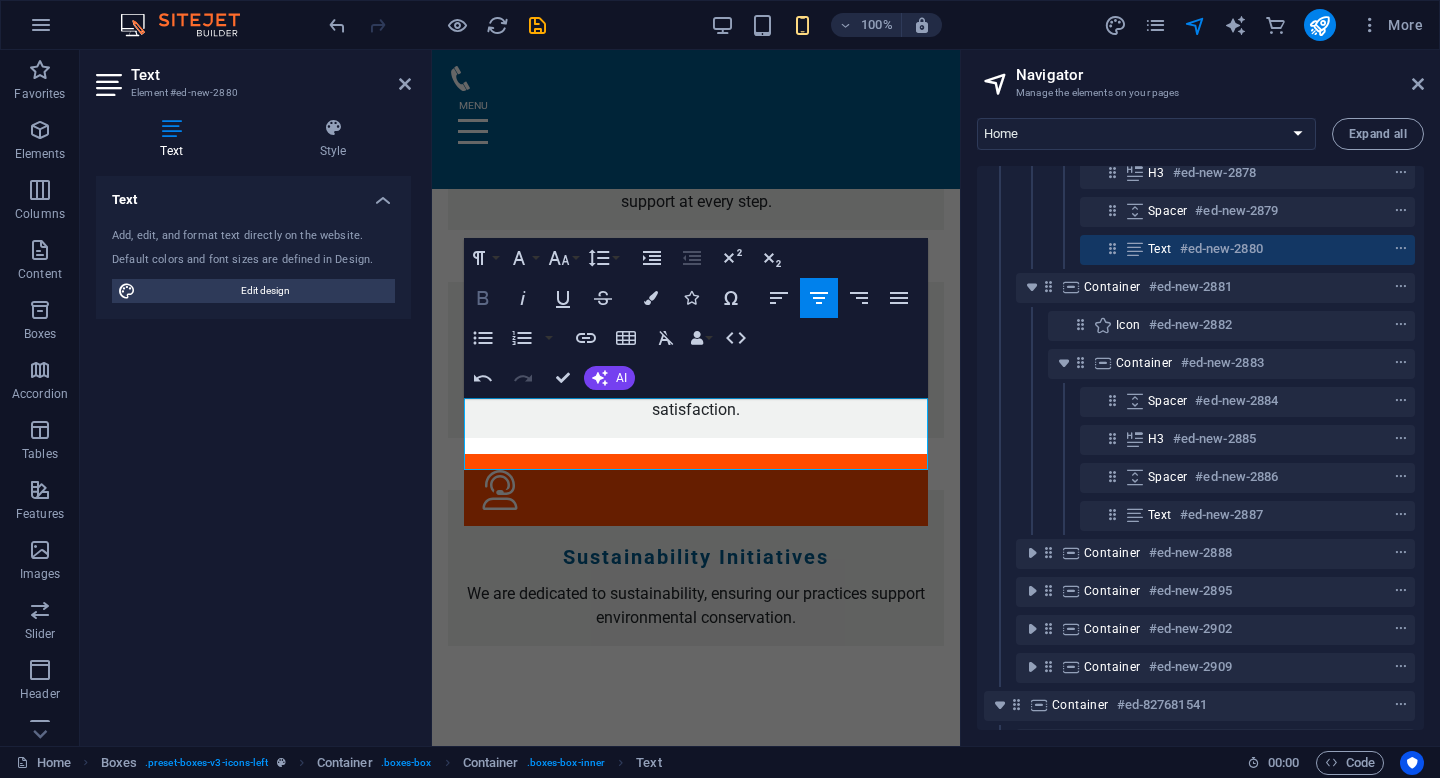 click 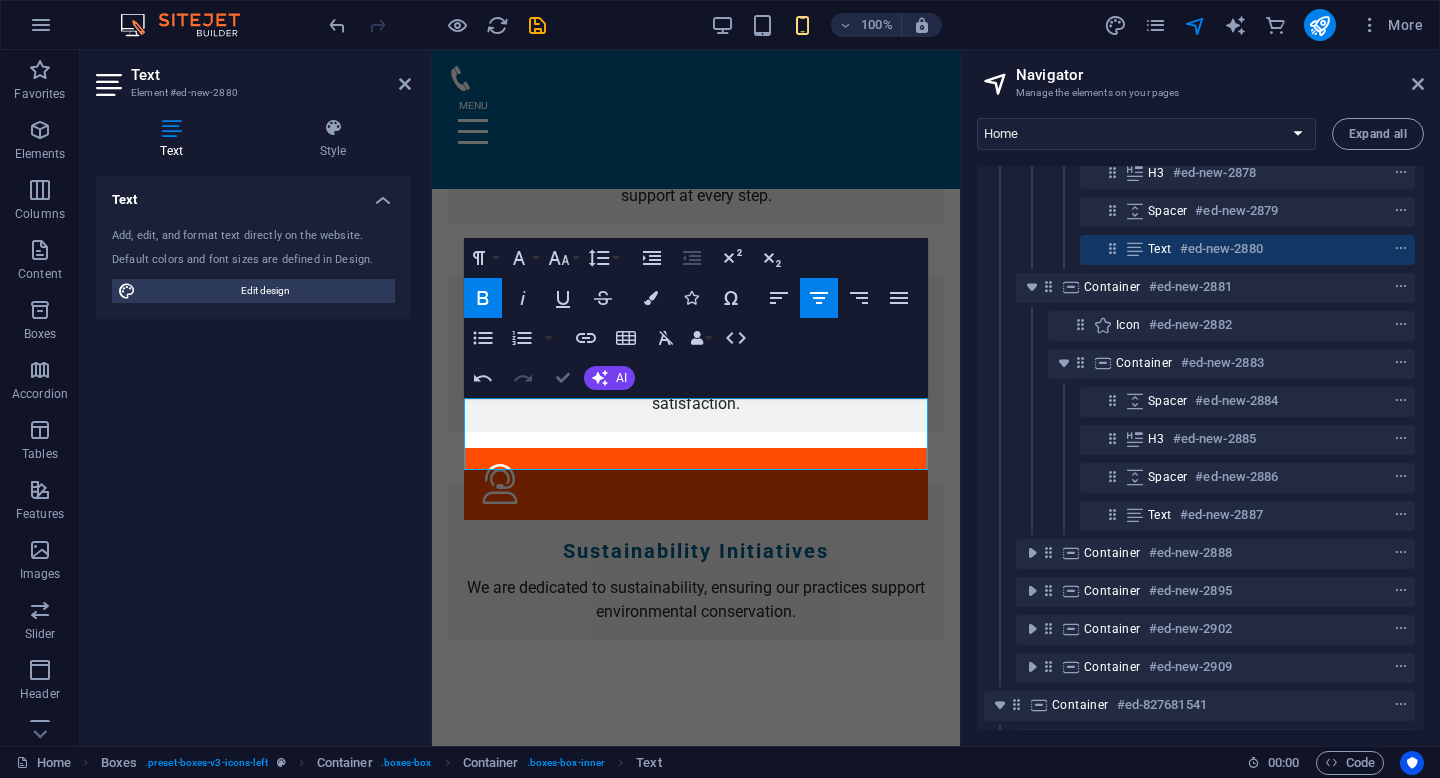 scroll, scrollTop: 2273, scrollLeft: 0, axis: vertical 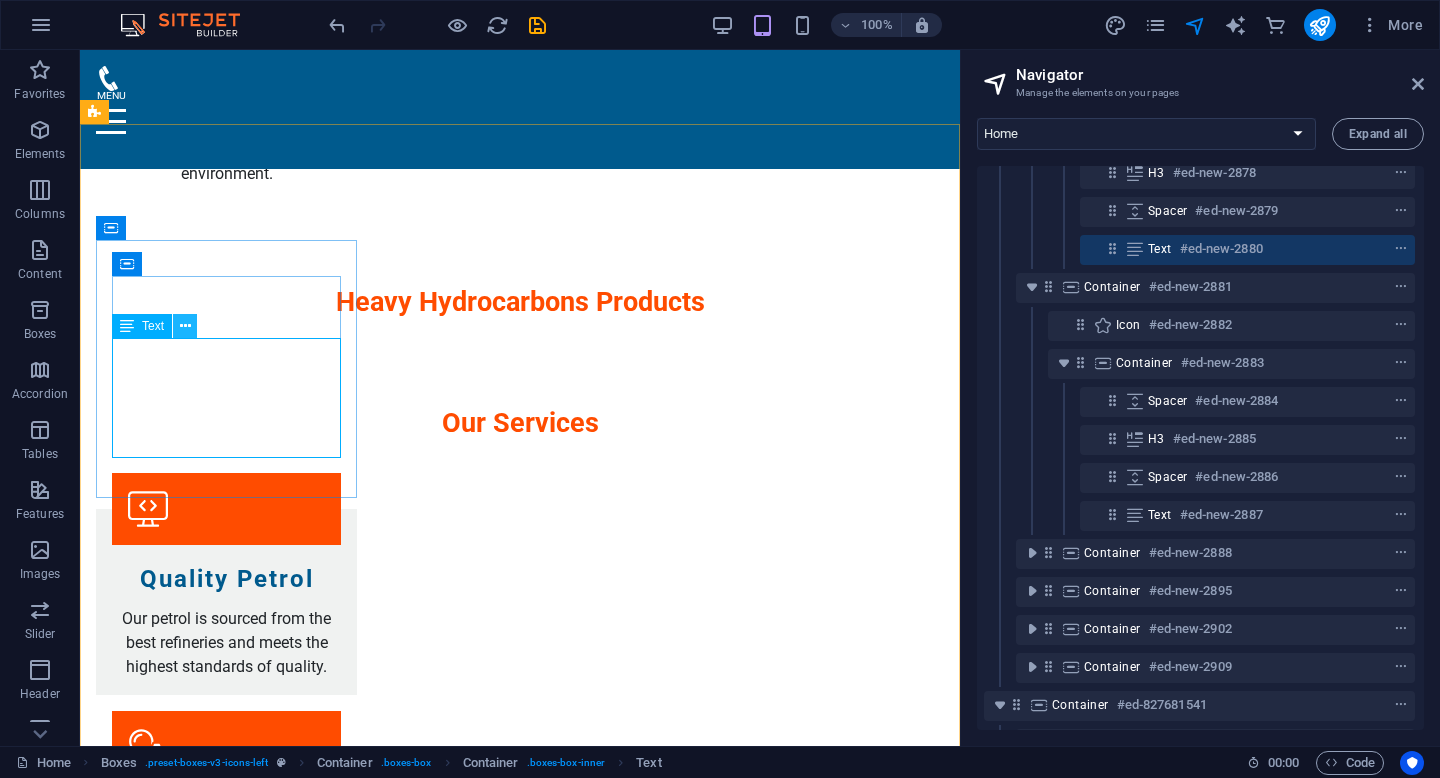 click at bounding box center [185, 326] 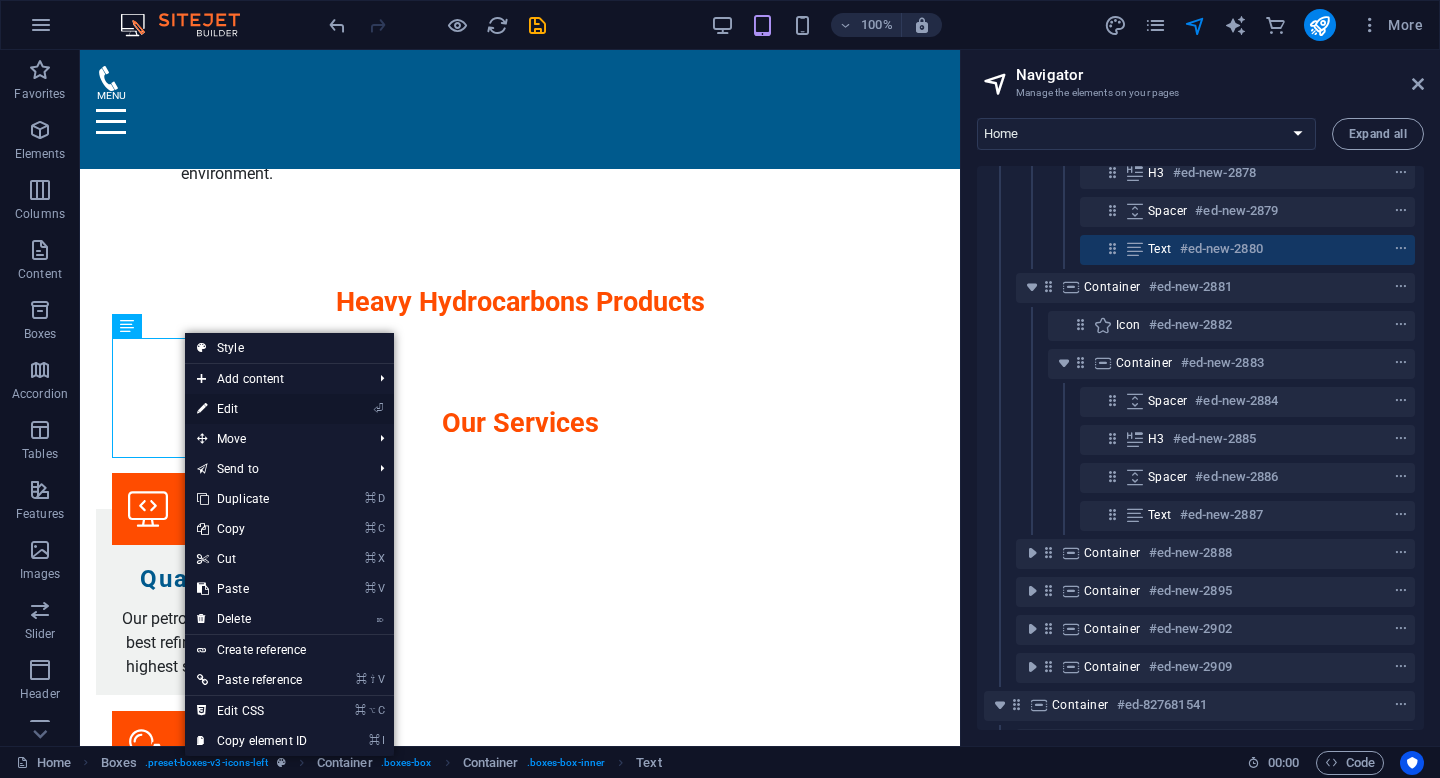 click on "⏎  Edit" at bounding box center (252, 409) 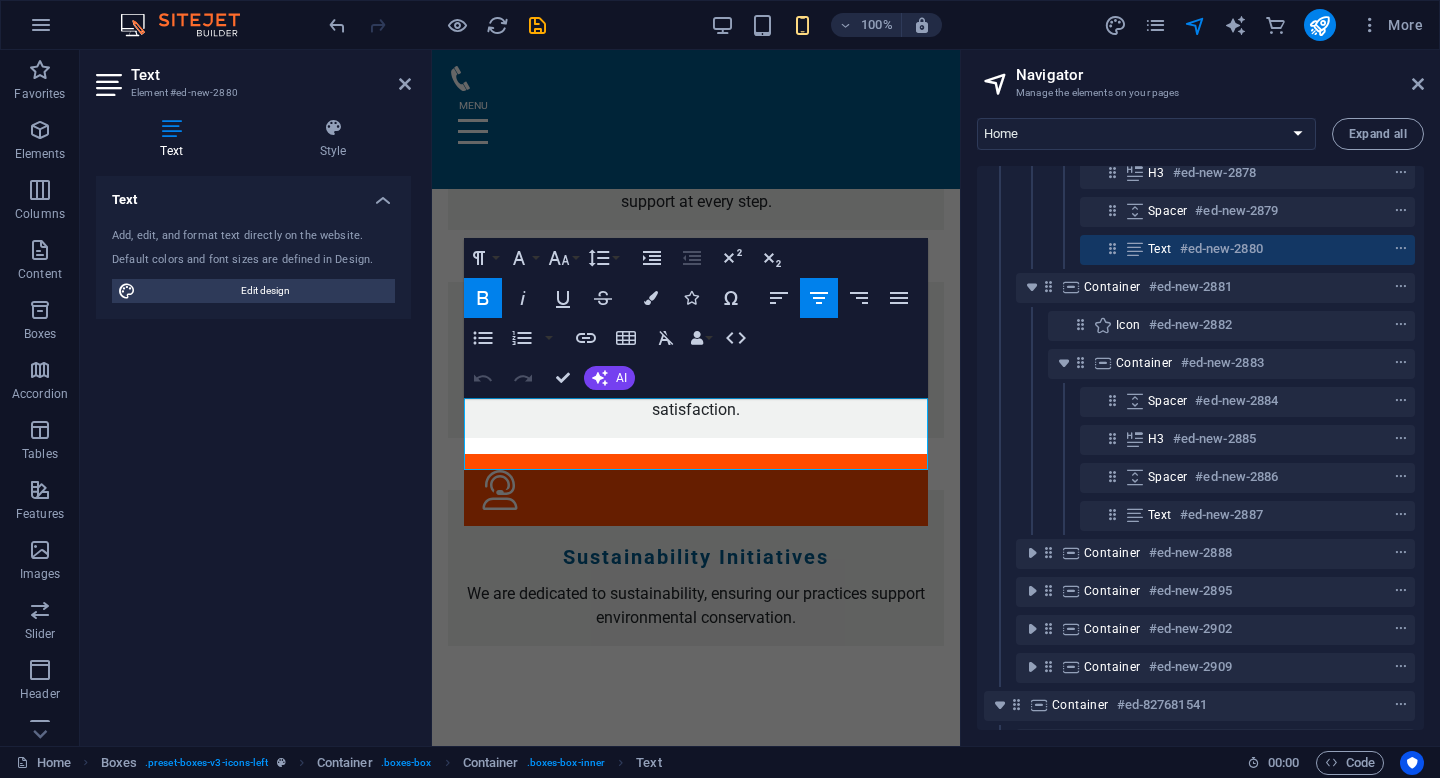 click on "Bold" at bounding box center (483, 298) 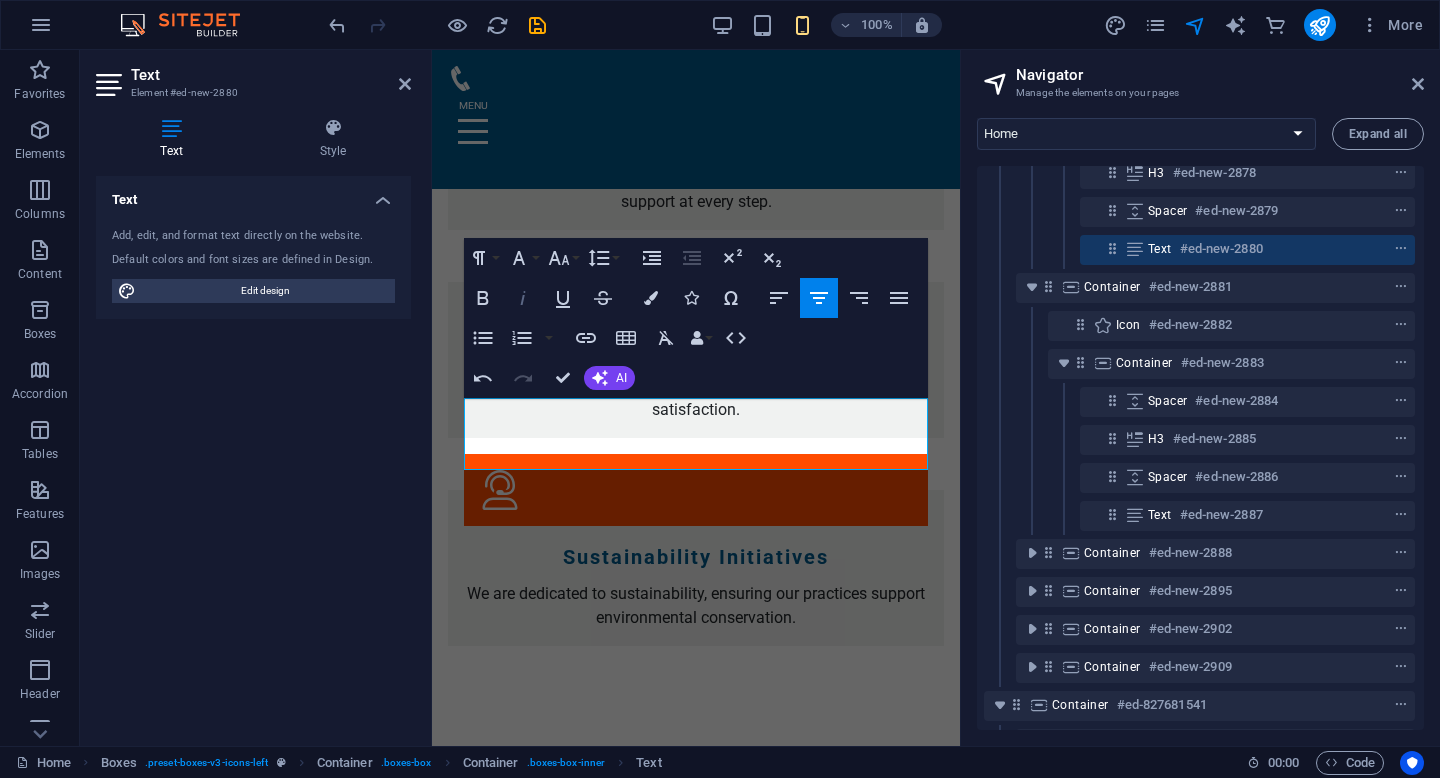 click 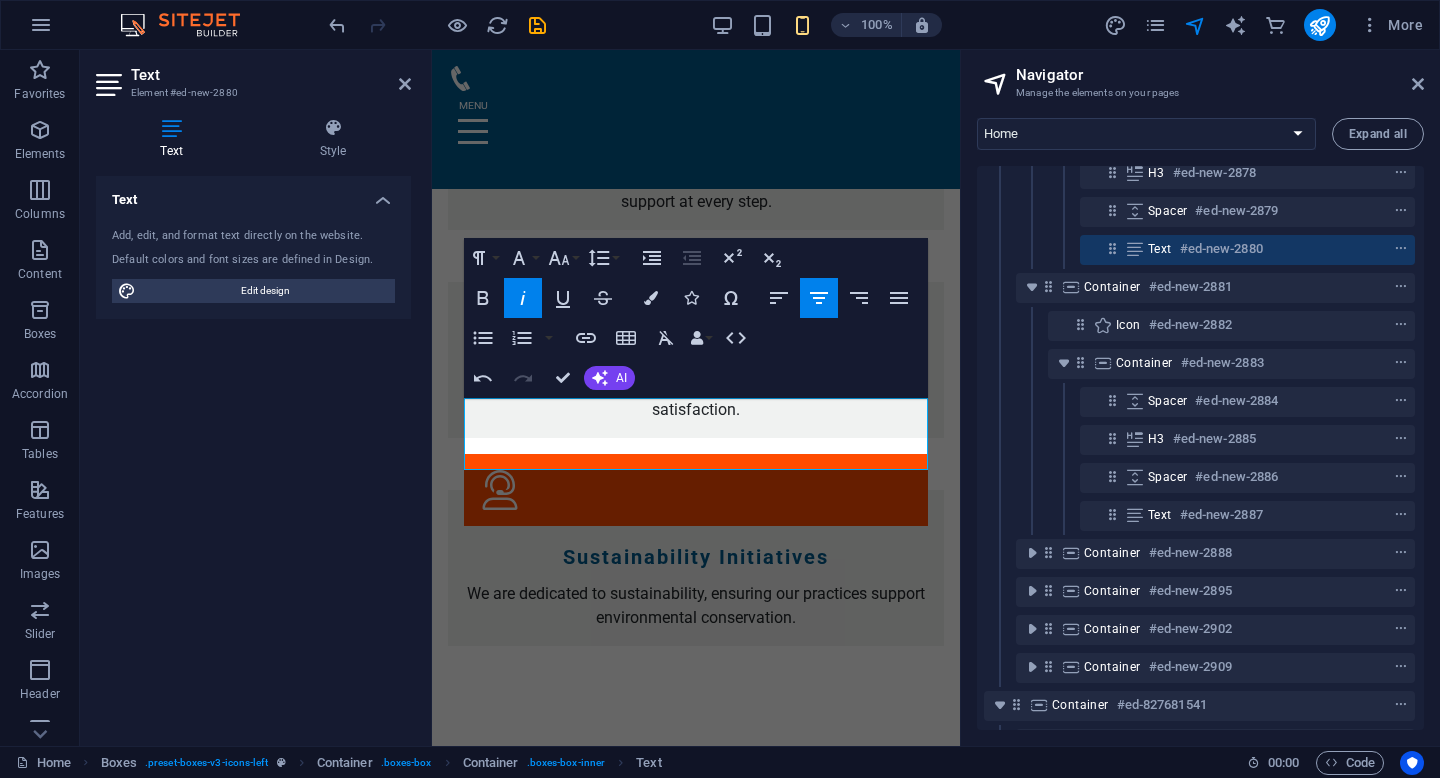 click 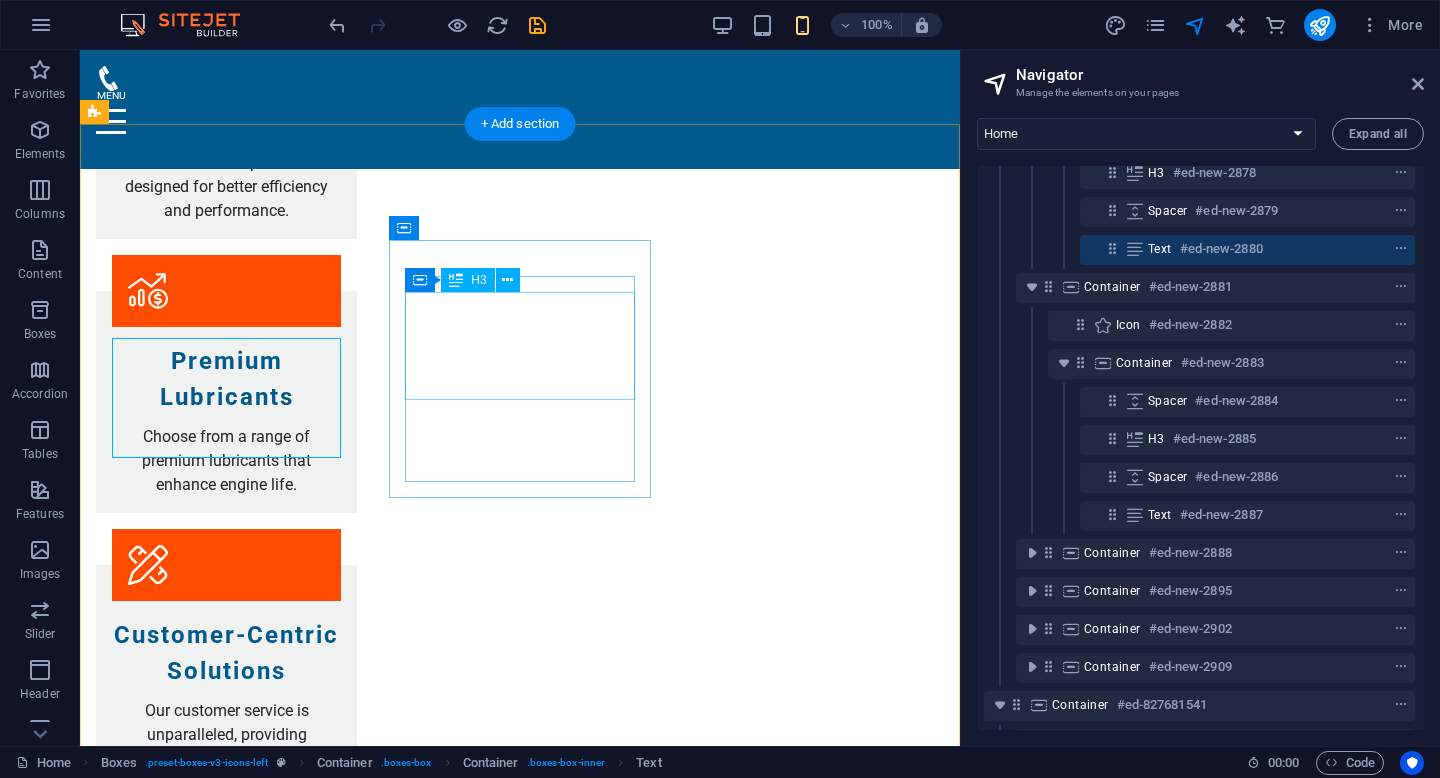 scroll, scrollTop: 2273, scrollLeft: 0, axis: vertical 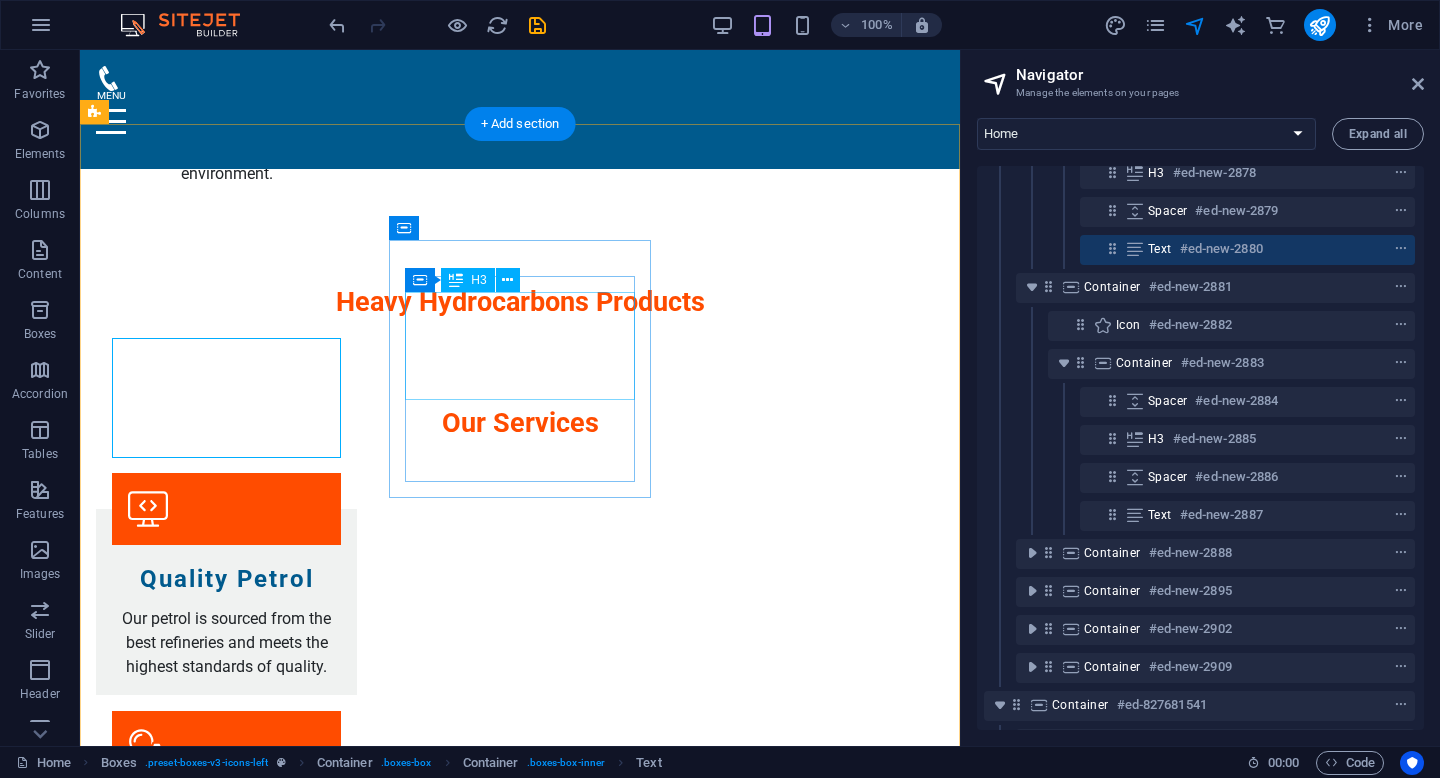 click on "High-Performance Diesel" at bounding box center (226, 2737) 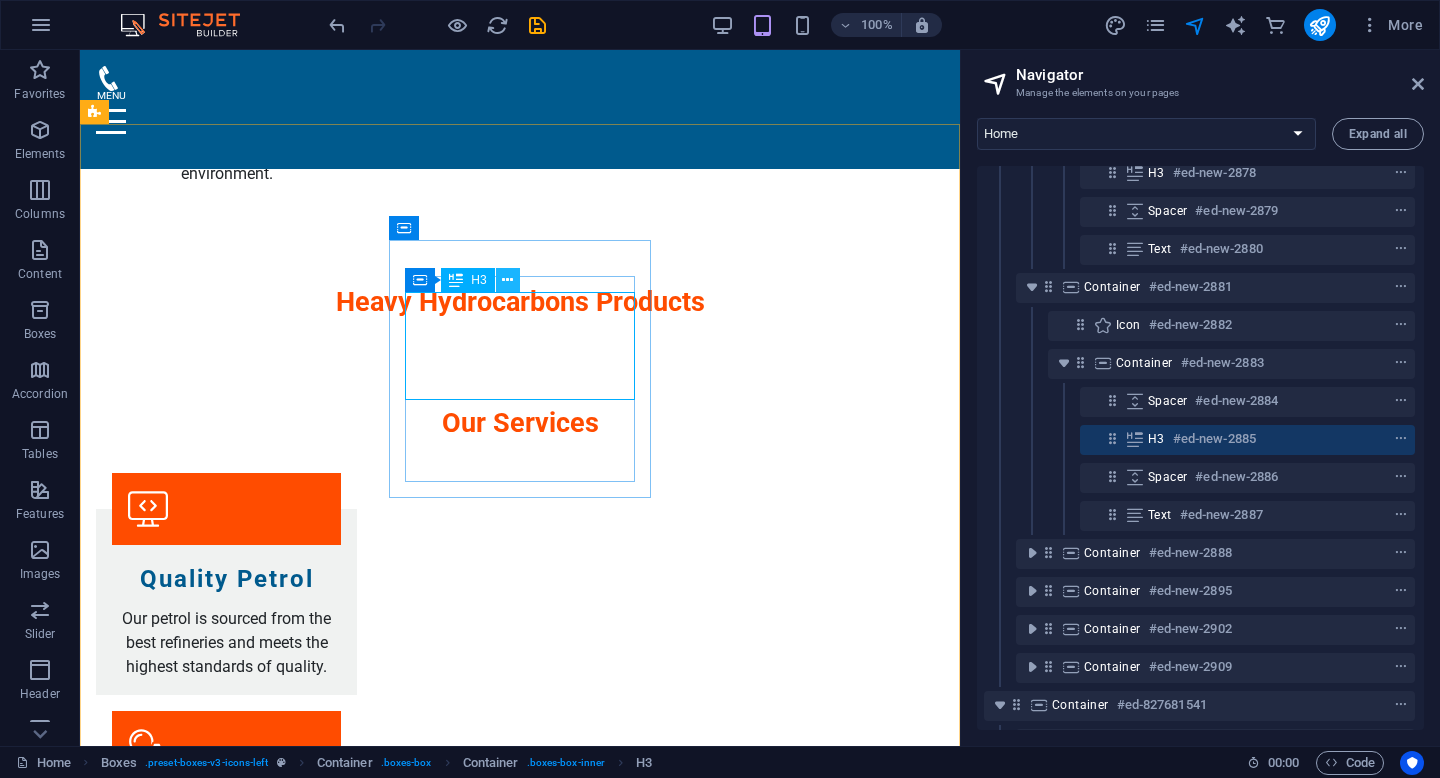 click at bounding box center (507, 280) 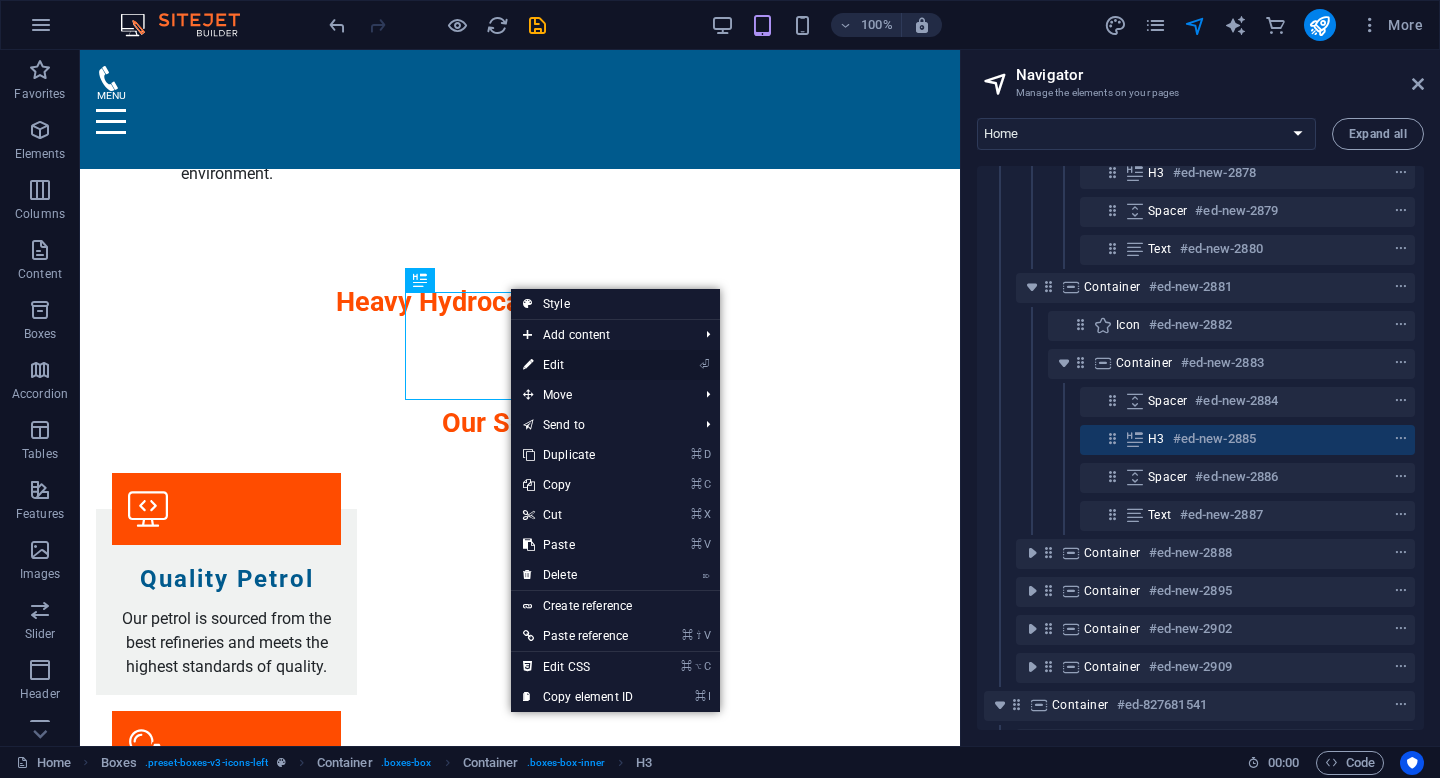 click on "⏎  Edit" at bounding box center (578, 365) 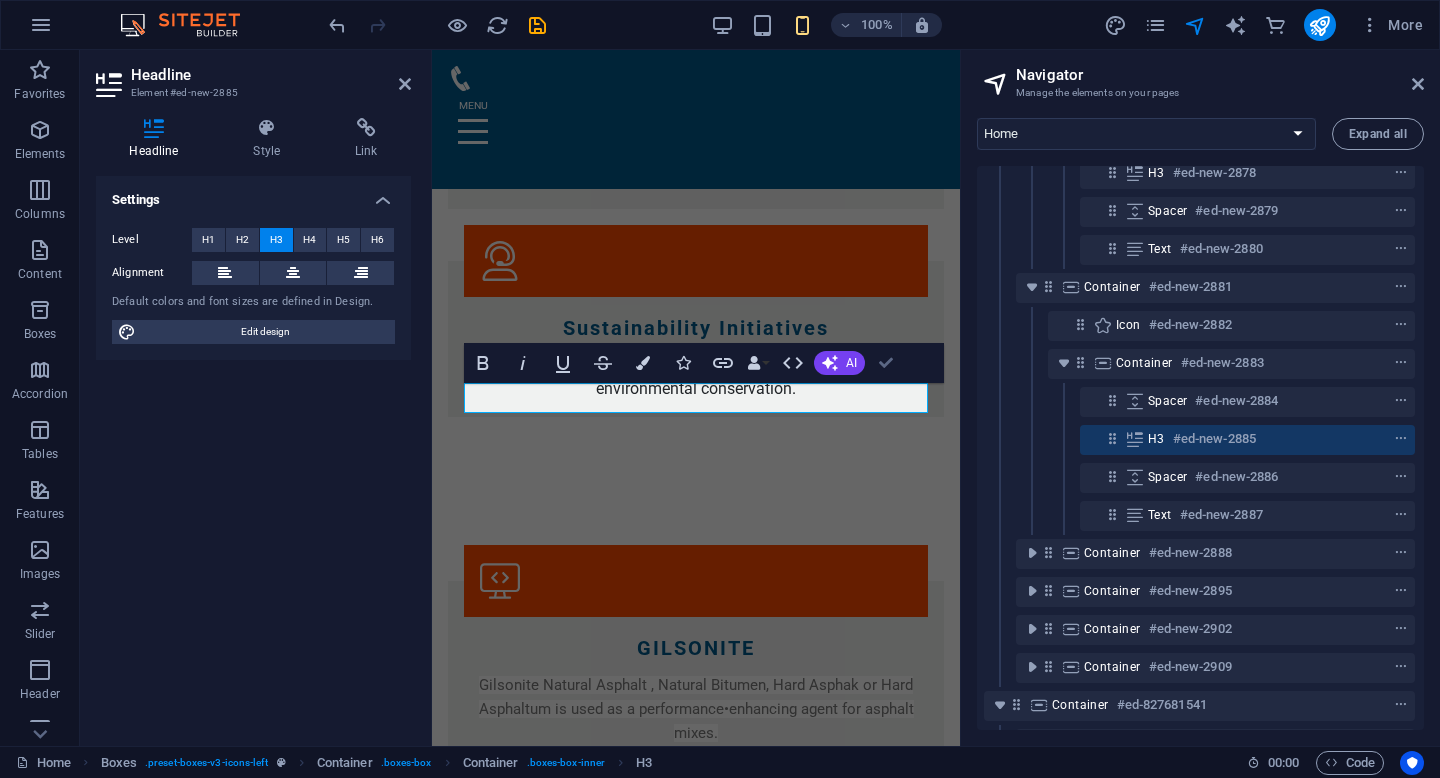 scroll, scrollTop: 2185, scrollLeft: 0, axis: vertical 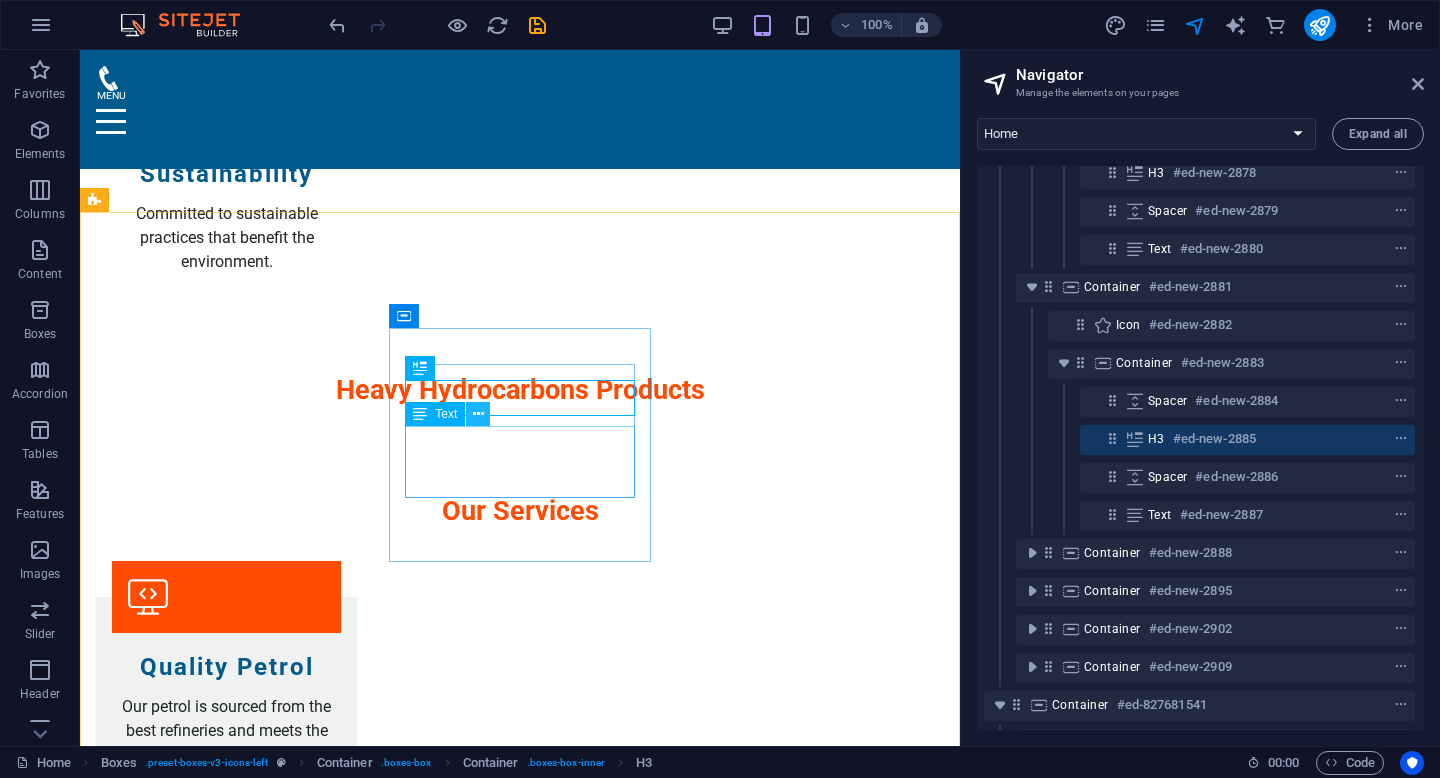 click at bounding box center [478, 414] 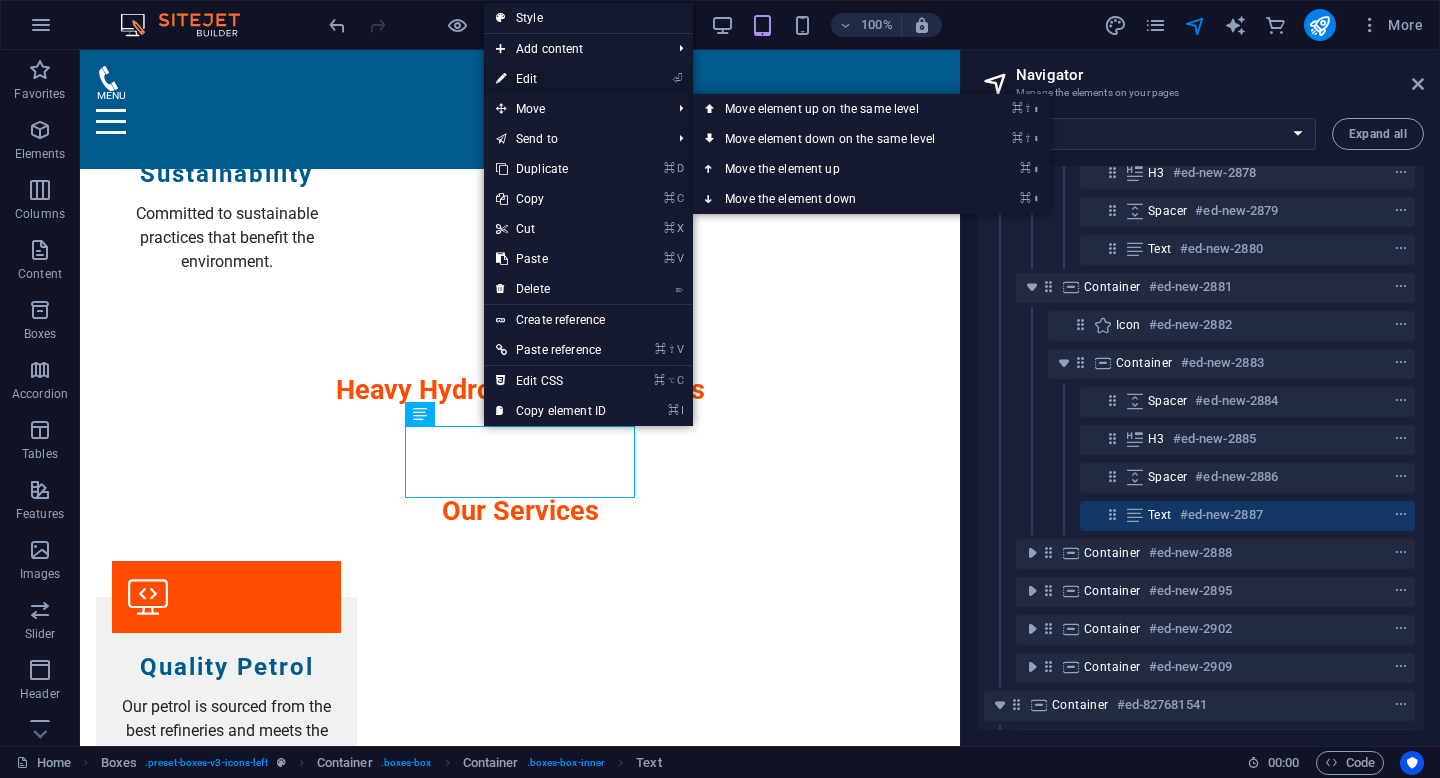 click on "⏎  Edit" at bounding box center [551, 79] 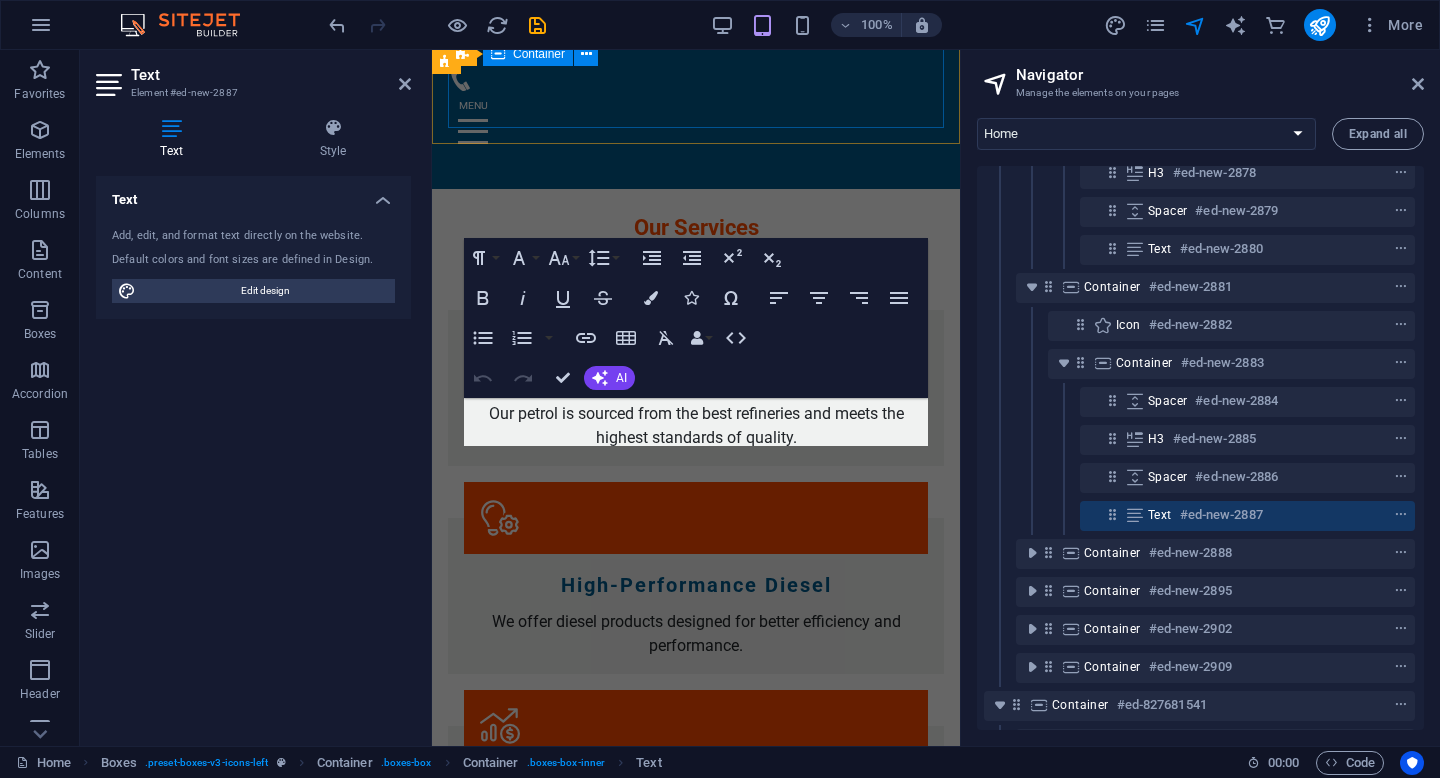 scroll, scrollTop: 3293, scrollLeft: 0, axis: vertical 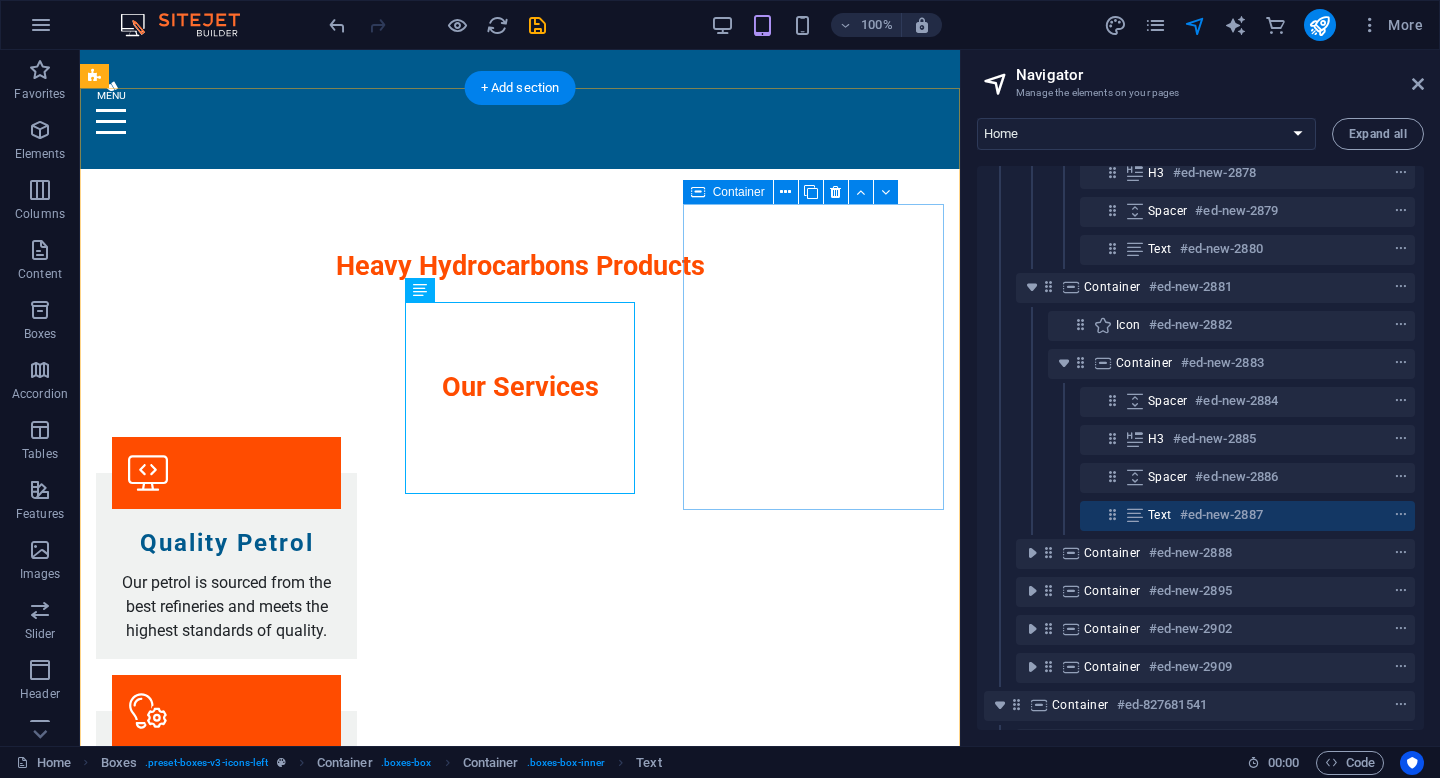 click on "Premium Lubricants Choose from a range of premium lubricants that enhance engine life." at bounding box center (226, 3064) 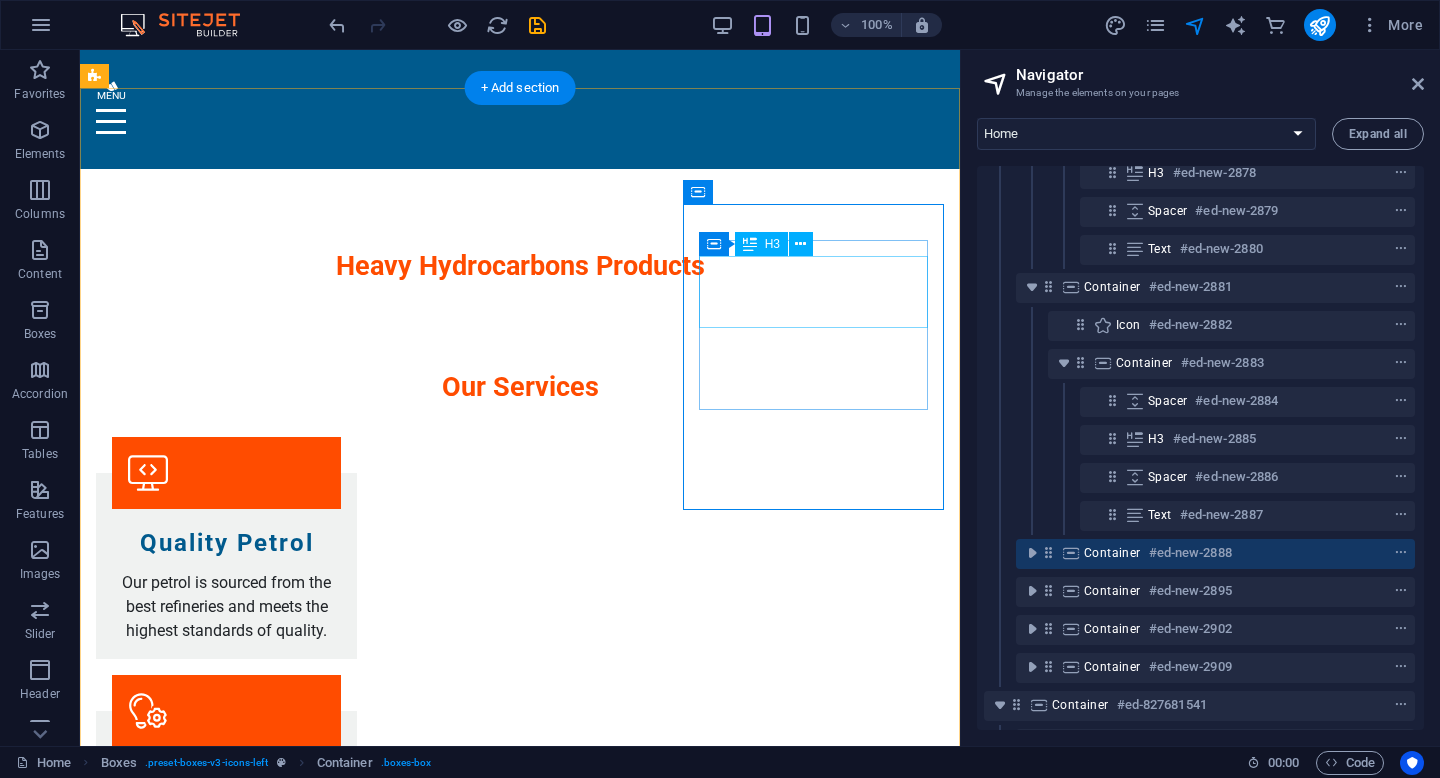 click on "Premium Lubricants" at bounding box center [226, 3041] 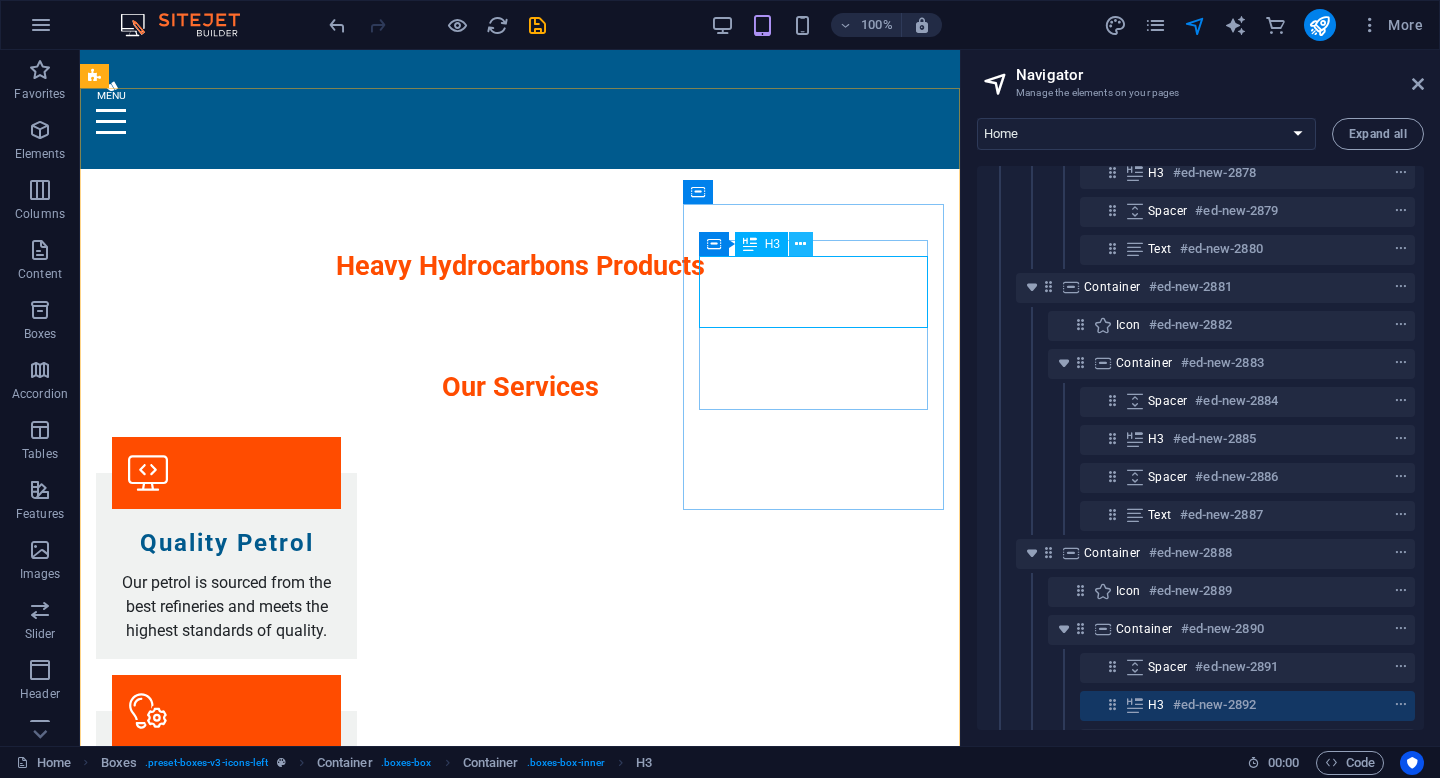 click at bounding box center (800, 244) 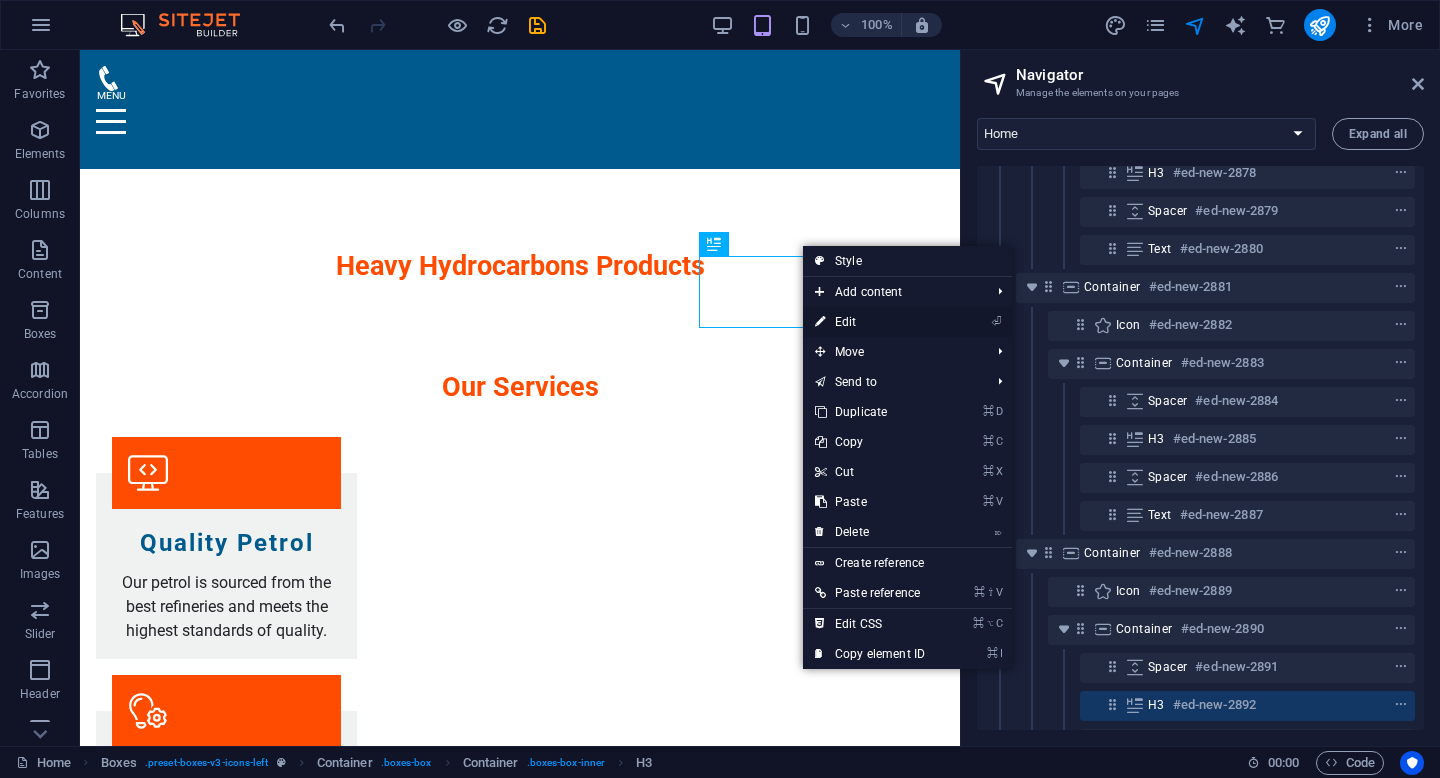 click on "⏎  Edit" at bounding box center [870, 322] 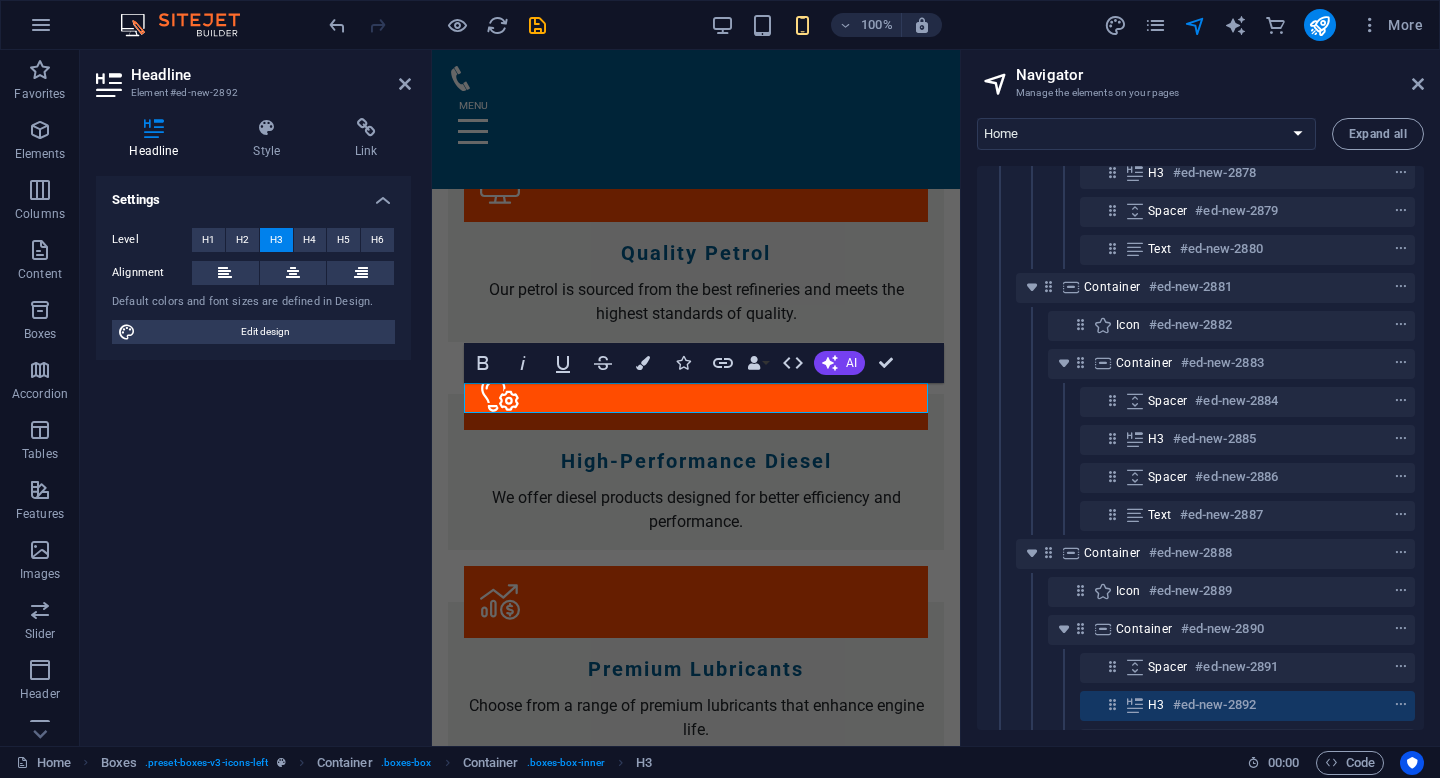 scroll, scrollTop: 3540, scrollLeft: 0, axis: vertical 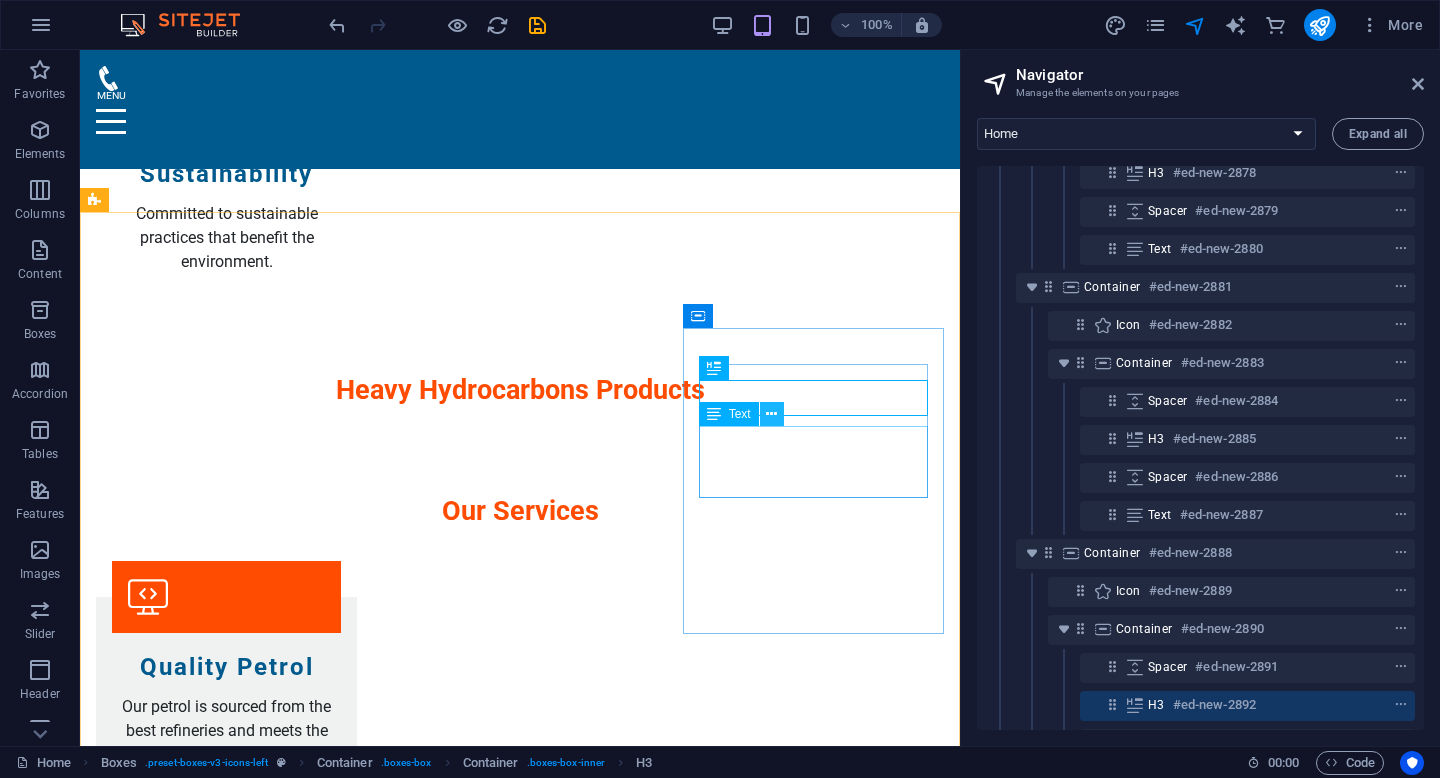 click at bounding box center (771, 414) 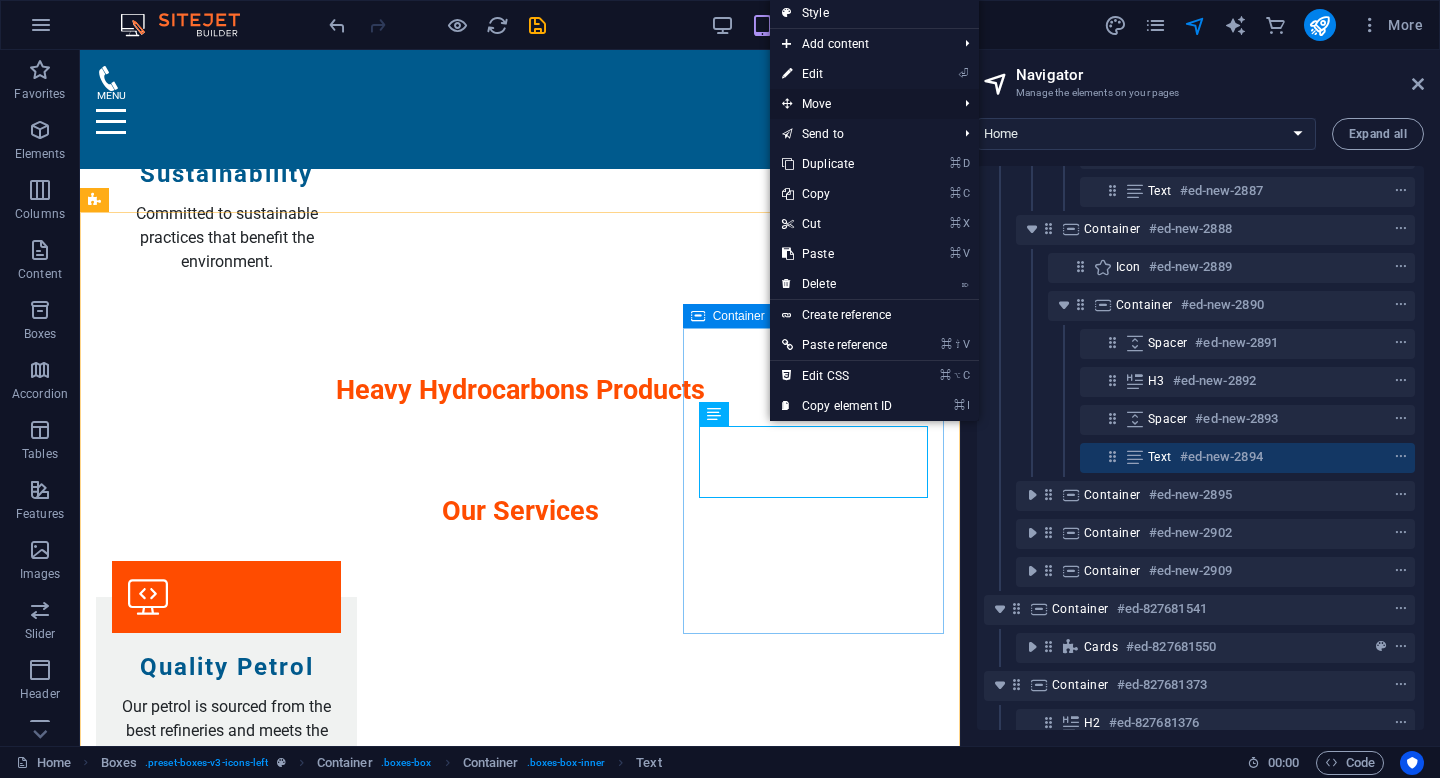 scroll, scrollTop: 1687, scrollLeft: 5, axis: both 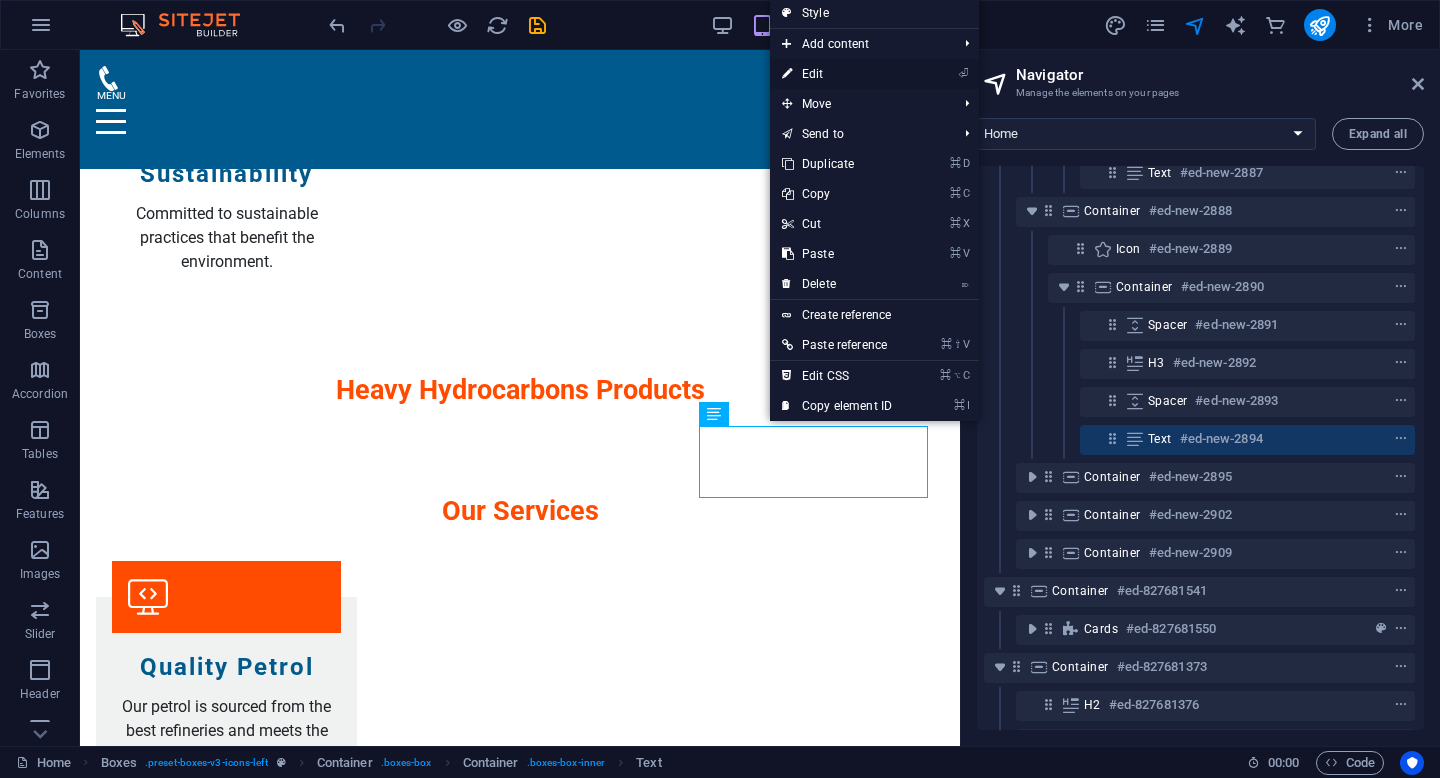 click on "⏎  Edit" at bounding box center [837, 74] 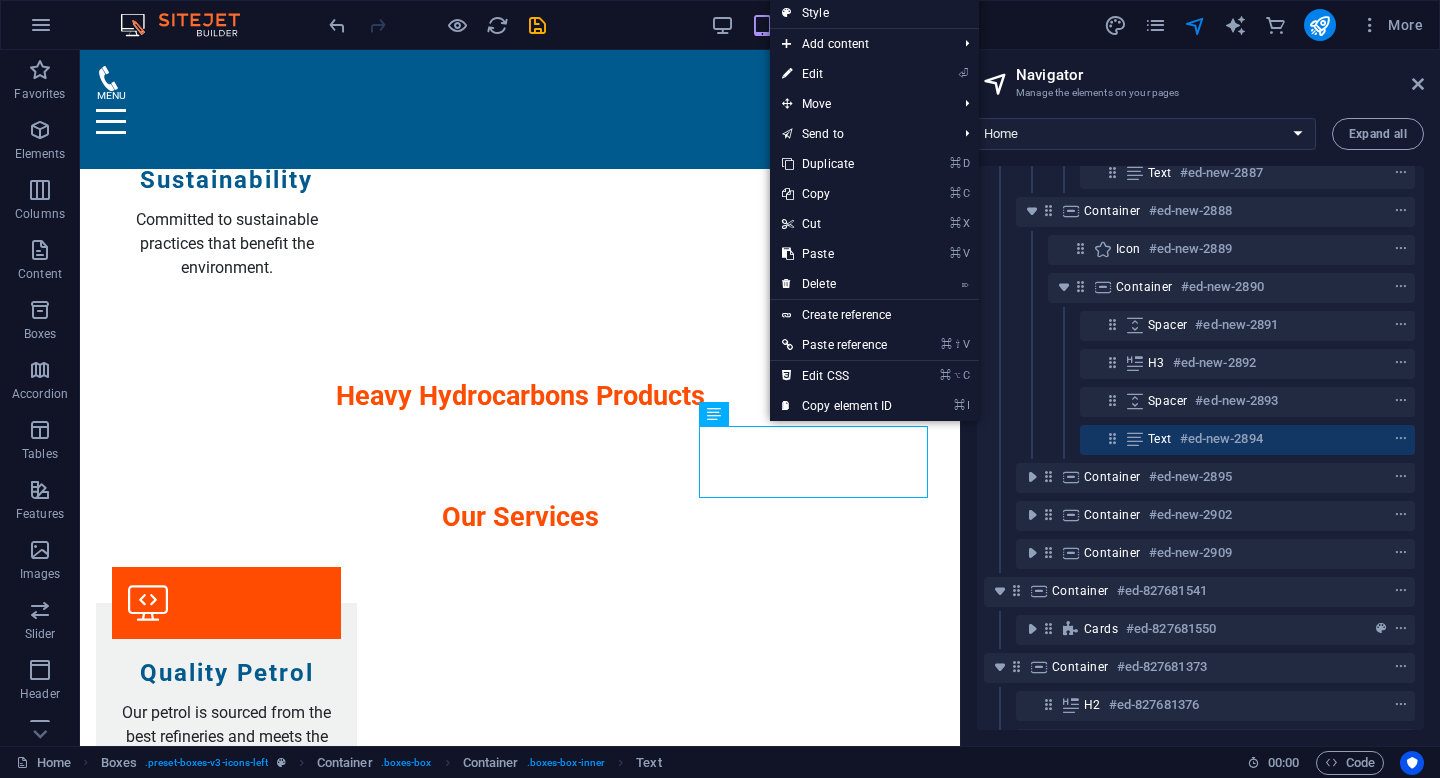 scroll, scrollTop: 3565, scrollLeft: 0, axis: vertical 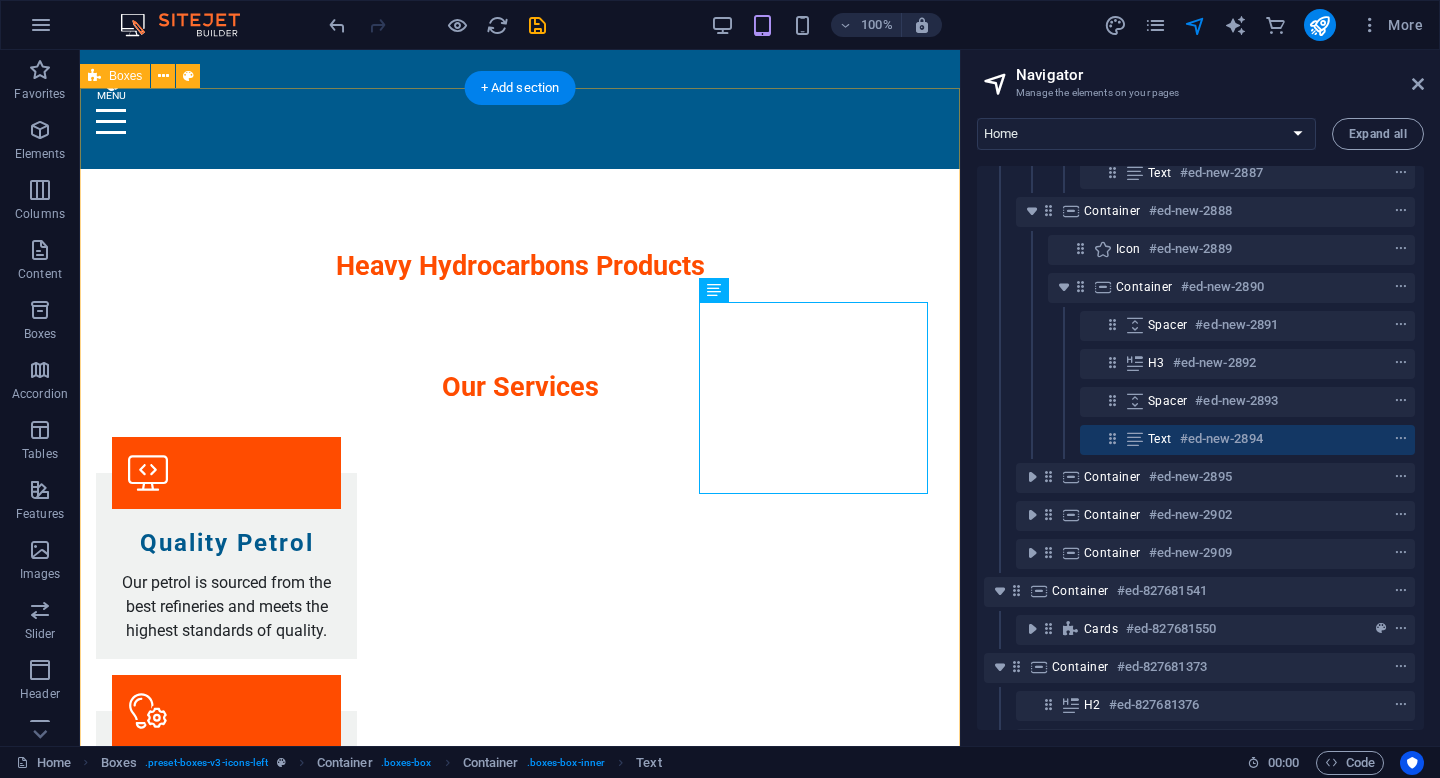 click on "GILSONITE Gilsonite Natural Asphalt , Natural Bitumen, Hard Asphak or Hard Asphaltum is used as a performance•enhancing agent for asphalt mixes. GASOIL D2 is a refinery abbreviation for Gasoil. It is the second distillate from the crude oil, and can be used without reformers and additives. So, the first engines used D2 as fuel – before petrol cars as we know them today was invented. GASOLINE Octane rating or octane number is a standard measure of the performance of an engine or aviation fuel. The higher the octane number, the more compression the fuel can withstand before detonating (igniting). Customer-Centric Solutions Our customer service is unparalleled, providing assistance and support at every step. Innovative Fuel Services Embrace our innovative approaches to fuel quality and customer satisfaction. Sustainability Initiatives We are dedicated to sustainability, ensuring our practices support environmental conservation." at bounding box center [520, 3201] 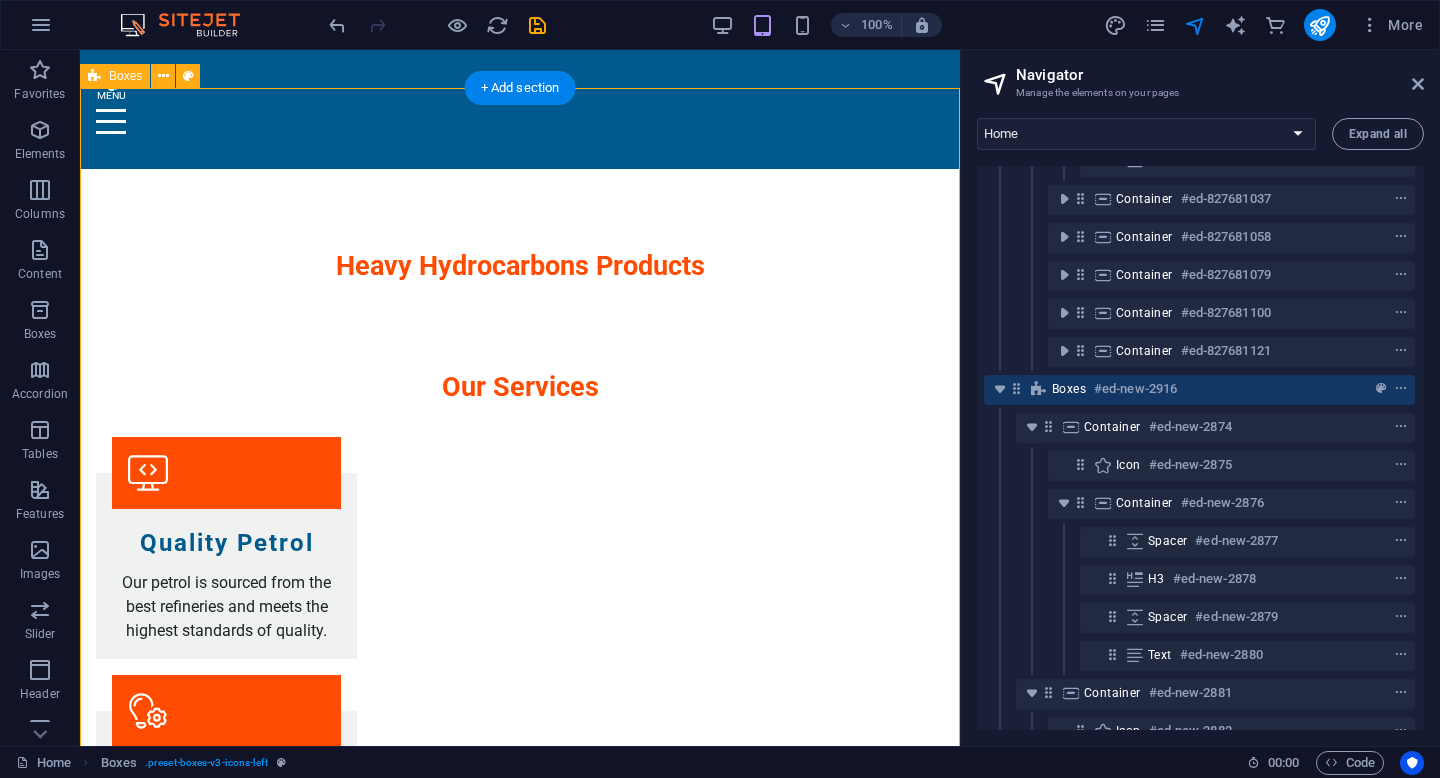 scroll, scrollTop: 889, scrollLeft: 5, axis: both 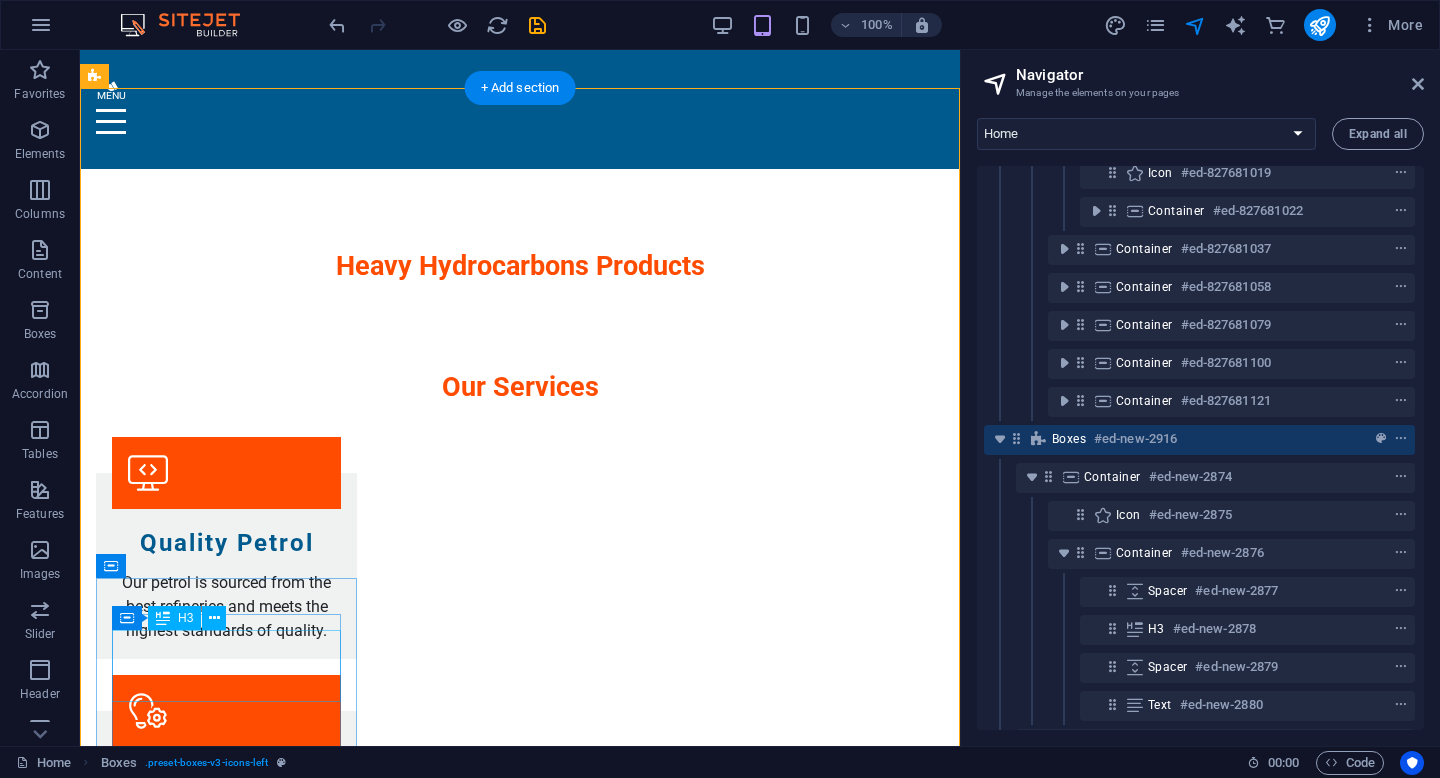 click on "Customer-Centric Solutions" at bounding box center [226, 3399] 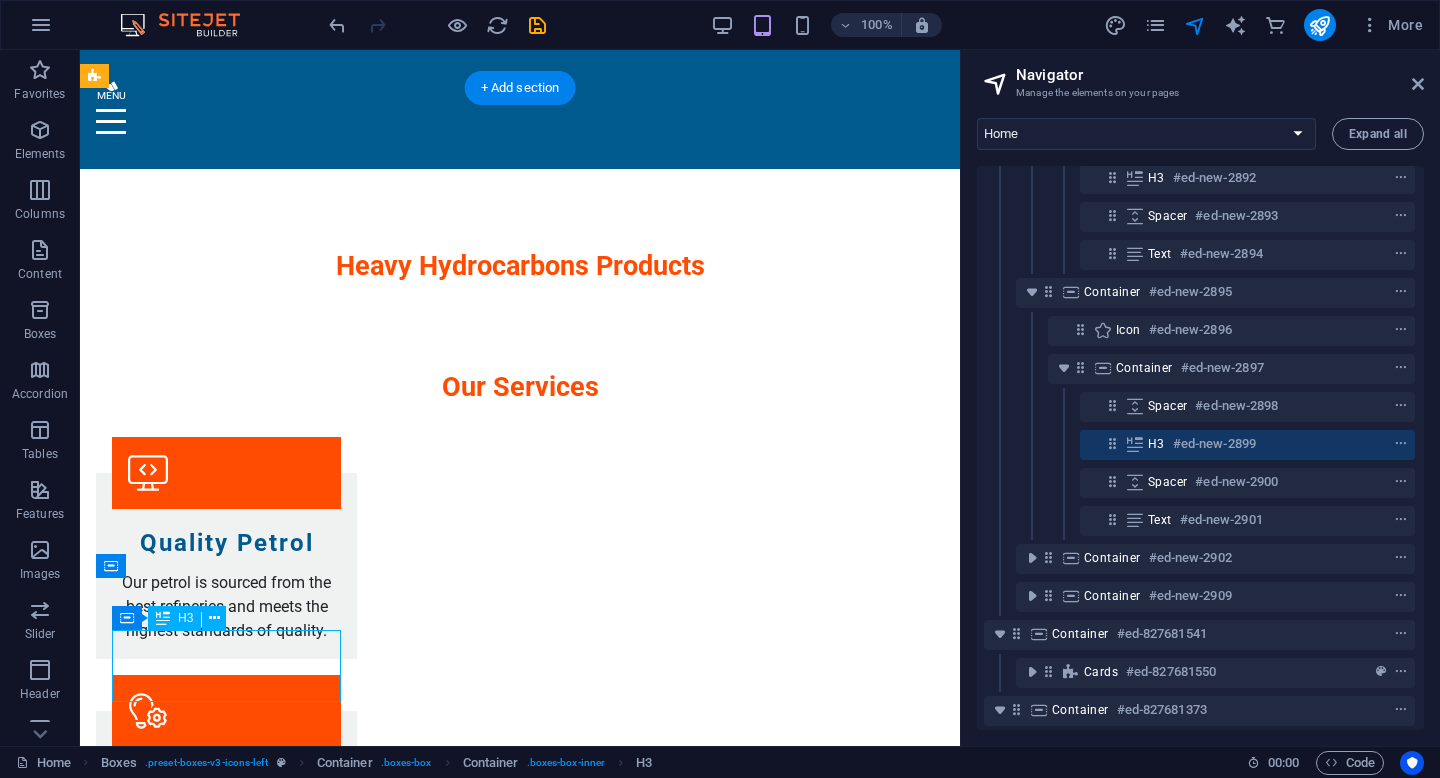 scroll, scrollTop: 1877, scrollLeft: 5, axis: both 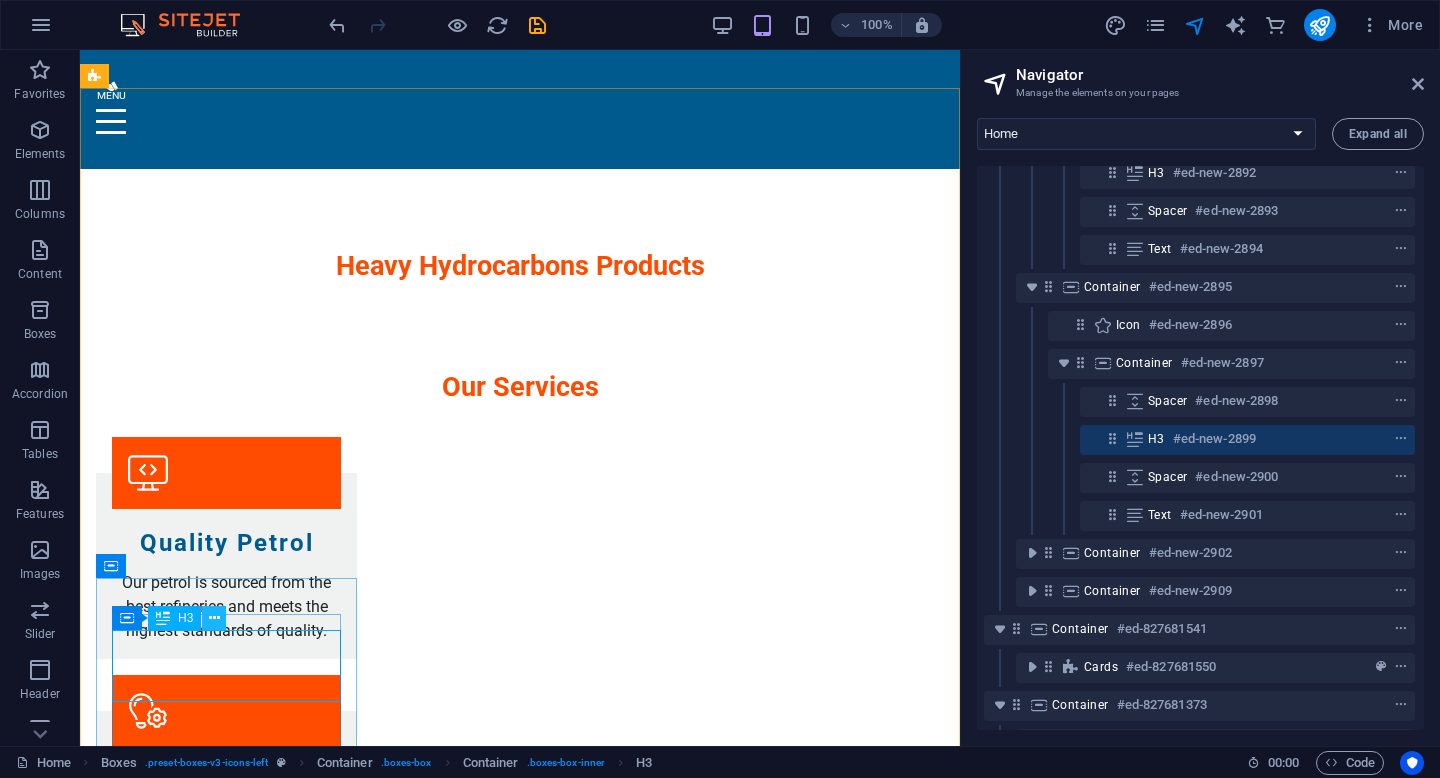 click at bounding box center [214, 618] 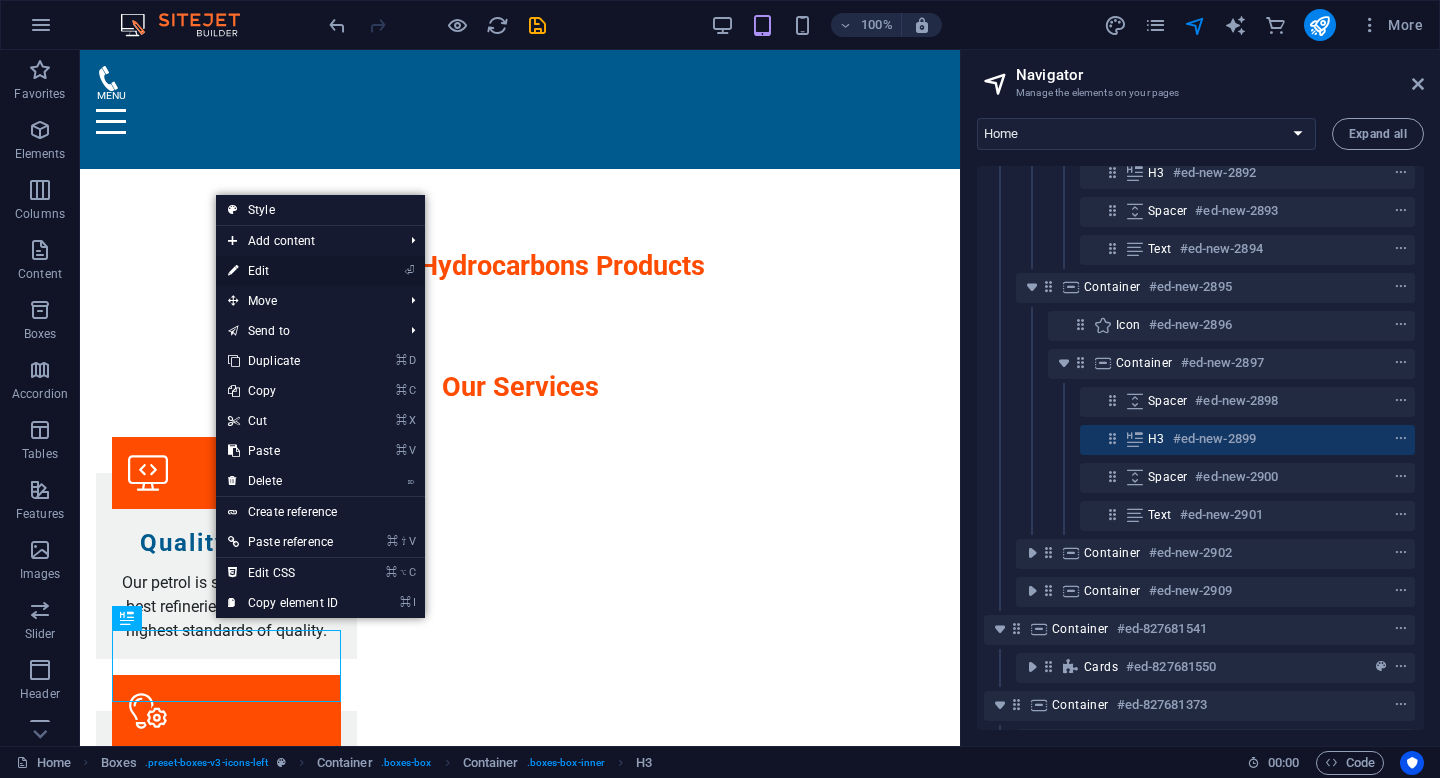 click on "⏎  Edit" at bounding box center [283, 271] 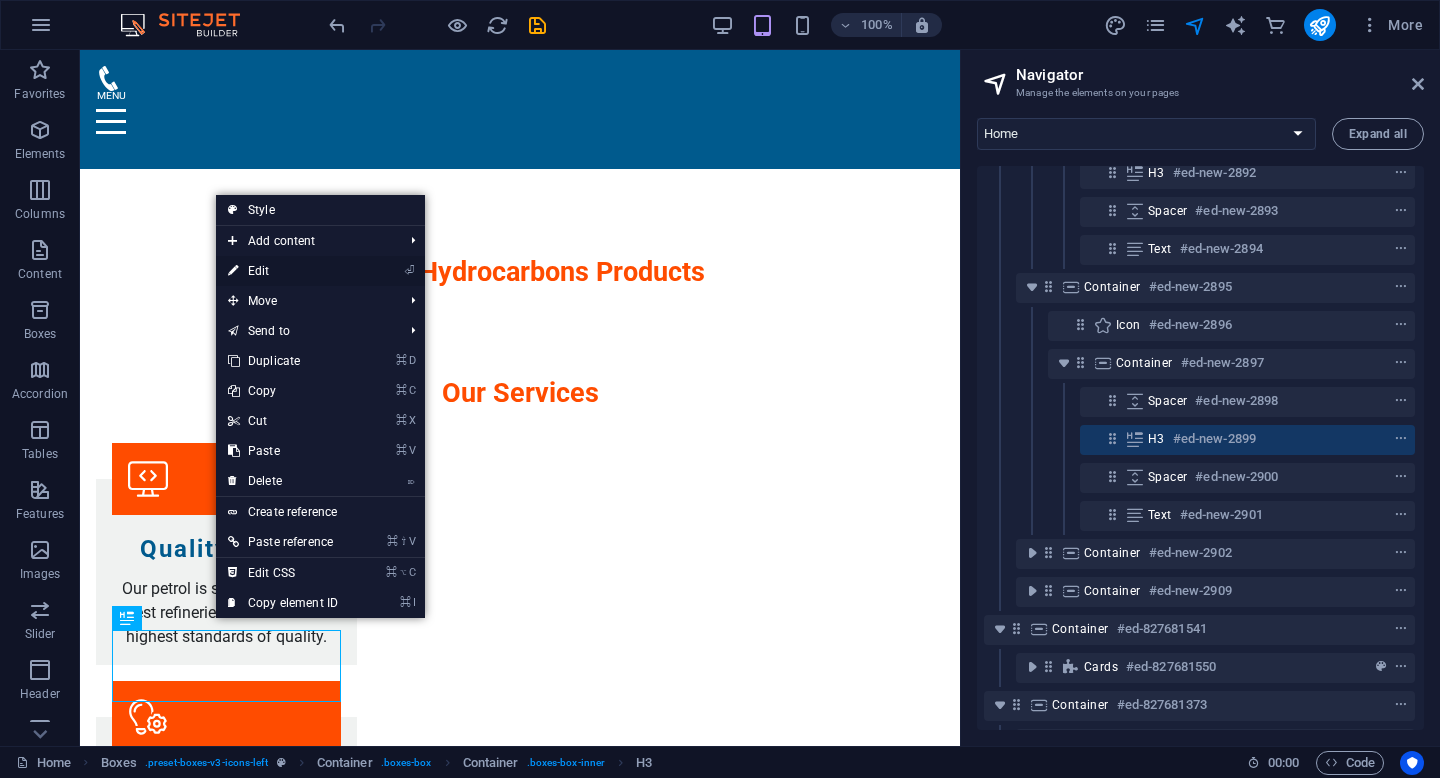 scroll, scrollTop: 3812, scrollLeft: 0, axis: vertical 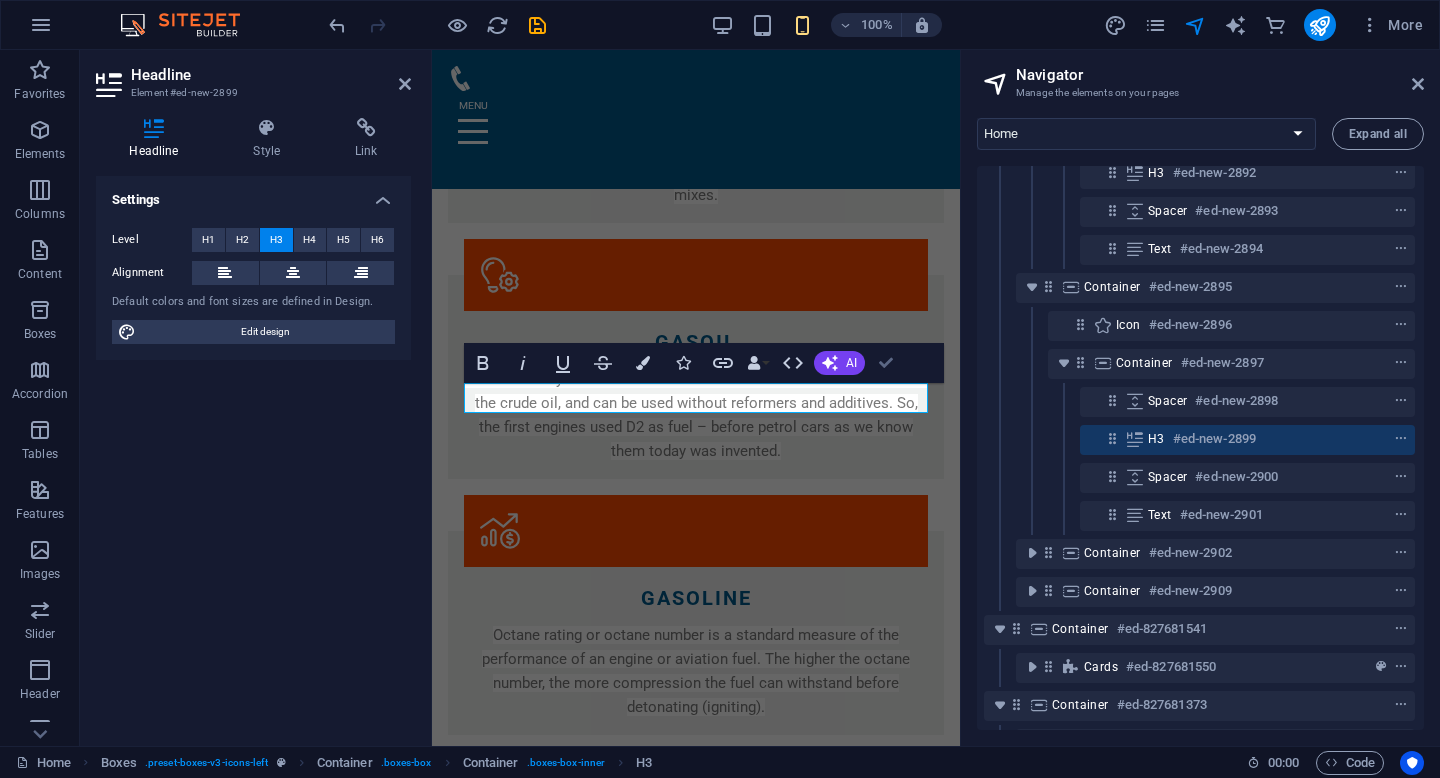 drag, startPoint x: 884, startPoint y: 366, endPoint x: 678, endPoint y: 54, distance: 373.87164 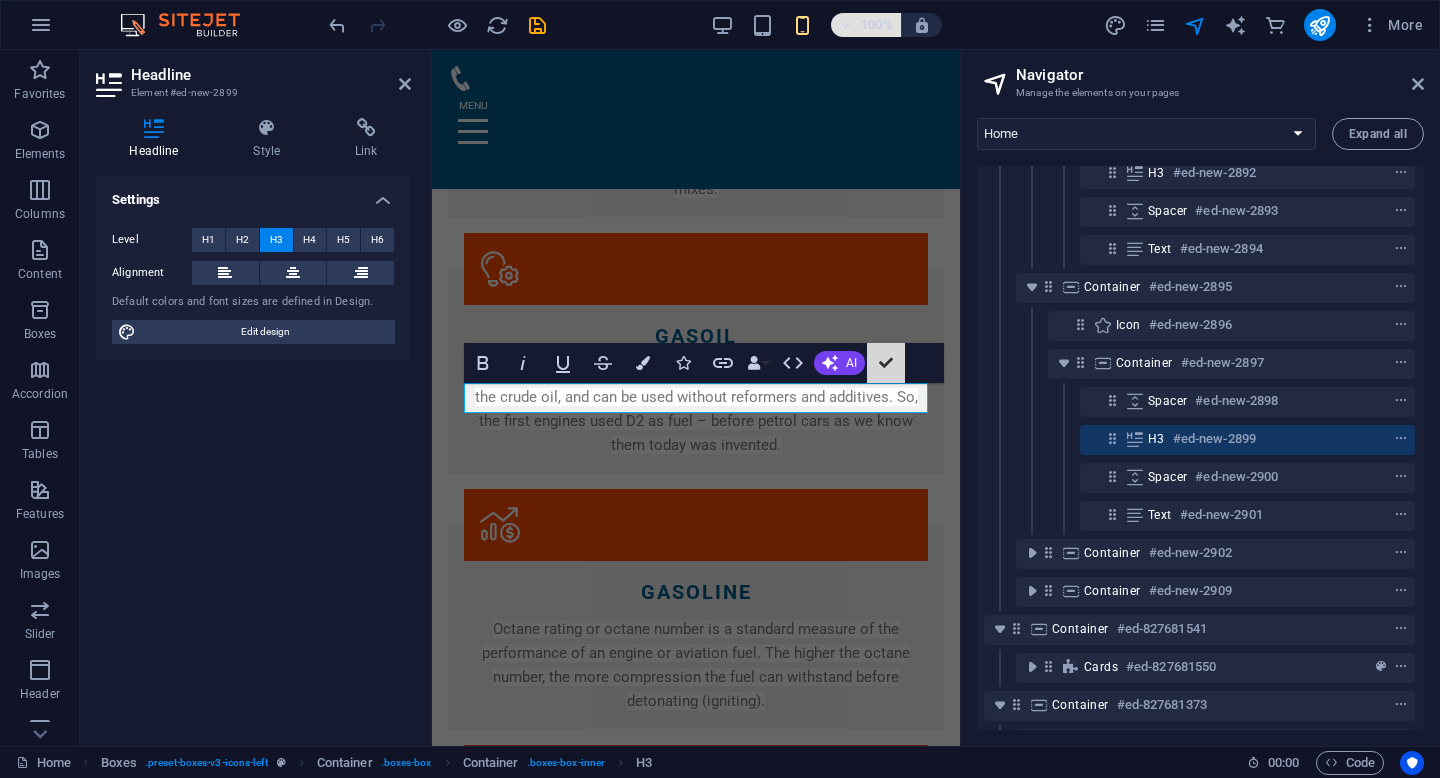 scroll, scrollTop: 2559, scrollLeft: 0, axis: vertical 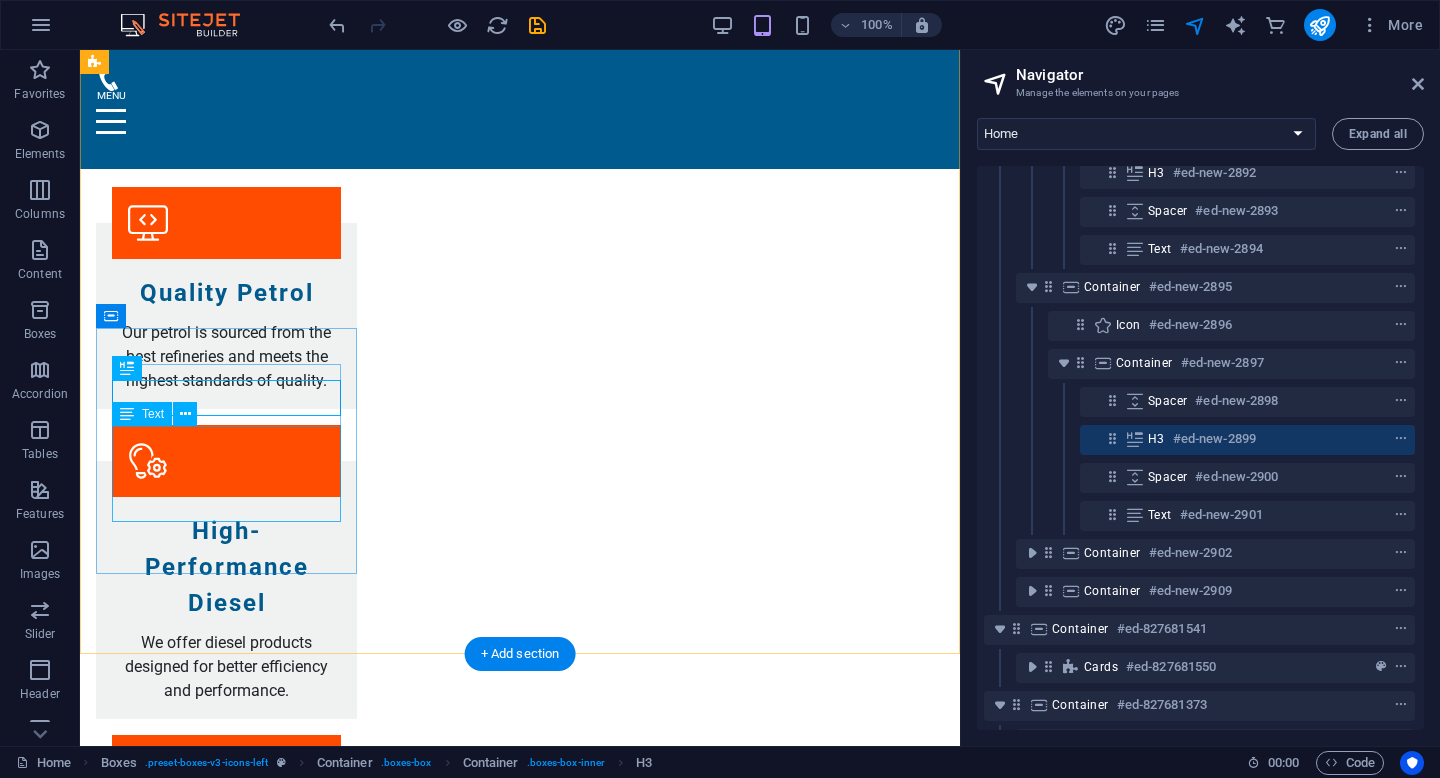 click on "Our customer service is unparalleled, providing assistance and support at every step." at bounding box center (226, 3207) 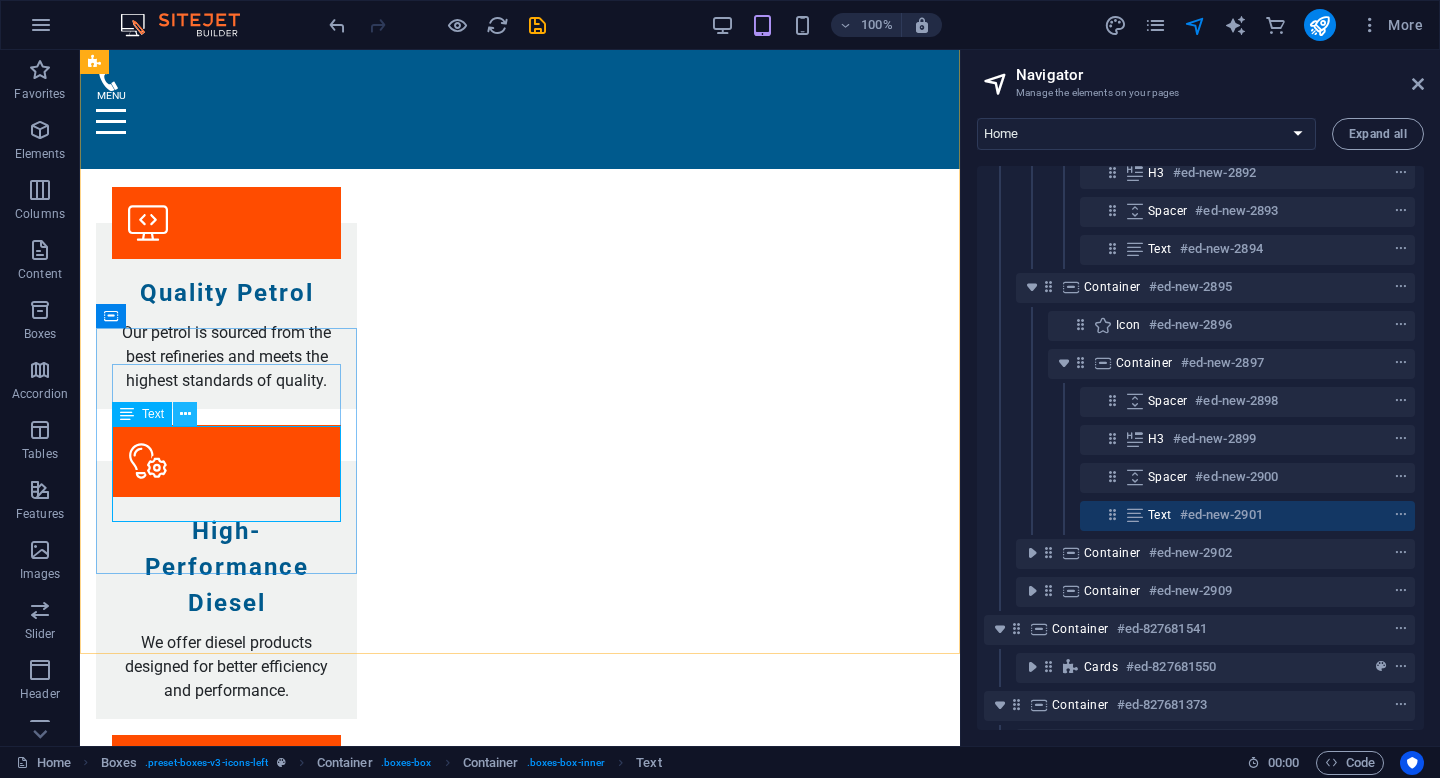 click at bounding box center [185, 414] 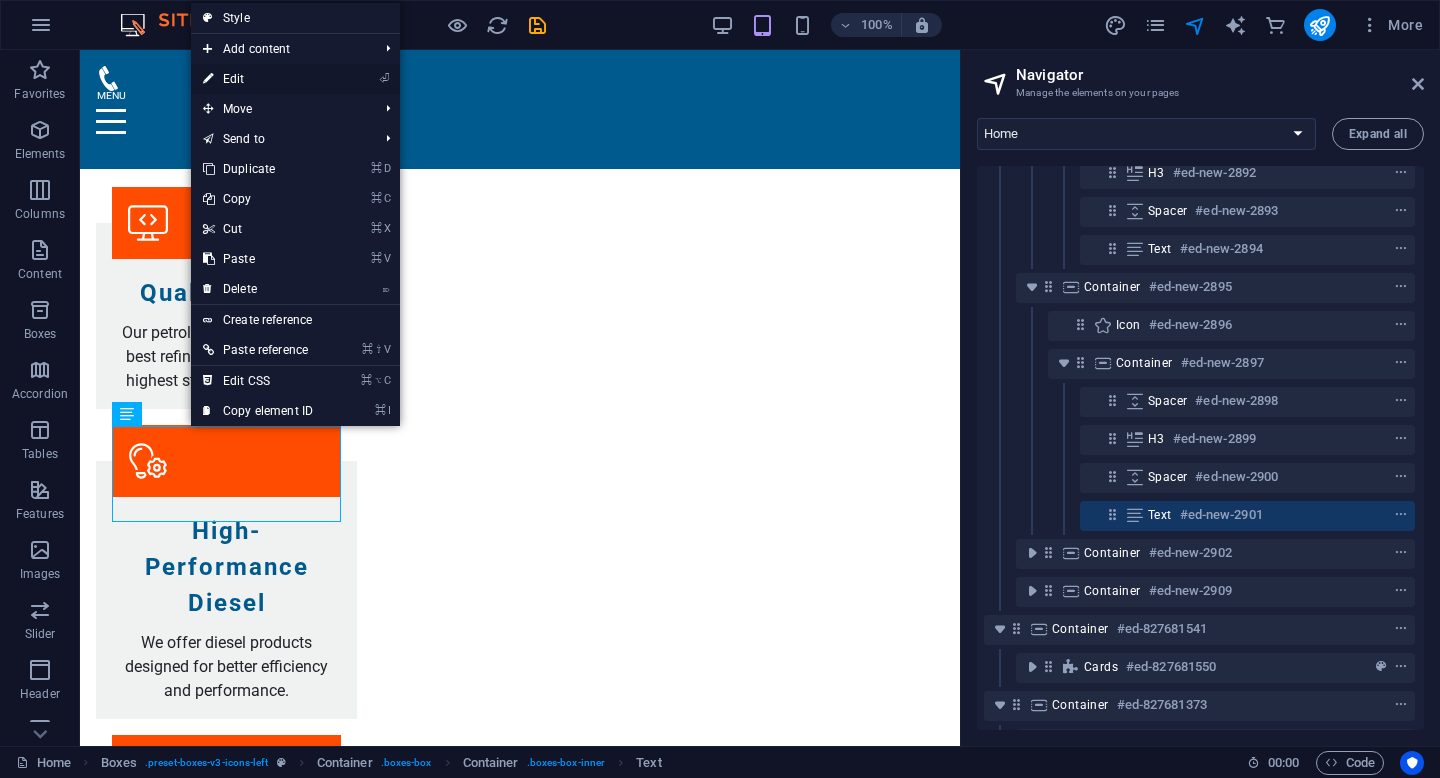 click on "⏎" at bounding box center [384, 78] 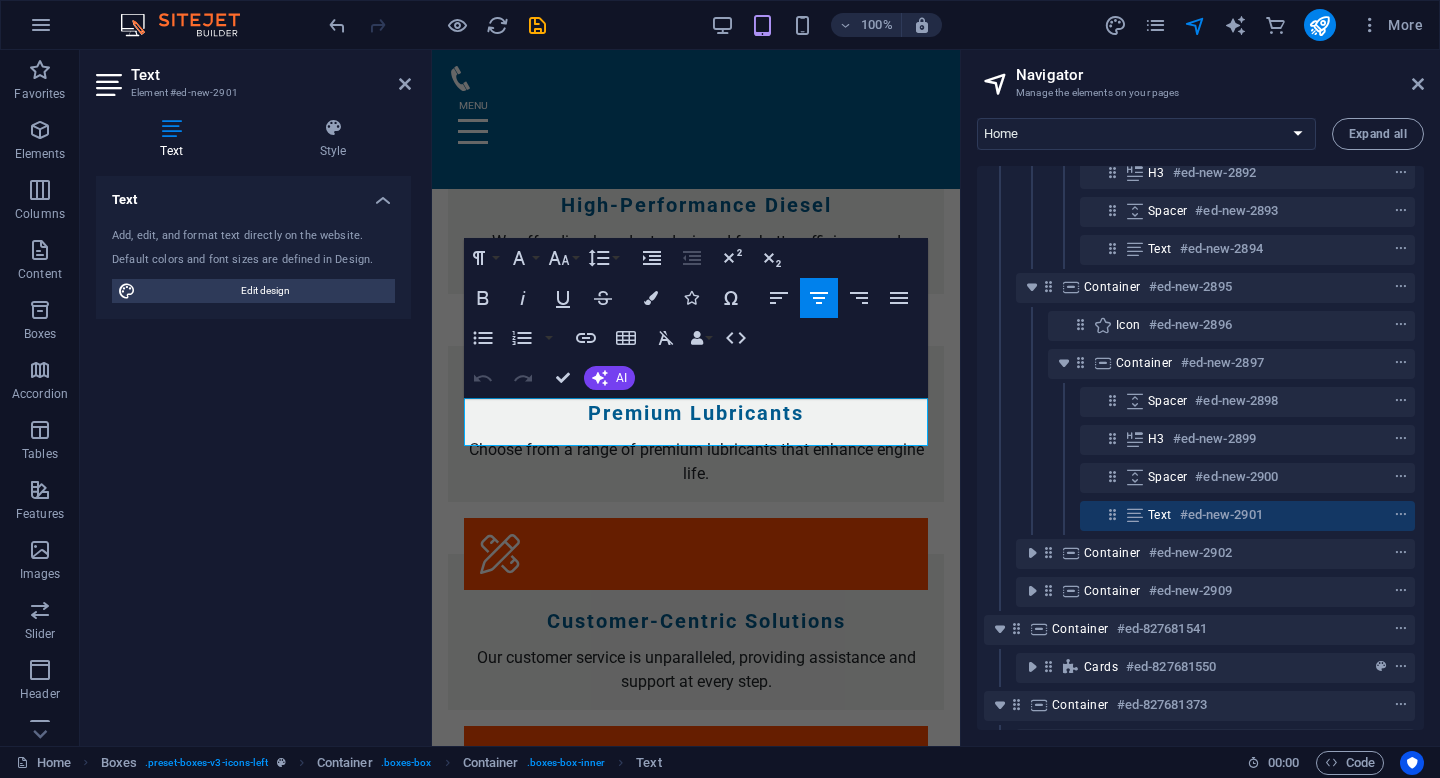 scroll, scrollTop: 3837, scrollLeft: 0, axis: vertical 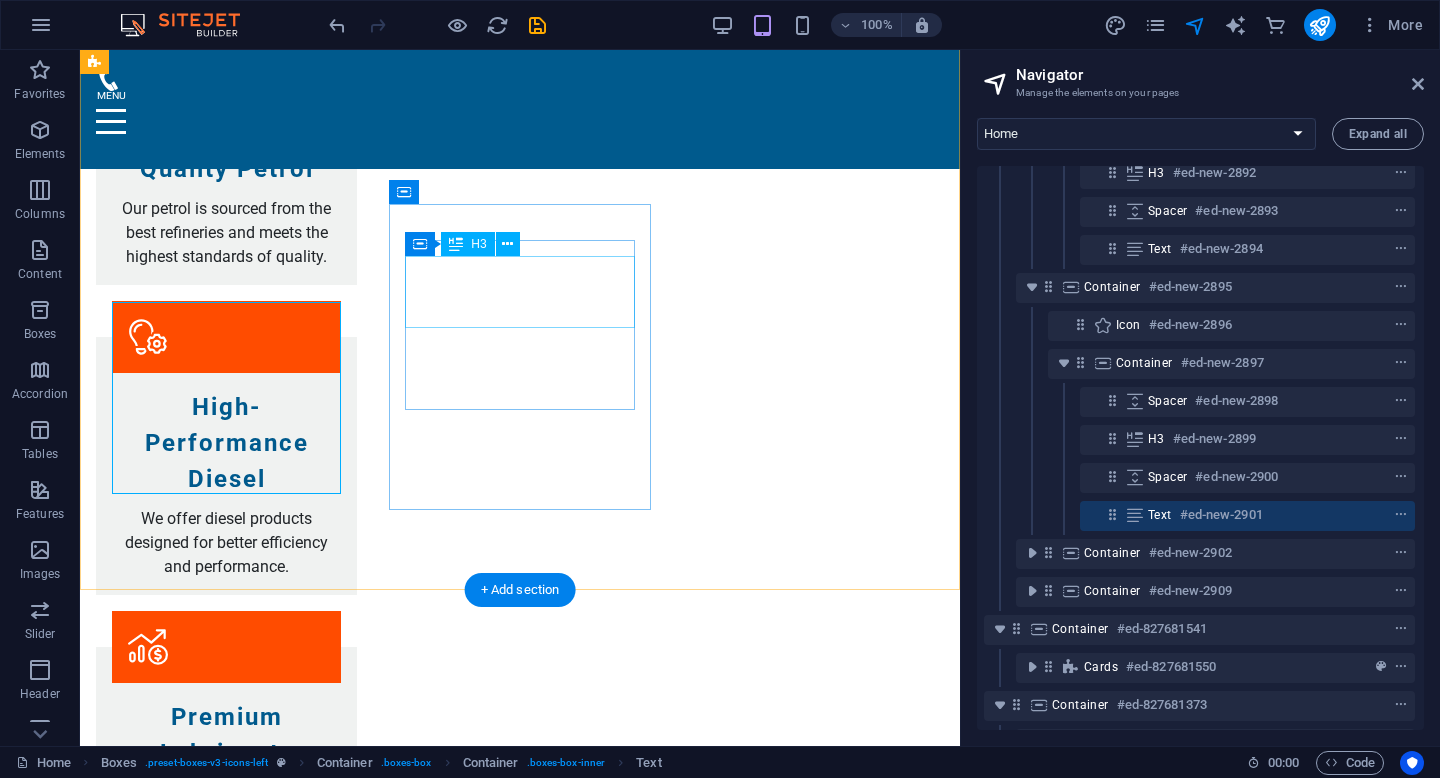 click on "Innovative Fuel Services" at bounding box center (226, 3383) 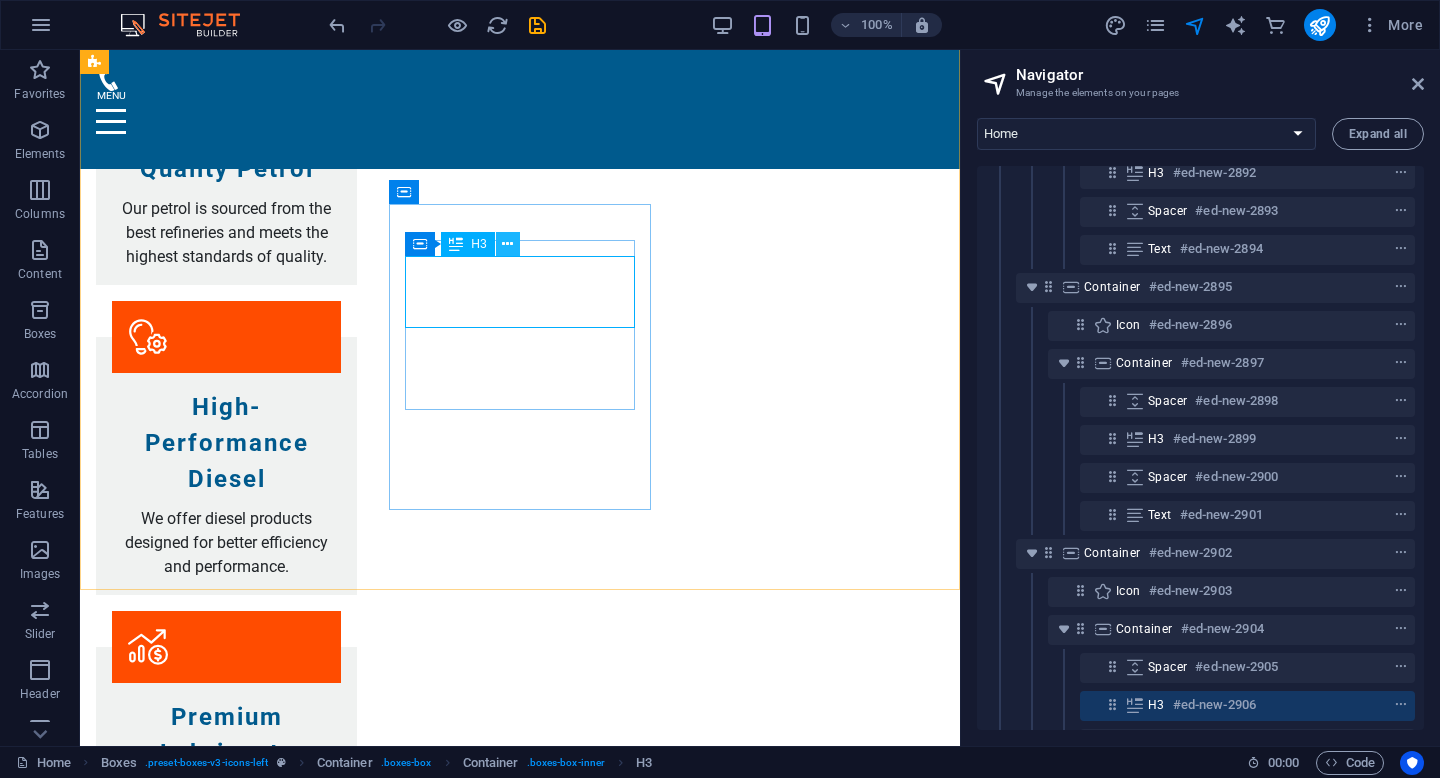 click at bounding box center (507, 244) 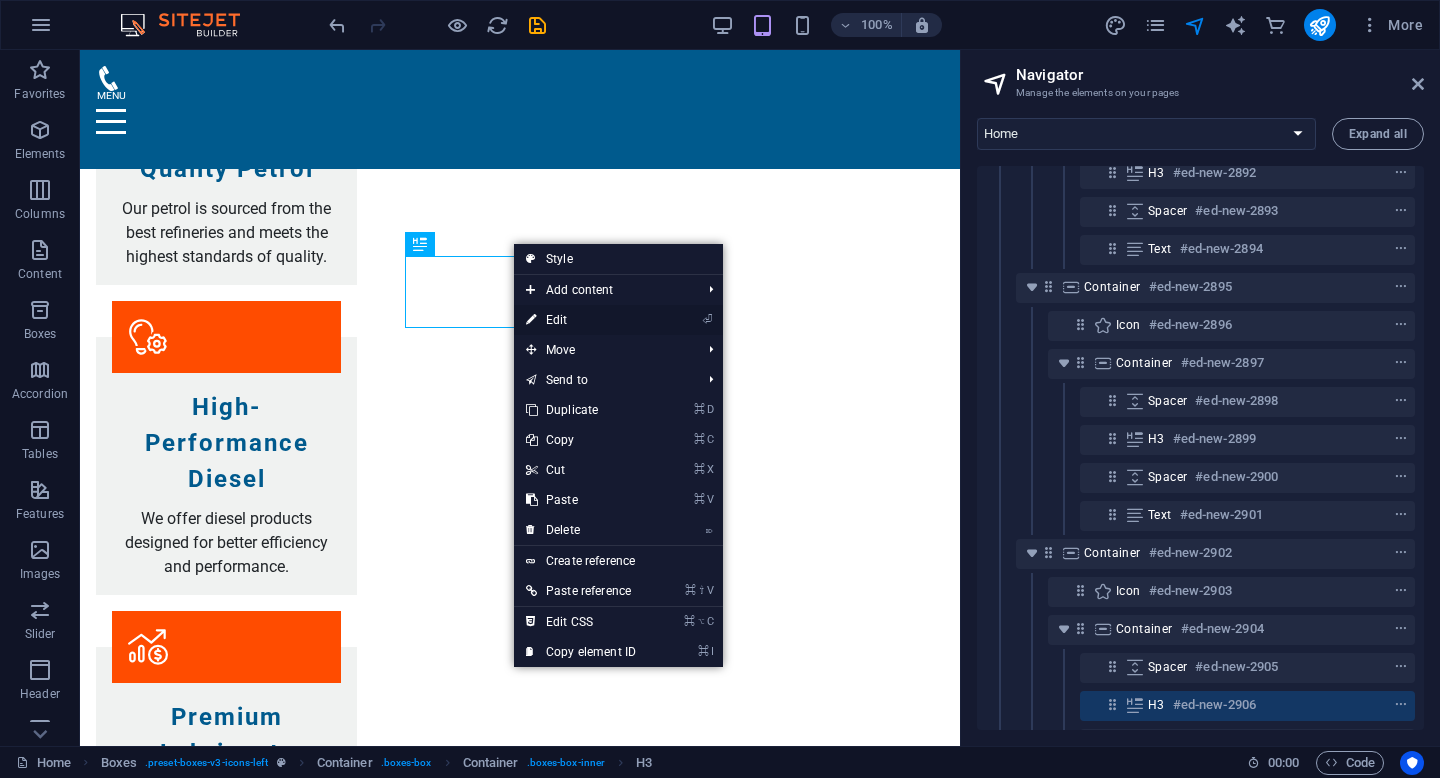 click on "⏎  Edit" at bounding box center (581, 320) 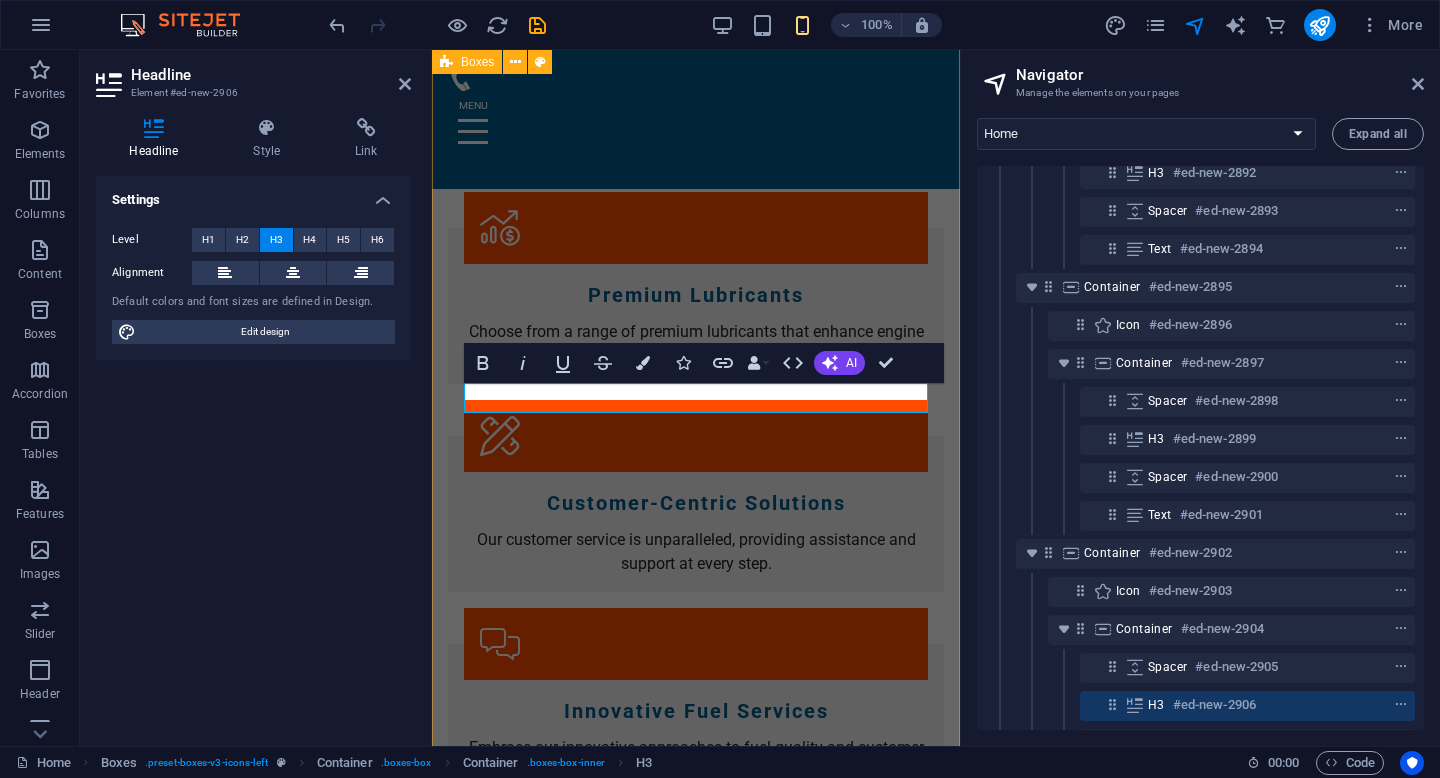 scroll, scrollTop: 4084, scrollLeft: 0, axis: vertical 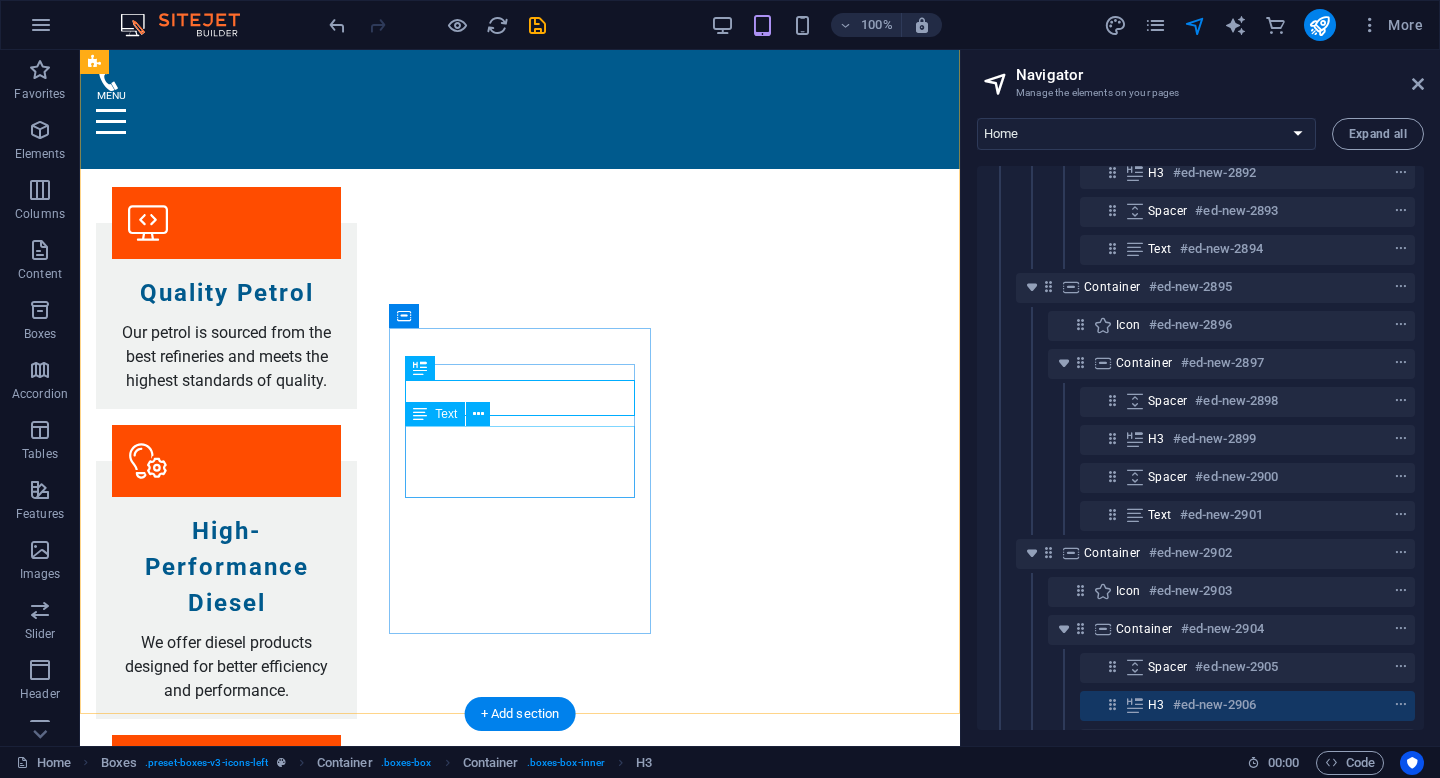 click on "Embrace our innovative approaches to fuel quality and customer satisfaction." at bounding box center [226, 3553] 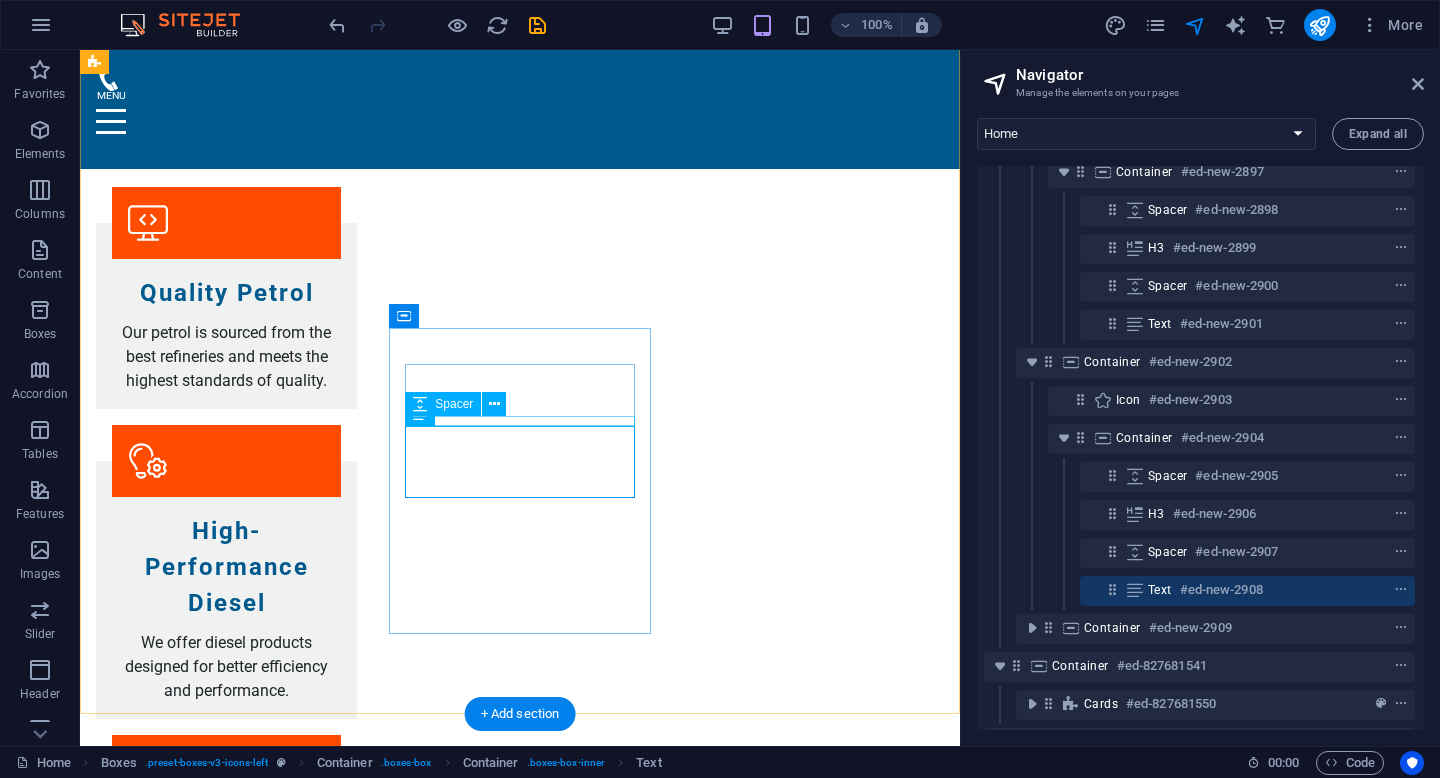 scroll, scrollTop: 2219, scrollLeft: 5, axis: both 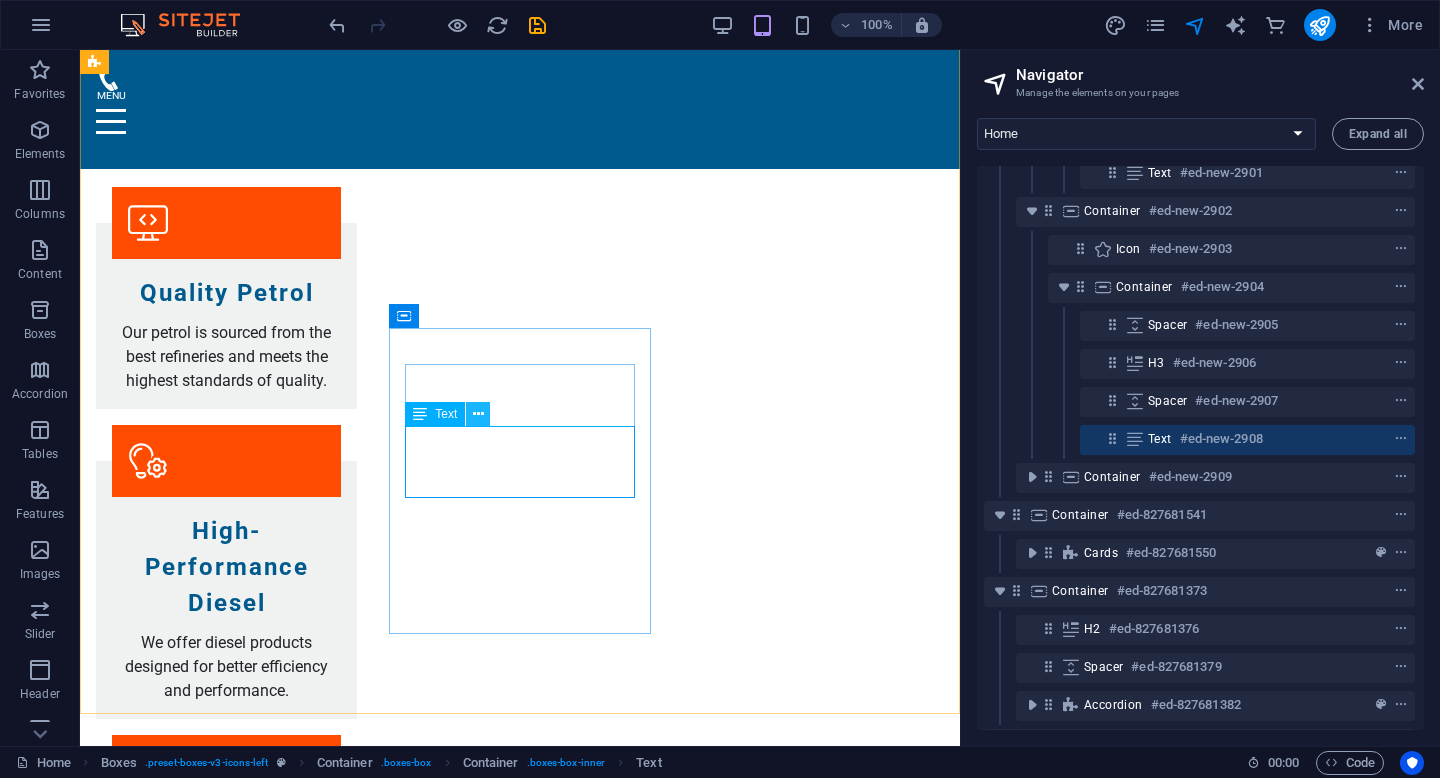 click at bounding box center (478, 414) 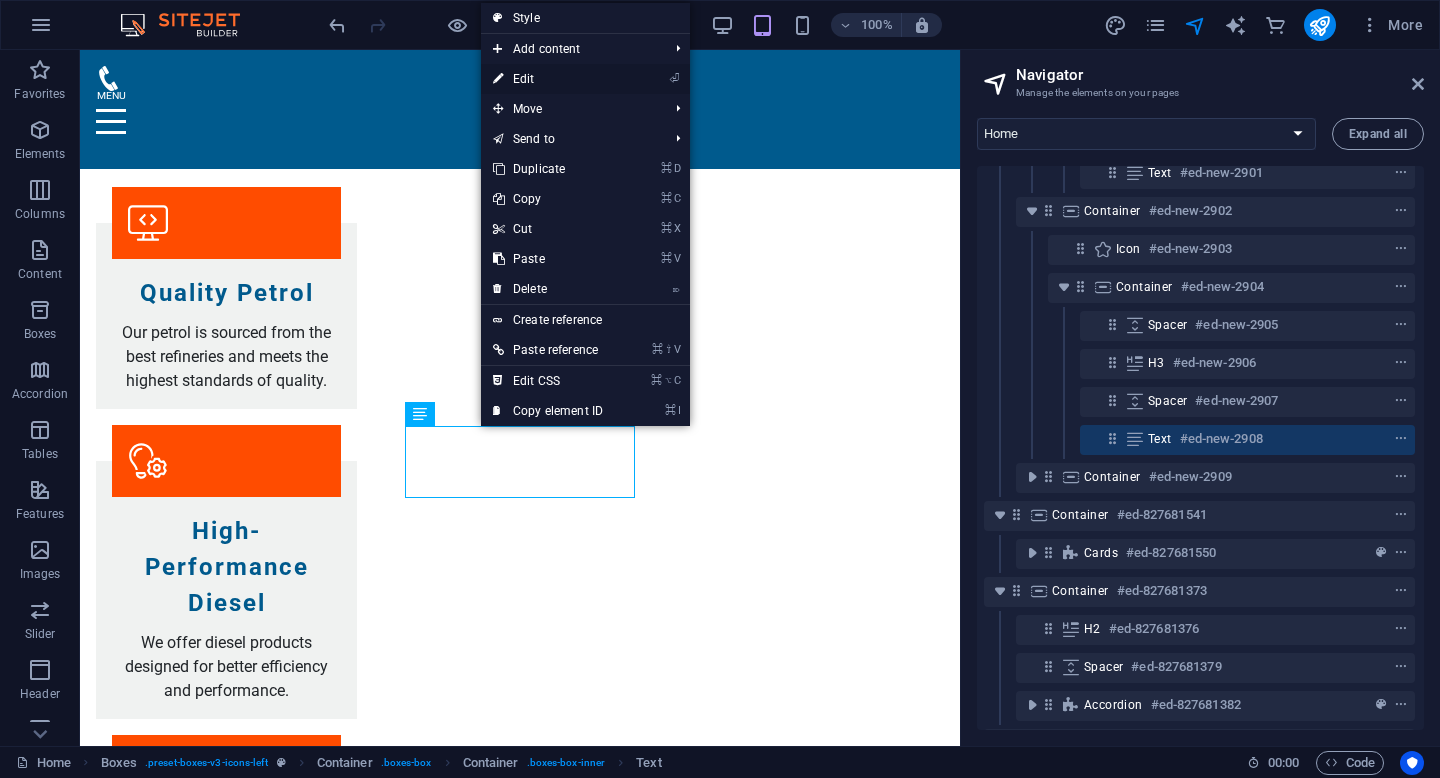 click on "⏎  Edit" at bounding box center (585, 79) 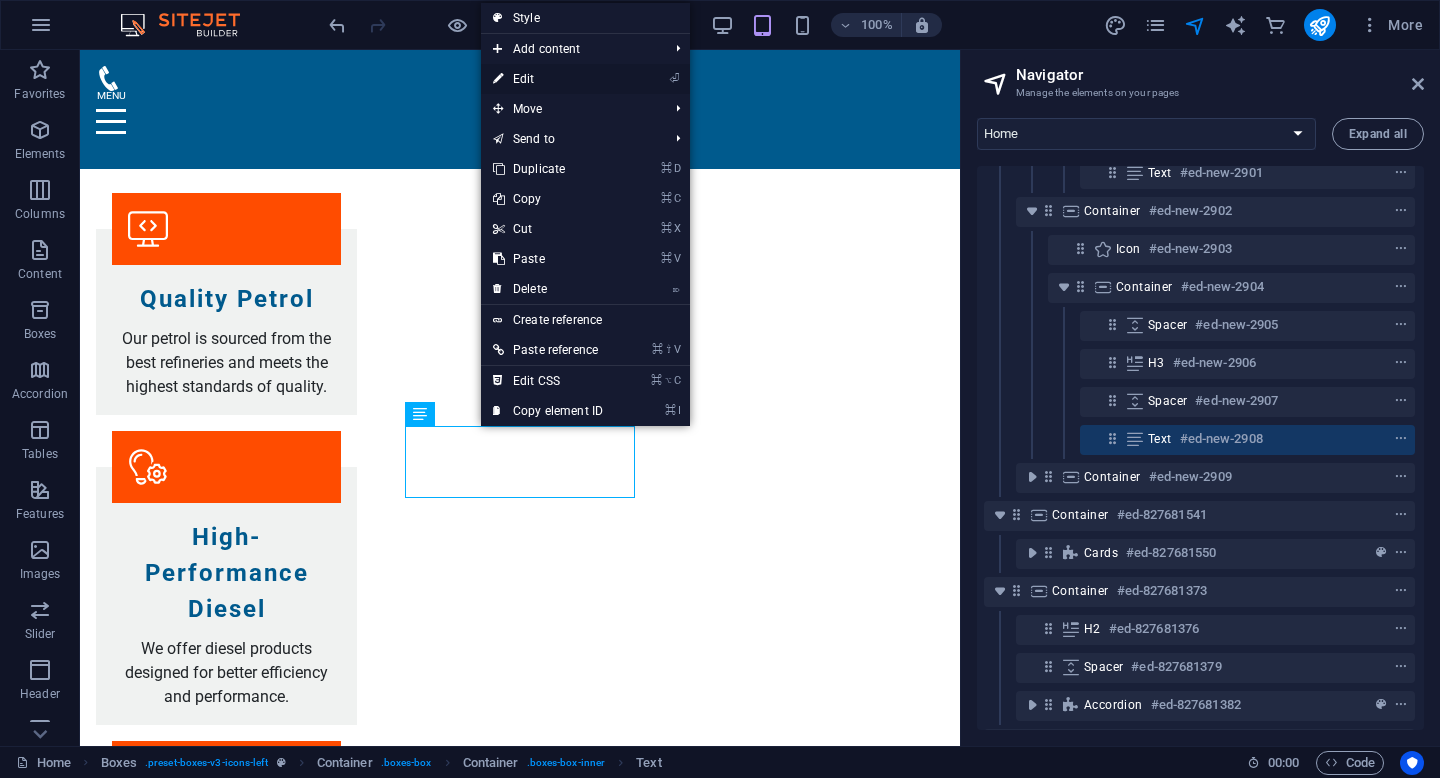 scroll, scrollTop: 4109, scrollLeft: 0, axis: vertical 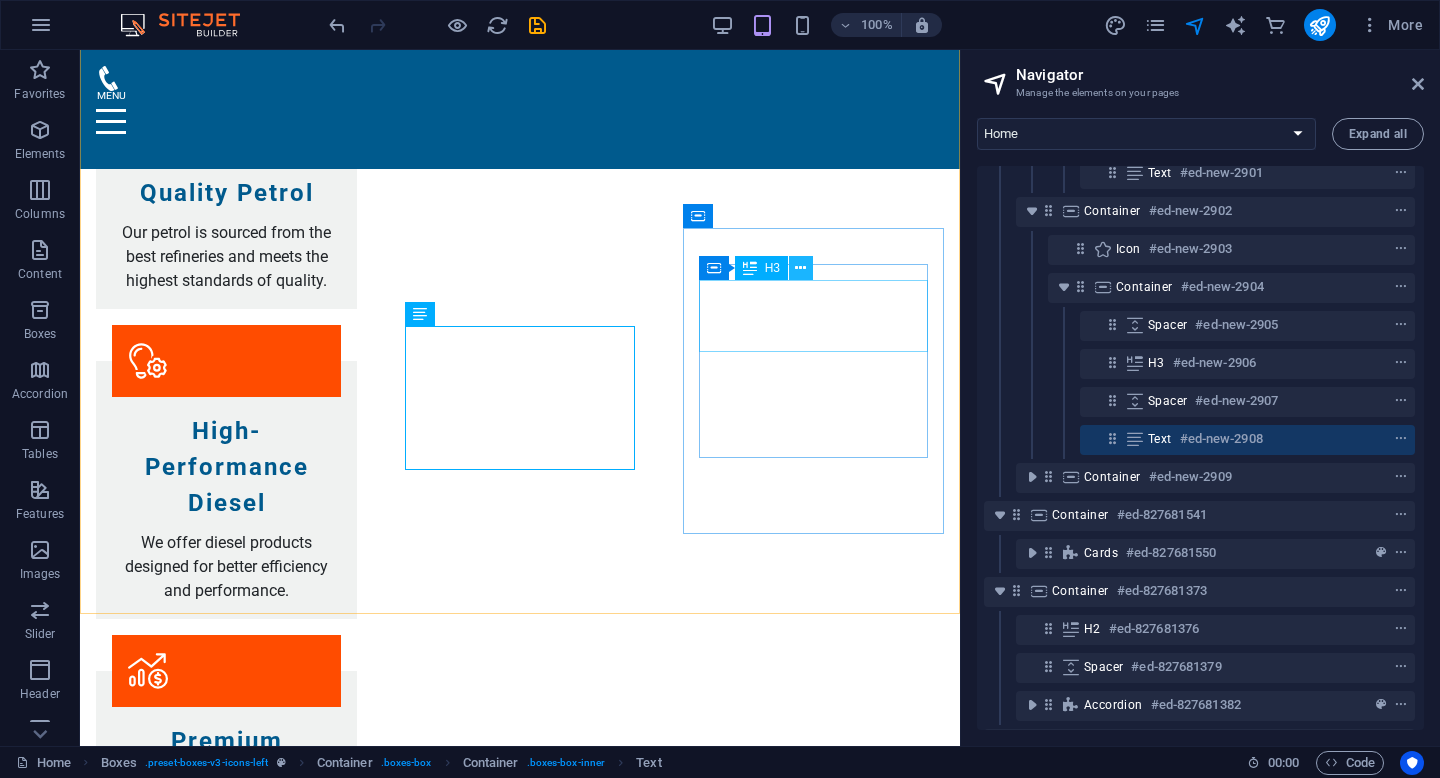 click at bounding box center (800, 268) 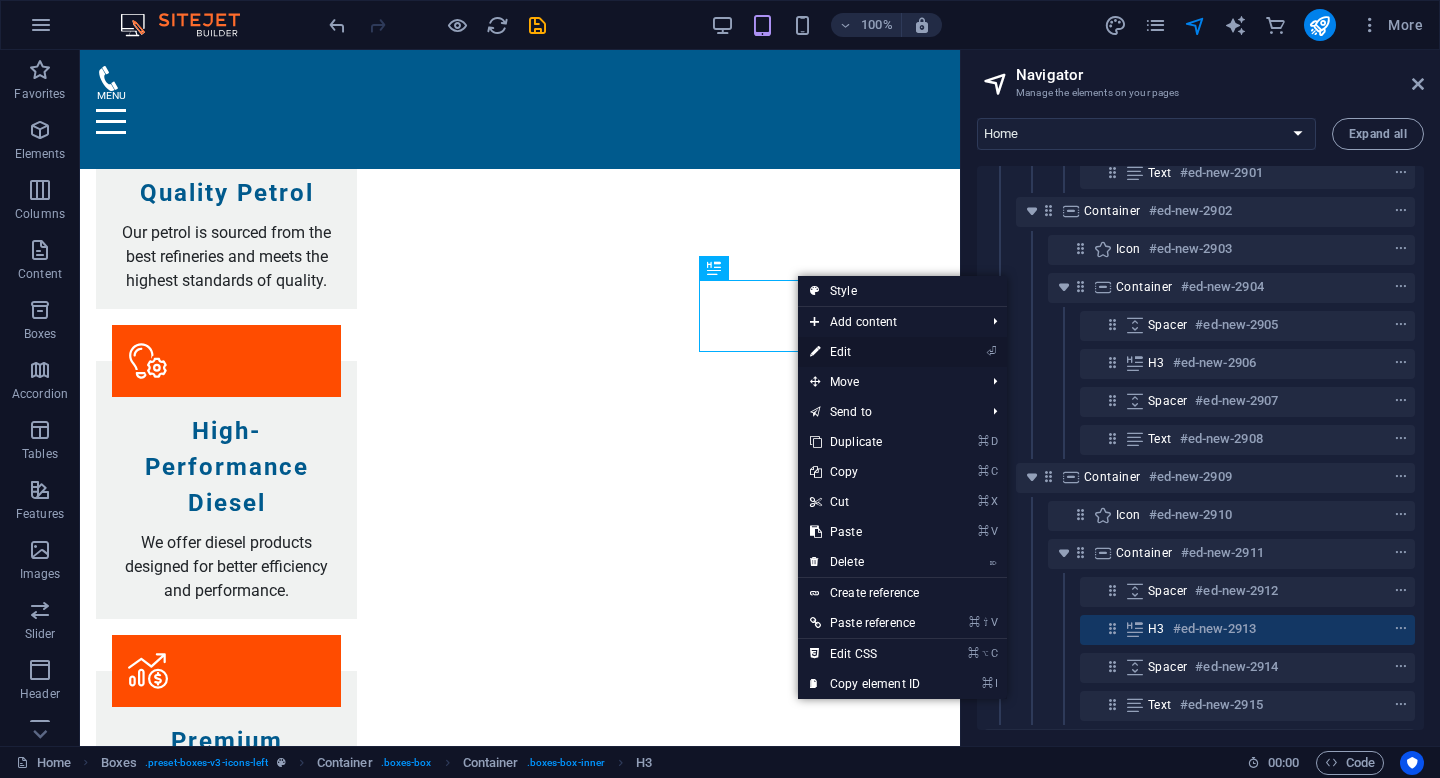 click on "⏎  Edit" at bounding box center (865, 352) 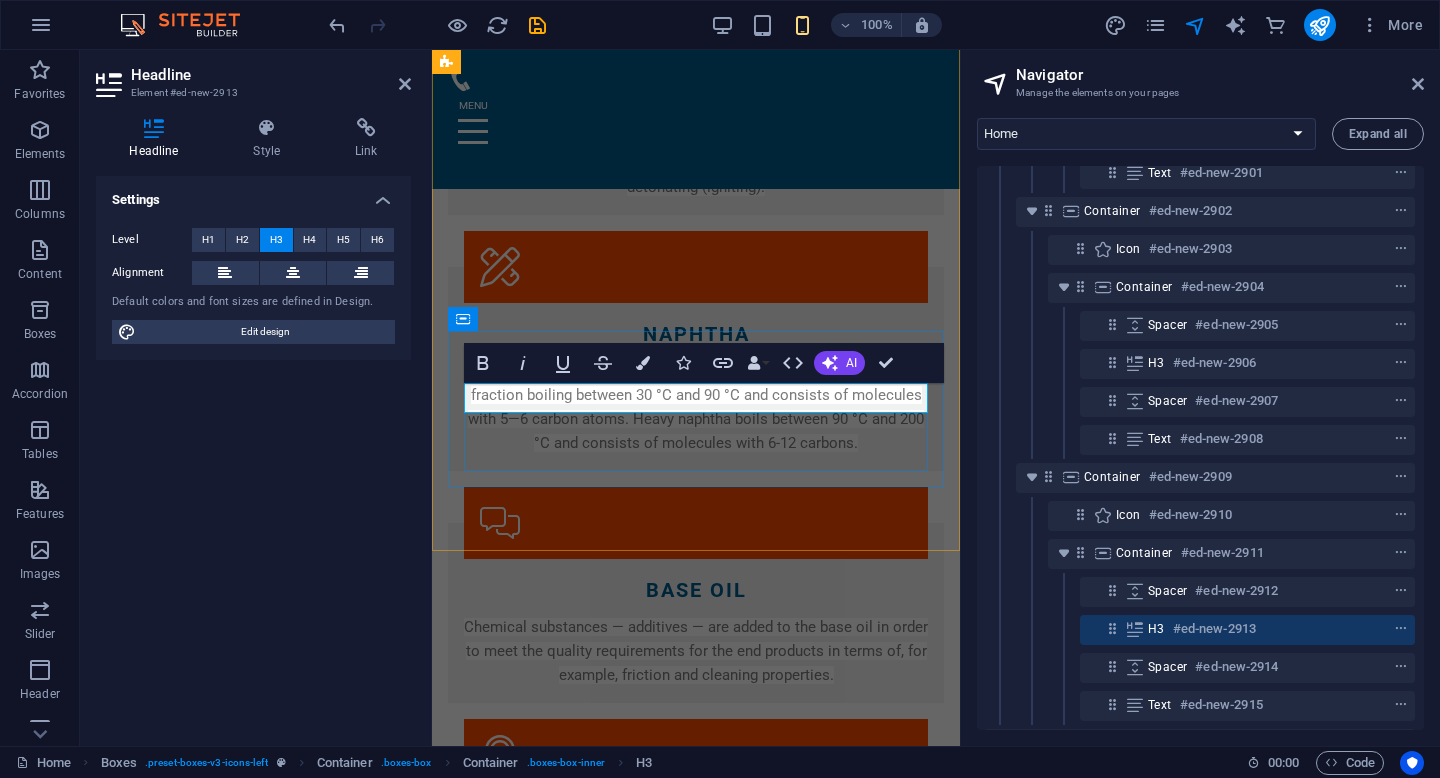 click on "​" at bounding box center (696, 822) 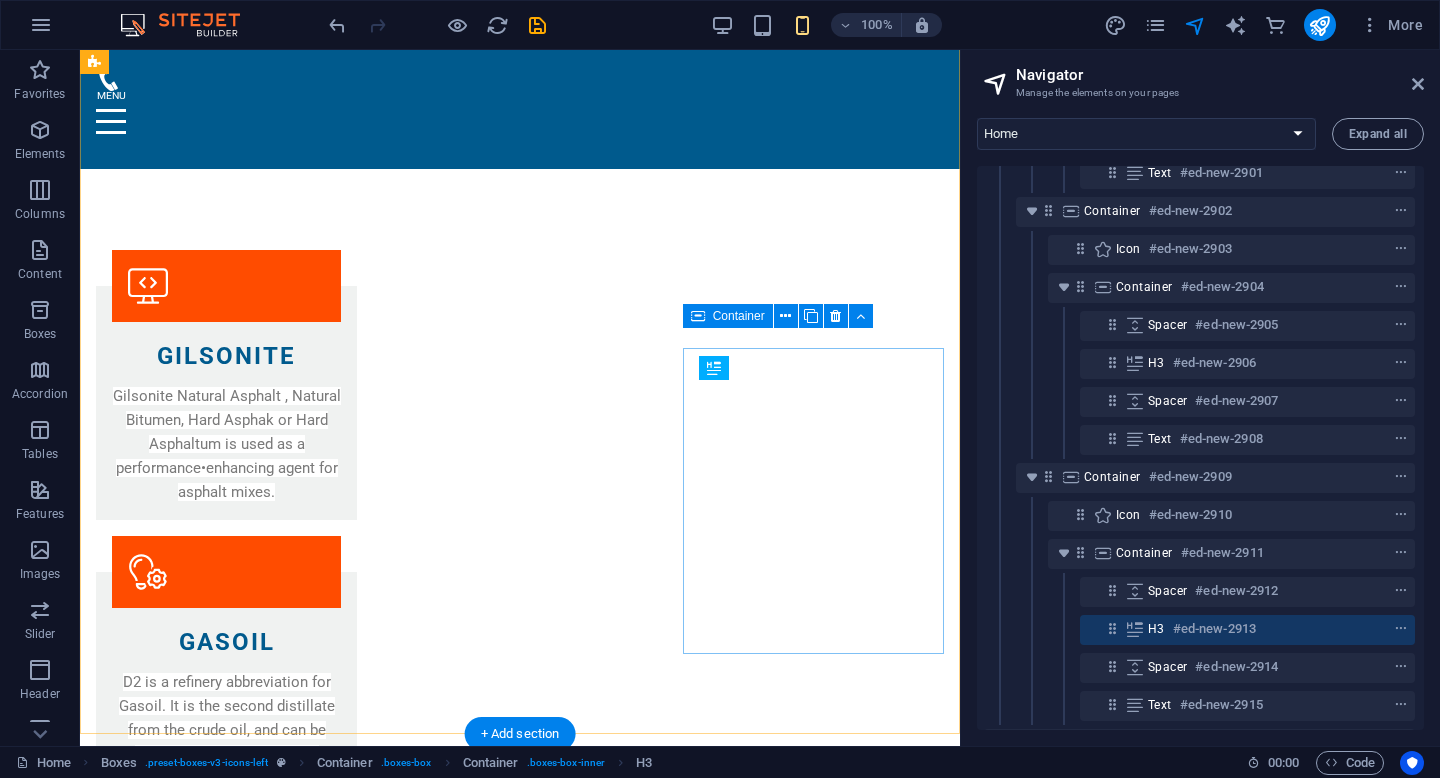 scroll, scrollTop: 2559, scrollLeft: 0, axis: vertical 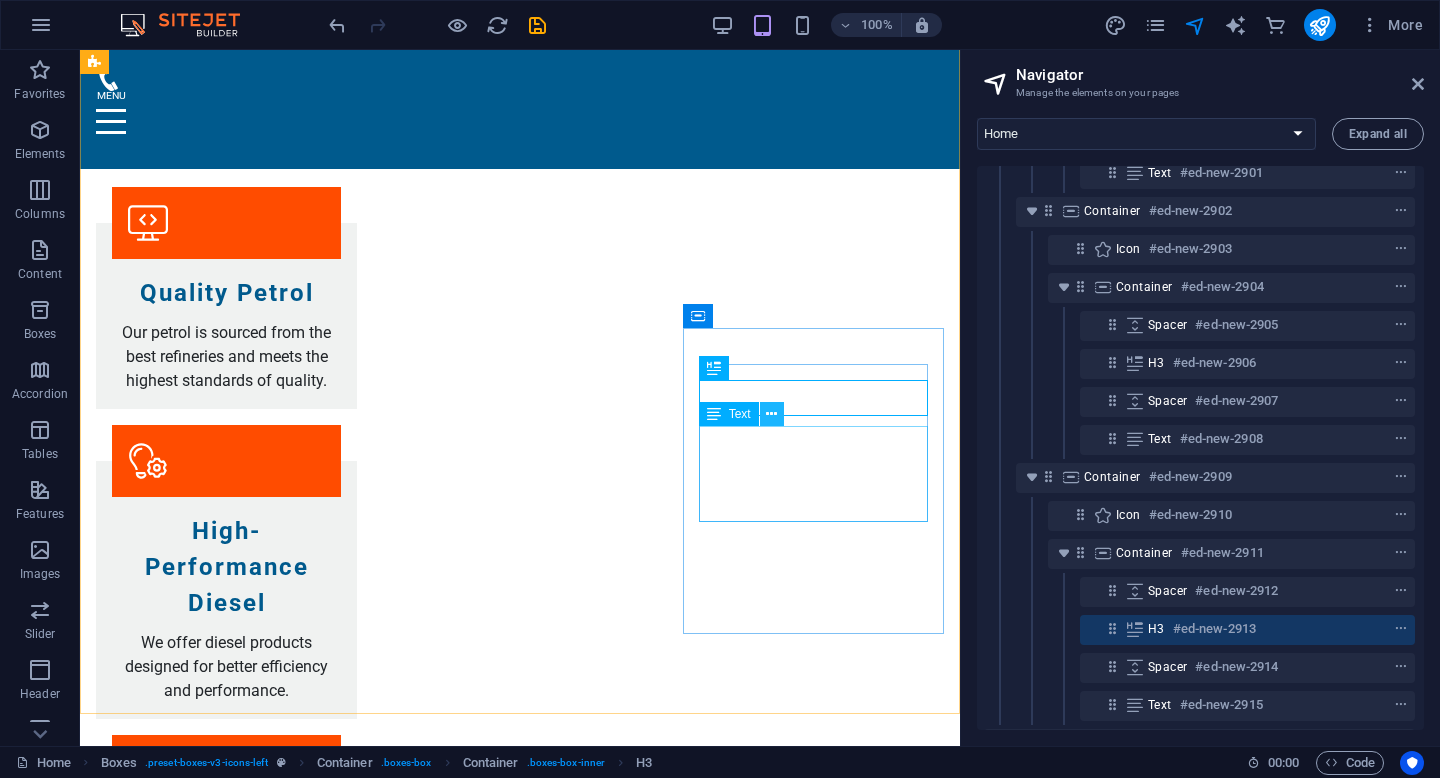 click at bounding box center (771, 414) 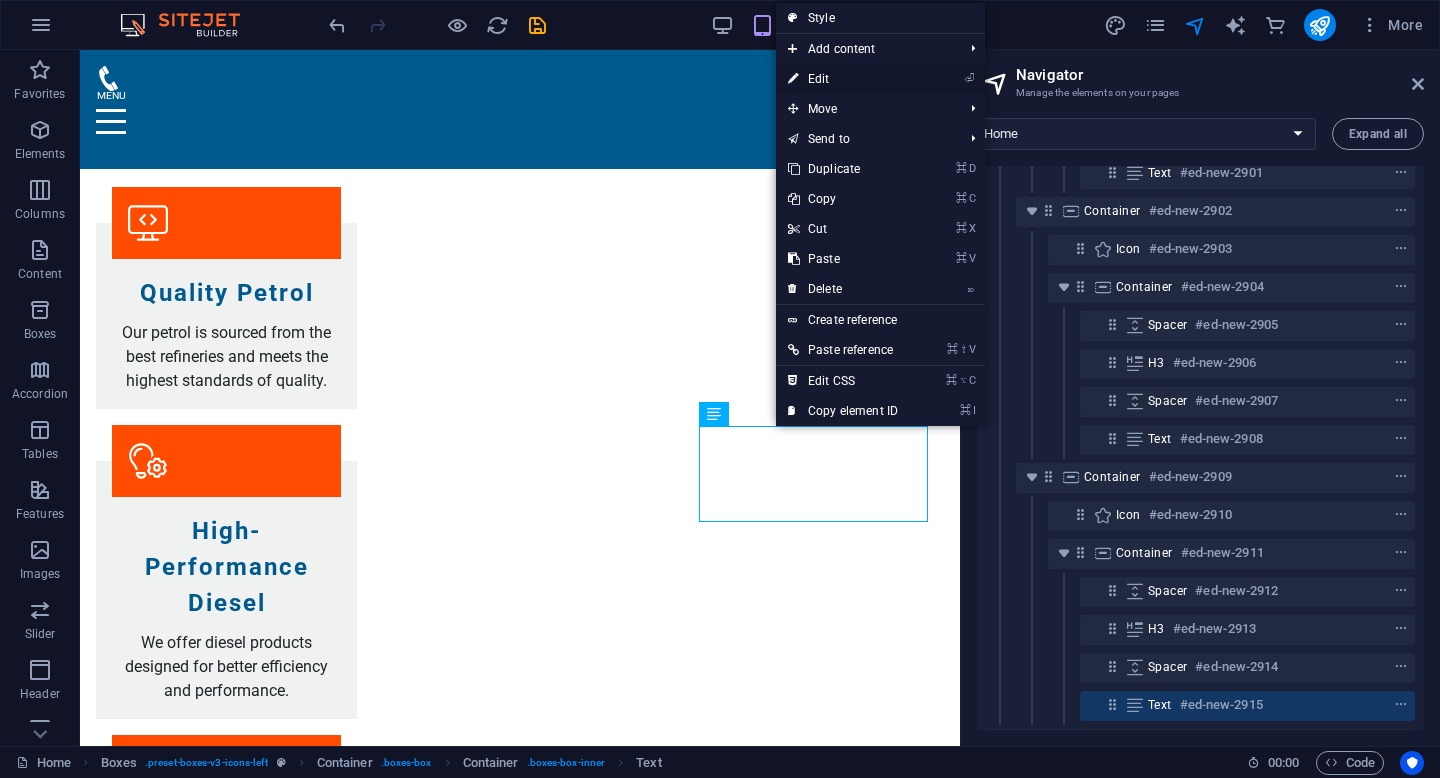 click on "⏎  Edit" at bounding box center (843, 79) 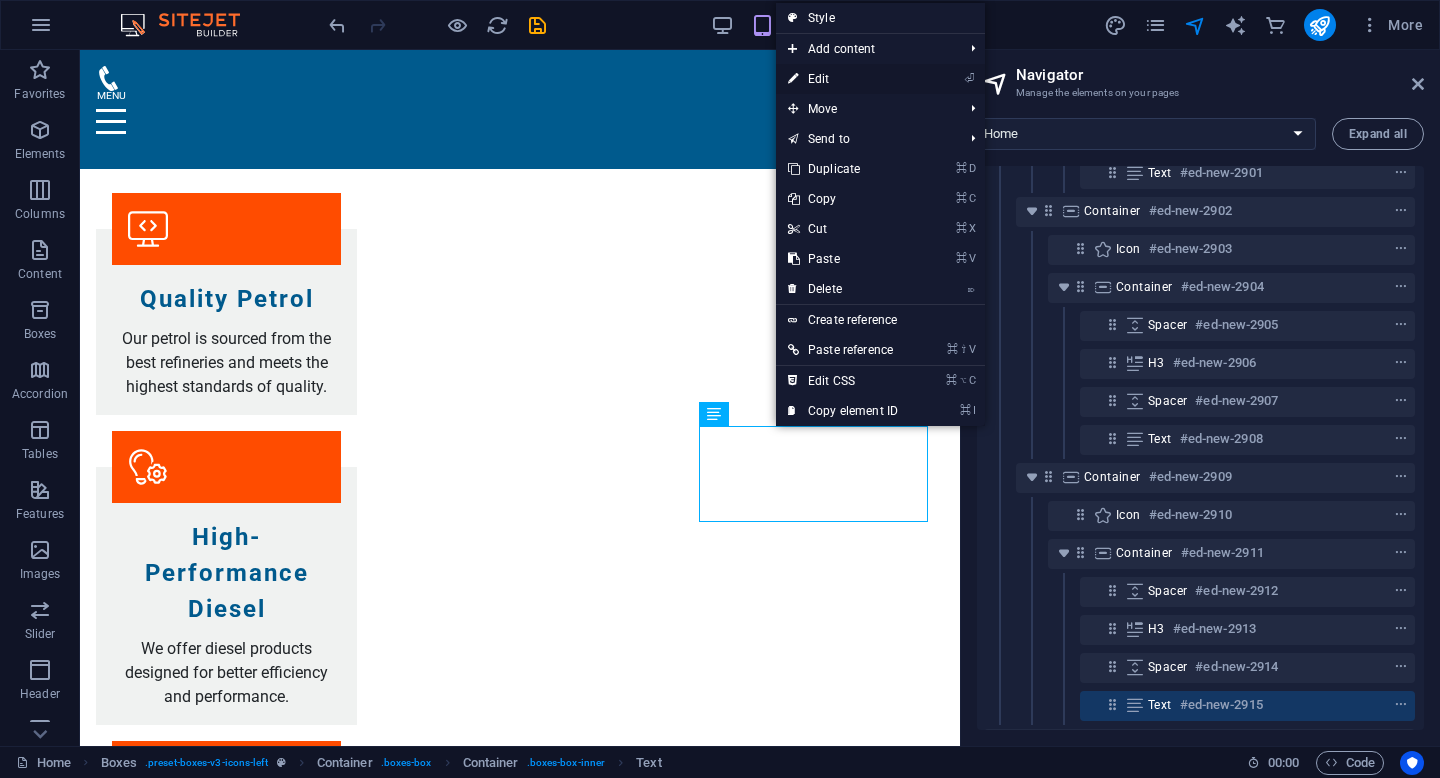 scroll, scrollTop: 4357, scrollLeft: 0, axis: vertical 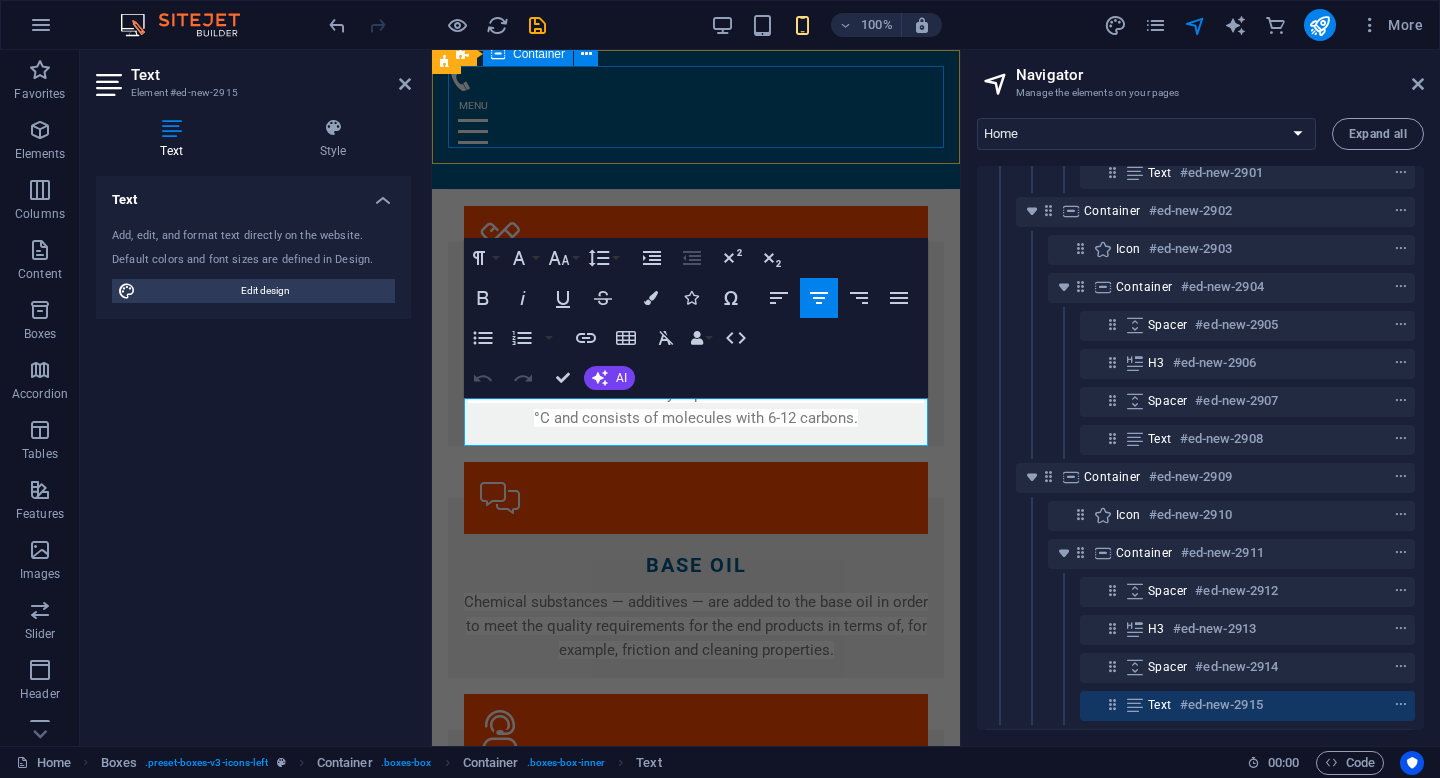 type 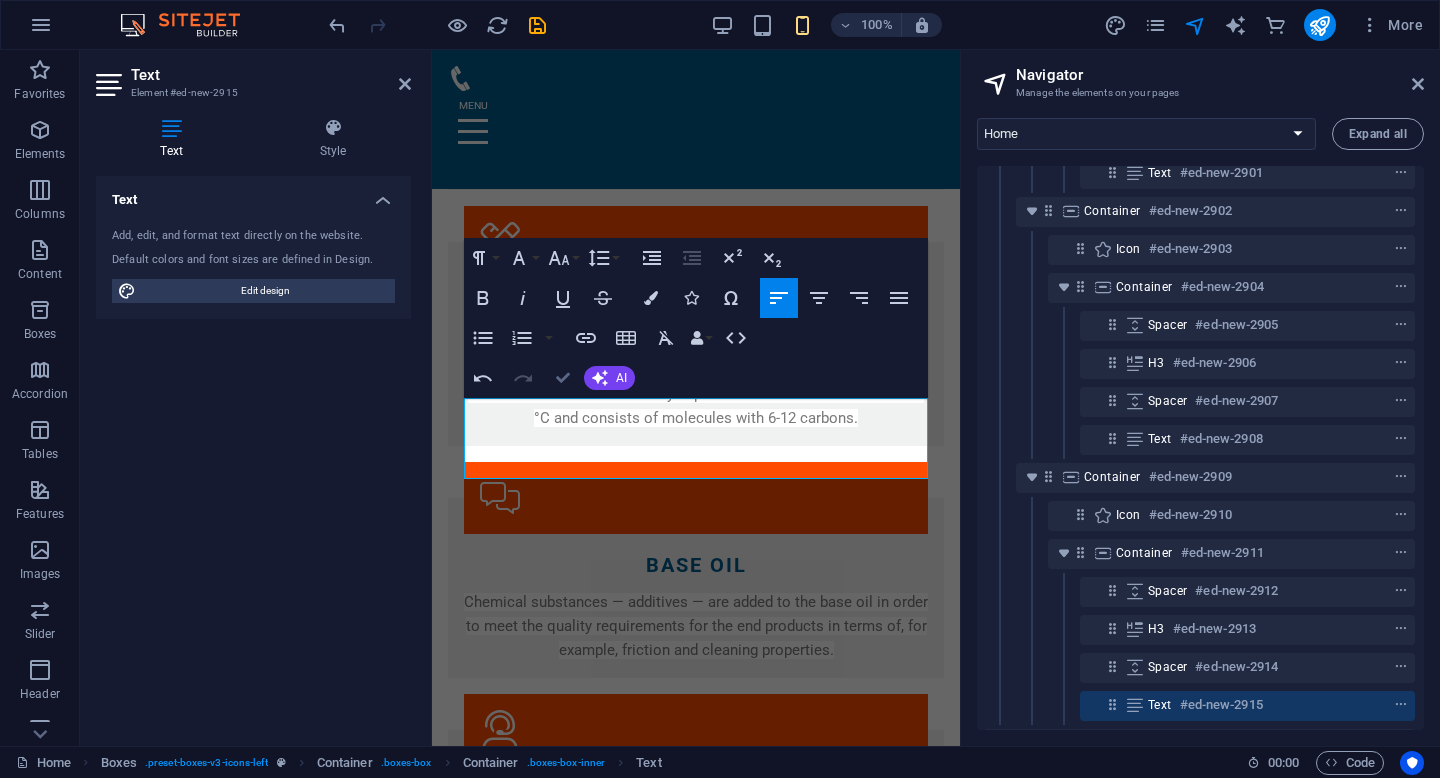 scroll, scrollTop: 2664, scrollLeft: 0, axis: vertical 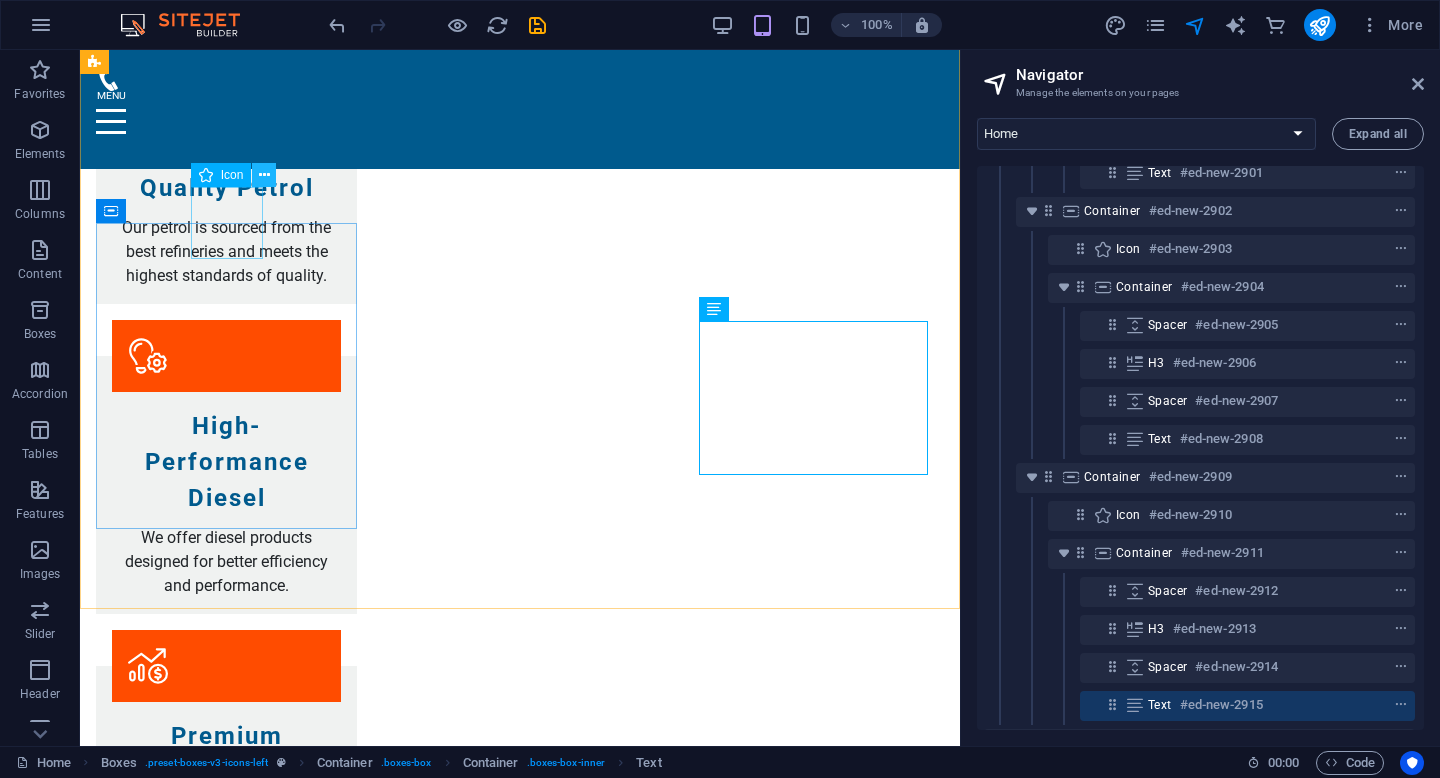 click at bounding box center (264, 175) 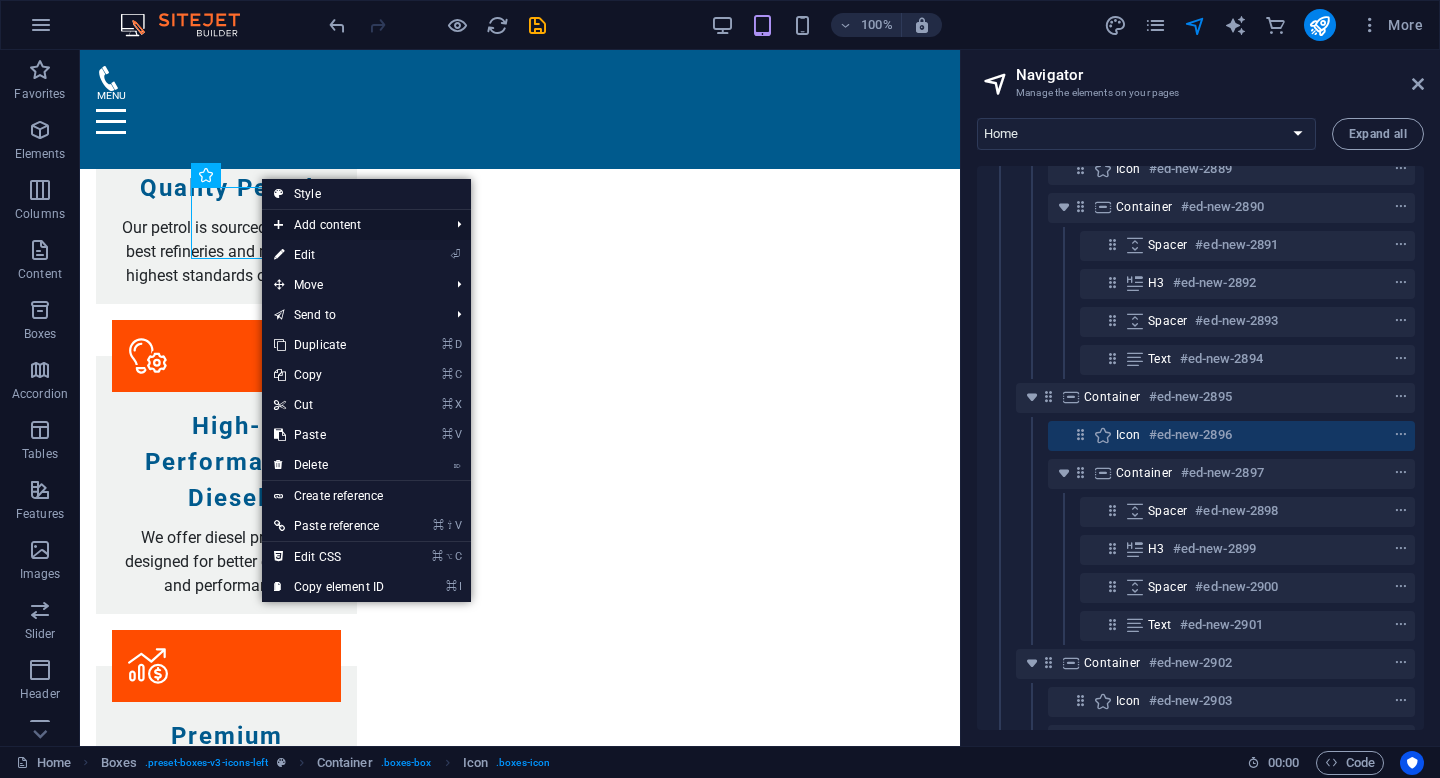 scroll, scrollTop: 1763, scrollLeft: 5, axis: both 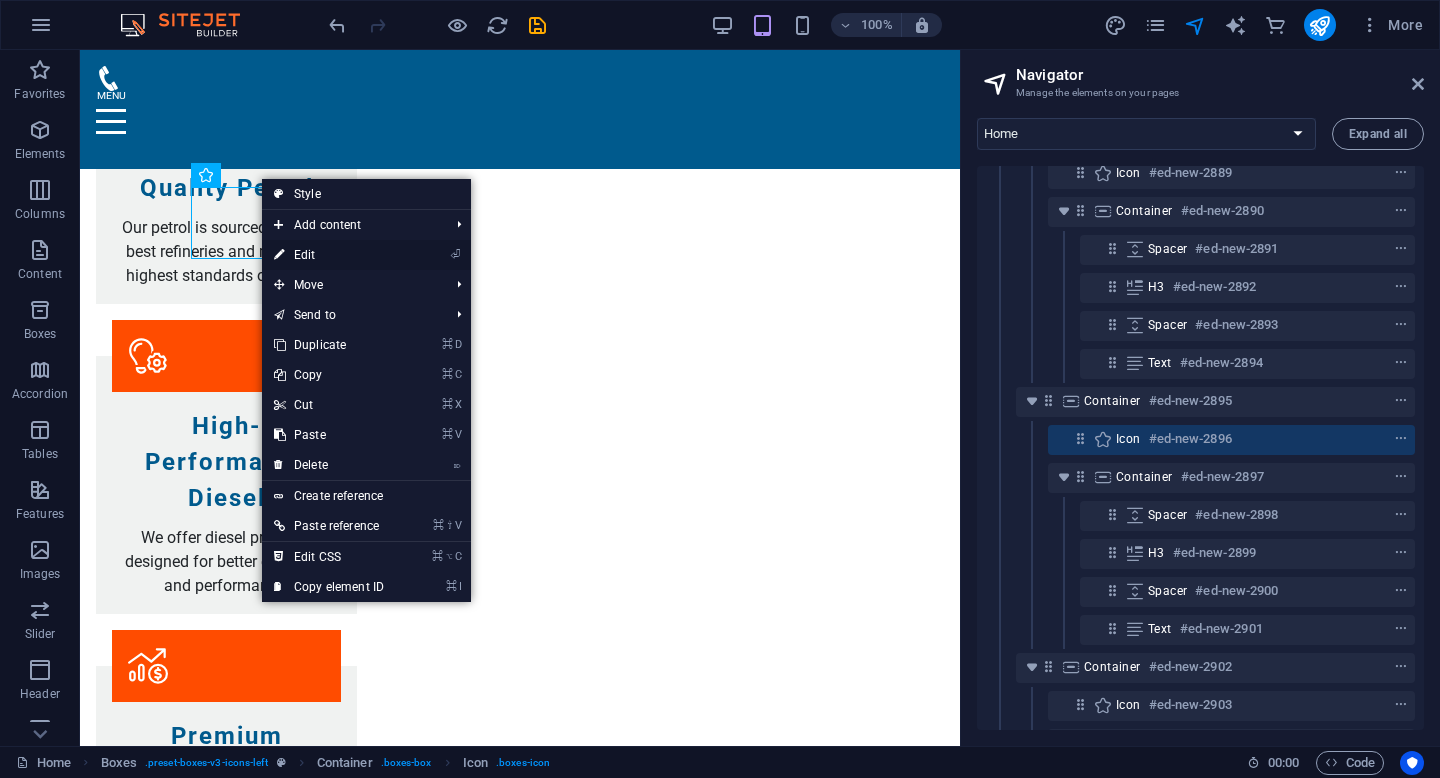 click on "⏎  Edit" at bounding box center [329, 255] 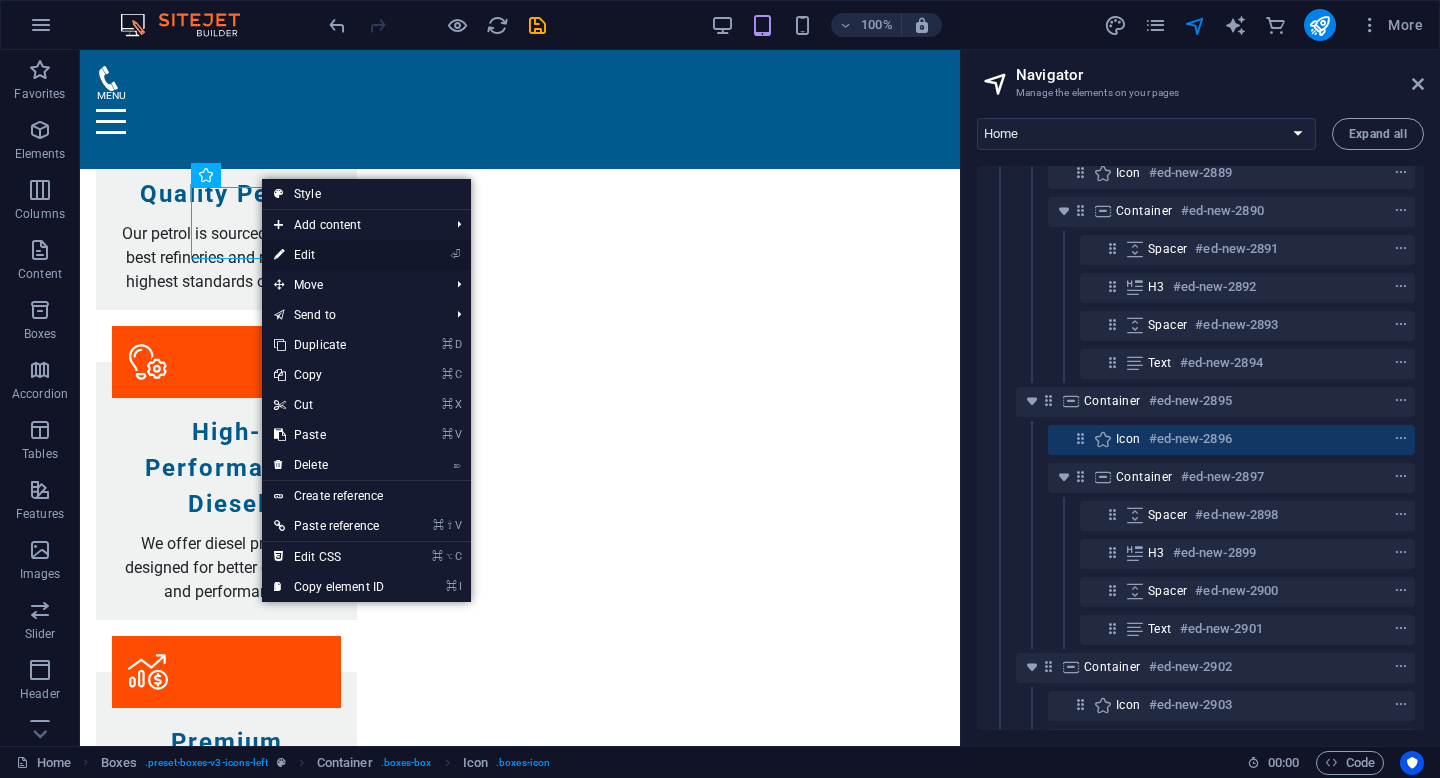select on "xMidYMid" 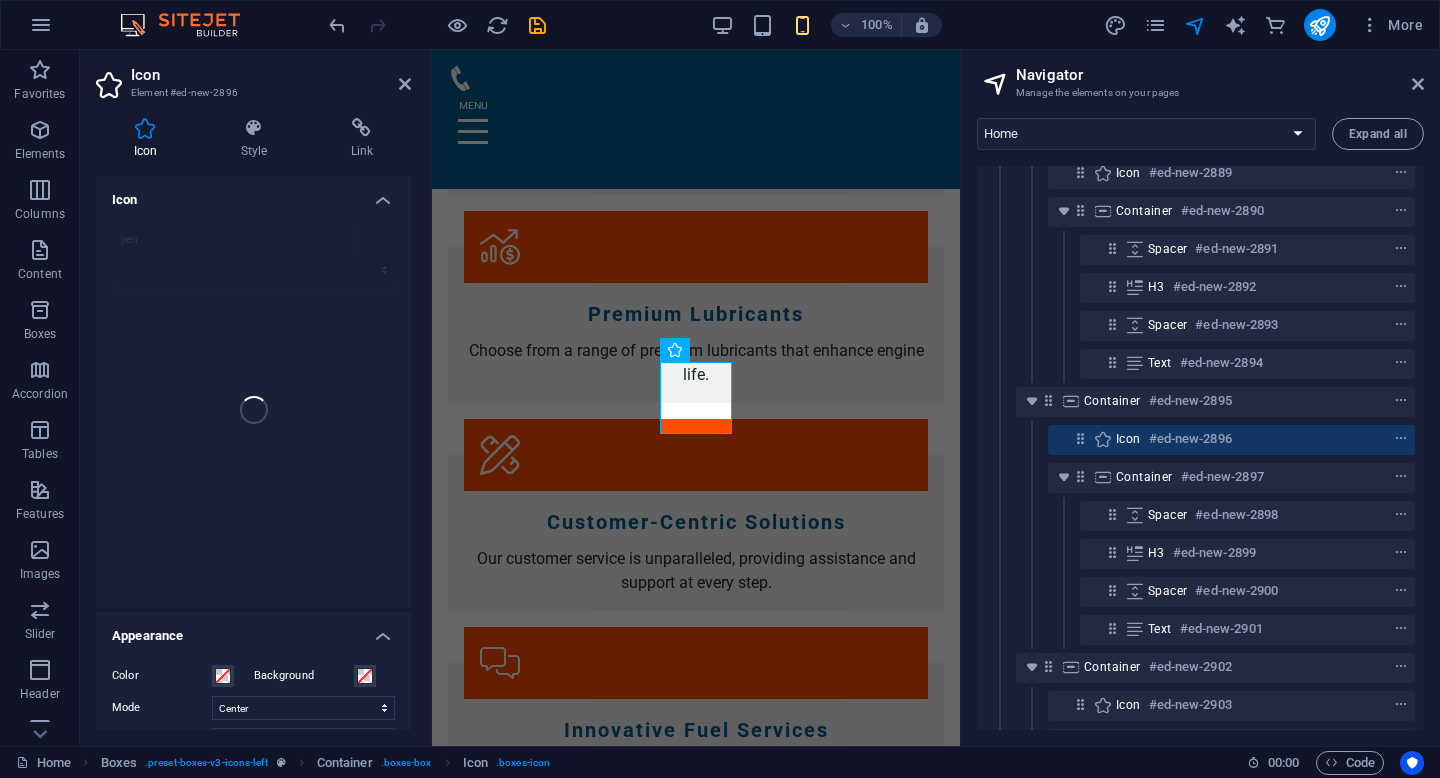 scroll, scrollTop: 3745, scrollLeft: 0, axis: vertical 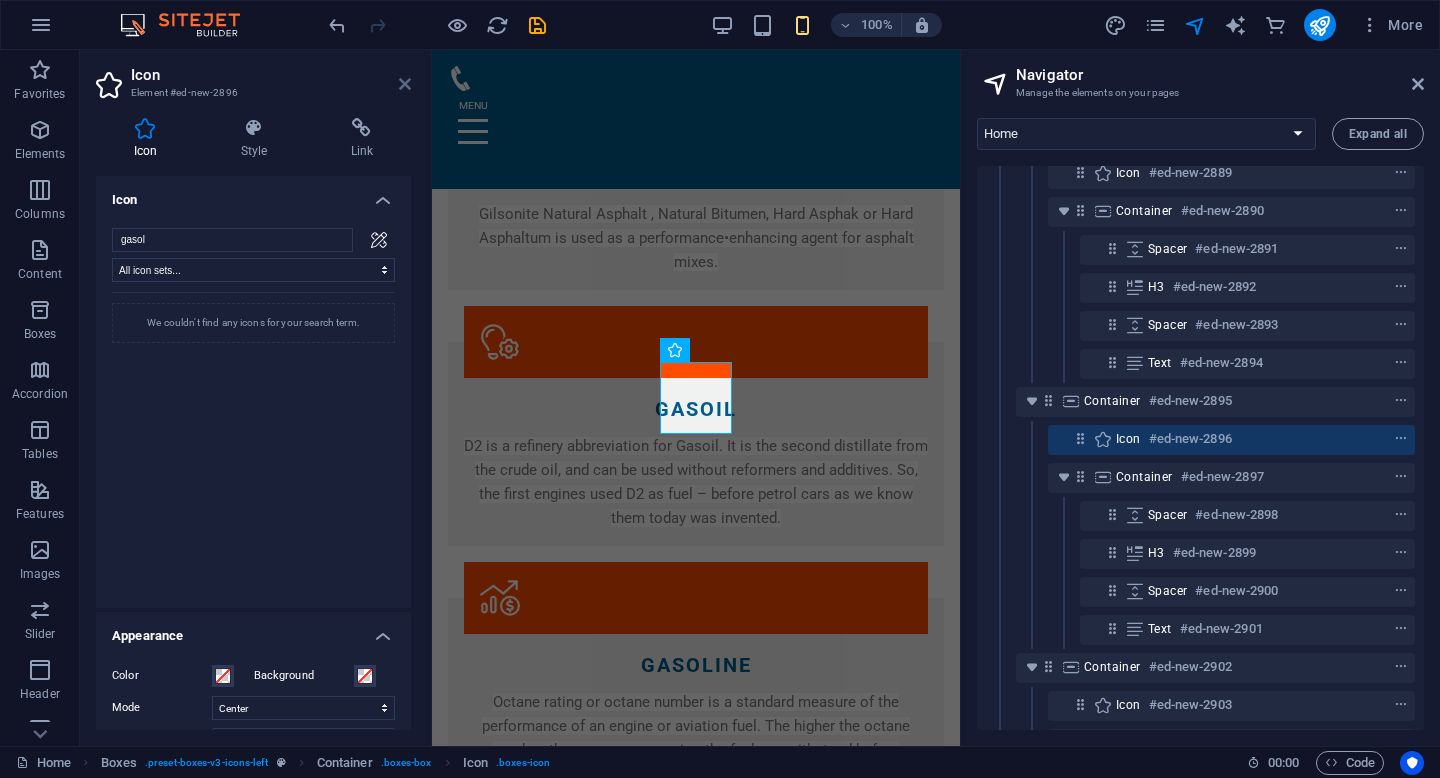 type on "gasol" 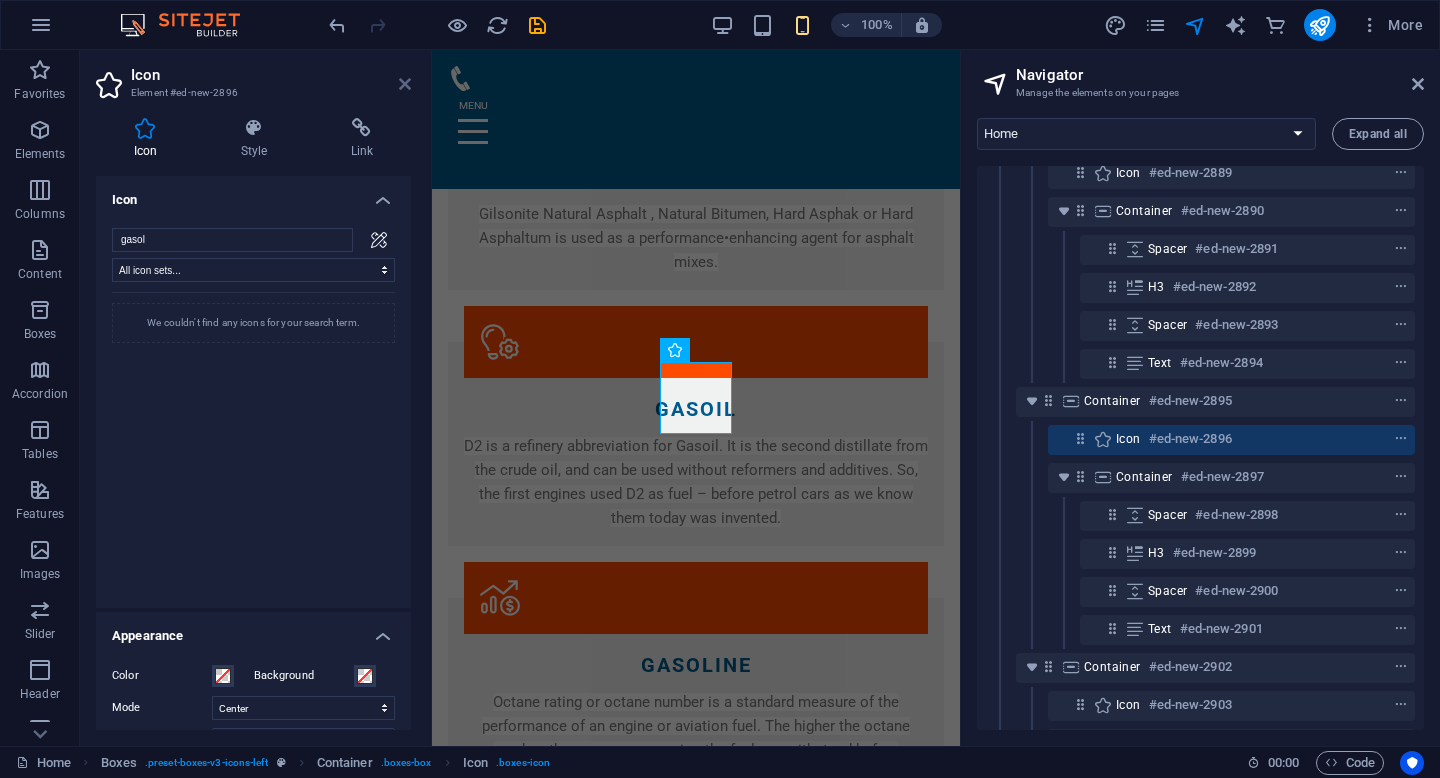 click at bounding box center [405, 84] 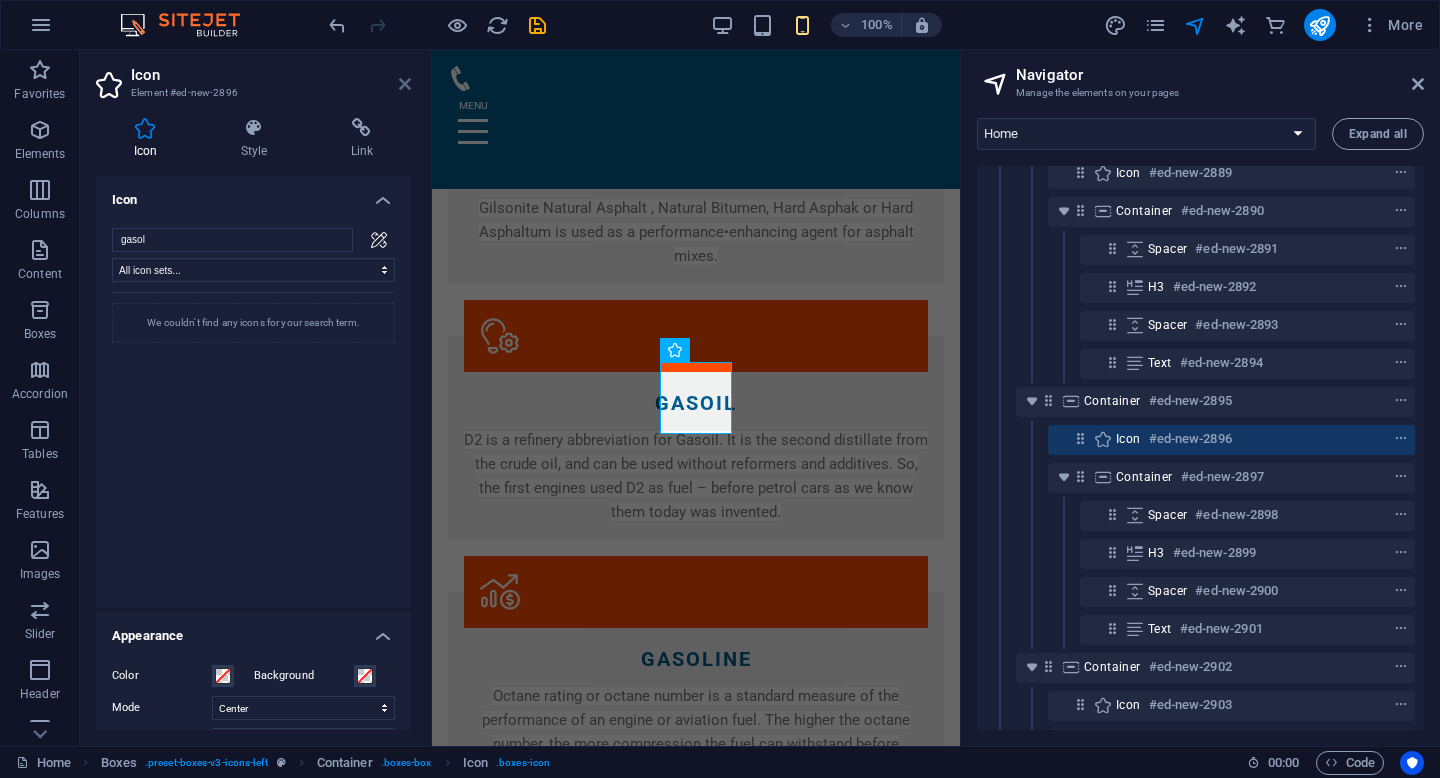scroll, scrollTop: 2489, scrollLeft: 0, axis: vertical 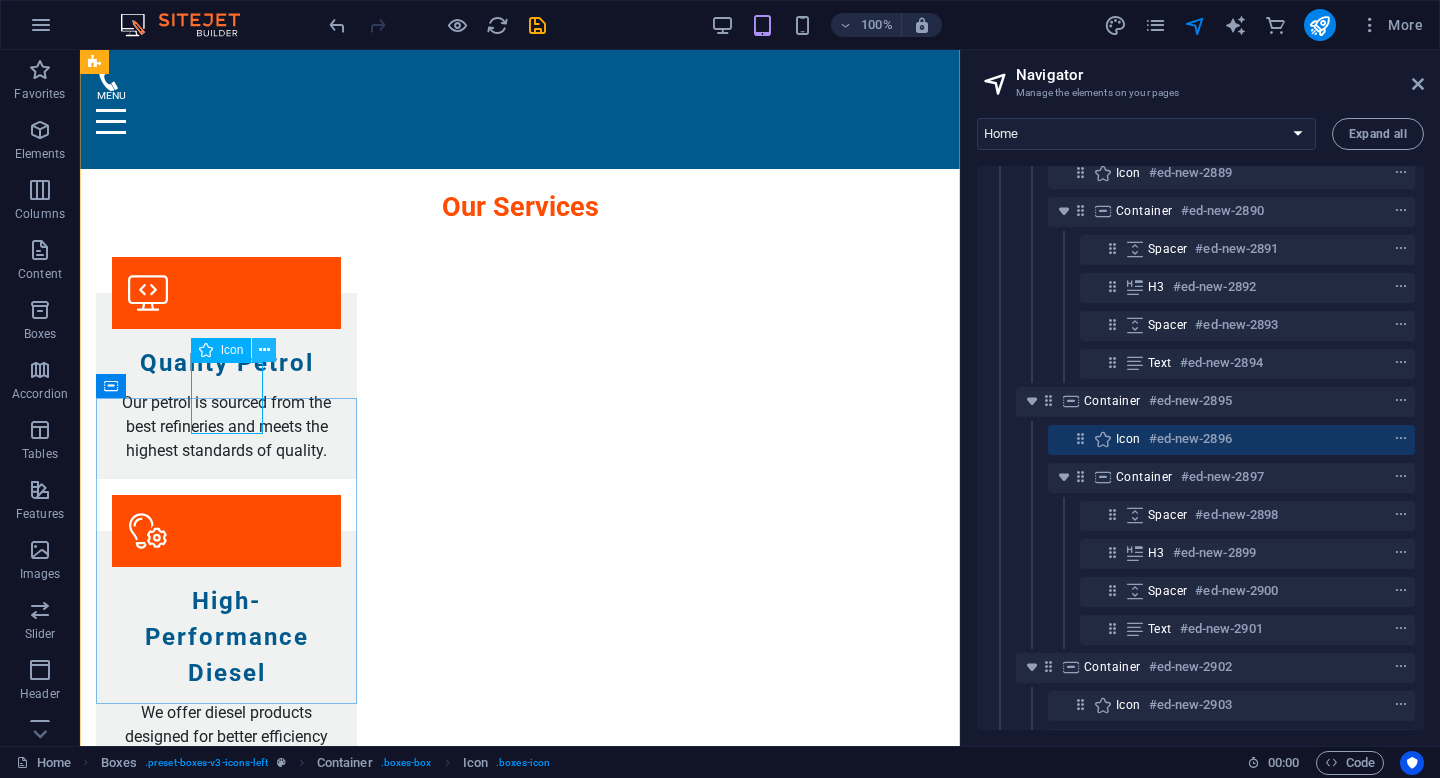 click at bounding box center [264, 350] 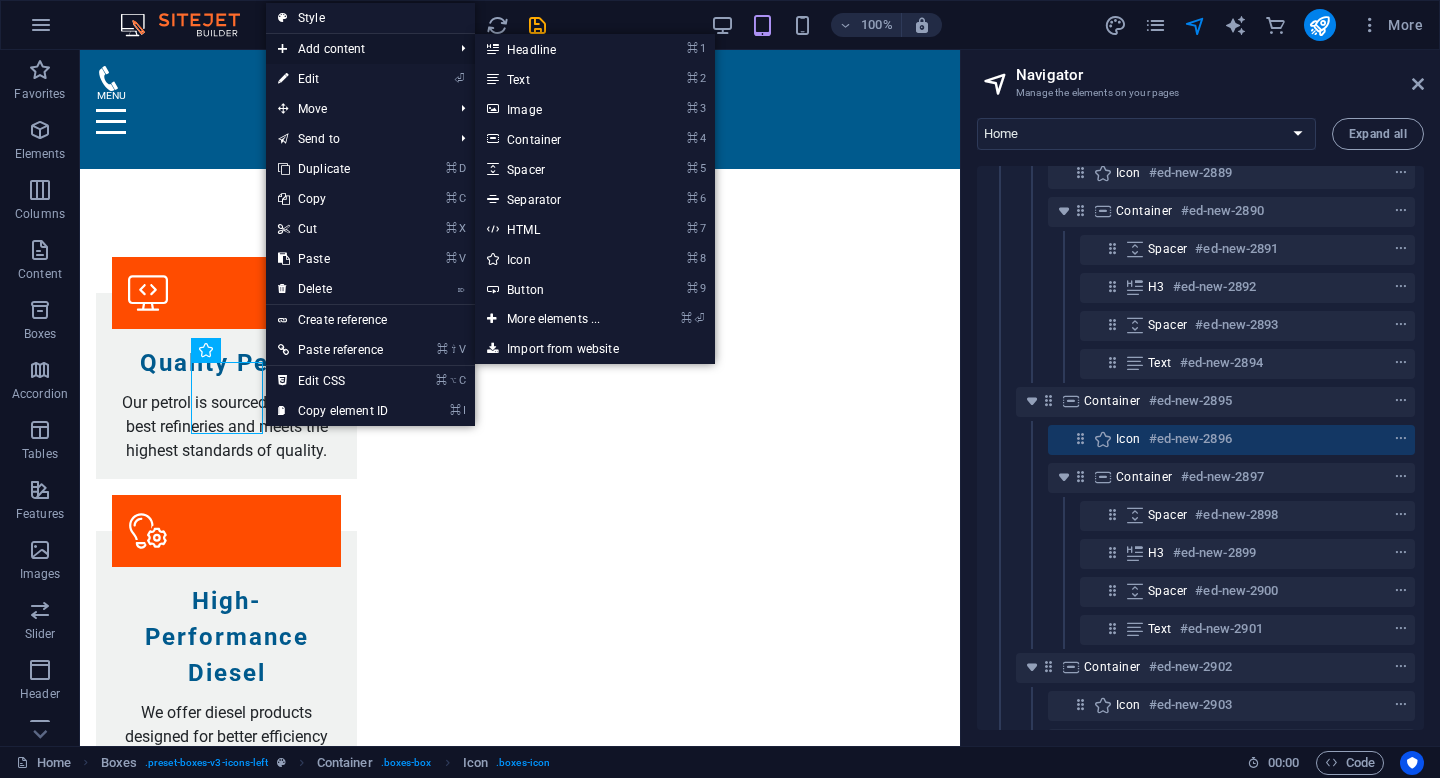 click on "Add content" at bounding box center (355, 49) 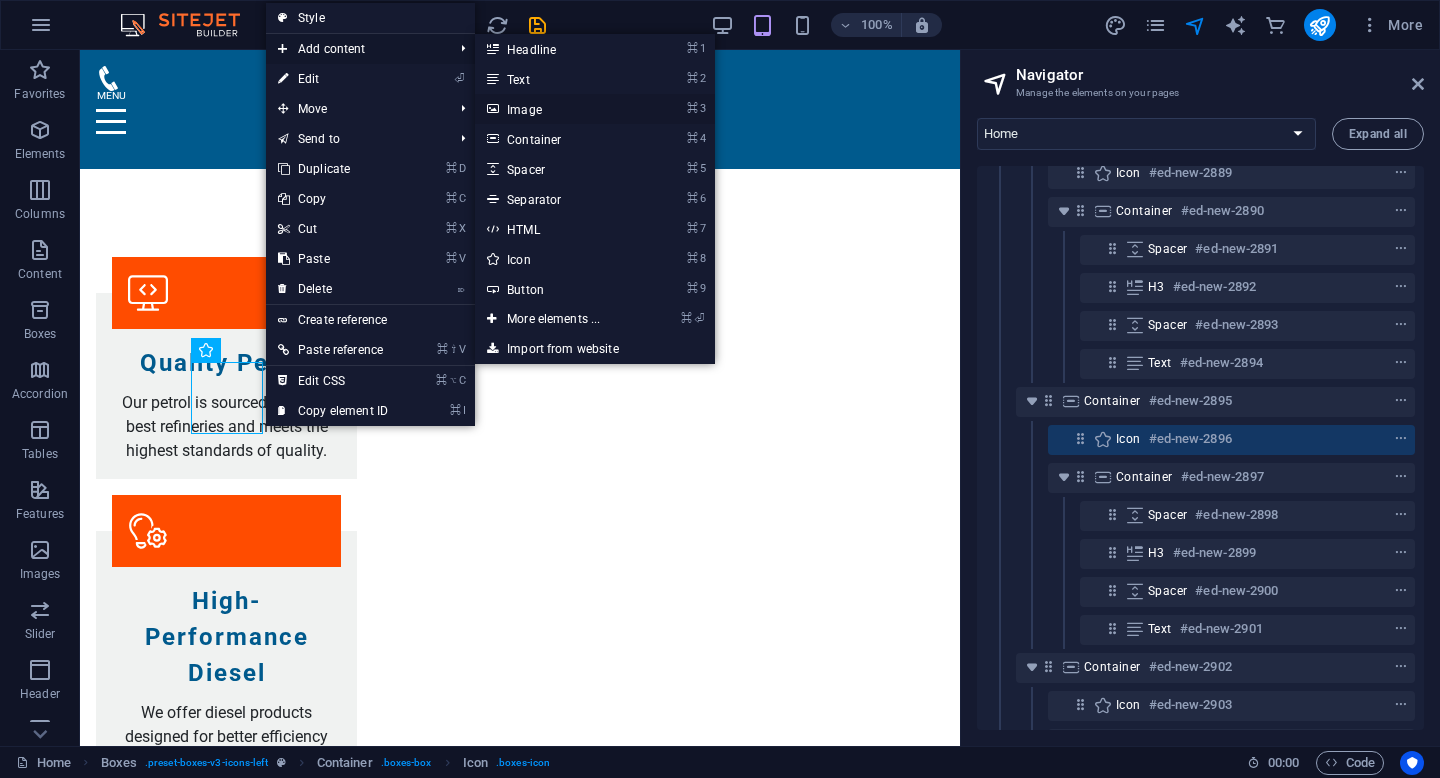 click on "⌘ 3  Image" at bounding box center [557, 109] 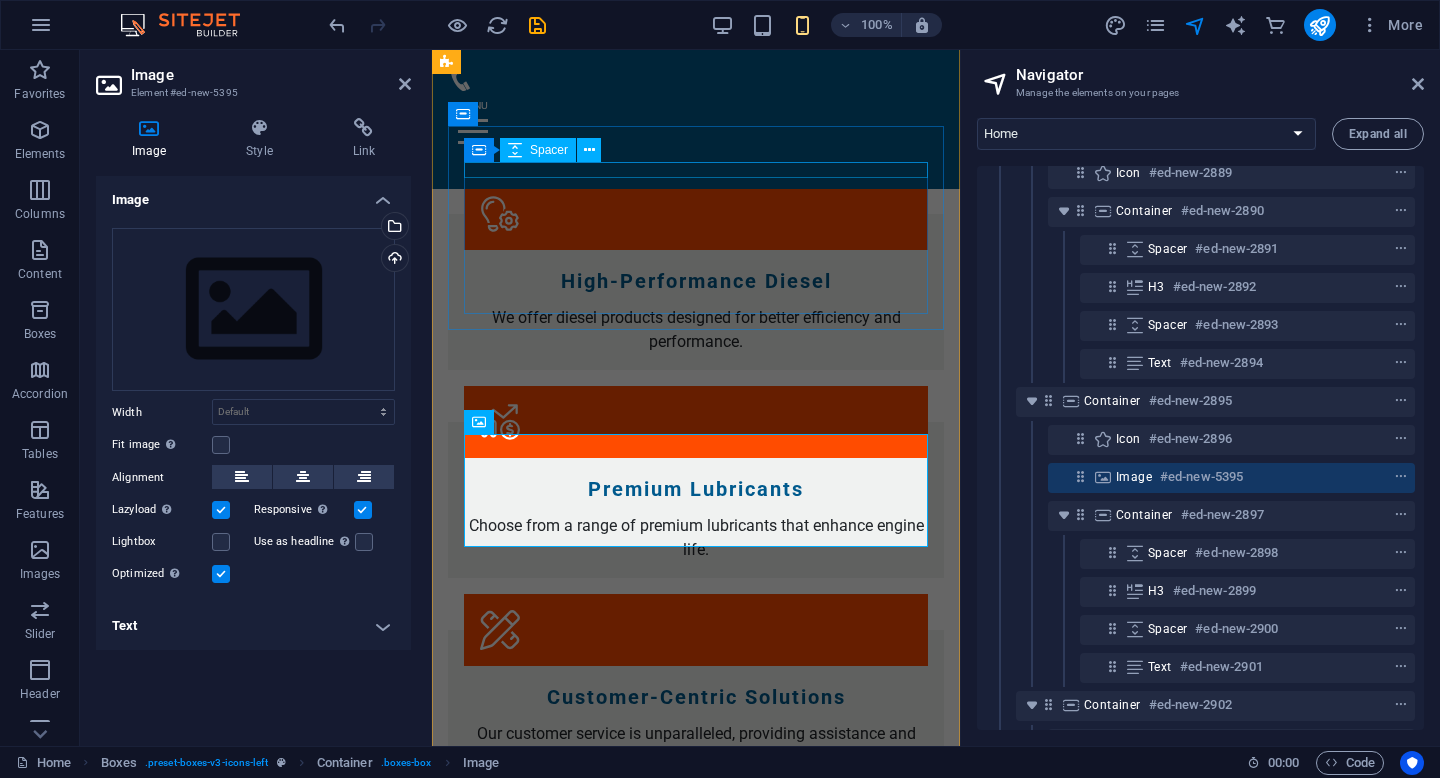 scroll, scrollTop: 3745, scrollLeft: 0, axis: vertical 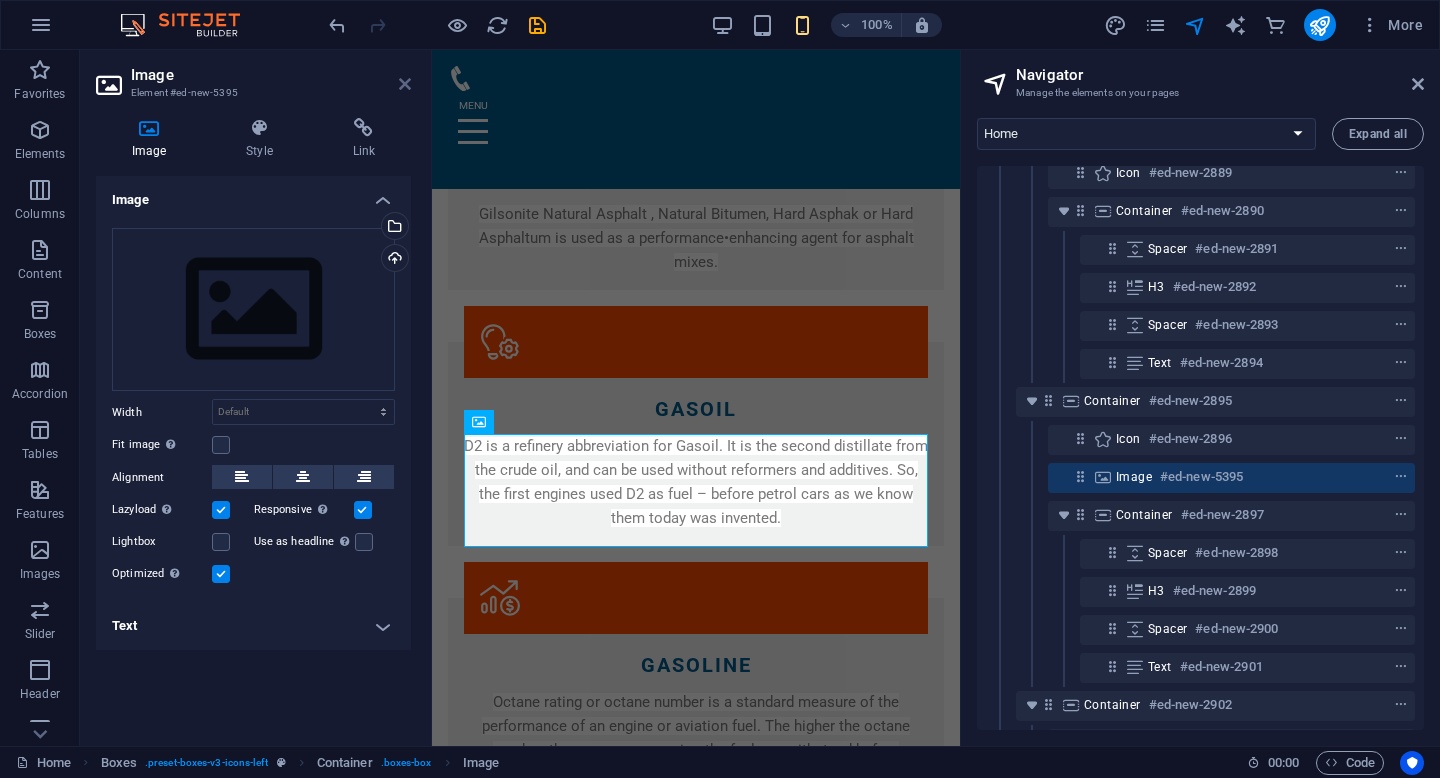click at bounding box center [405, 84] 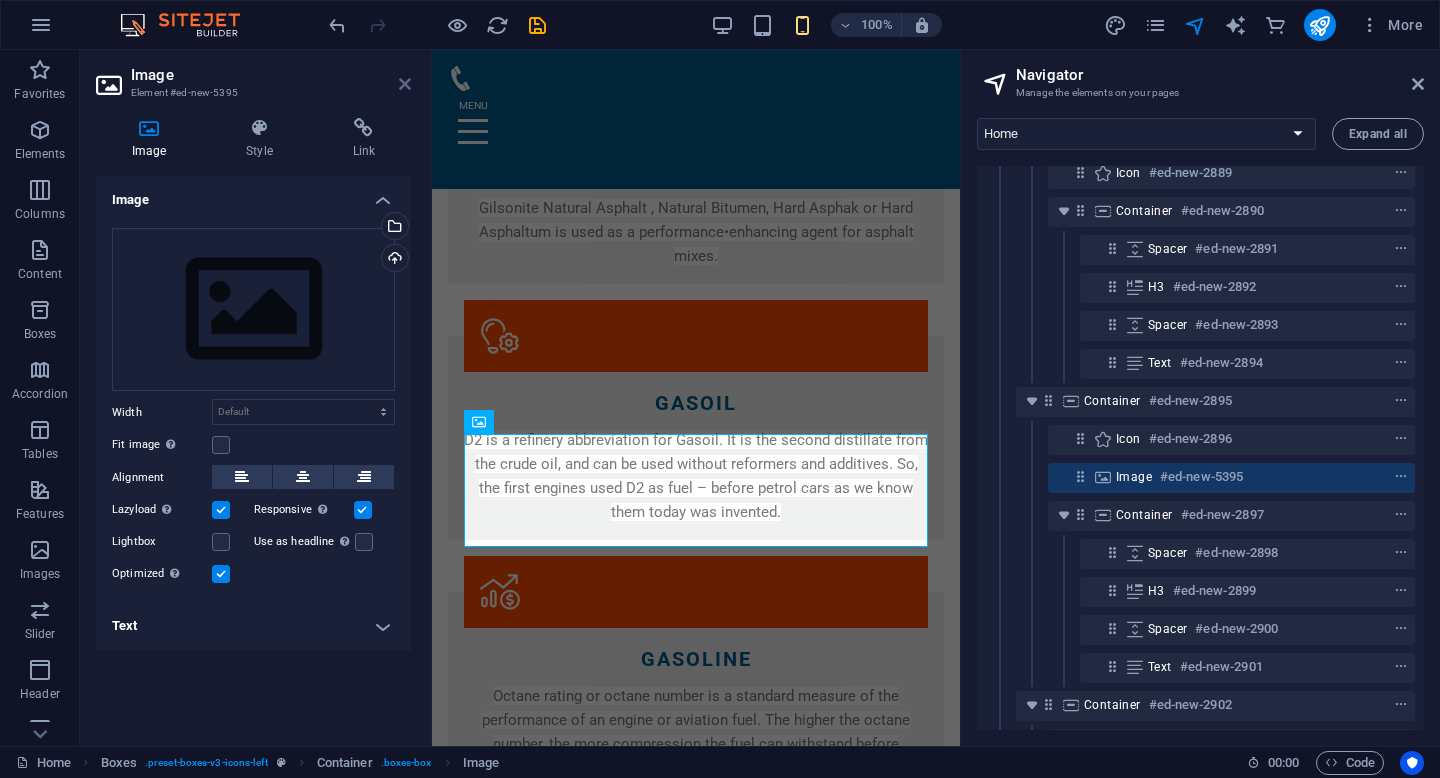 scroll, scrollTop: 2581, scrollLeft: 0, axis: vertical 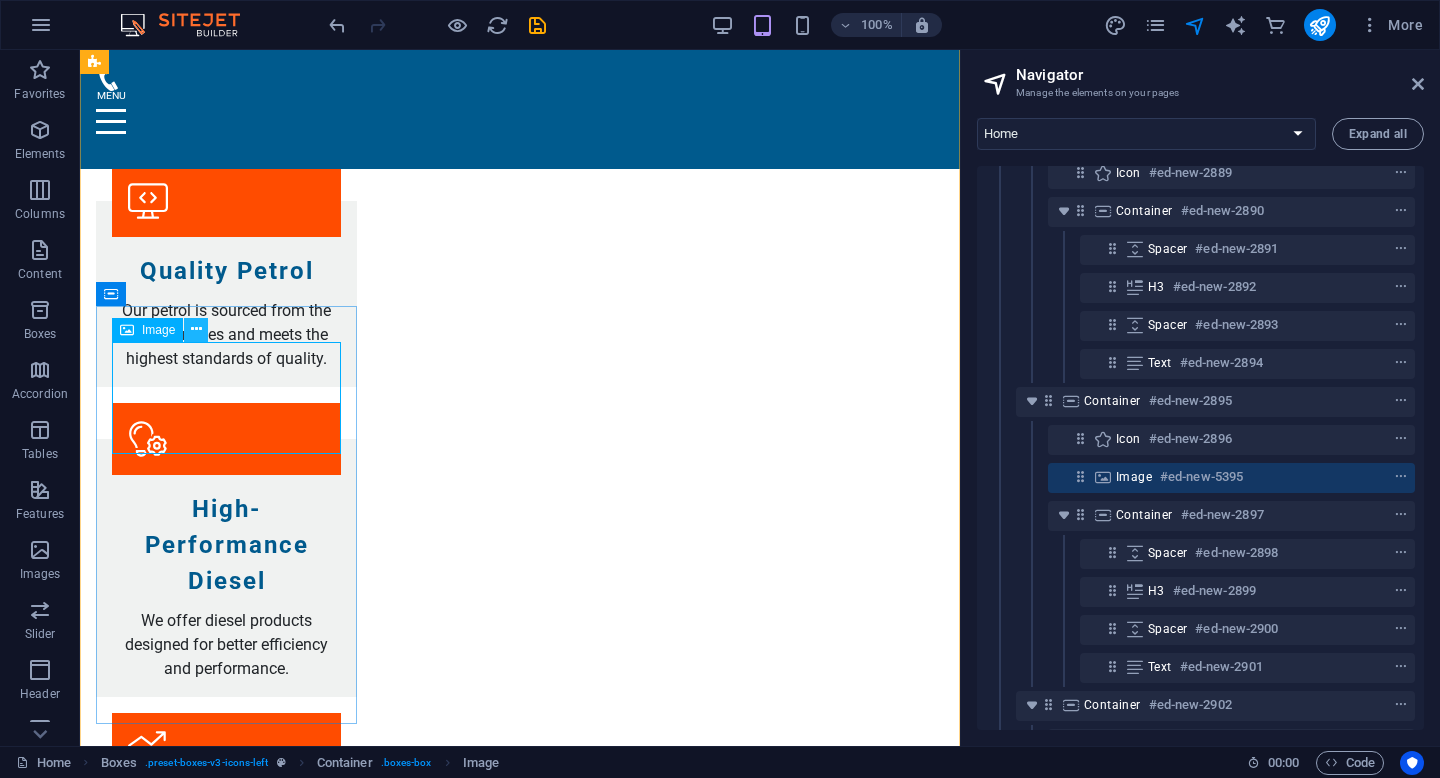 click at bounding box center (196, 329) 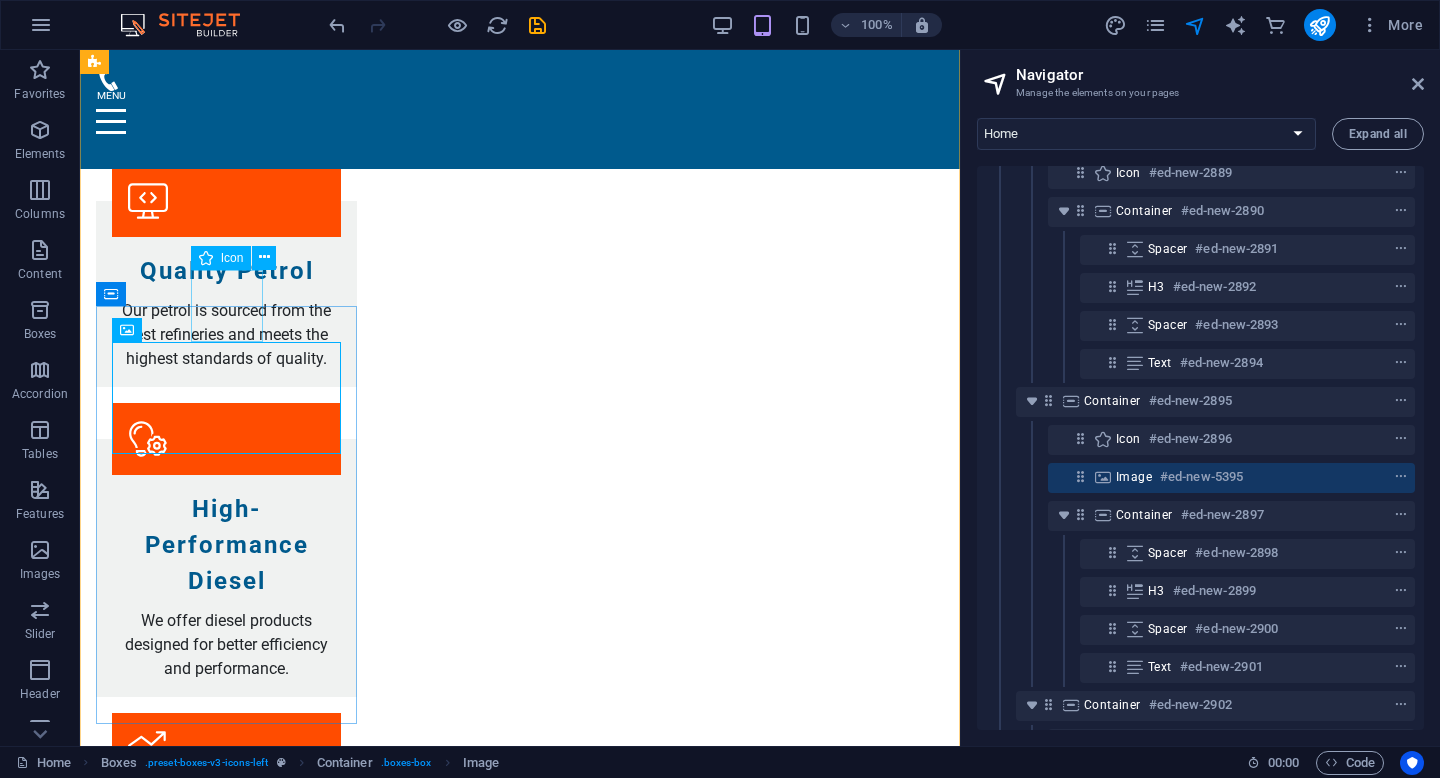 click at bounding box center (226, 3039) 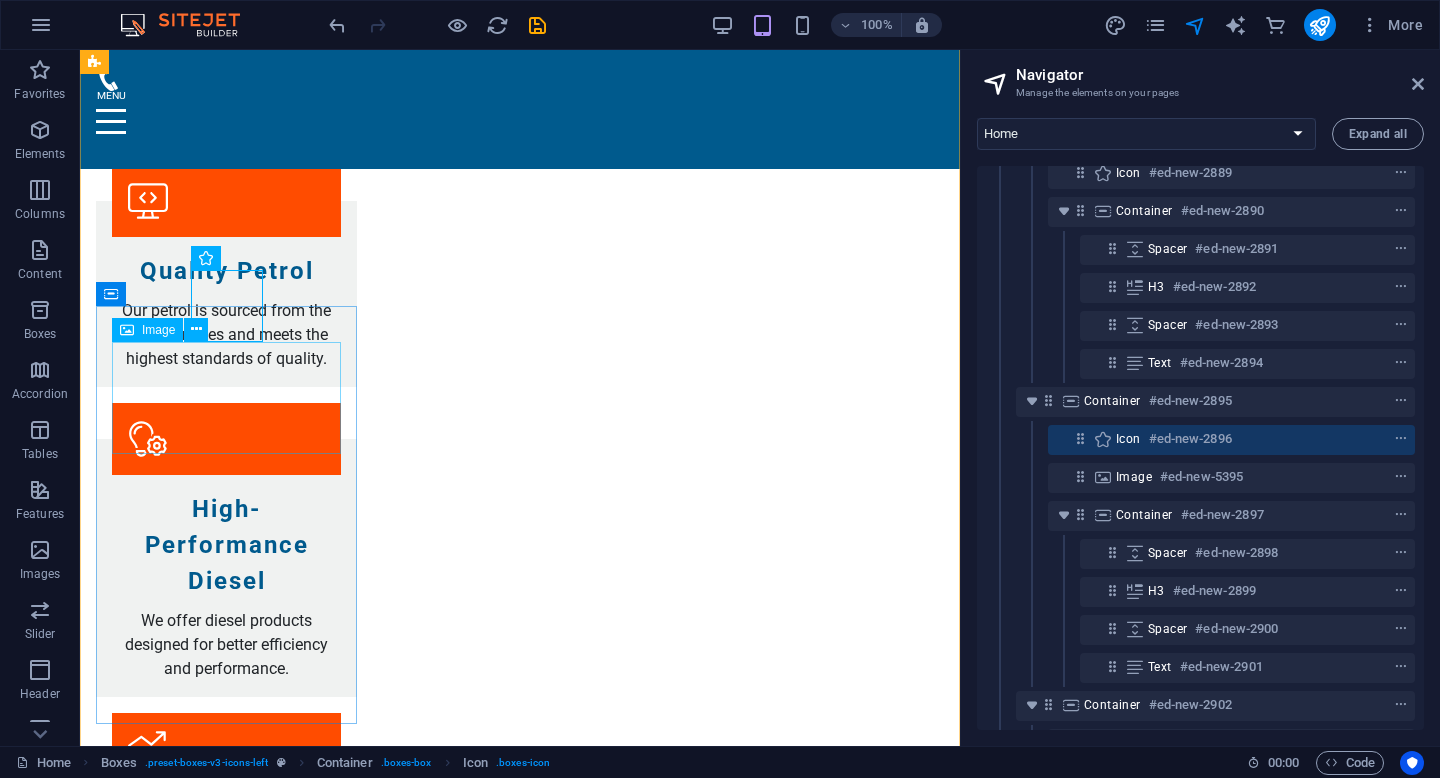 click at bounding box center (226, 3187) 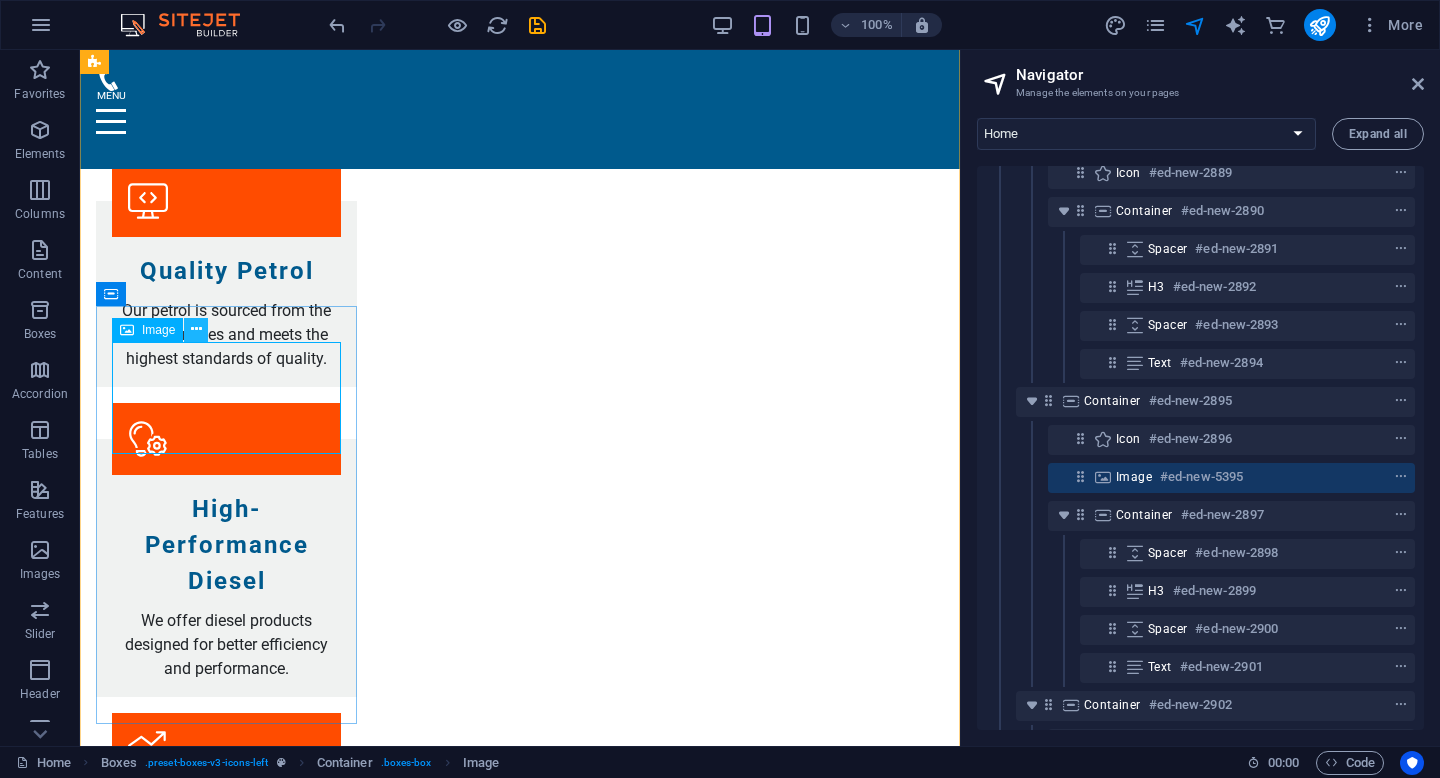click at bounding box center (196, 329) 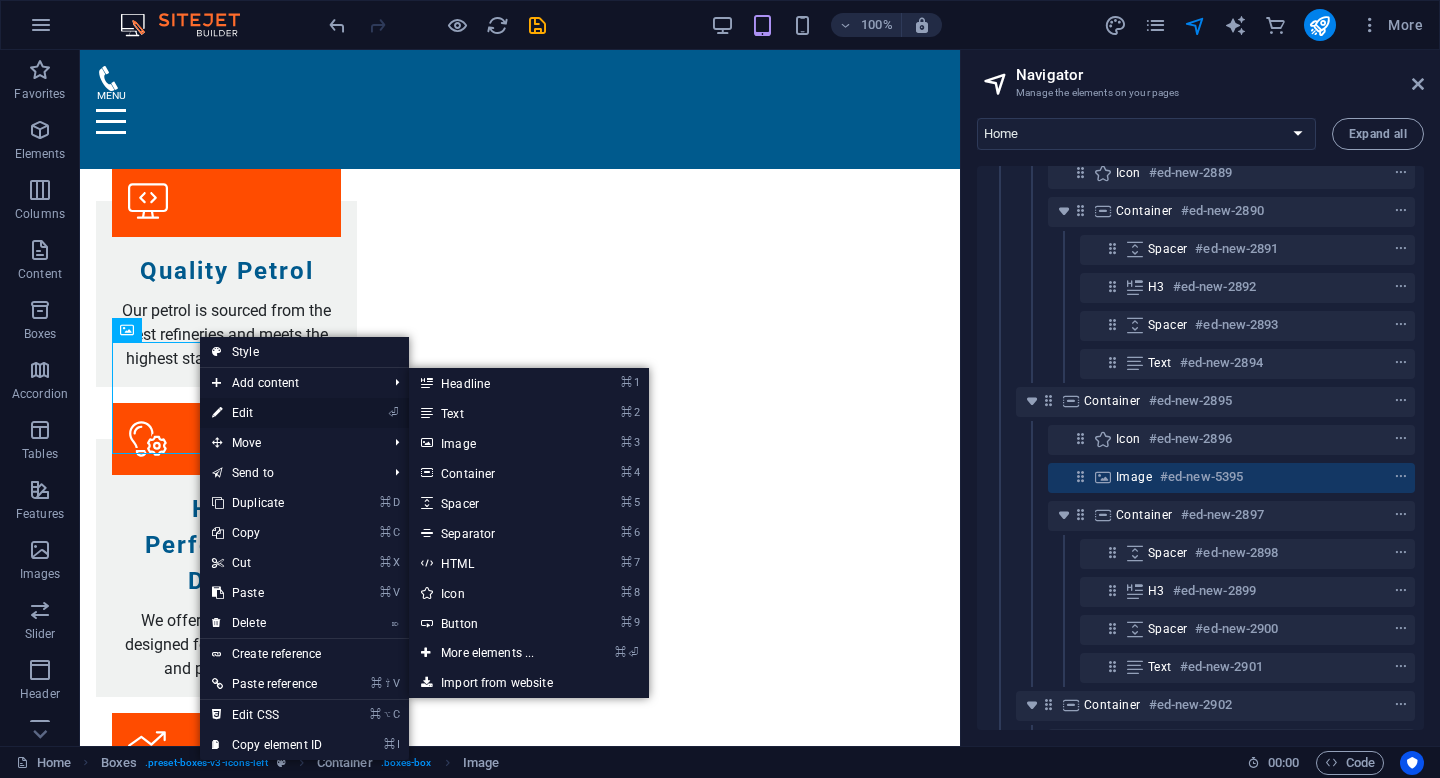 click on "⏎  Edit" at bounding box center [267, 413] 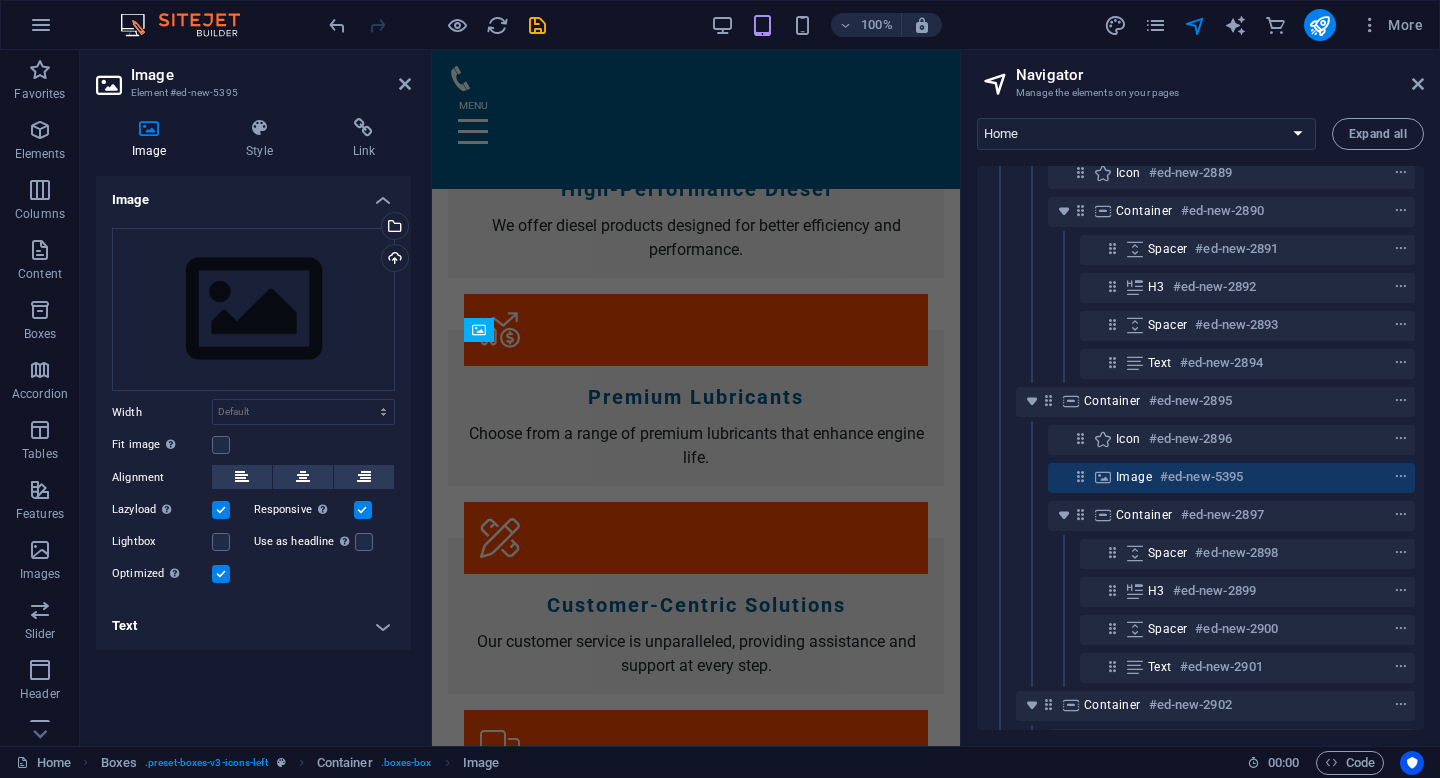 scroll, scrollTop: 3838, scrollLeft: 0, axis: vertical 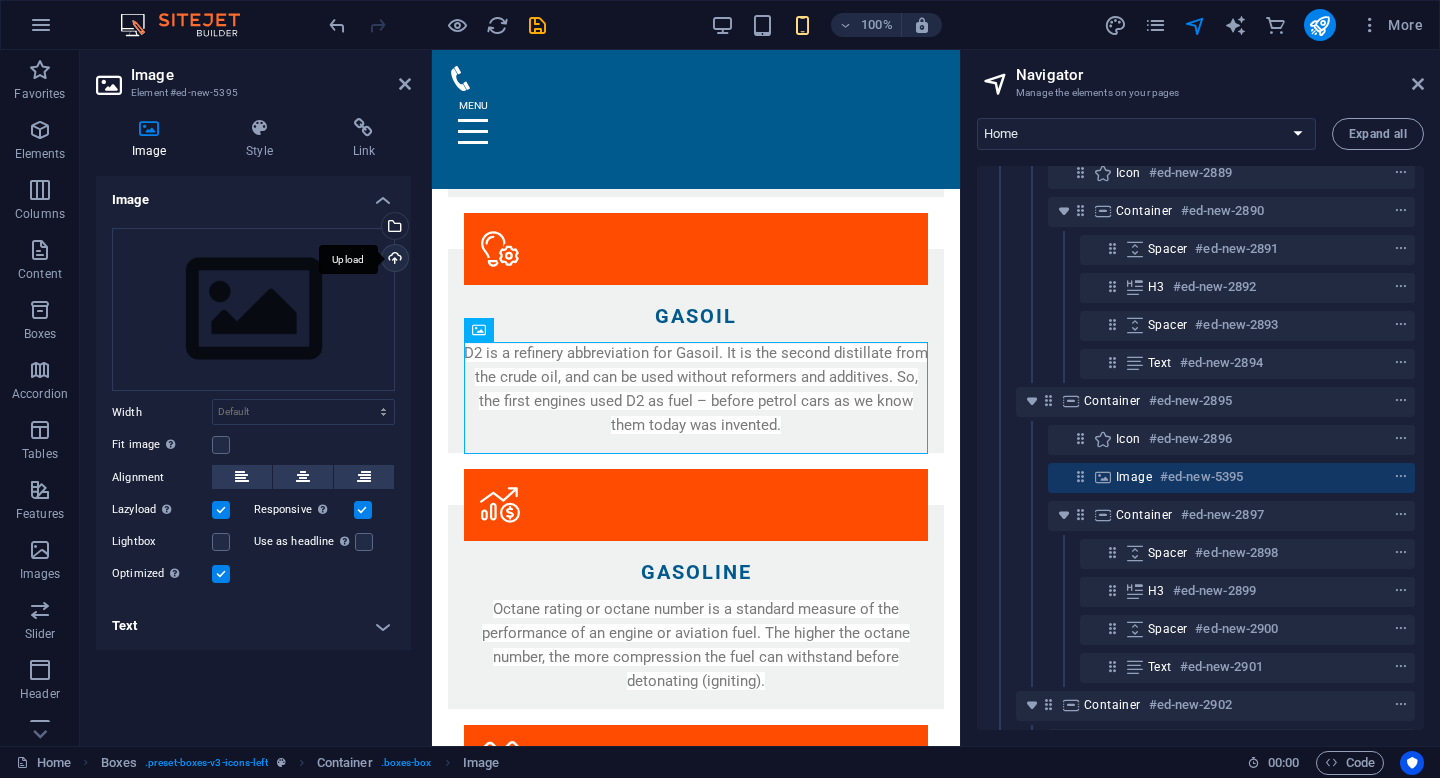 click on "Upload" at bounding box center (393, 260) 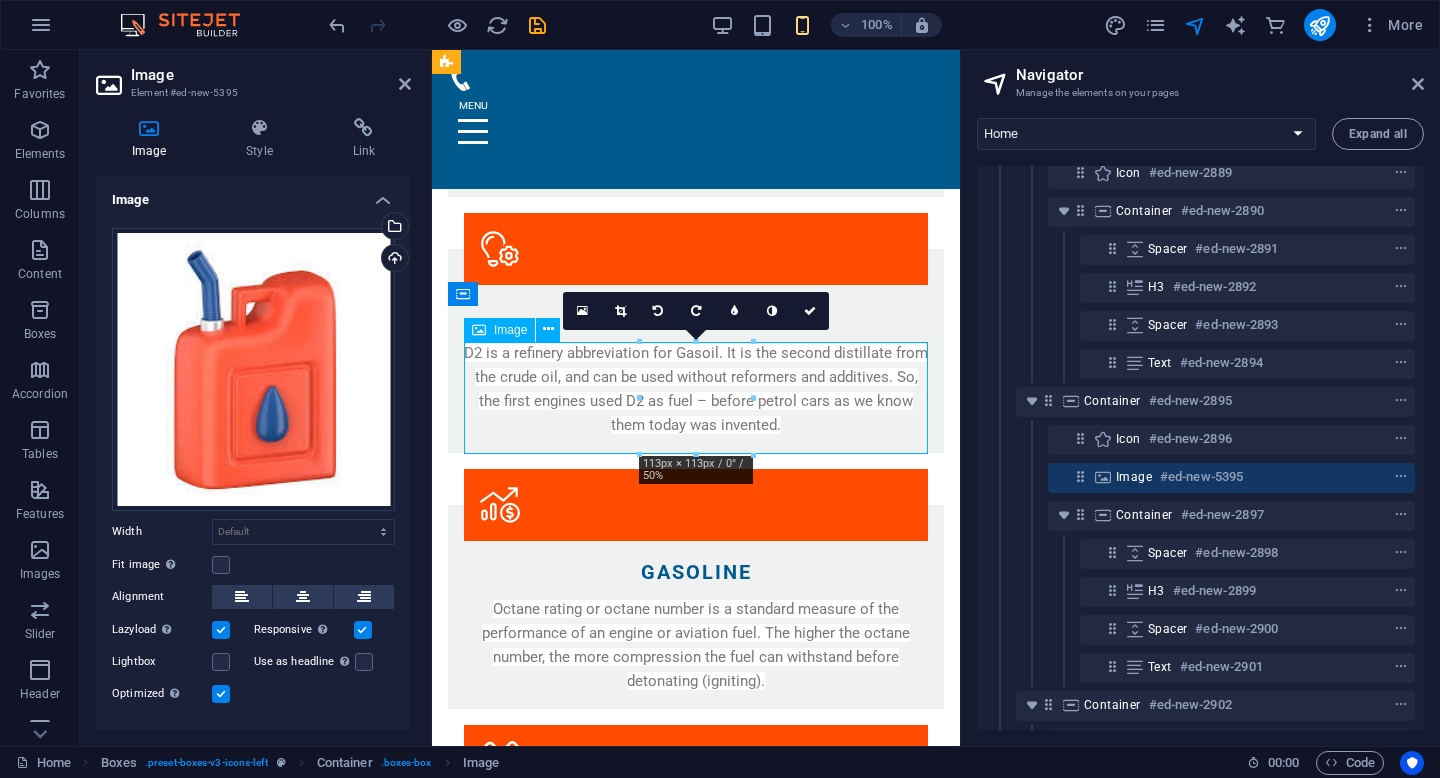 drag, startPoint x: 700, startPoint y: 407, endPoint x: 698, endPoint y: 363, distance: 44.04543 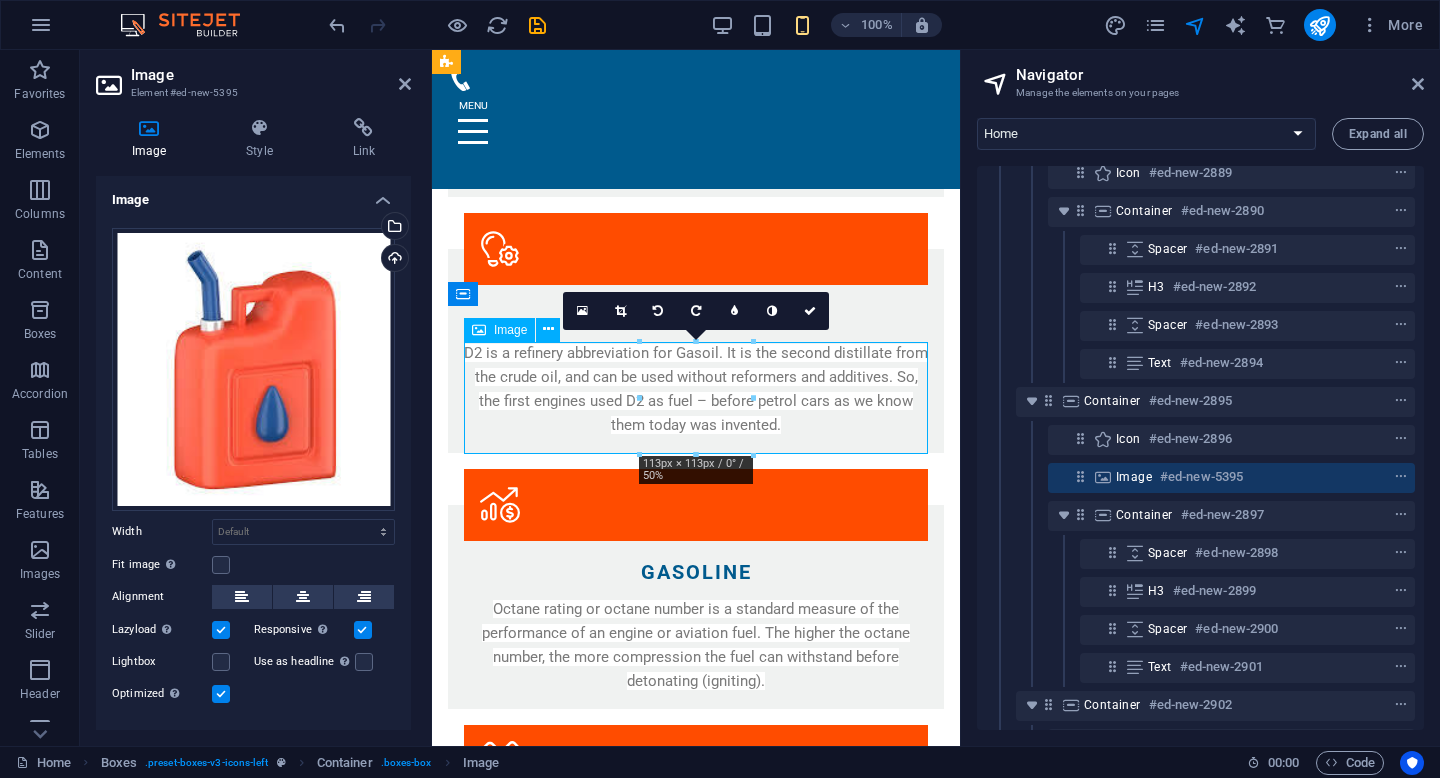 click at bounding box center [696, 909] 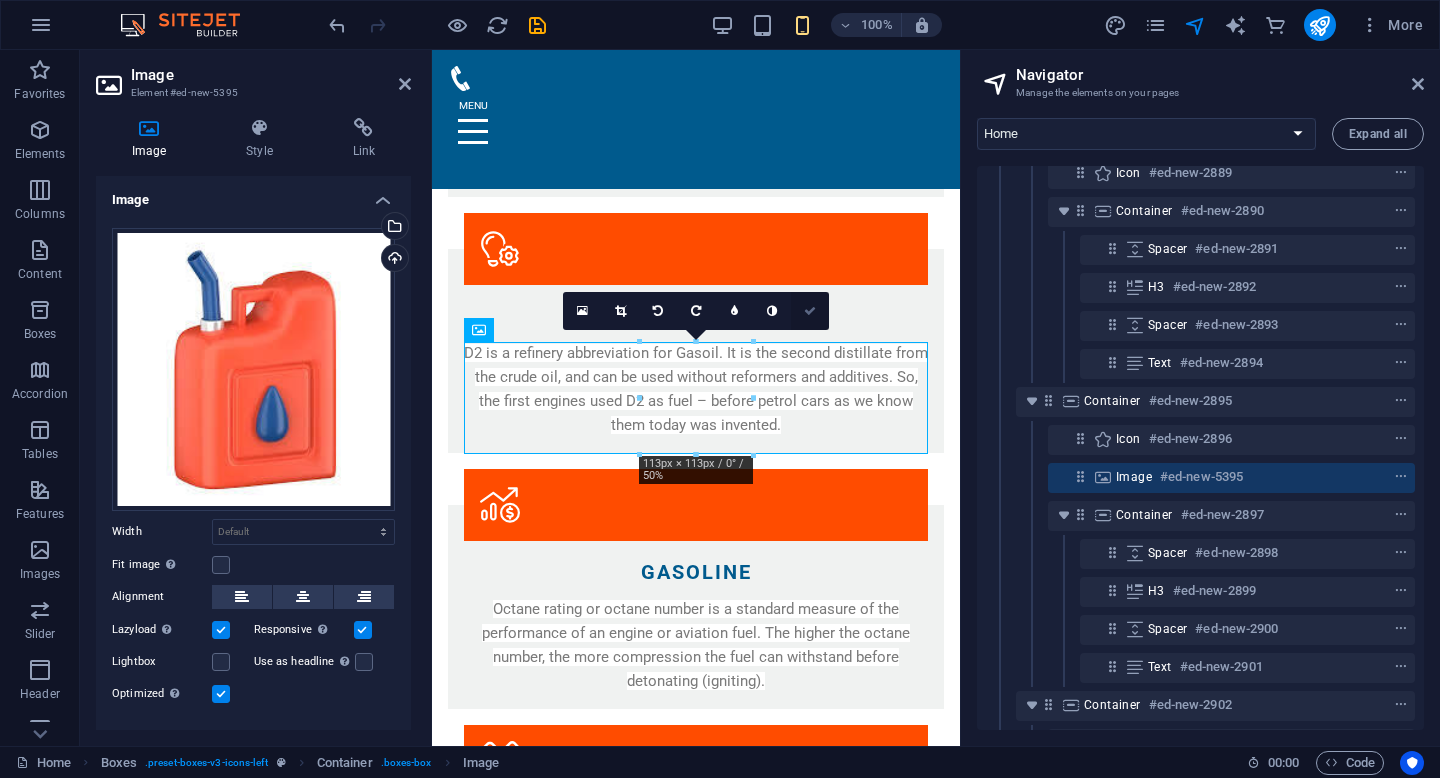 click at bounding box center (810, 311) 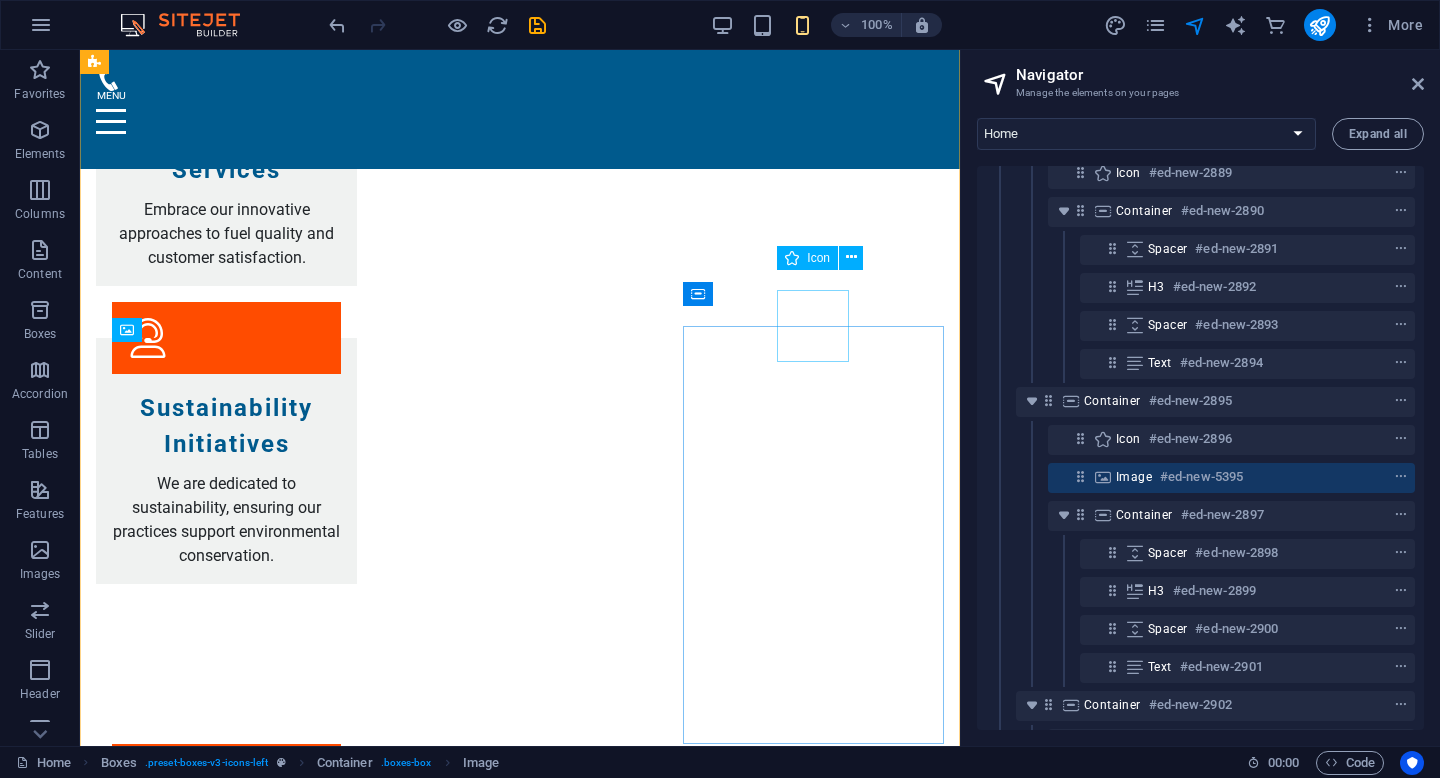 scroll, scrollTop: 2581, scrollLeft: 0, axis: vertical 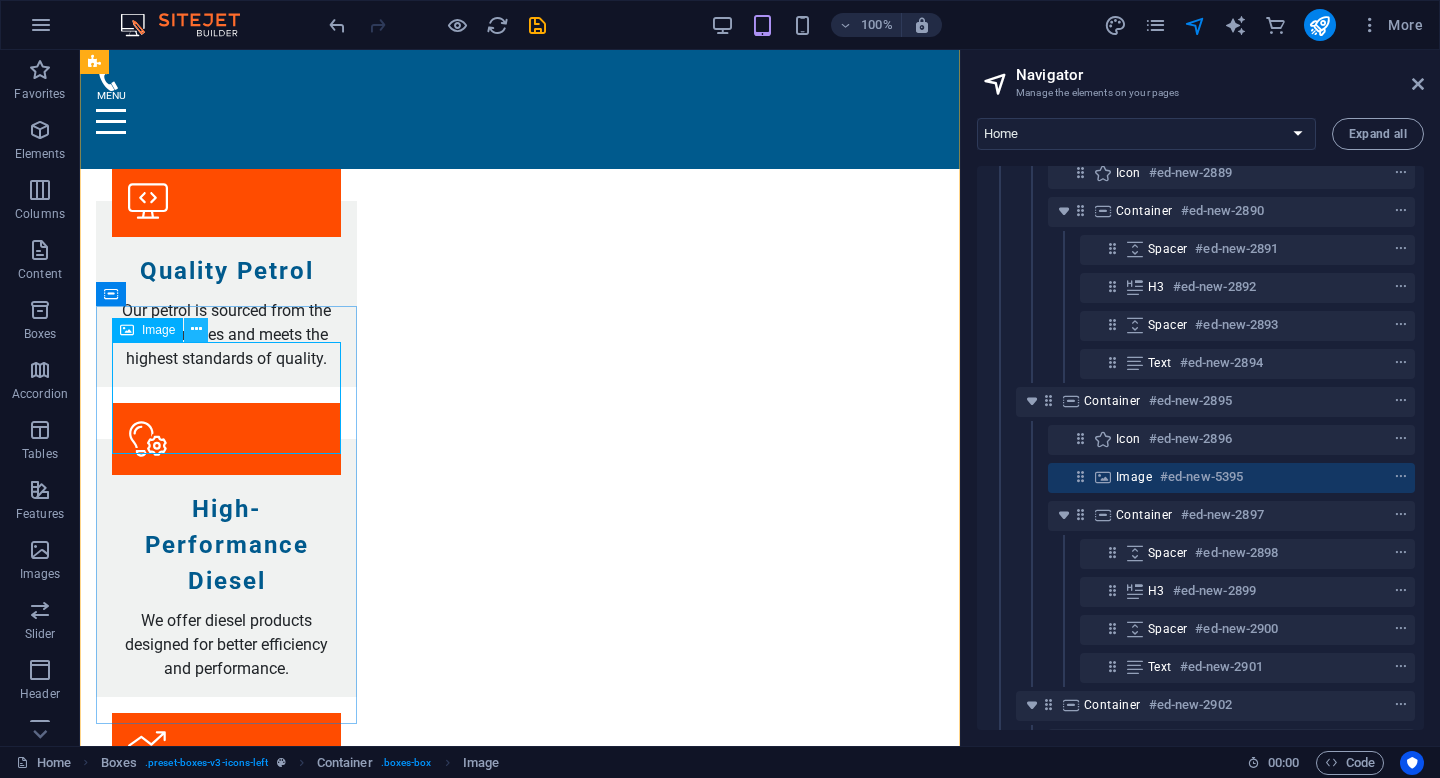 click at bounding box center [196, 329] 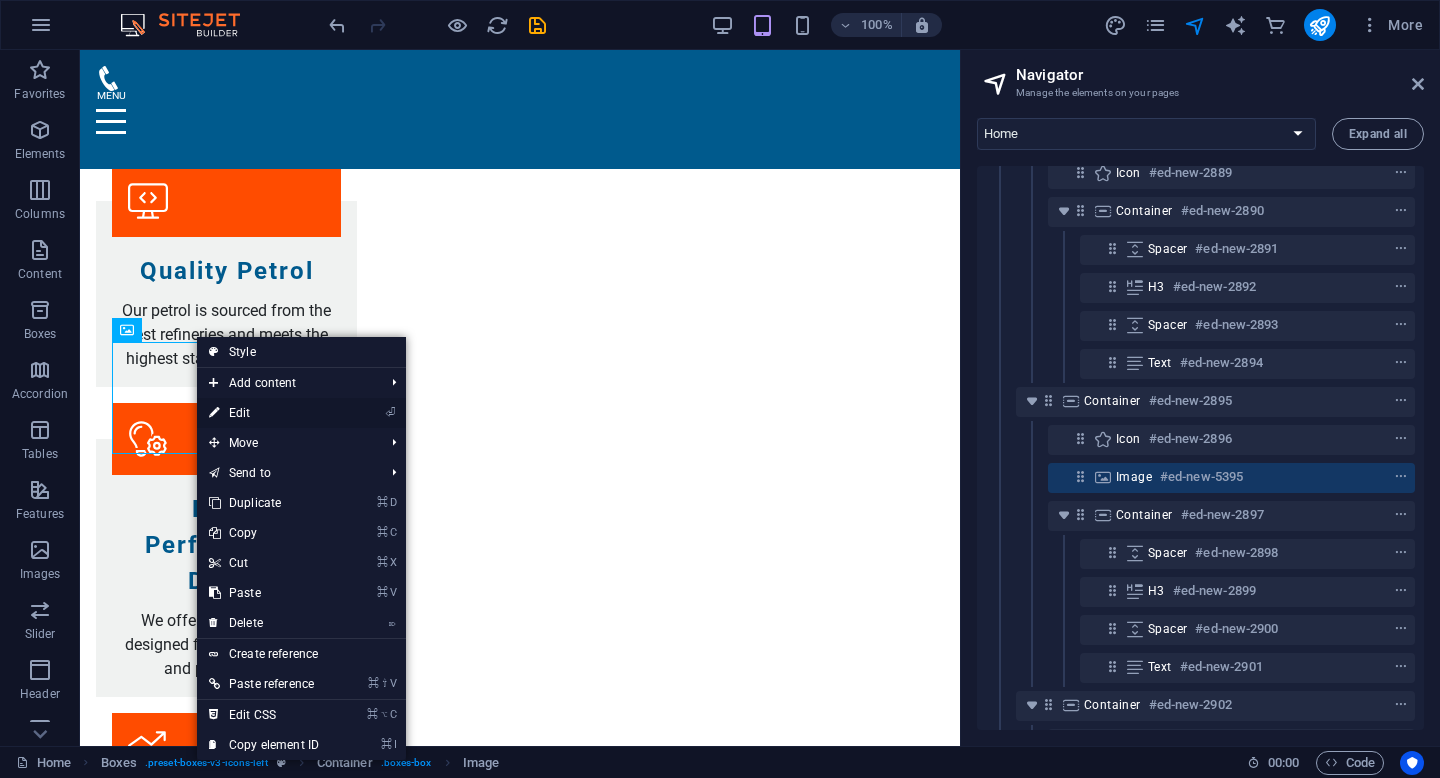 click on "⏎  Edit" at bounding box center [264, 413] 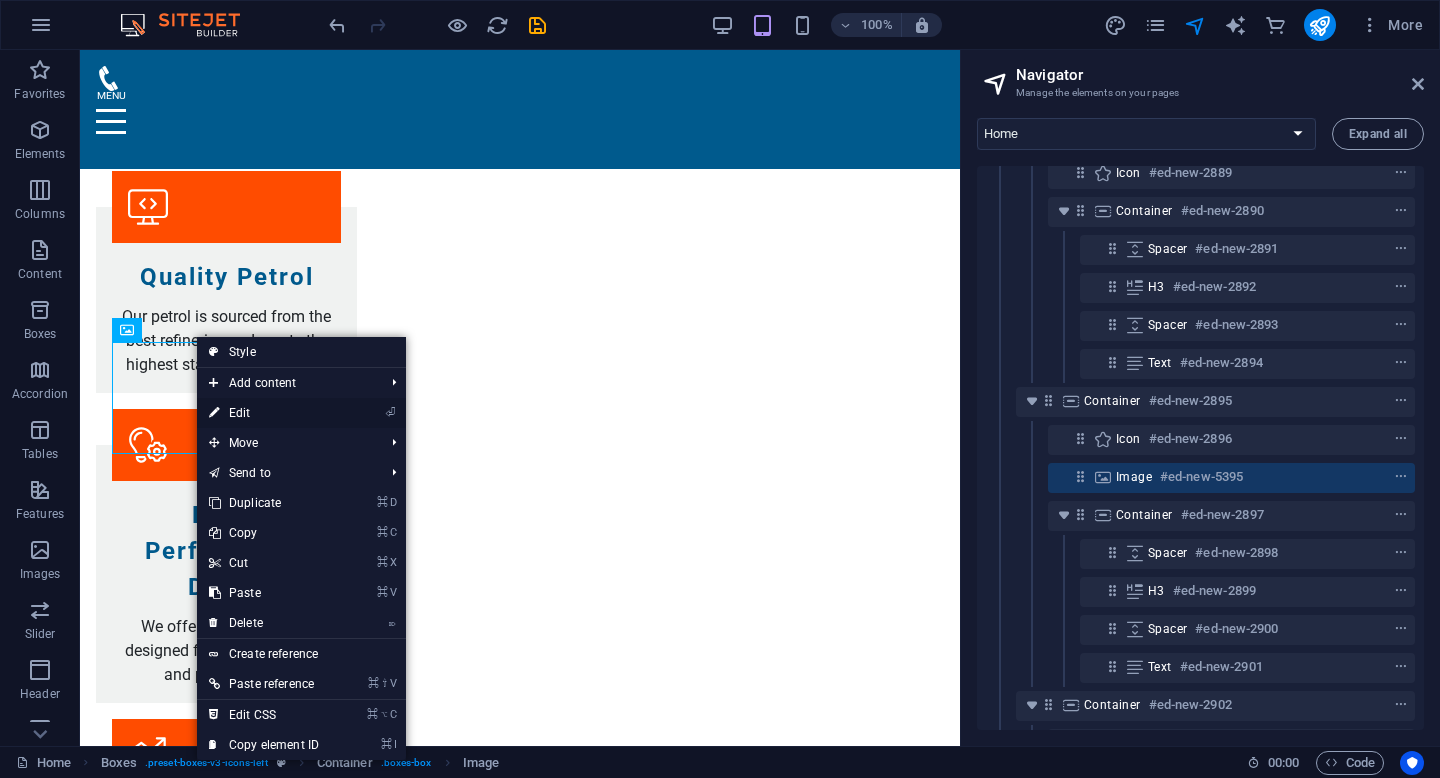 scroll, scrollTop: 3838, scrollLeft: 0, axis: vertical 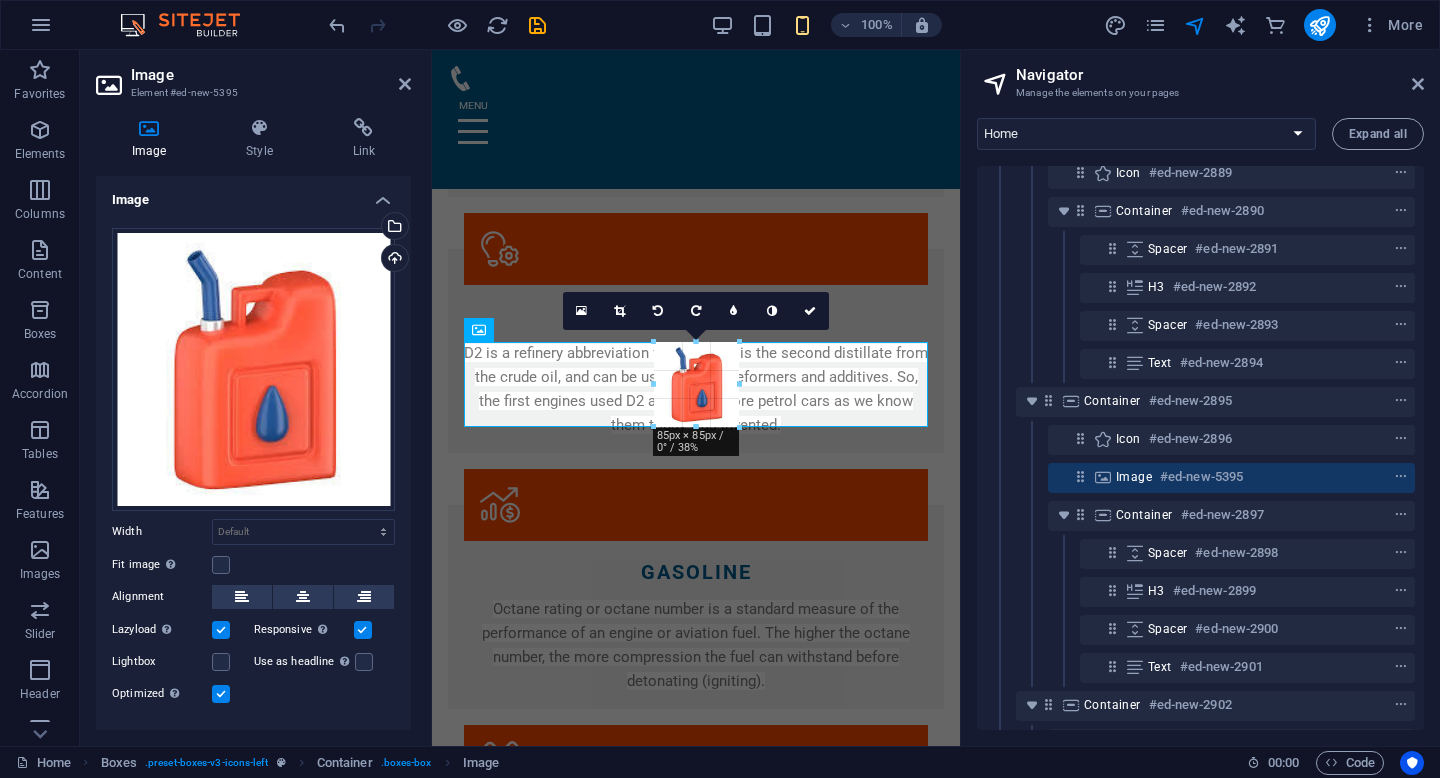 drag, startPoint x: 748, startPoint y: 452, endPoint x: 715, endPoint y: 383, distance: 76.48529 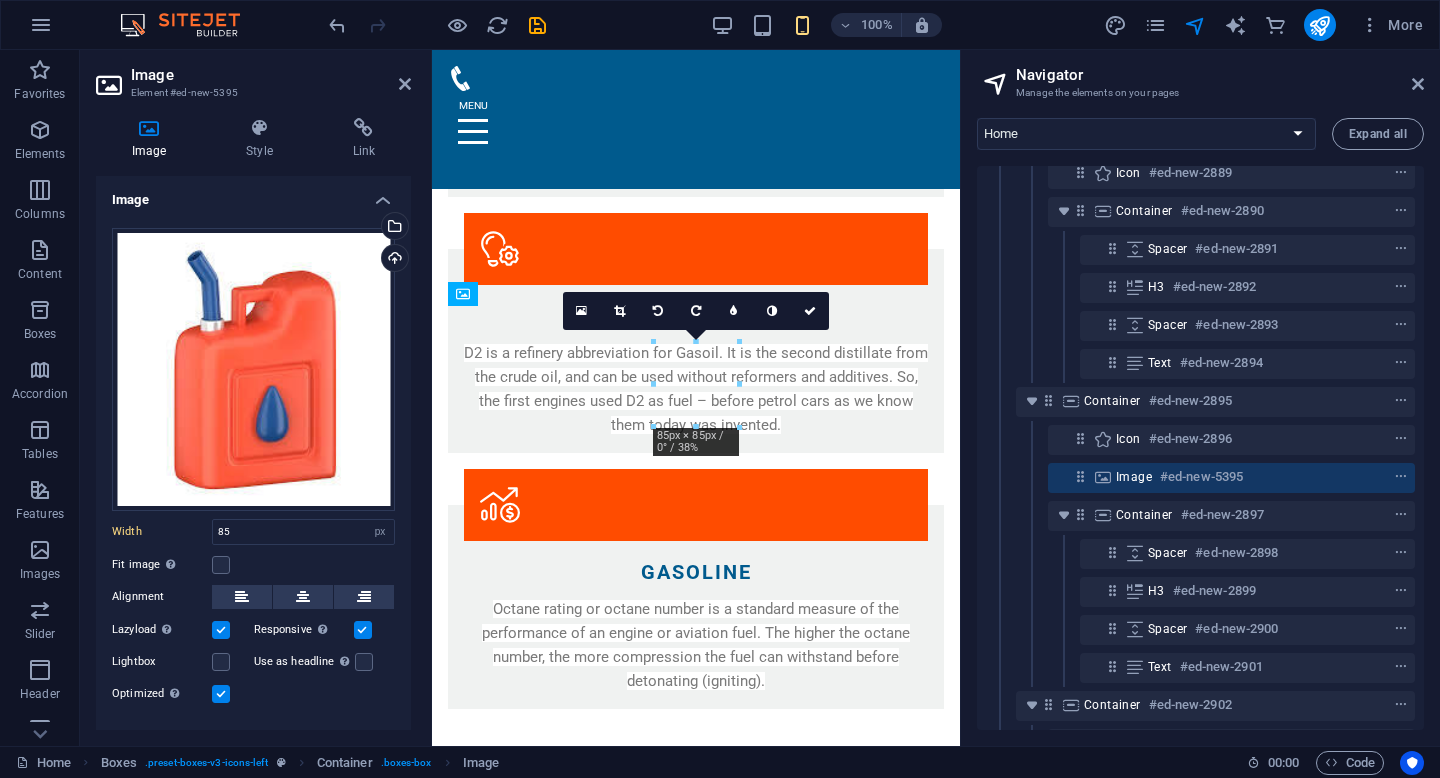 drag, startPoint x: 700, startPoint y: 385, endPoint x: 694, endPoint y: 324, distance: 61.294373 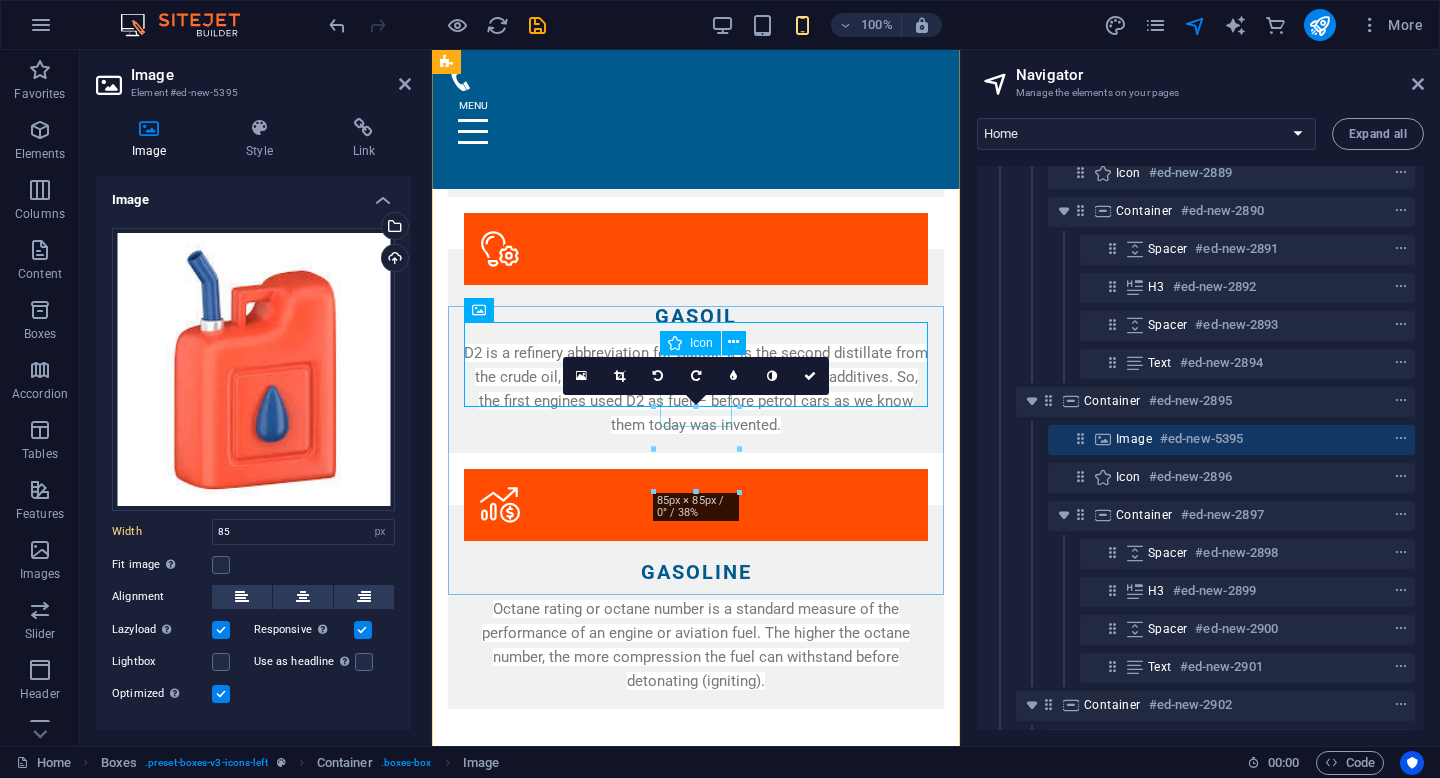 click at bounding box center (696, 846) 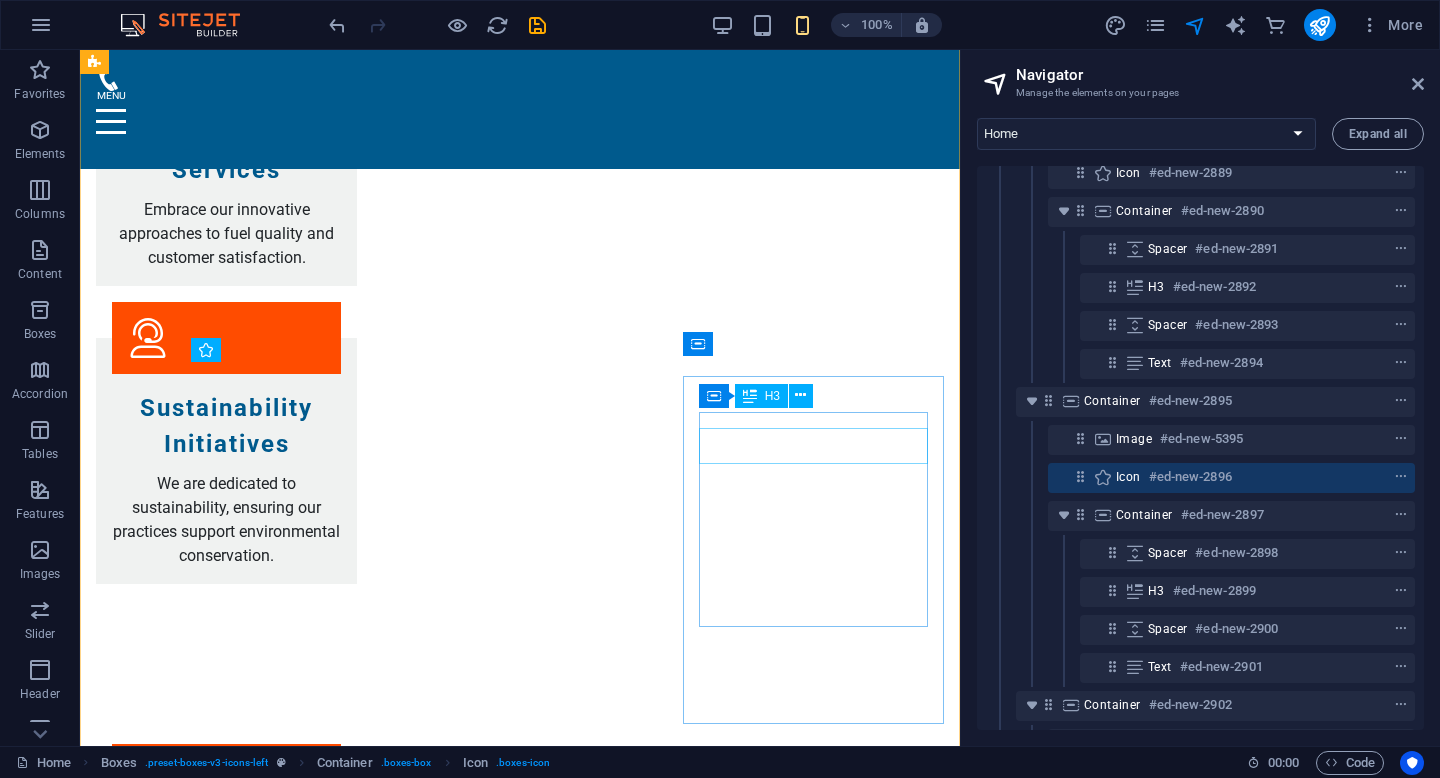 scroll, scrollTop: 2531, scrollLeft: 0, axis: vertical 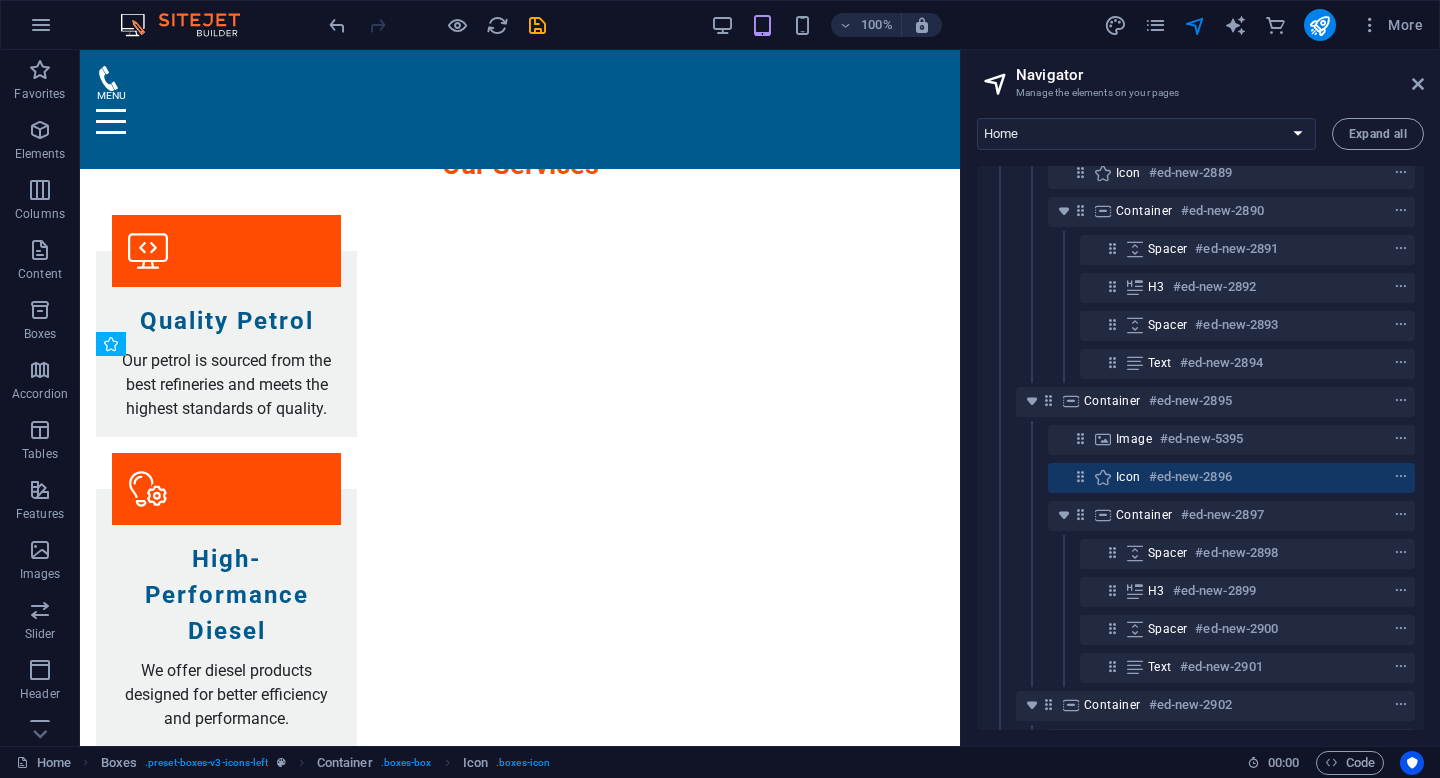 drag, startPoint x: 230, startPoint y: 401, endPoint x: 295, endPoint y: 405, distance: 65.12296 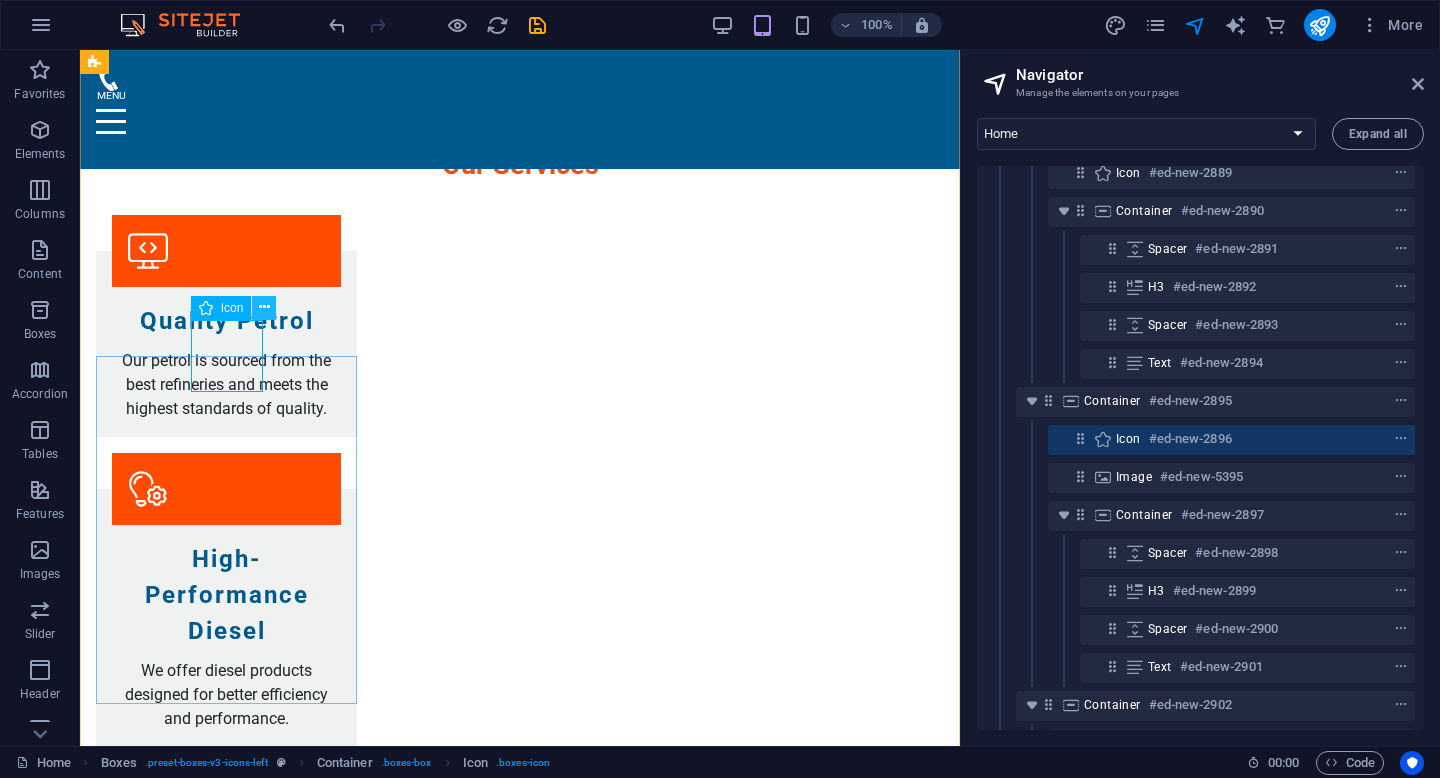 click at bounding box center [264, 308] 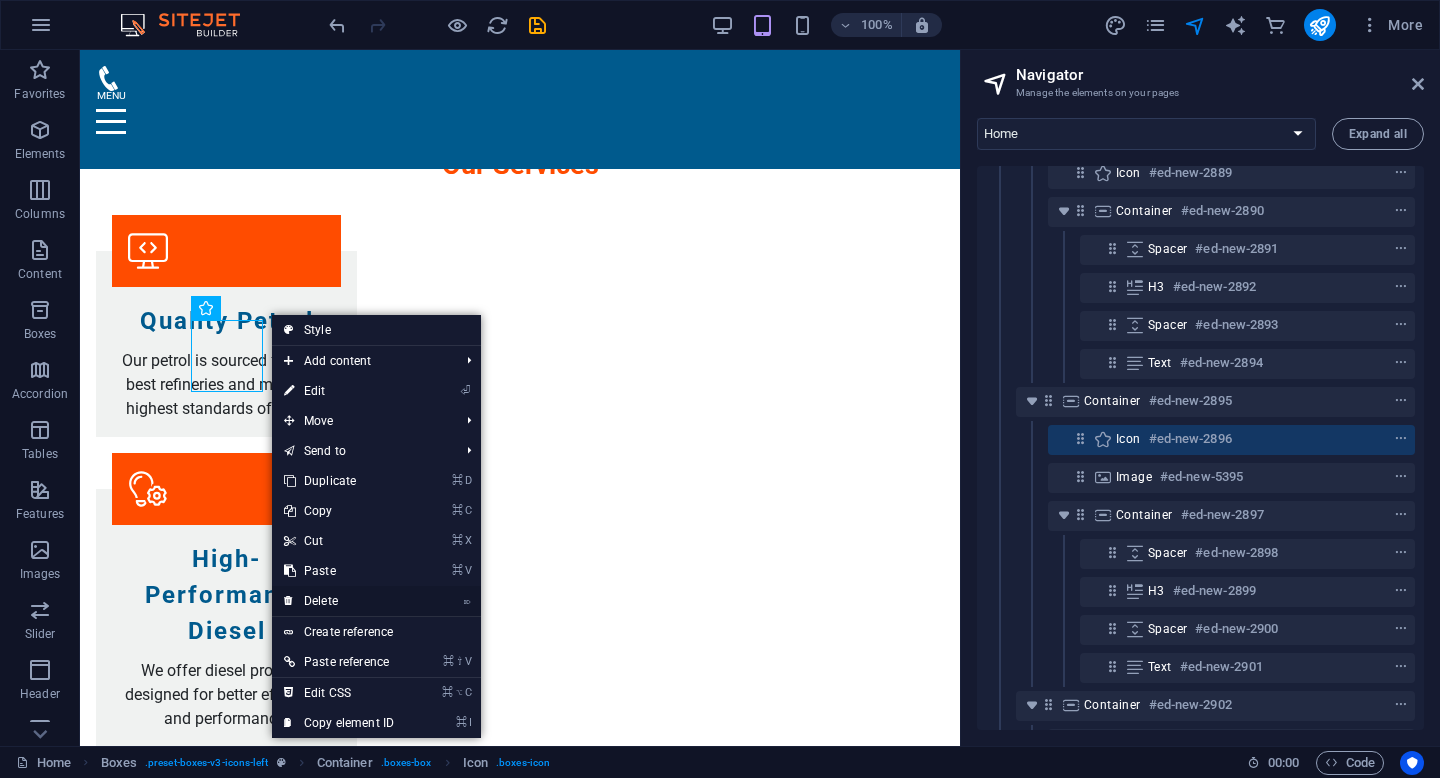 click on "⌦  Delete" at bounding box center [339, 601] 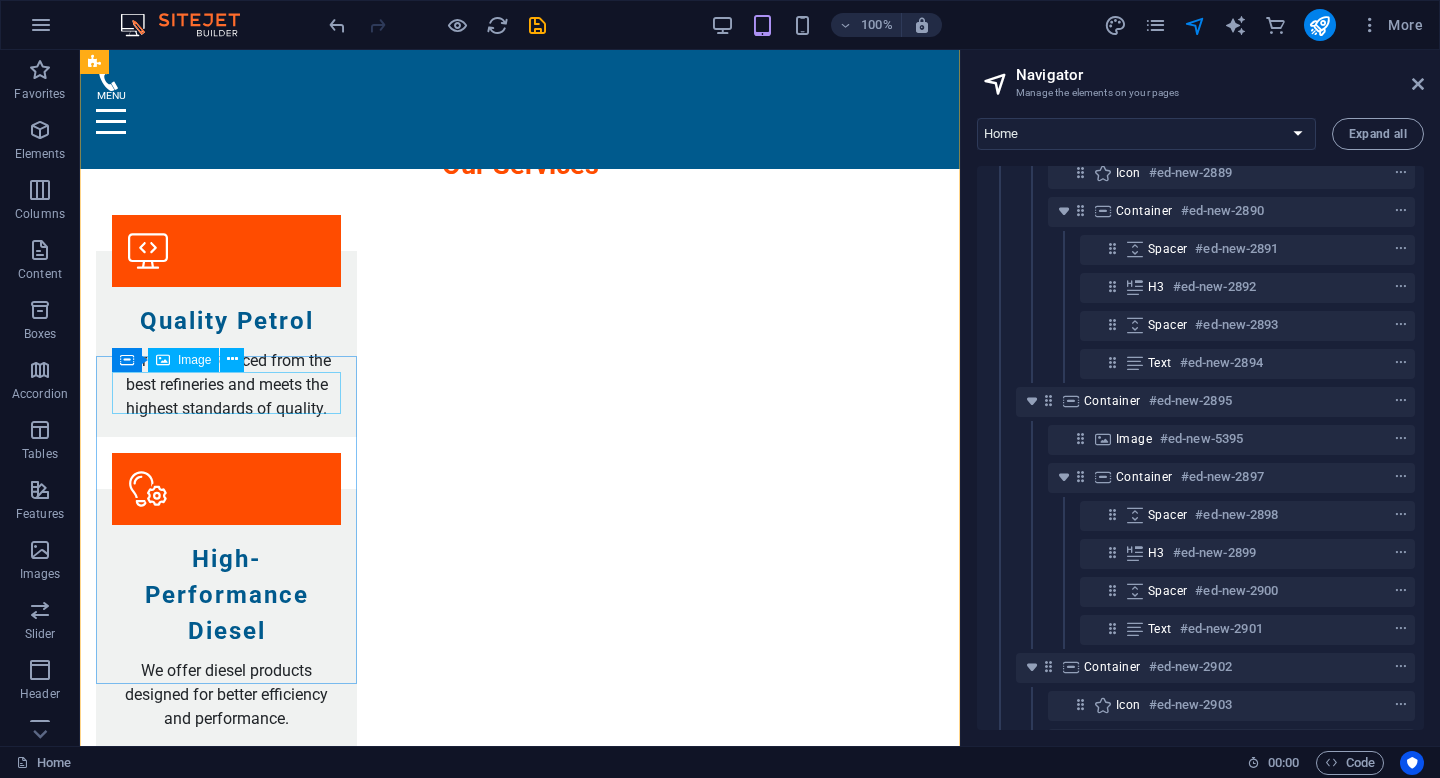 click at bounding box center [226, 3147] 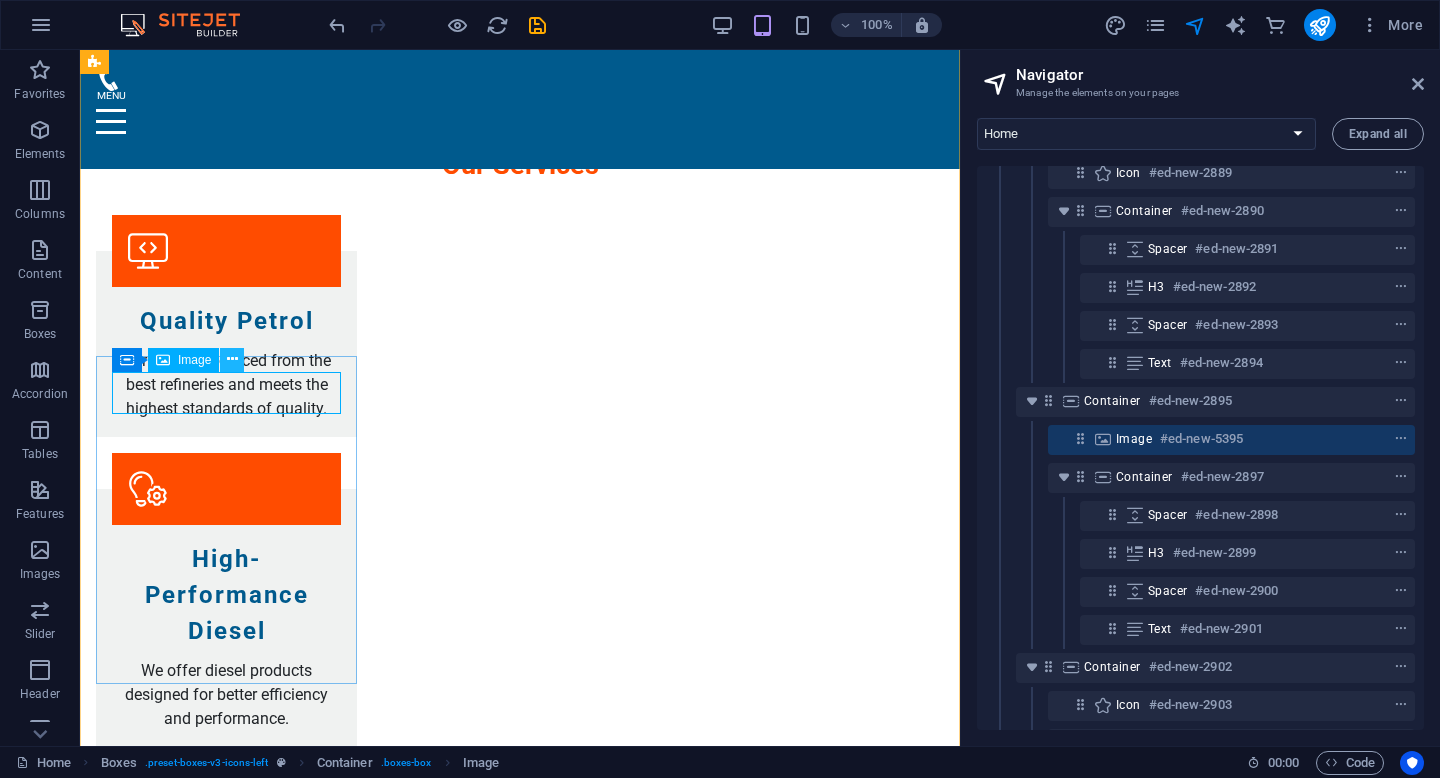 click at bounding box center [232, 359] 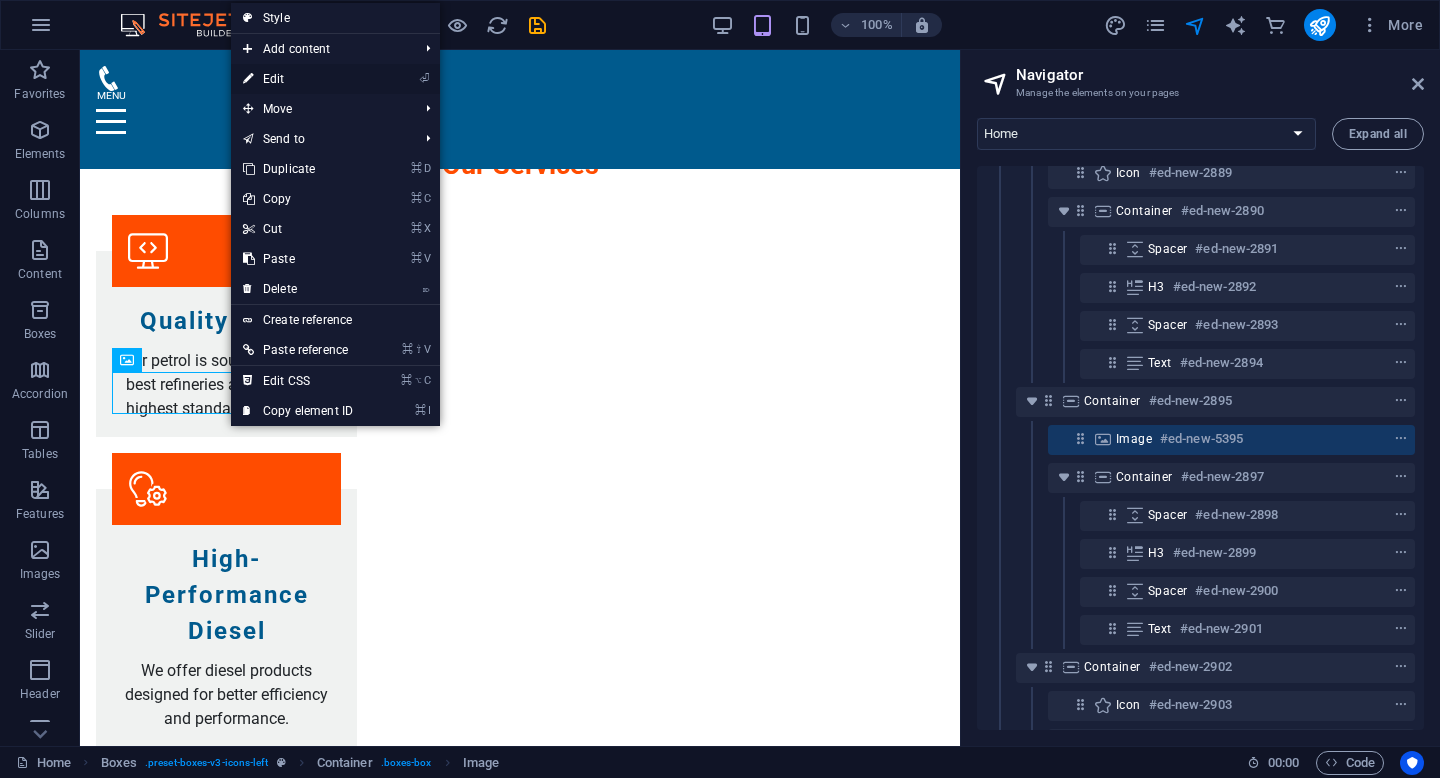 click on "⏎  Edit" at bounding box center (298, 79) 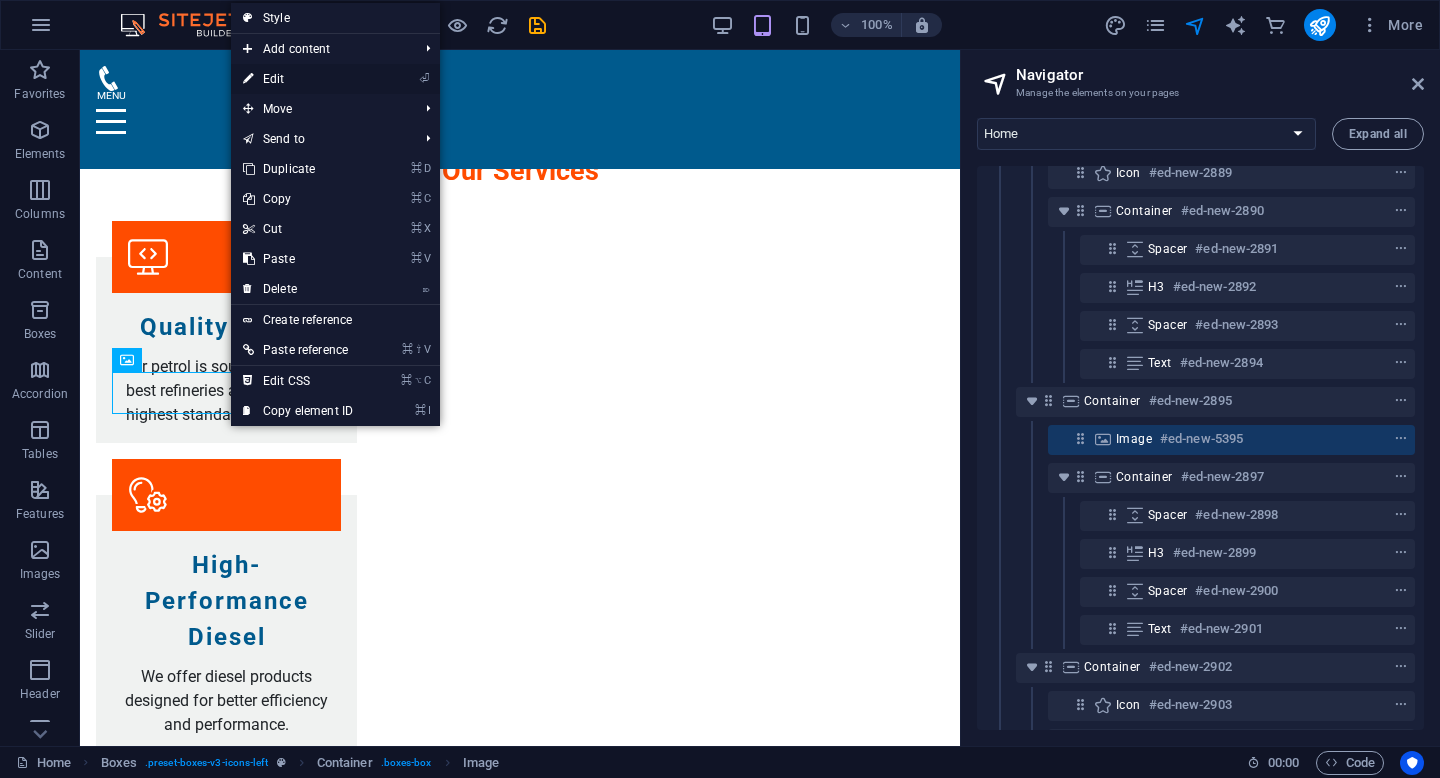 scroll, scrollTop: 3804, scrollLeft: 0, axis: vertical 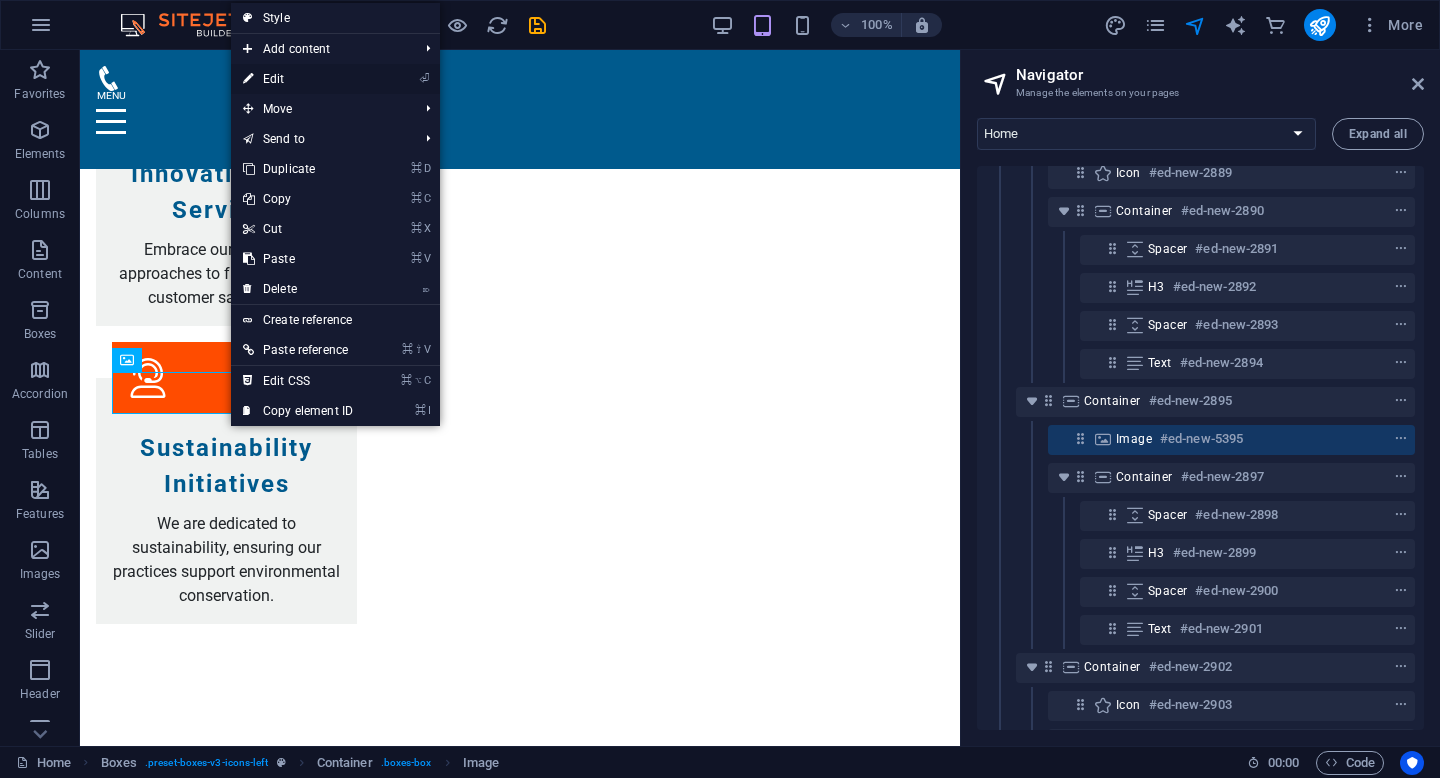 select on "px" 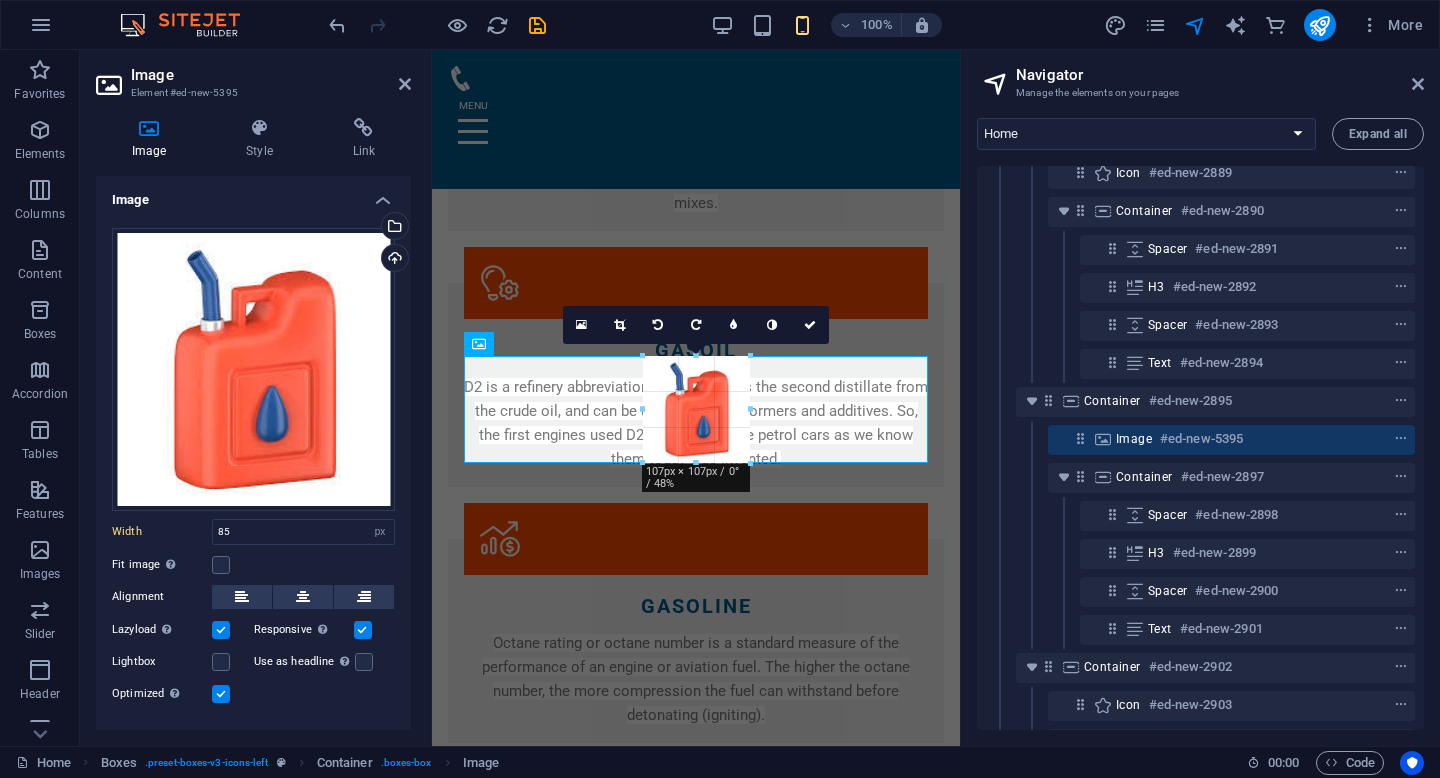 drag, startPoint x: 736, startPoint y: 441, endPoint x: 756, endPoint y: 463, distance: 29.732138 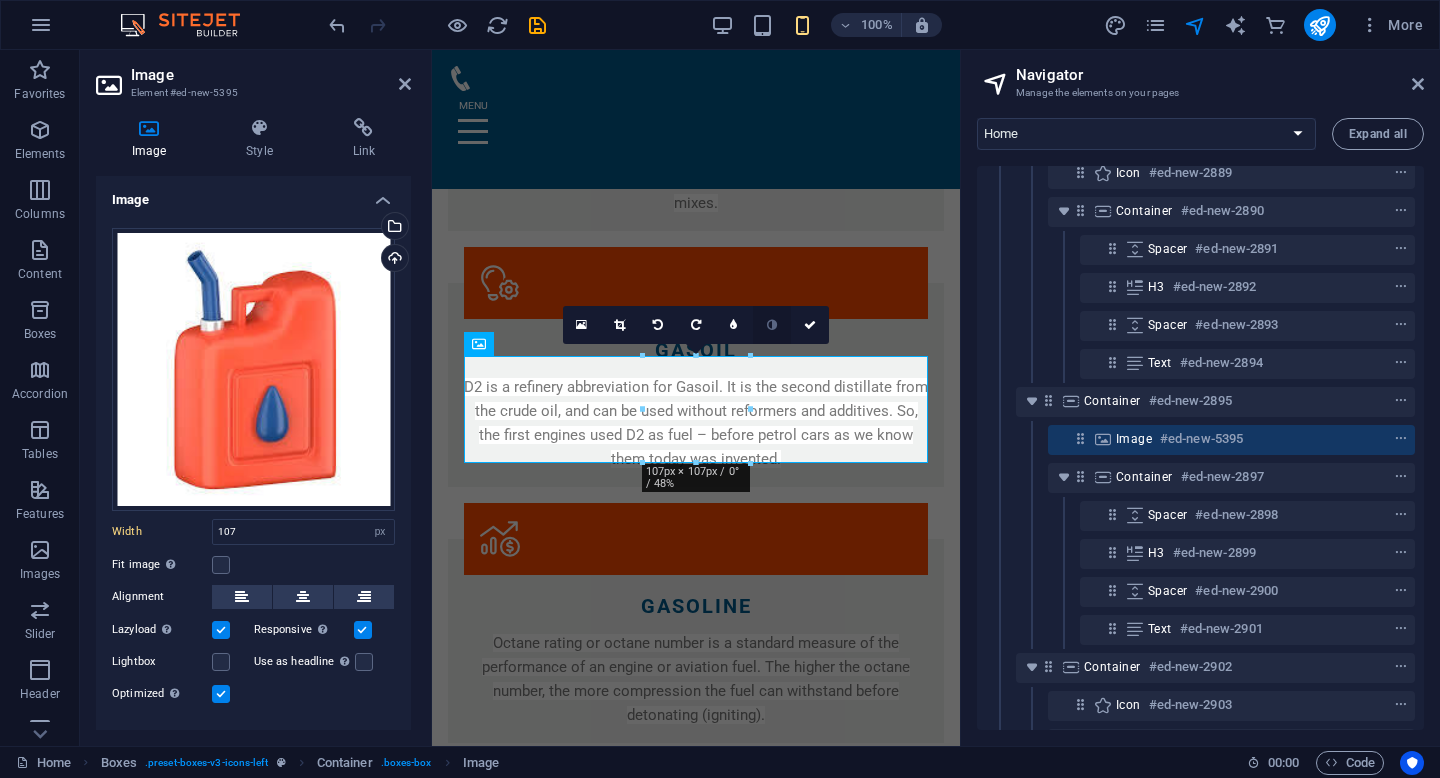 click at bounding box center [772, 325] 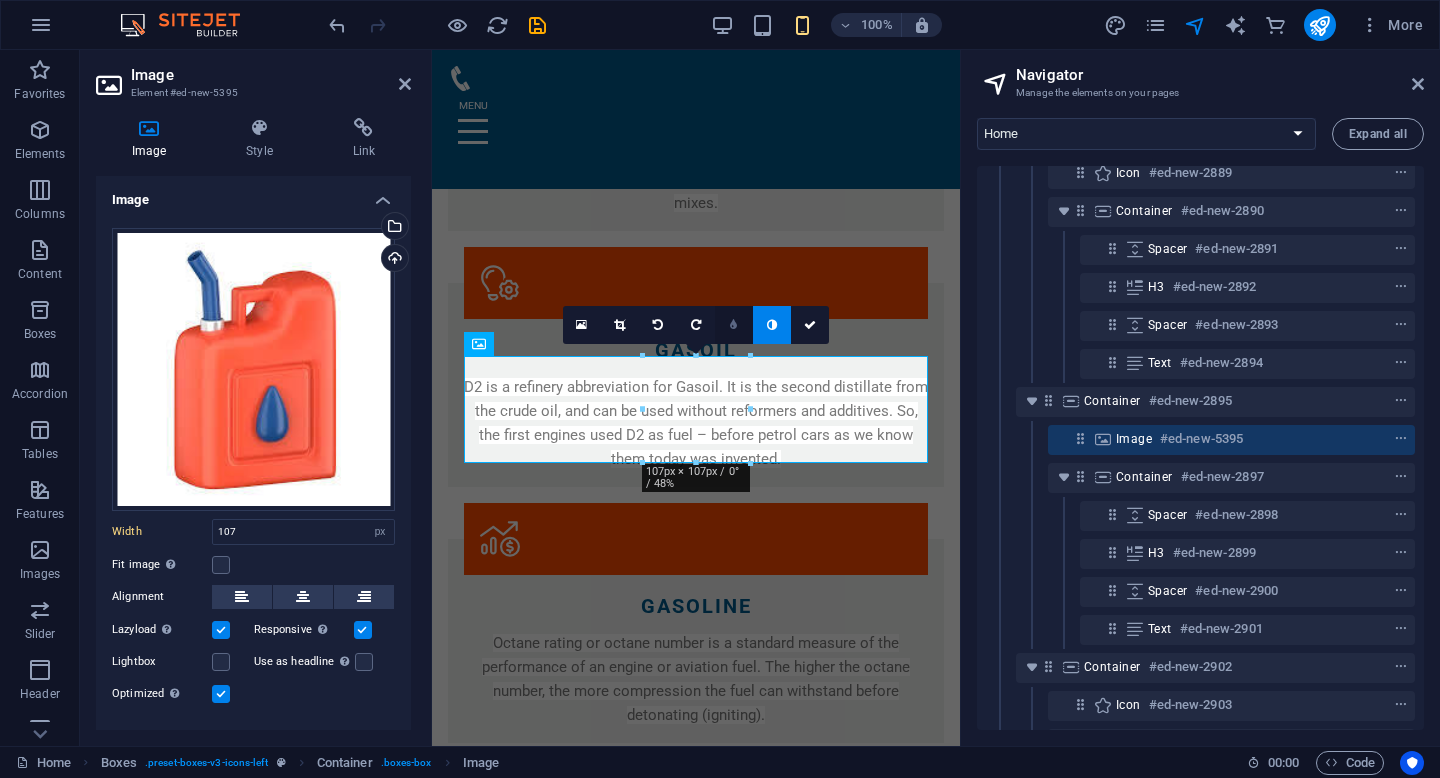 click at bounding box center [734, 325] 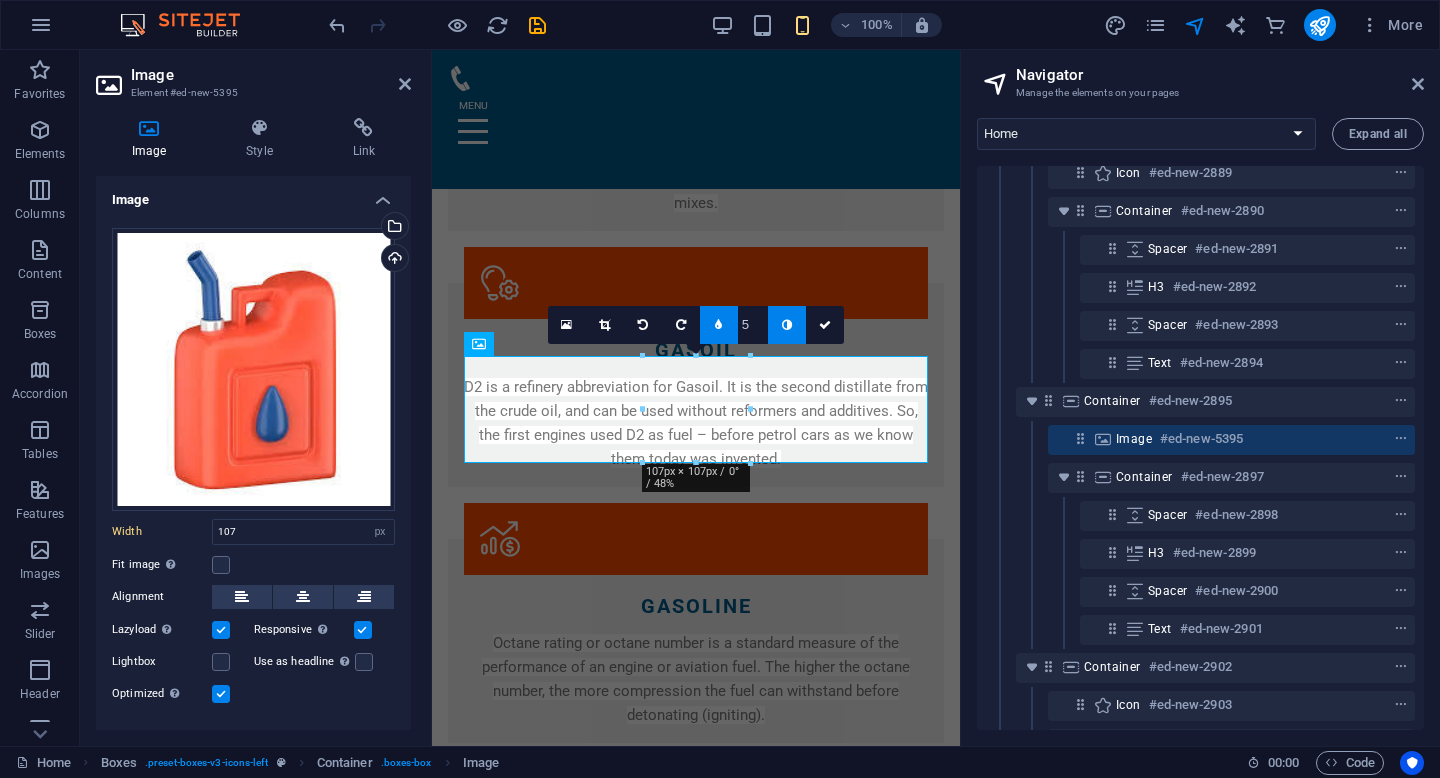 click at bounding box center (719, 325) 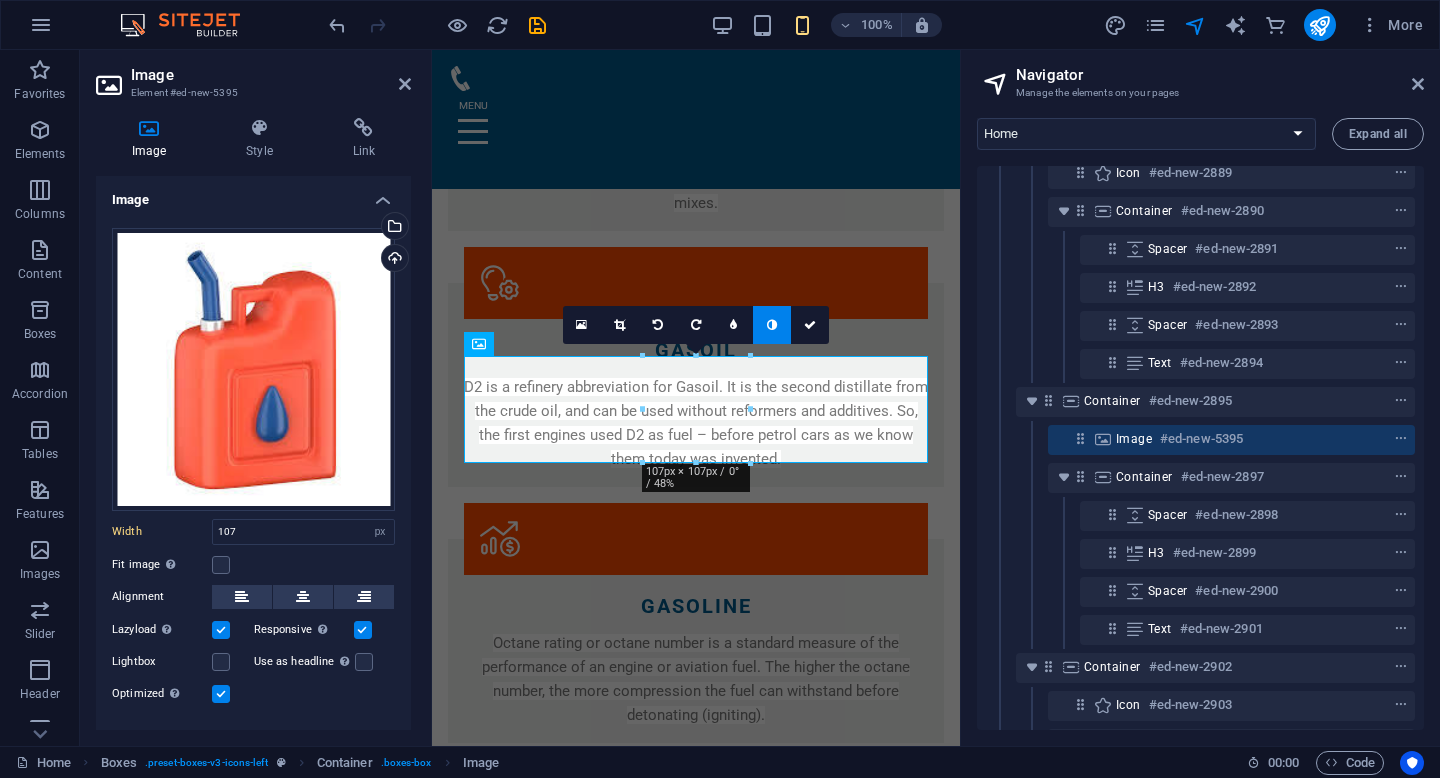 click at bounding box center (772, 325) 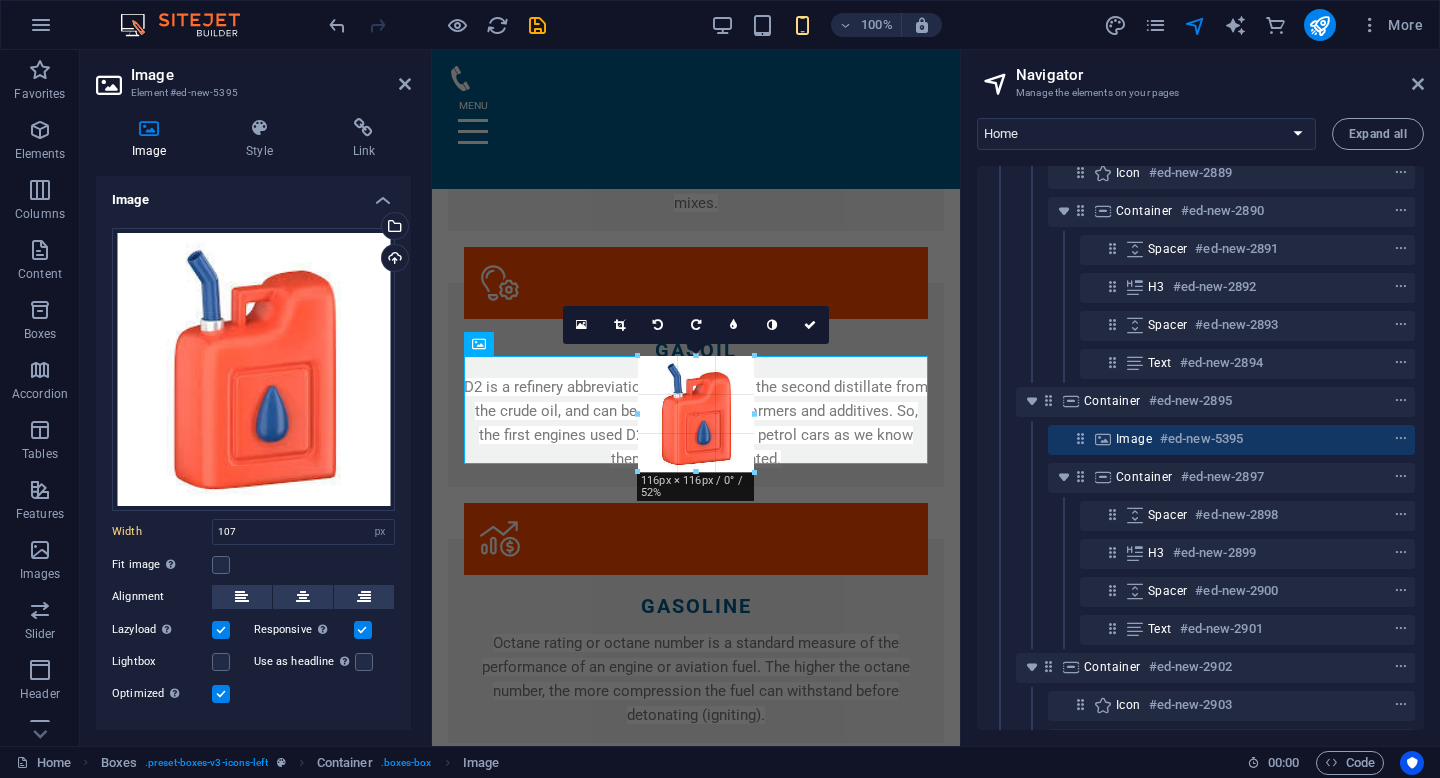 drag, startPoint x: 641, startPoint y: 408, endPoint x: 629, endPoint y: 410, distance: 12.165525 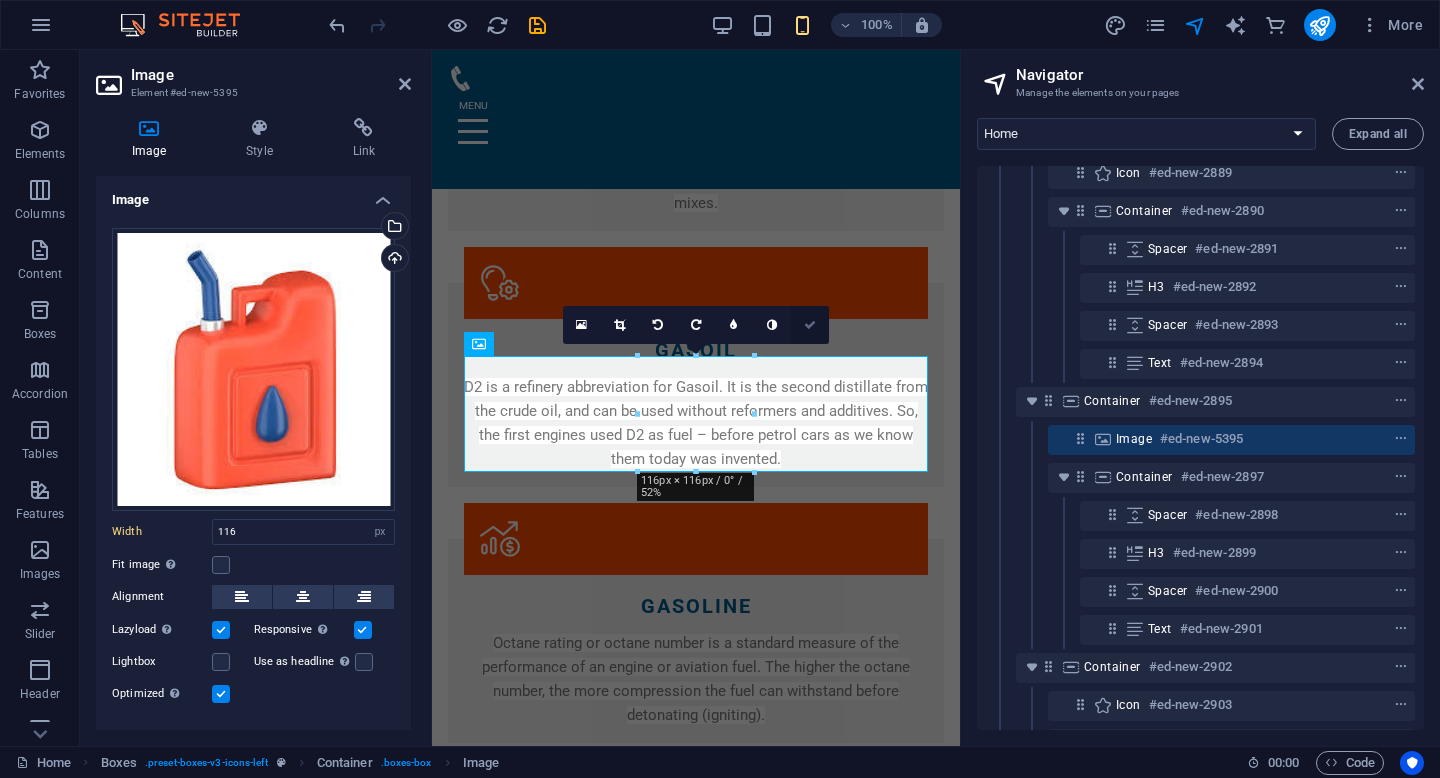 click at bounding box center [810, 325] 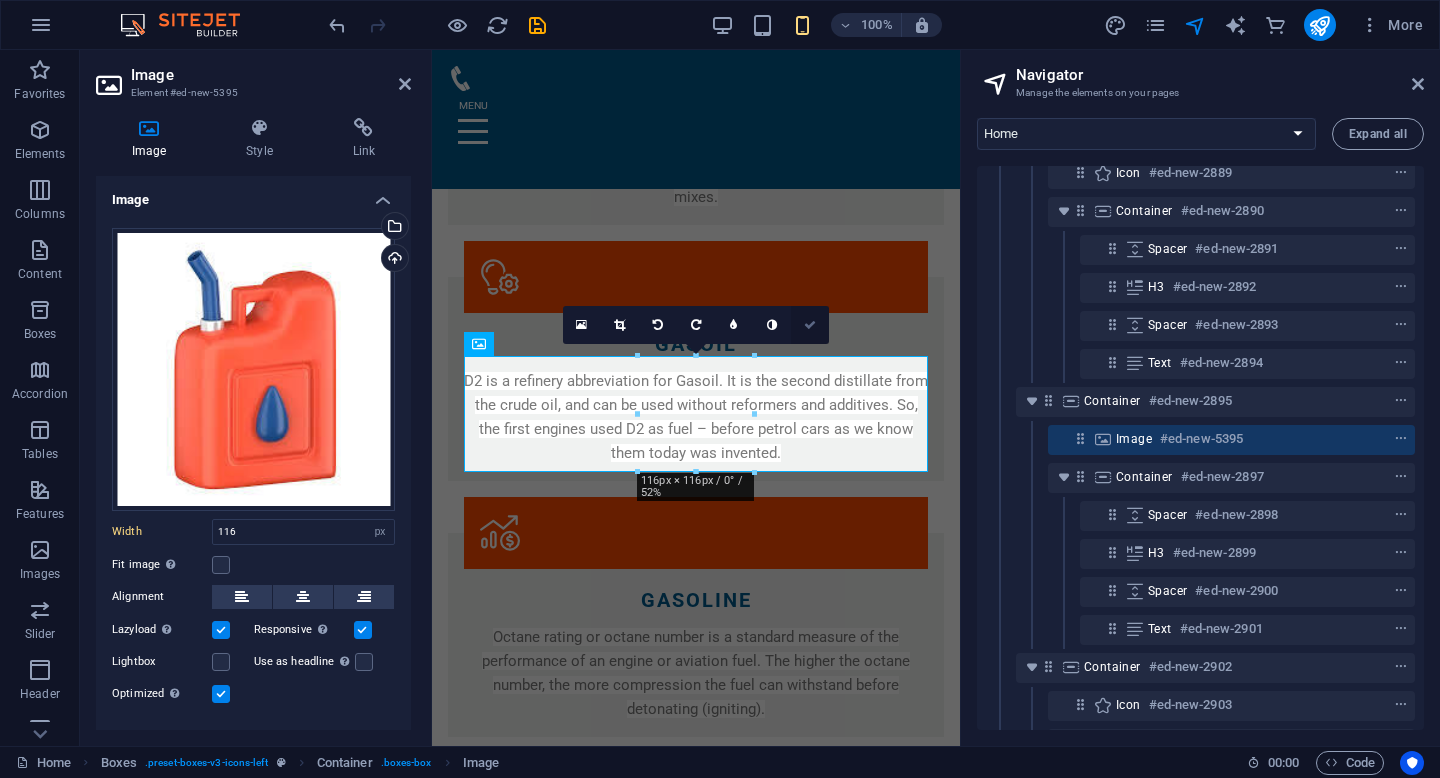 scroll, scrollTop: 2532, scrollLeft: 0, axis: vertical 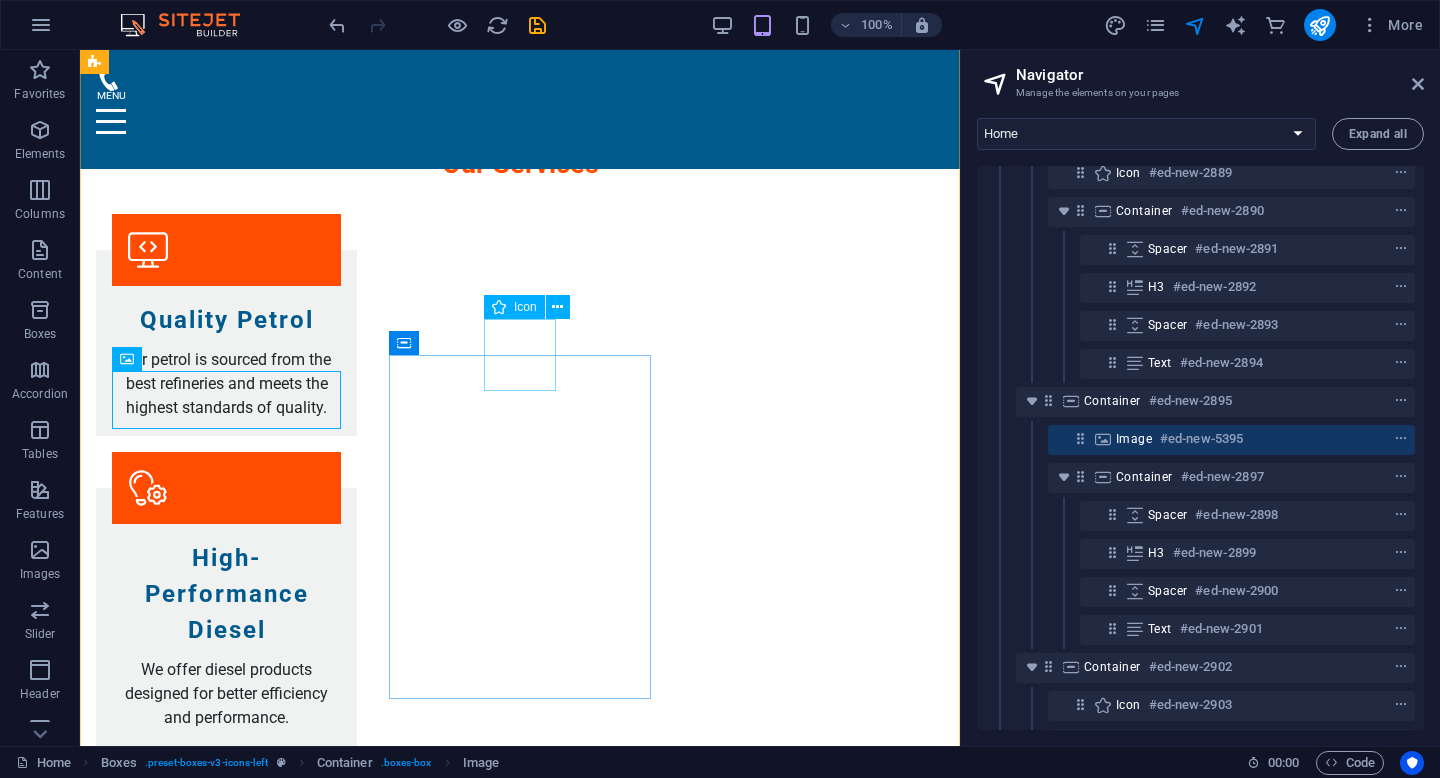 click at bounding box center [226, 3542] 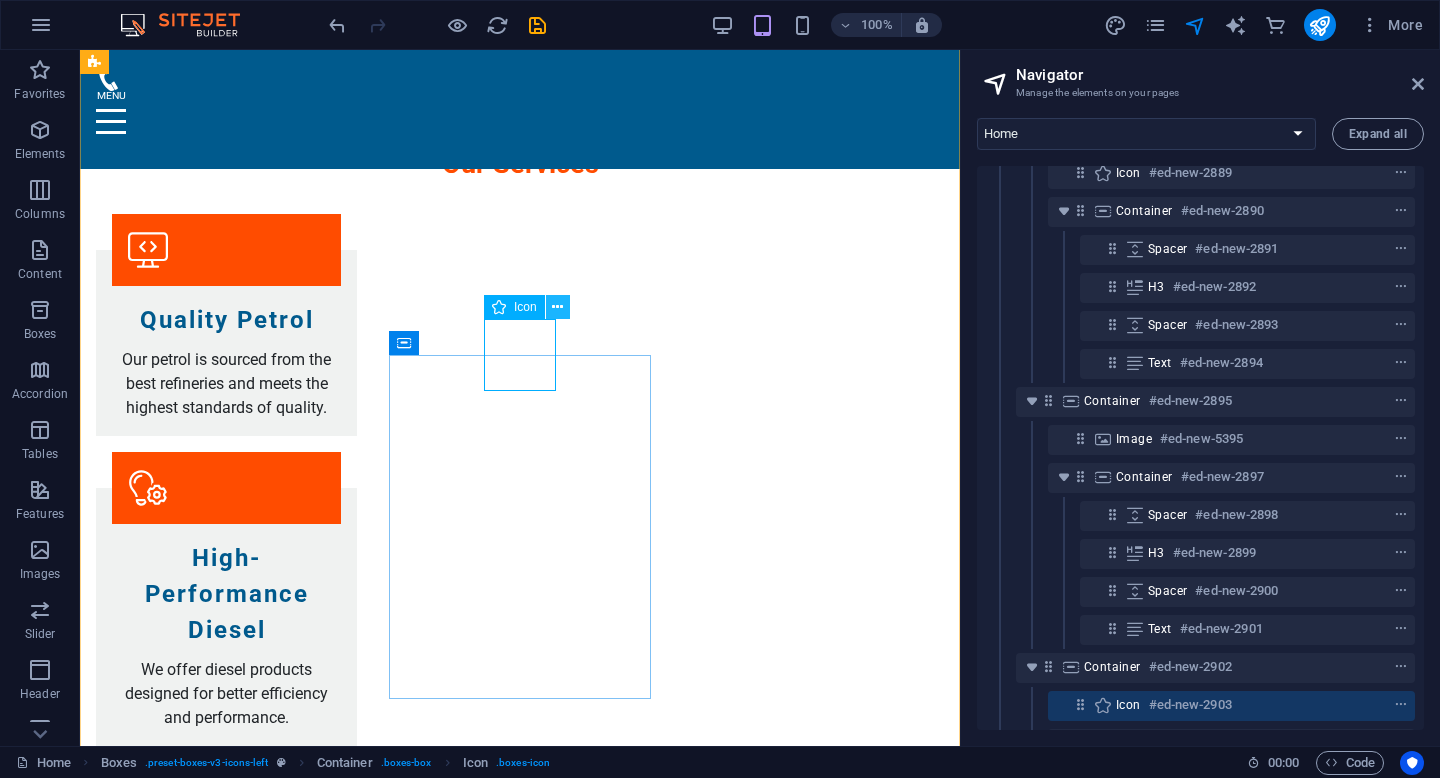 click at bounding box center (557, 307) 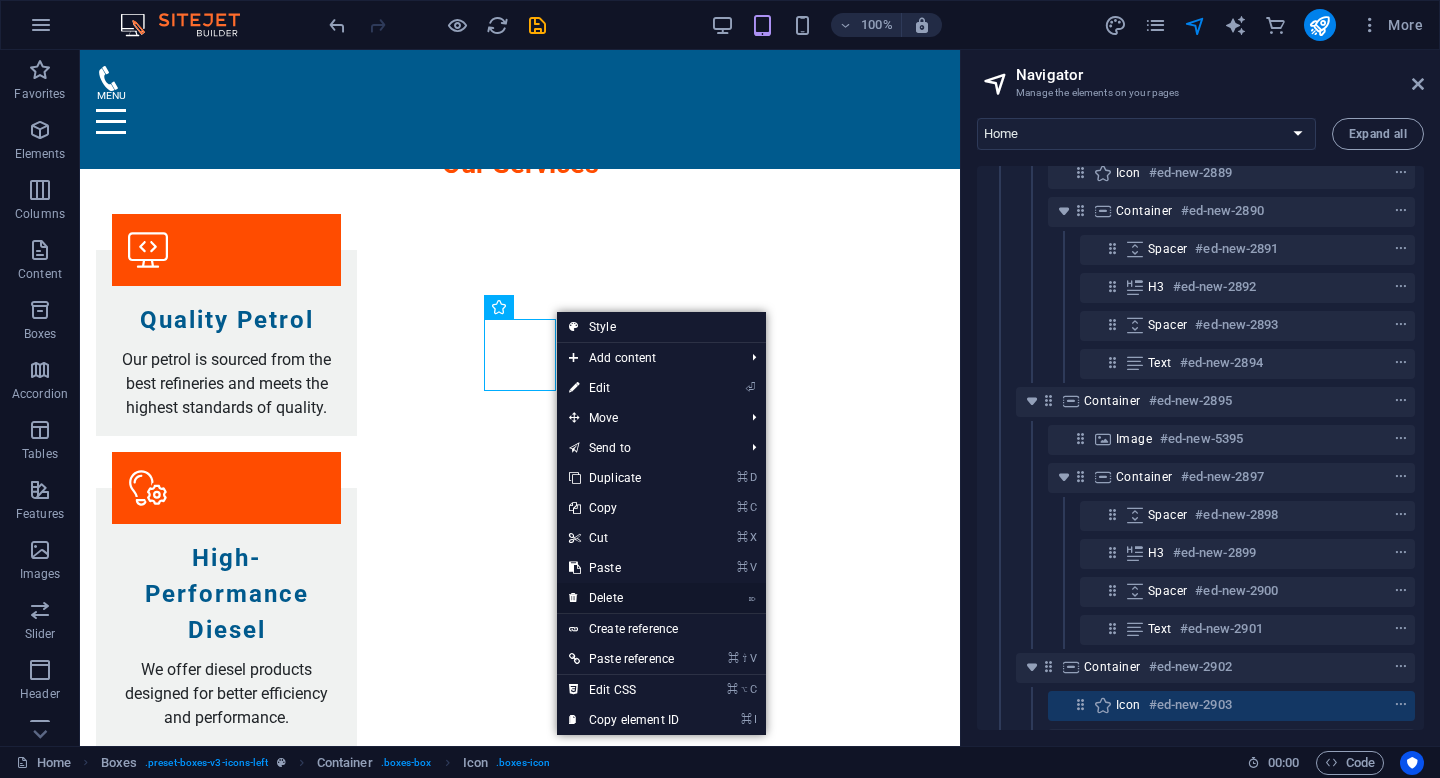 click on "⌦  Delete" at bounding box center [624, 598] 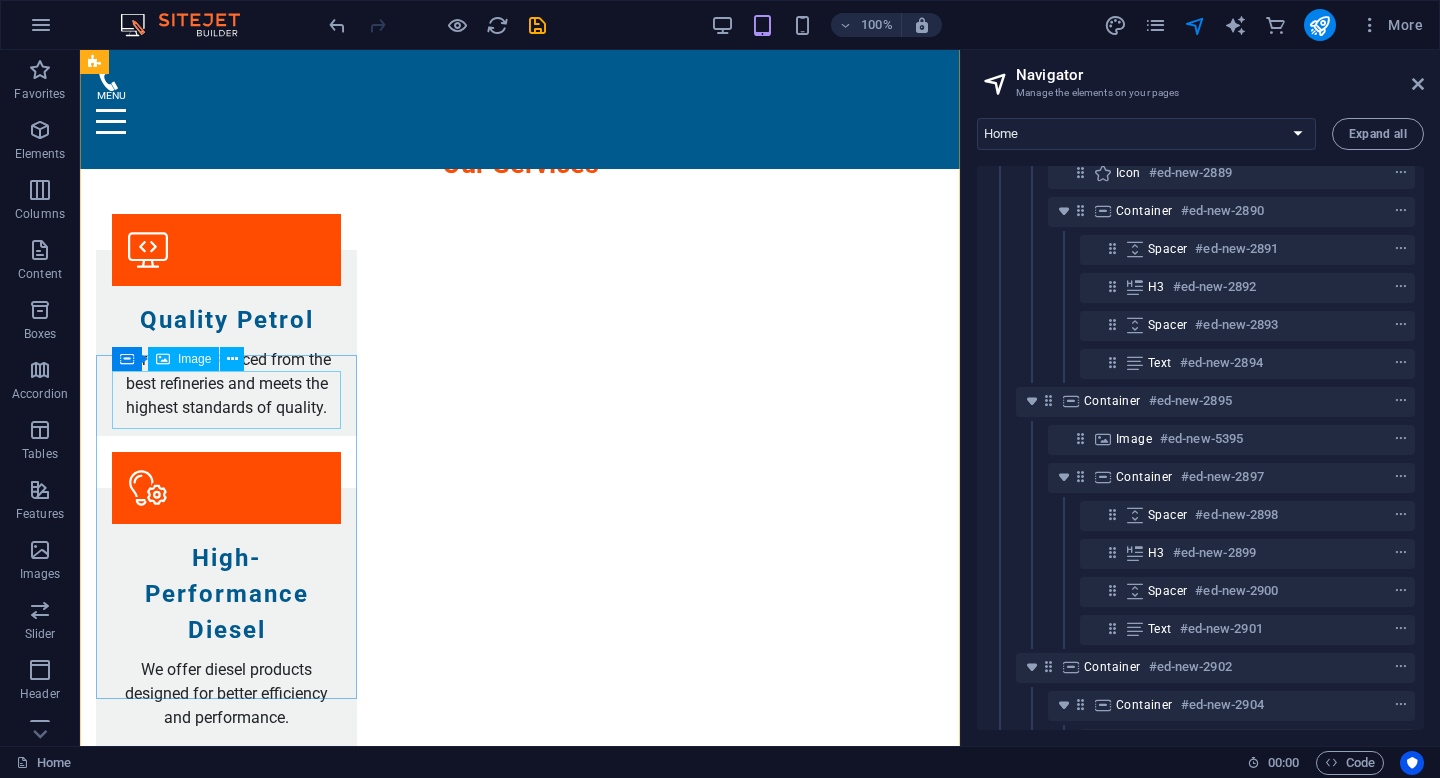 click at bounding box center (226, 3162) 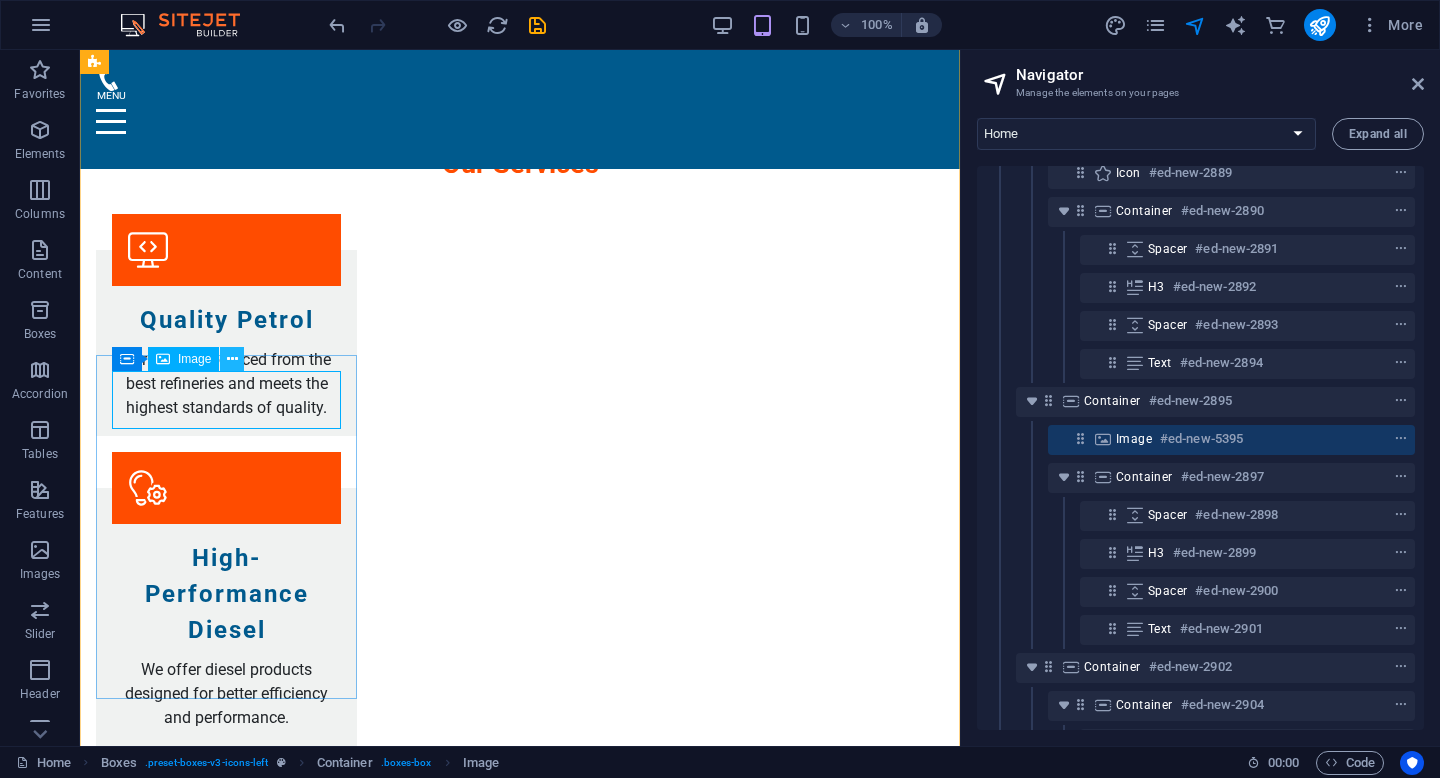 click at bounding box center (232, 359) 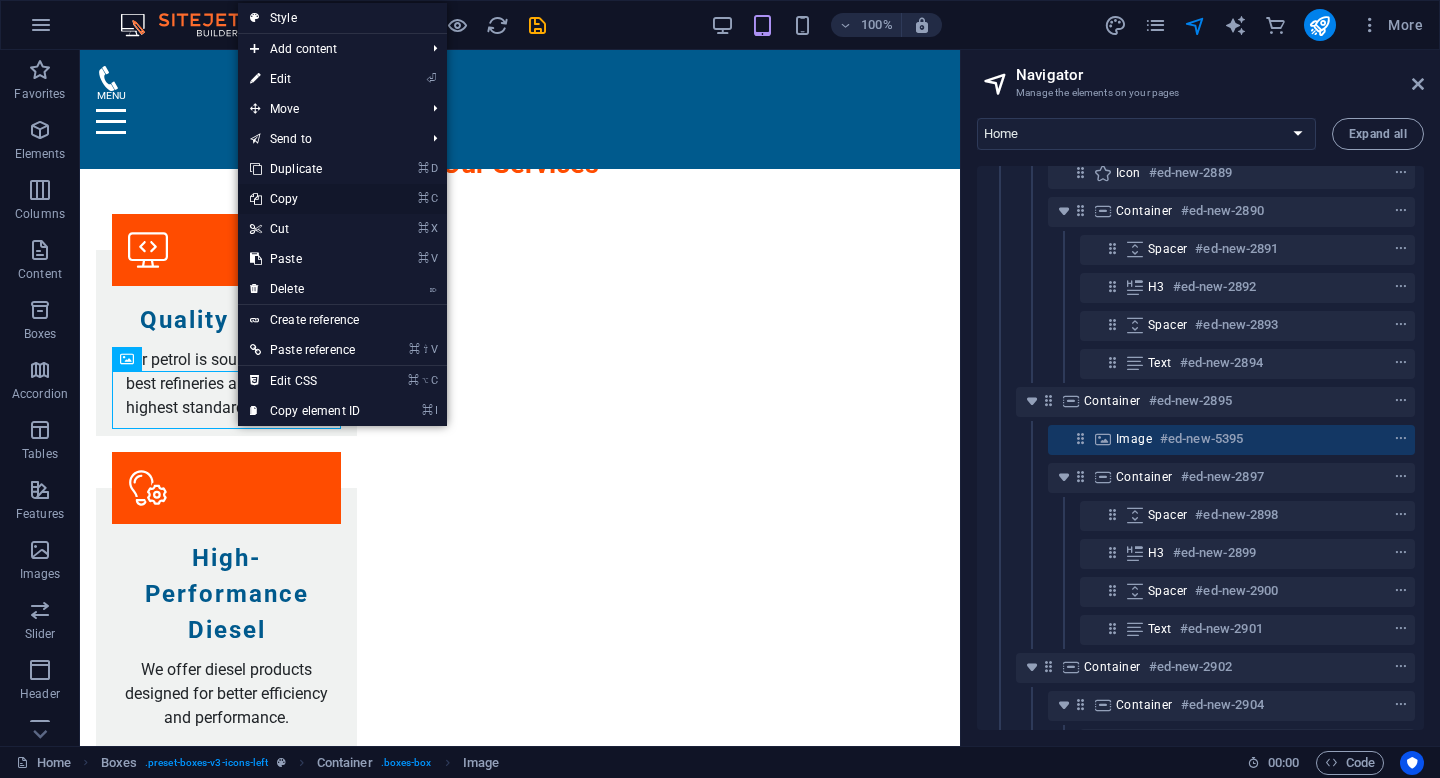 click on "⌘ C  Copy" at bounding box center (305, 199) 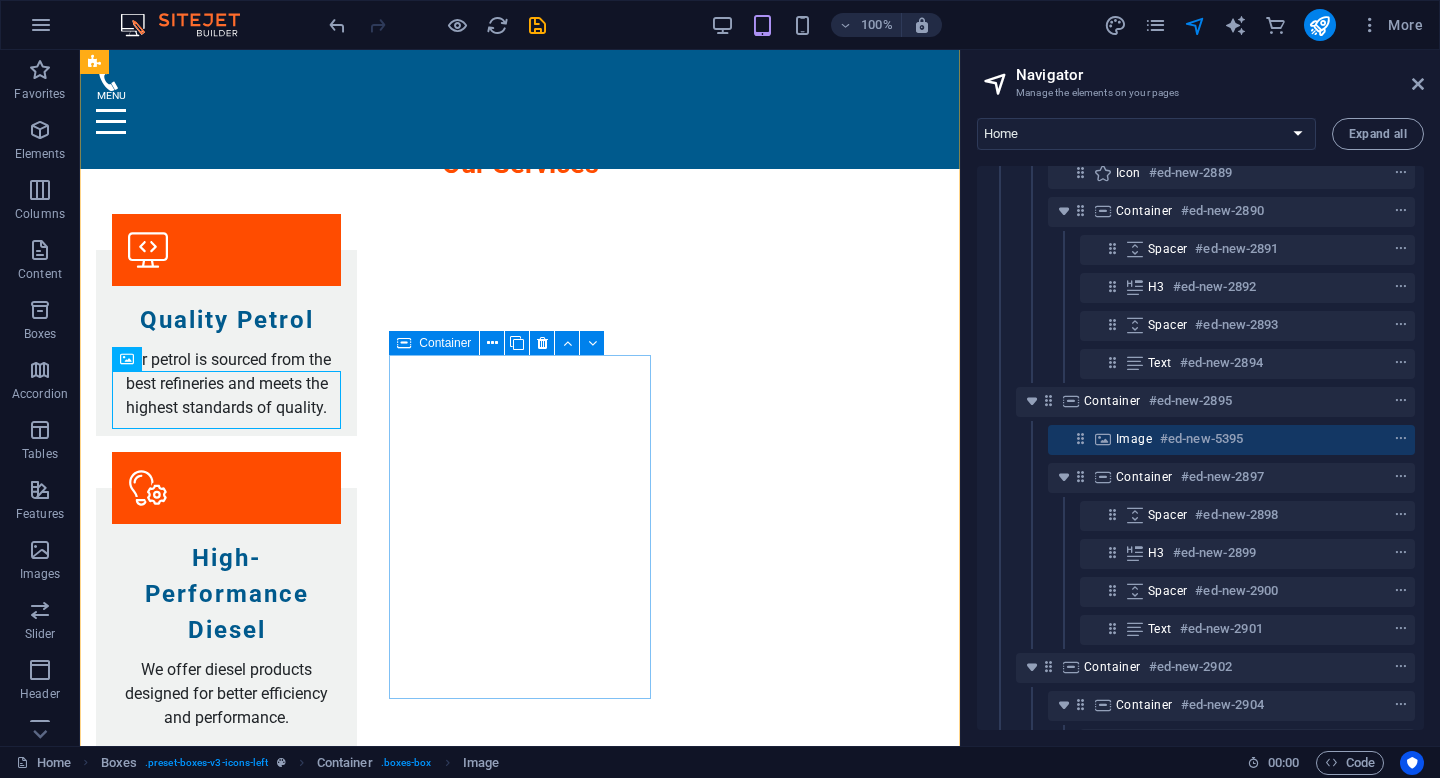 click on "BASE OIL Chemical substances — additives — are added to the base oil in order to meet the quality requirements for the end products in terms of, for example, friction and cleaning properties." at bounding box center [226, 3661] 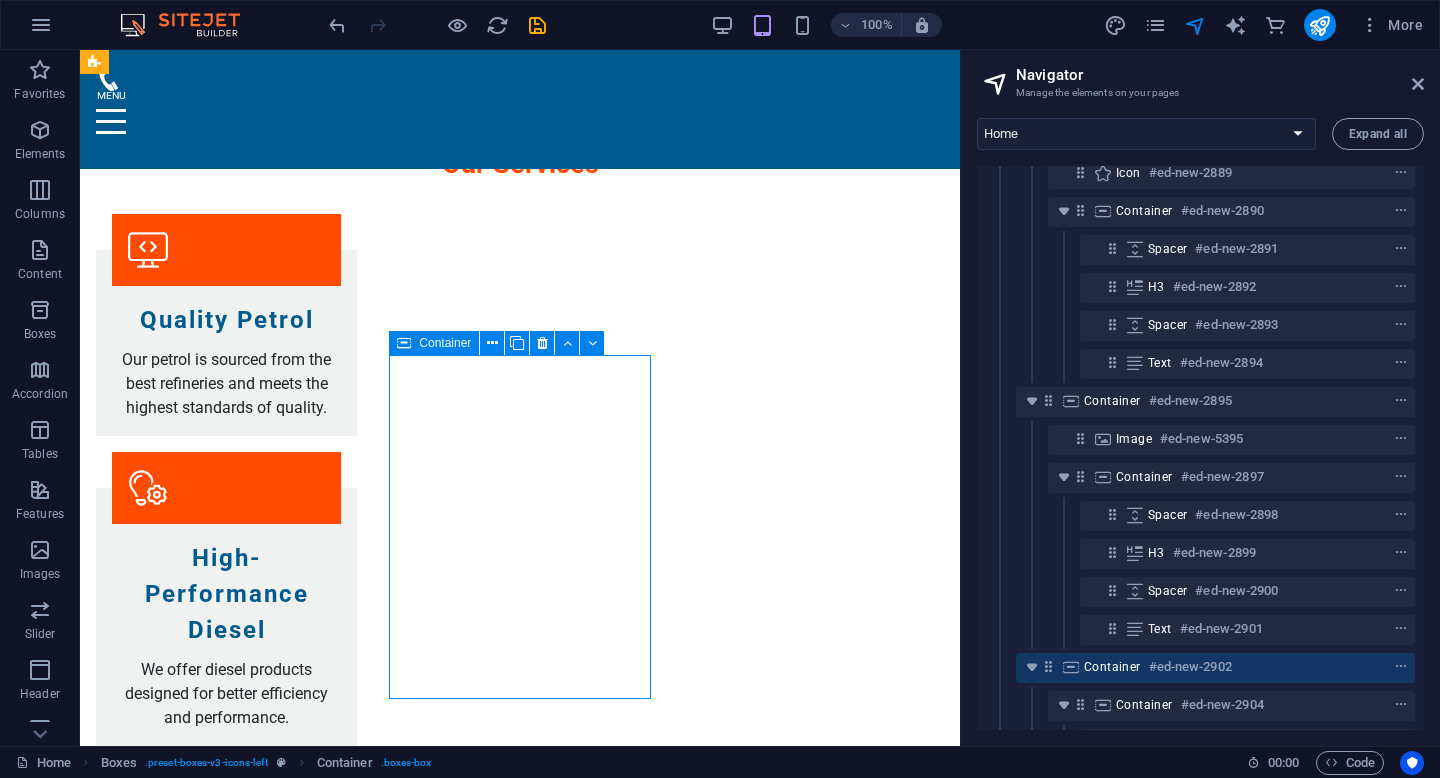 click on "BASE OIL Chemical substances — additives — are added to the base oil in order to meet the quality requirements for the end products in terms of, for example, friction and cleaning properties." at bounding box center [226, 3661] 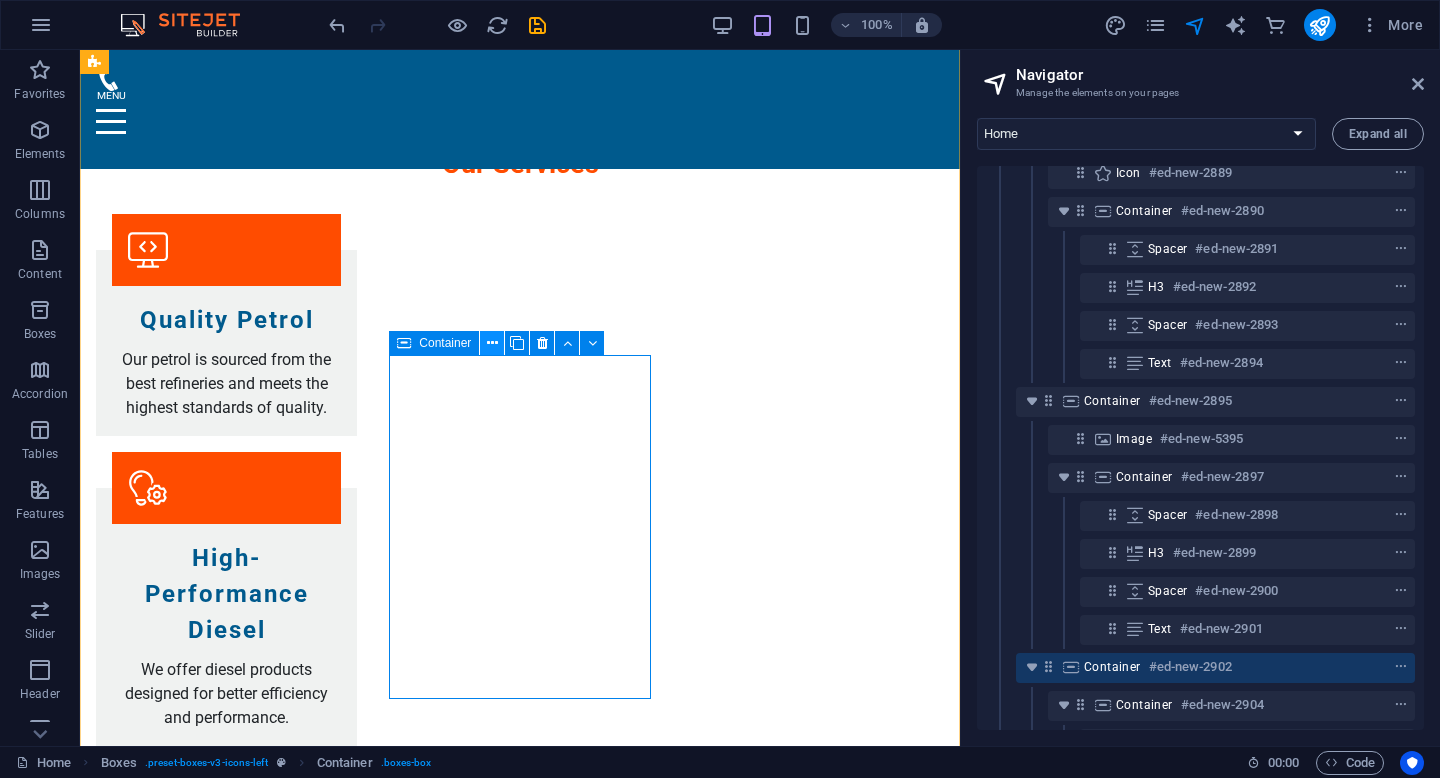 click at bounding box center [492, 343] 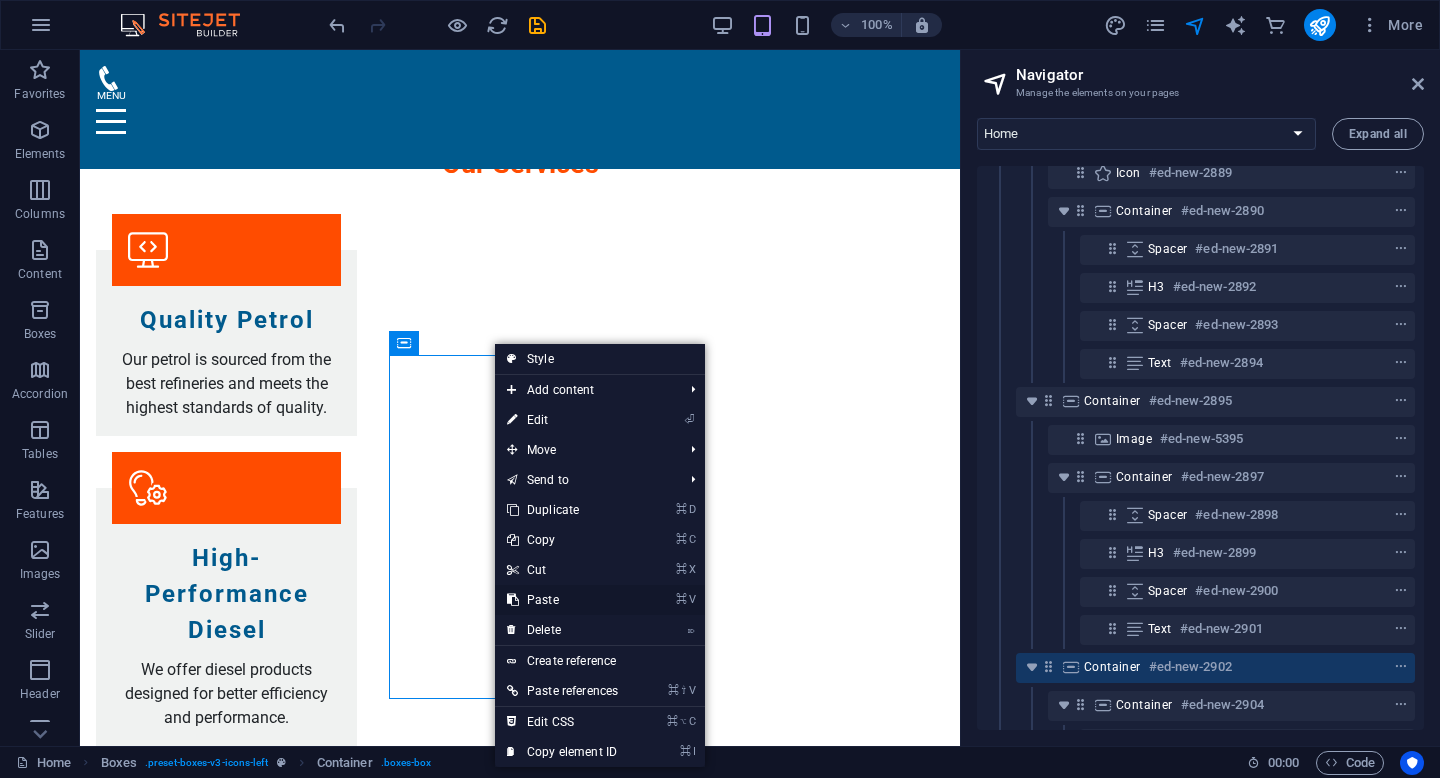 click on "⌘ V  Paste" at bounding box center (562, 600) 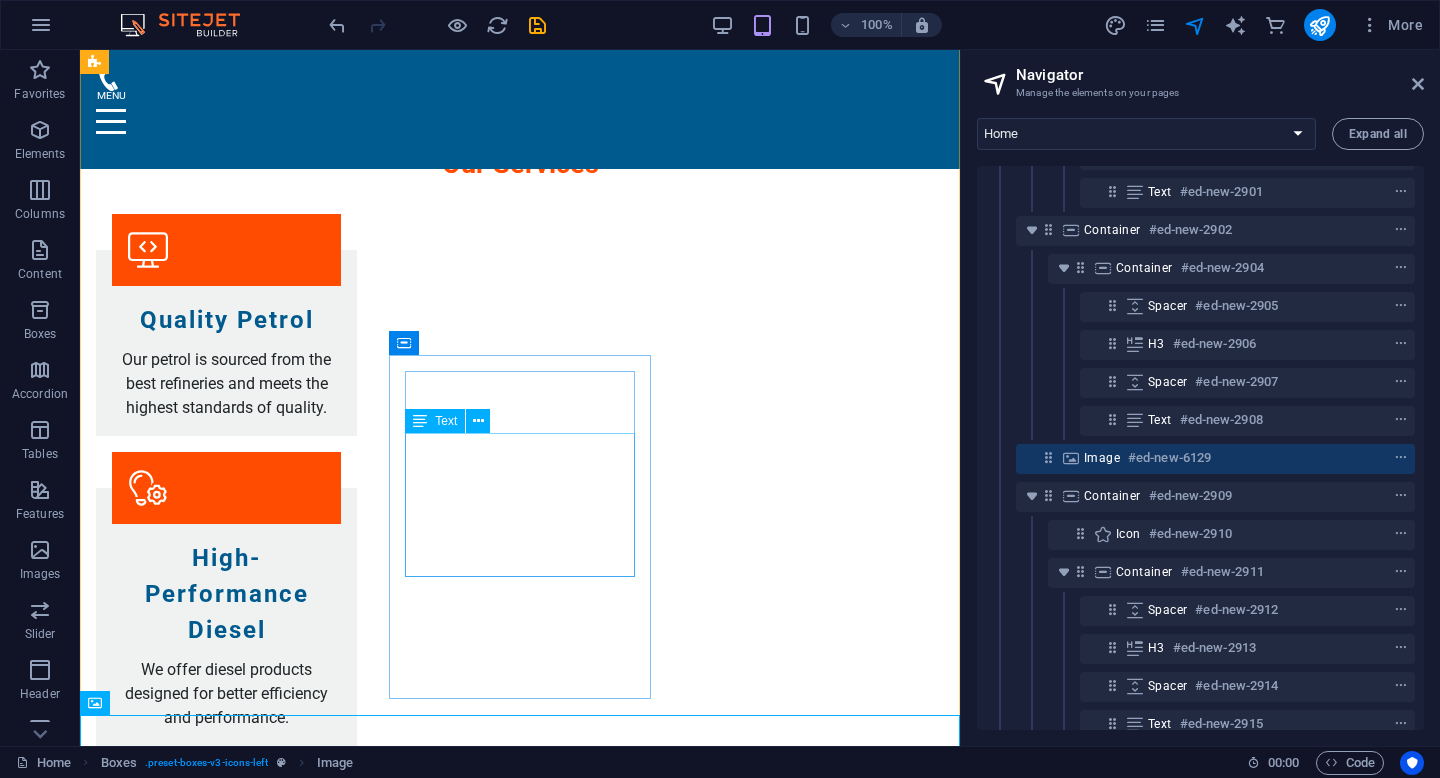 scroll, scrollTop: 2219, scrollLeft: 5, axis: both 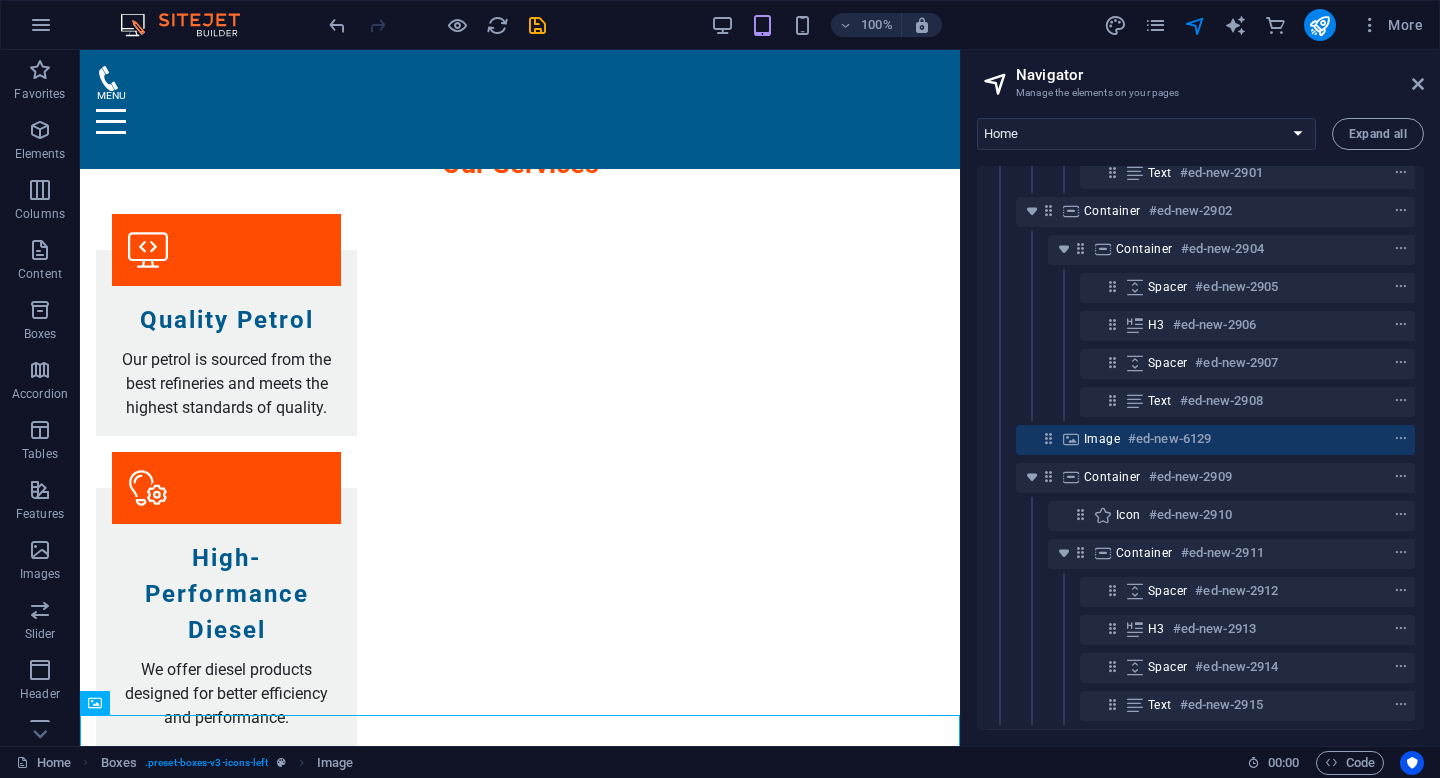 click at bounding box center (437, 25) 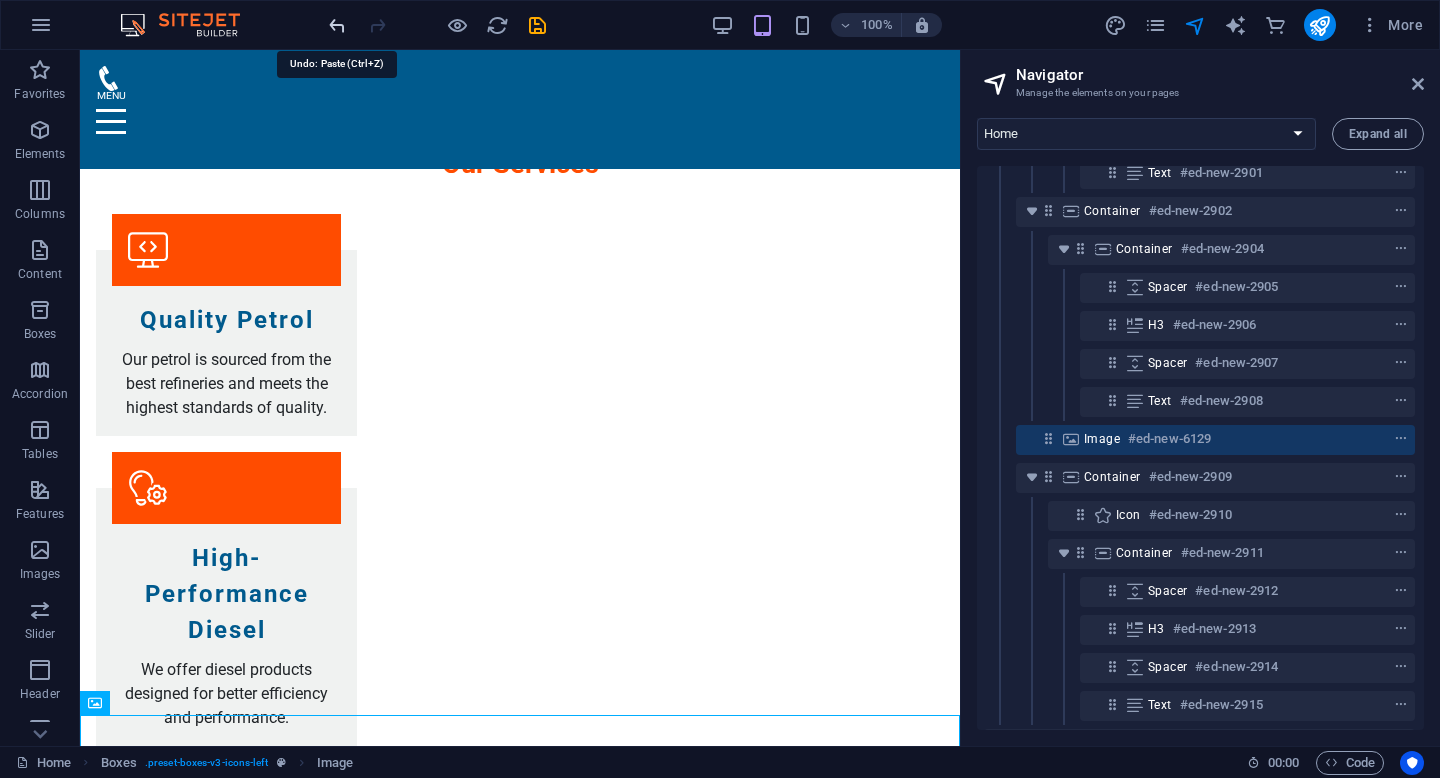 click at bounding box center [337, 25] 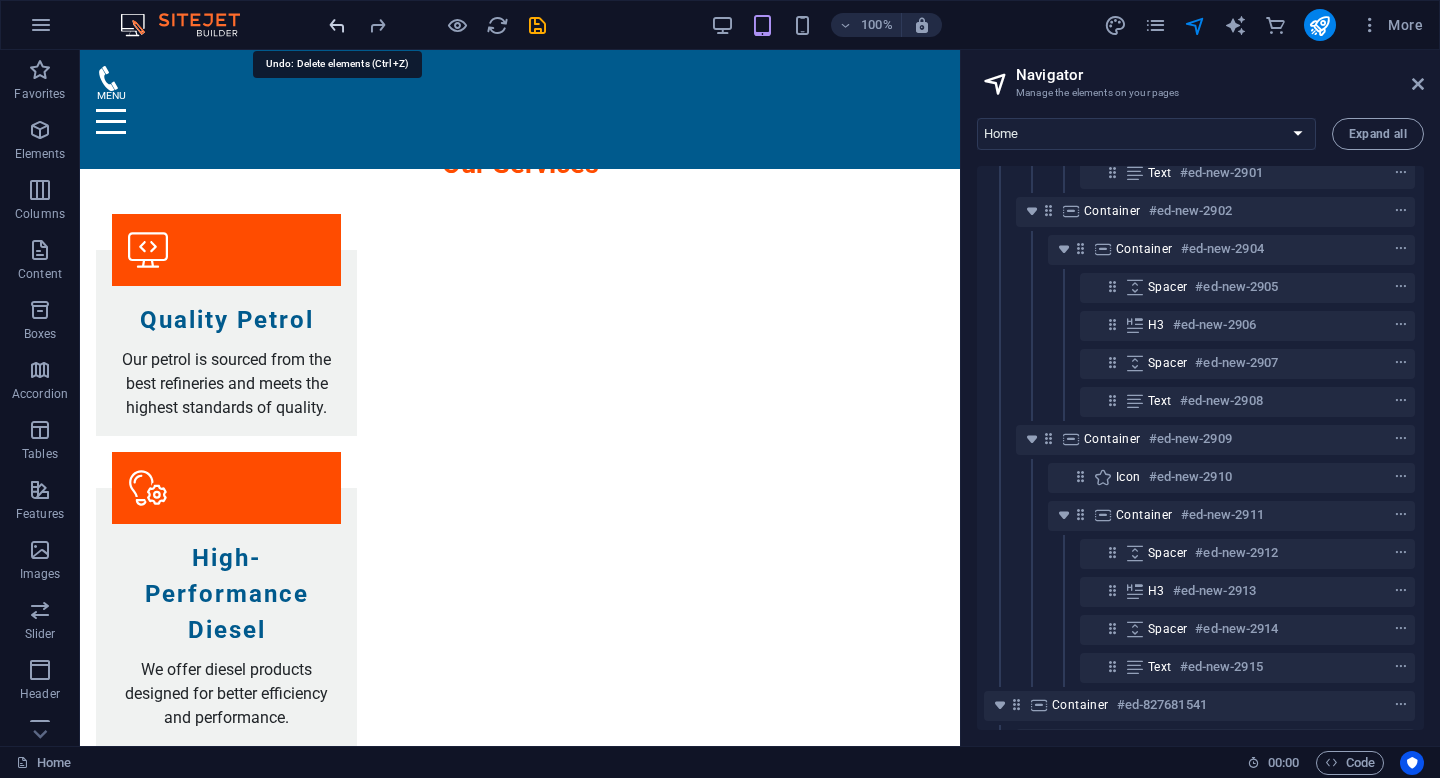 click at bounding box center (337, 25) 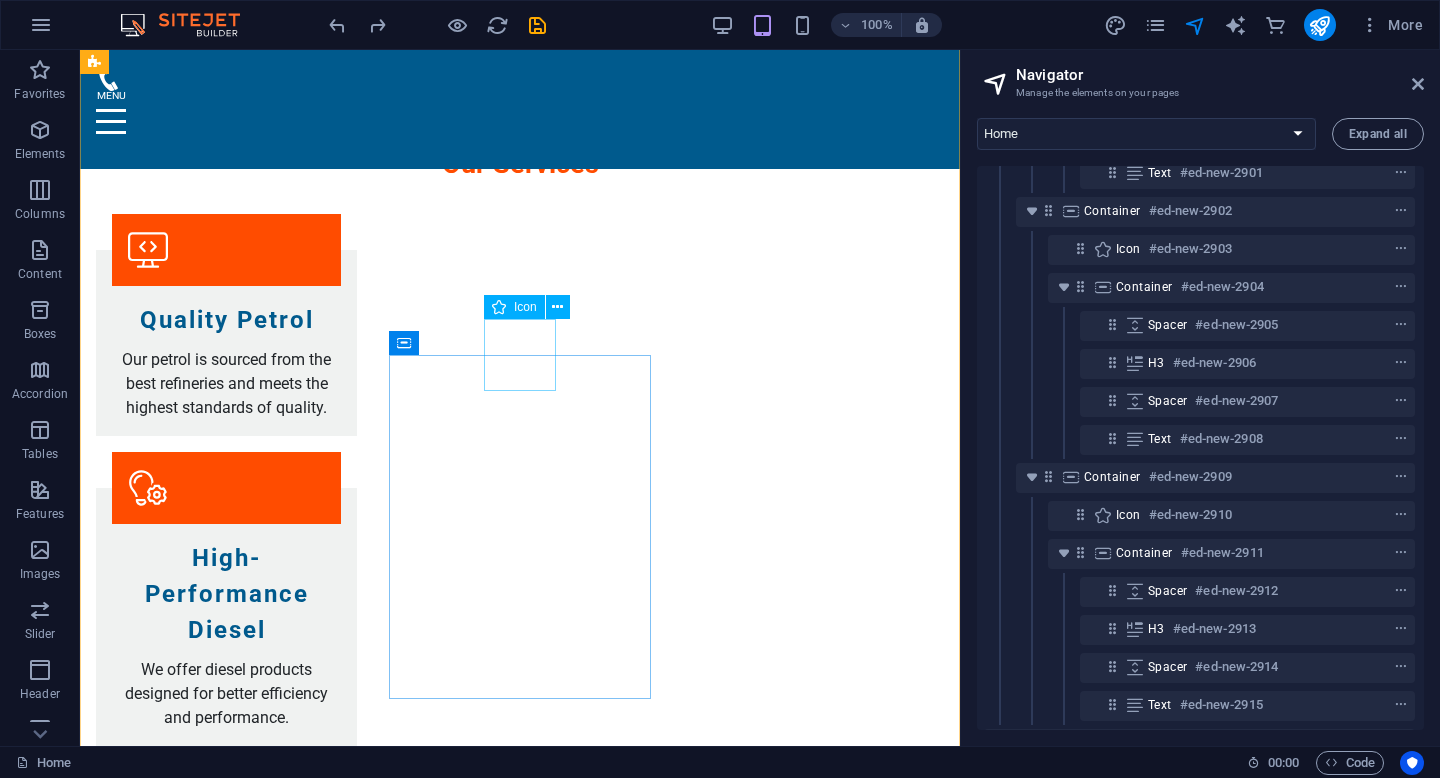 click at bounding box center [226, 3542] 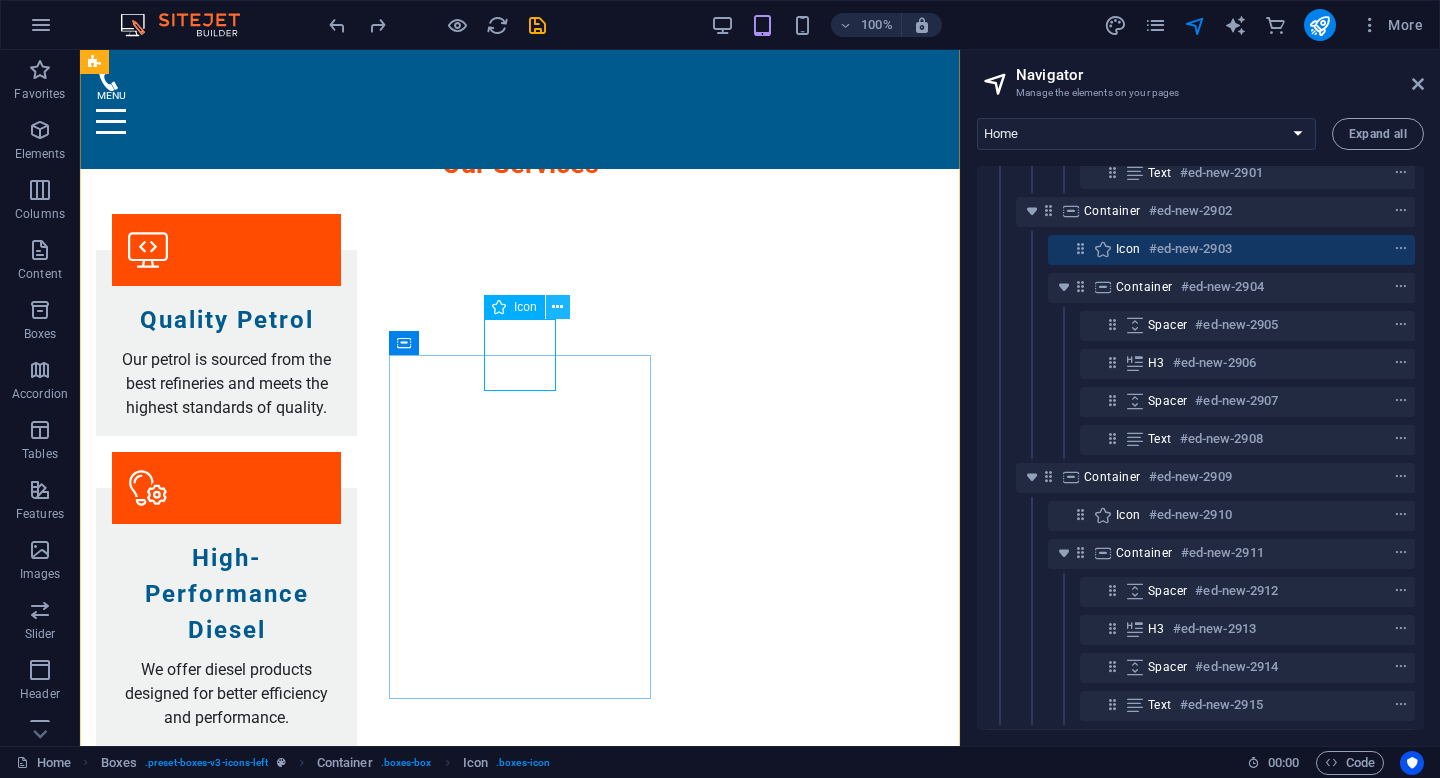 click at bounding box center (557, 307) 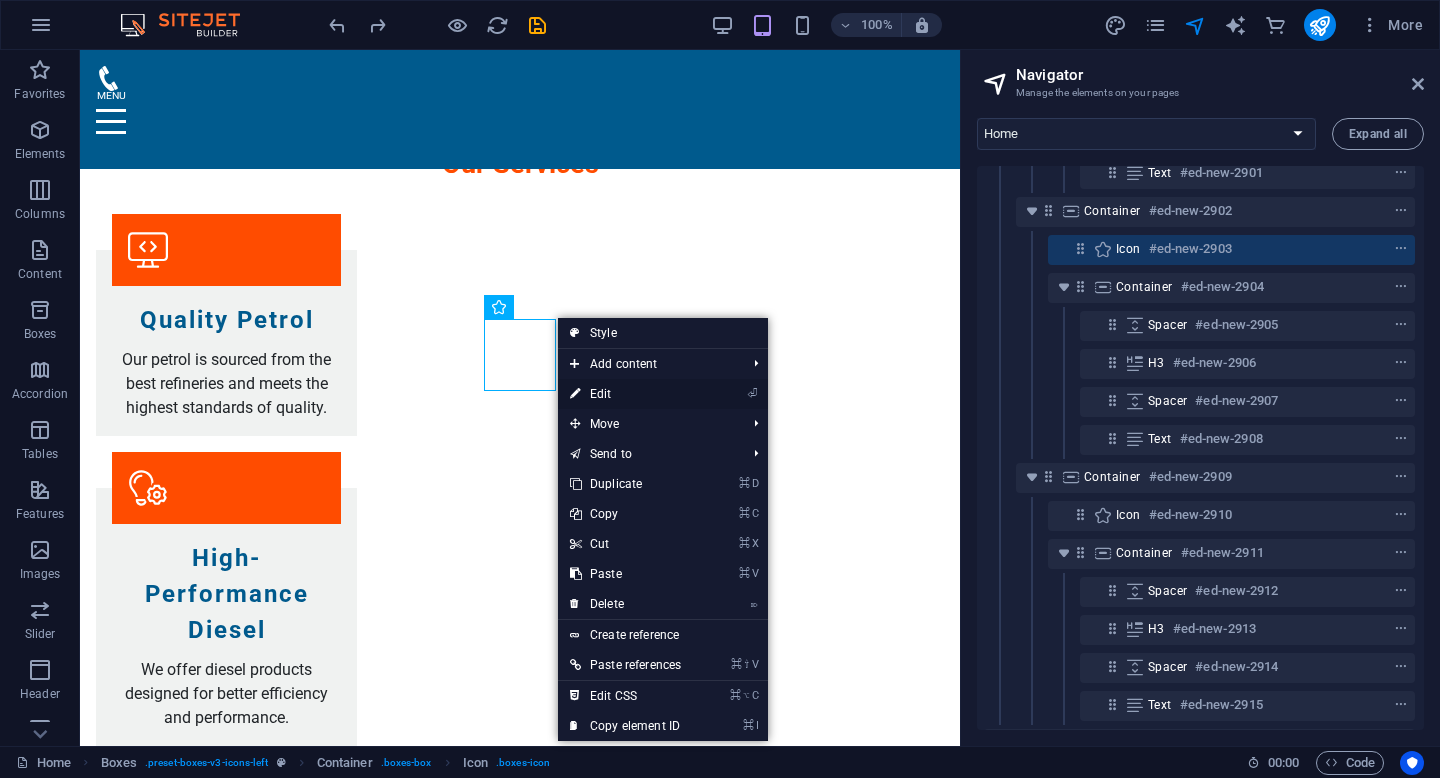 click on "⏎  Edit" at bounding box center [625, 394] 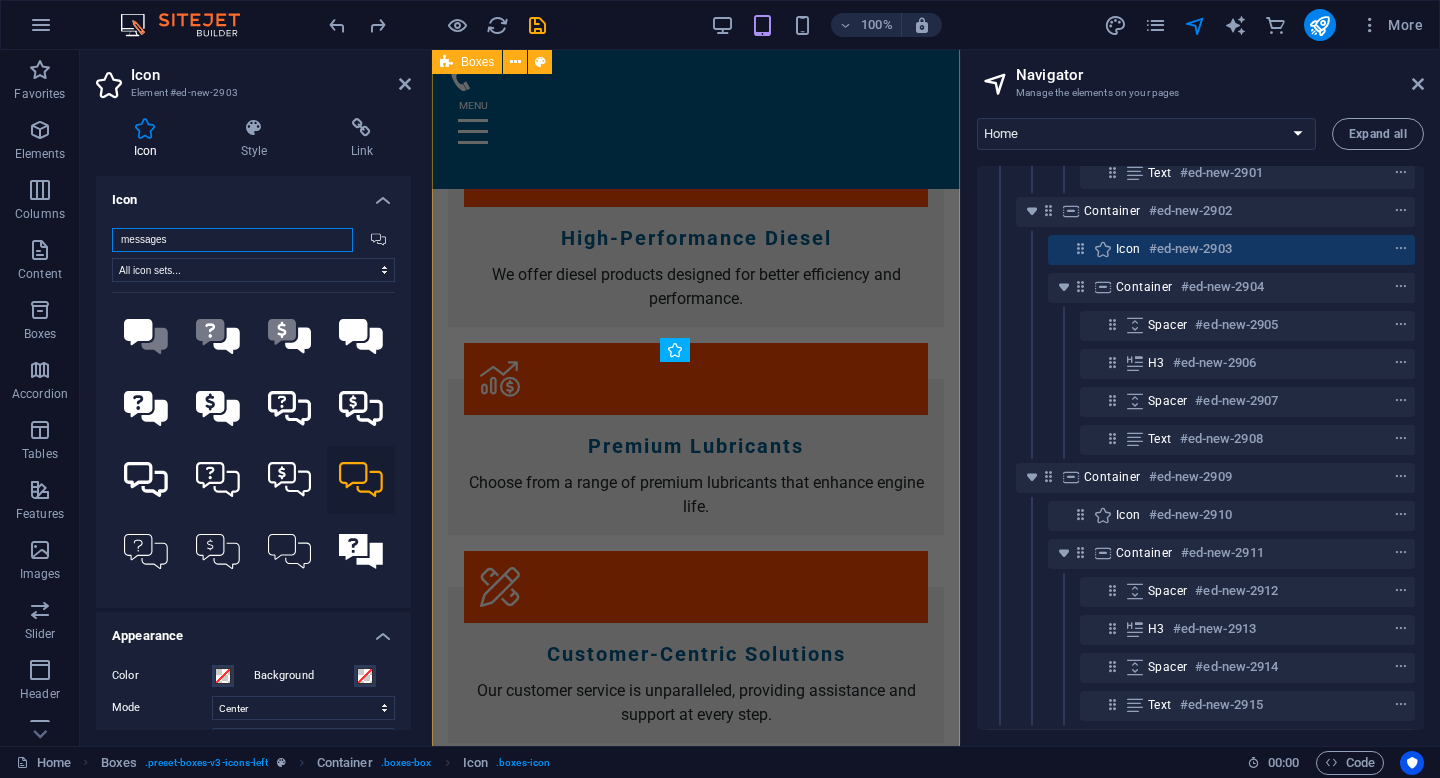 scroll, scrollTop: 4113, scrollLeft: 0, axis: vertical 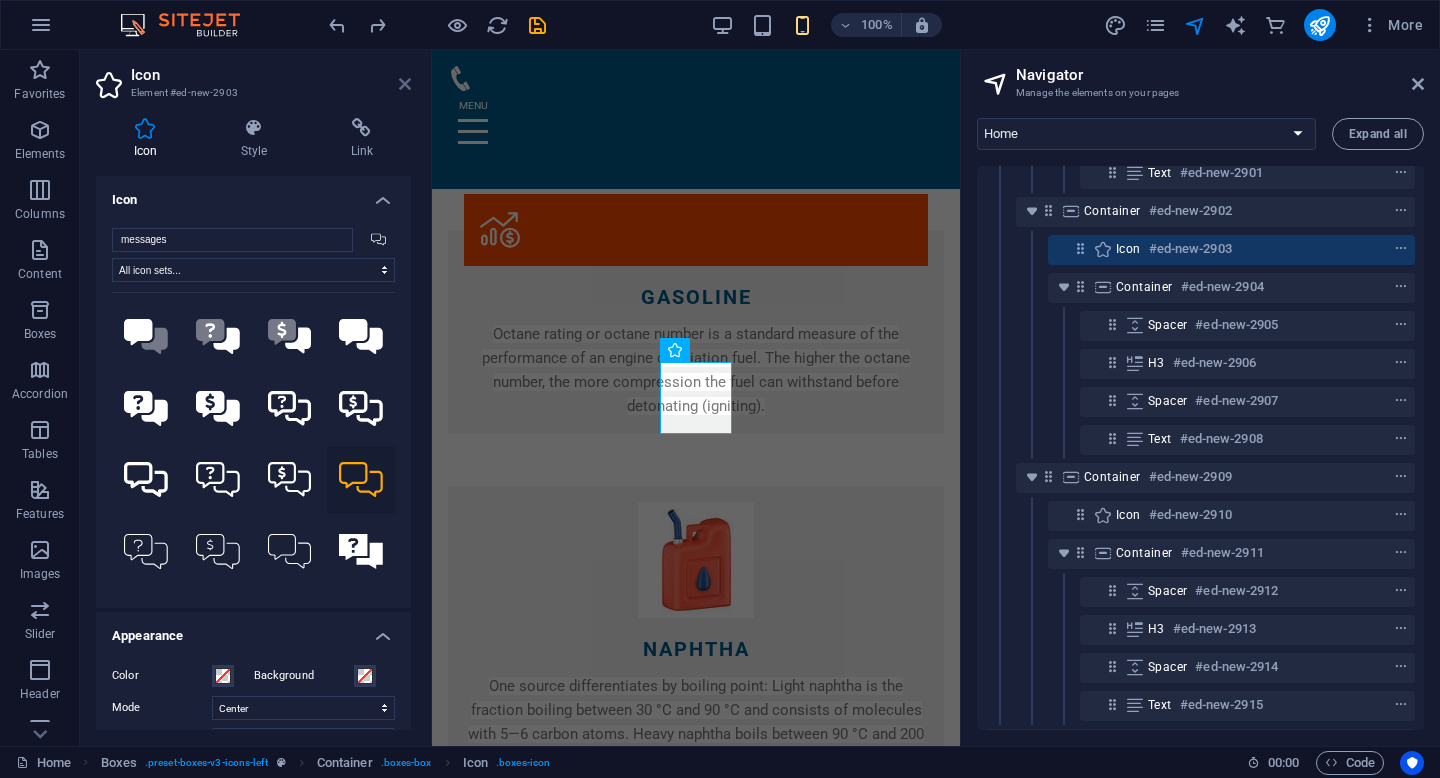 click at bounding box center (405, 84) 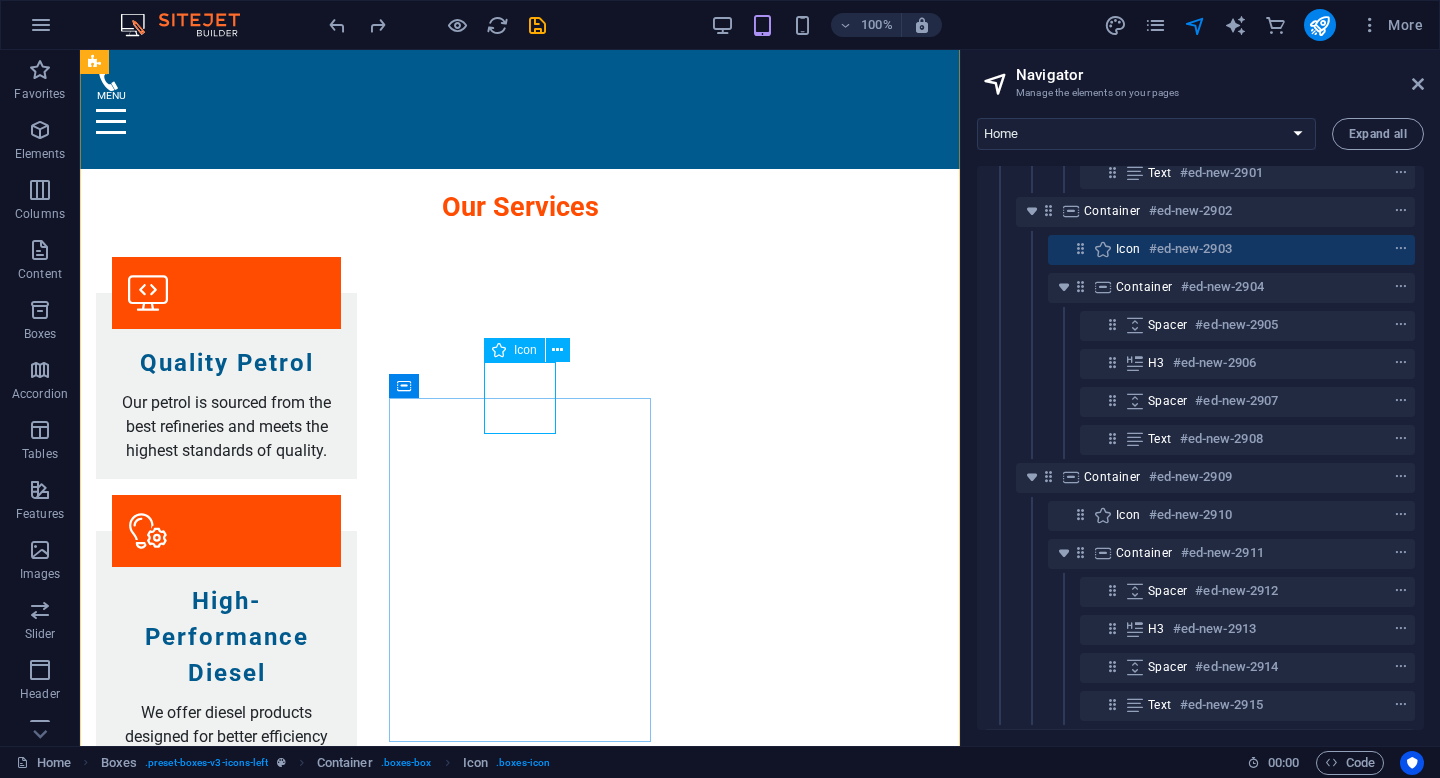 click at bounding box center [226, 3585] 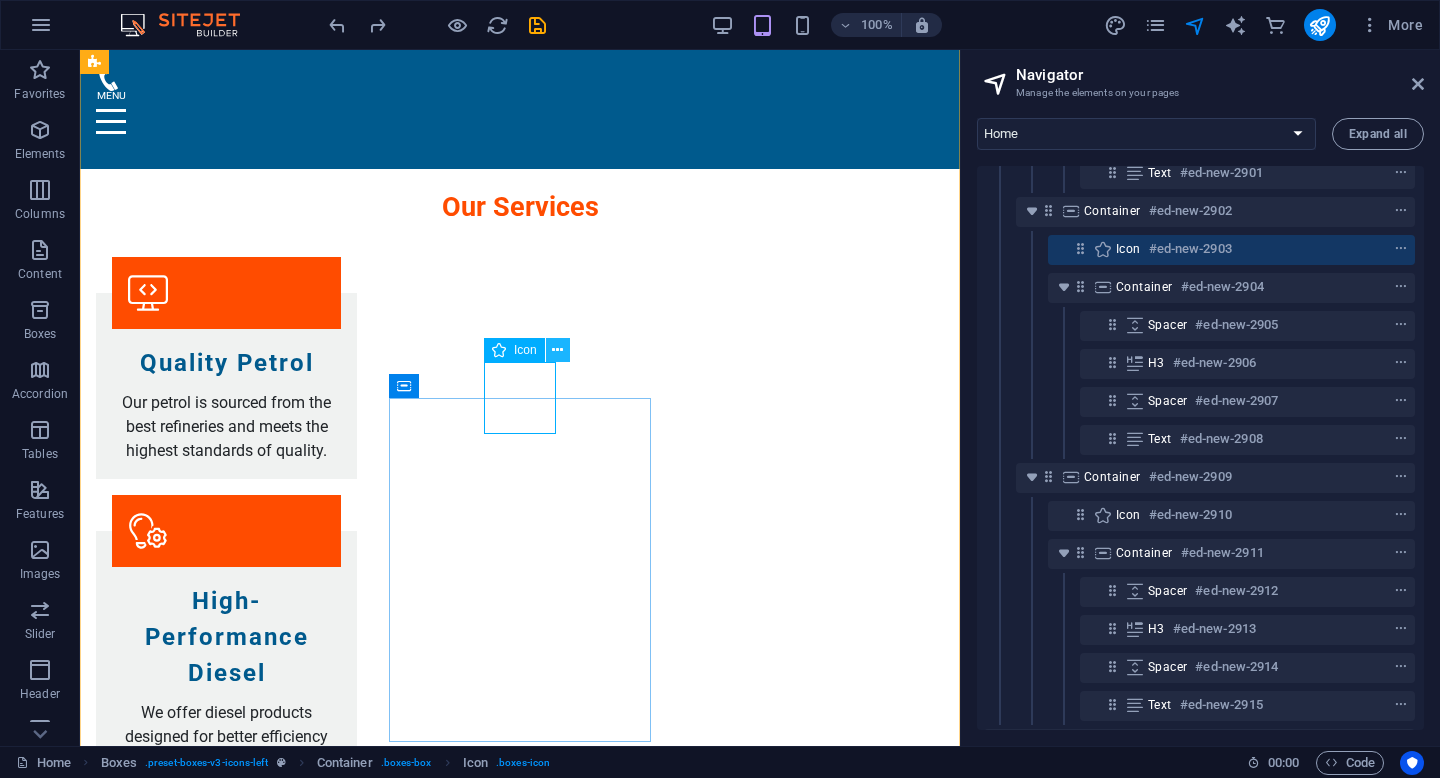 click at bounding box center [557, 350] 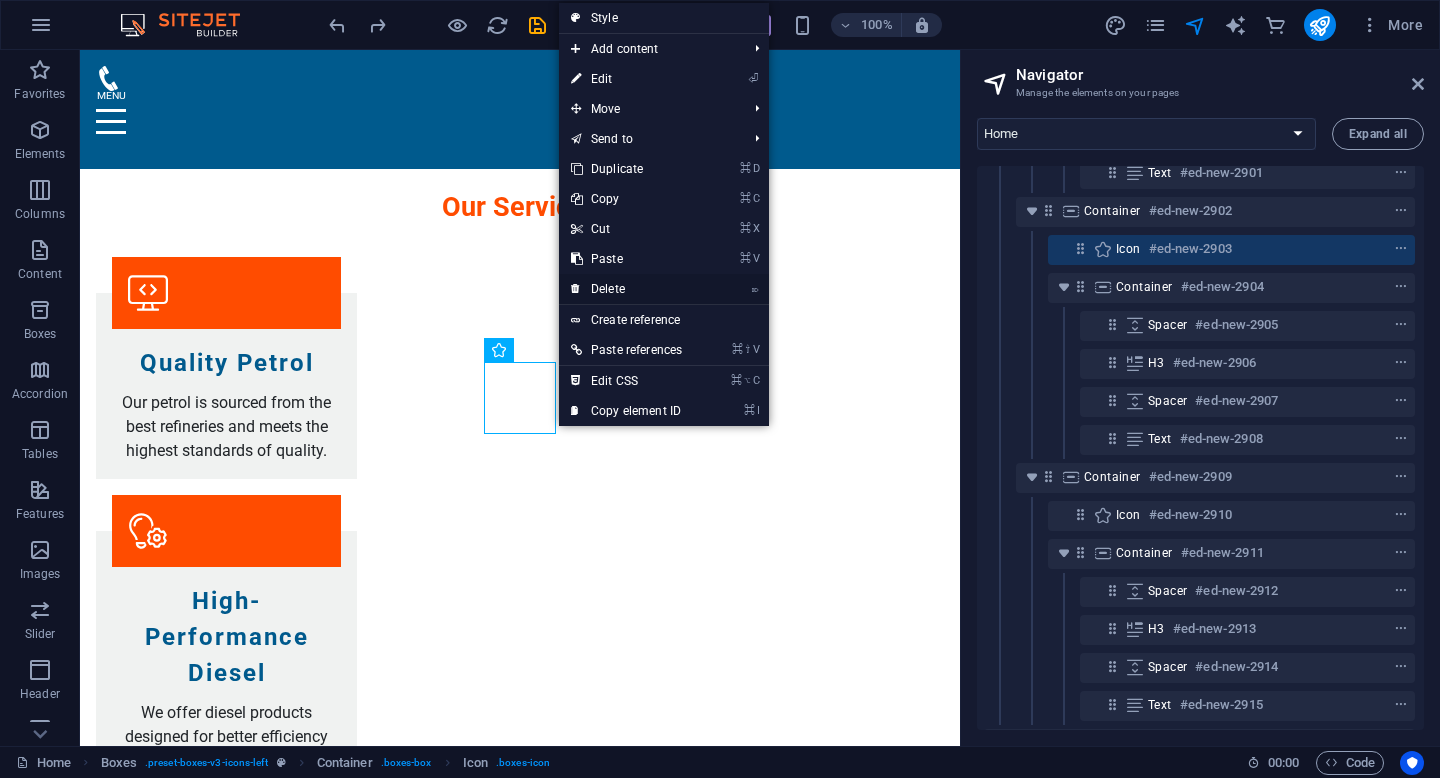 click on "⌦  Delete" at bounding box center [626, 289] 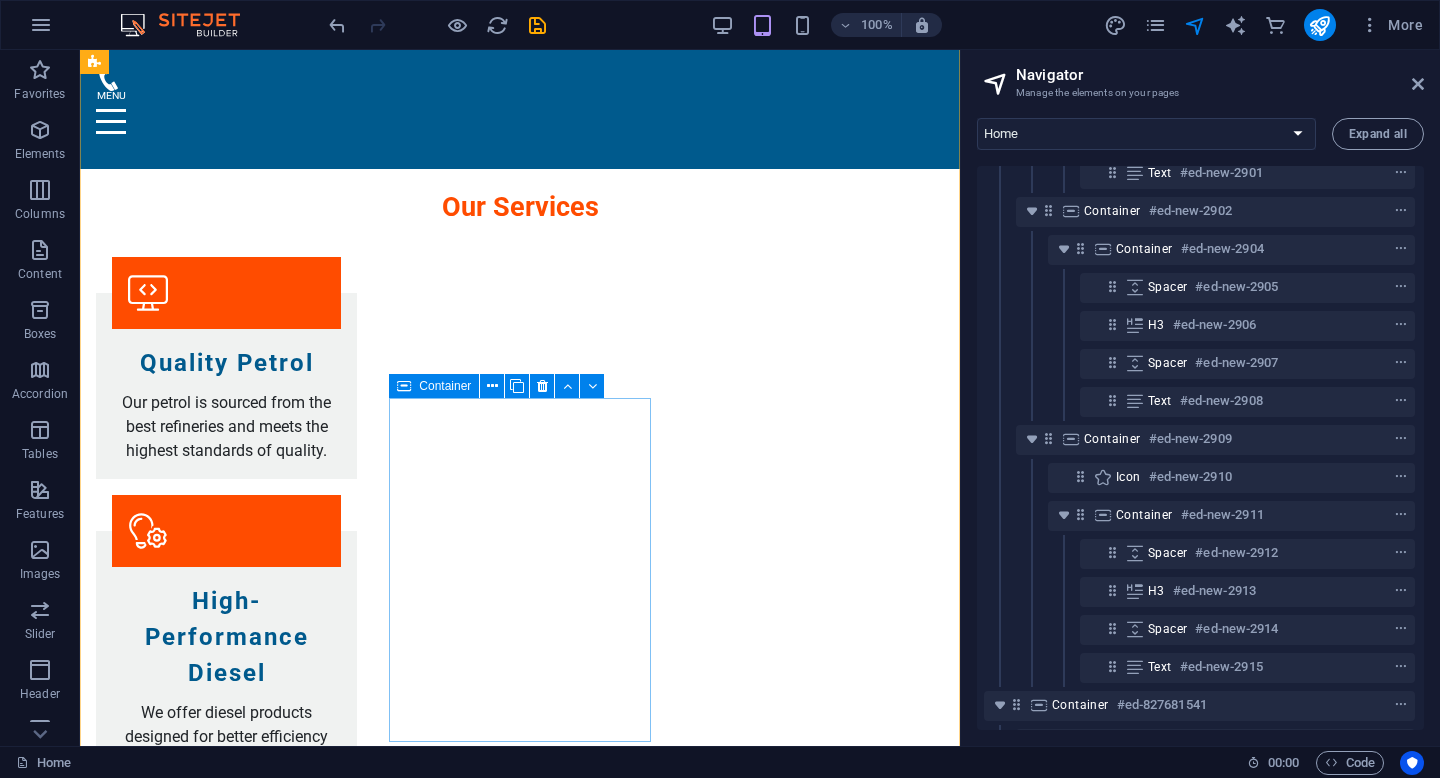 click on "BASE OIL Chemical substances — additives — are added to the base oil in order to meet the quality requirements for the end products in terms of, for example, friction and cleaning properties." at bounding box center [226, 3704] 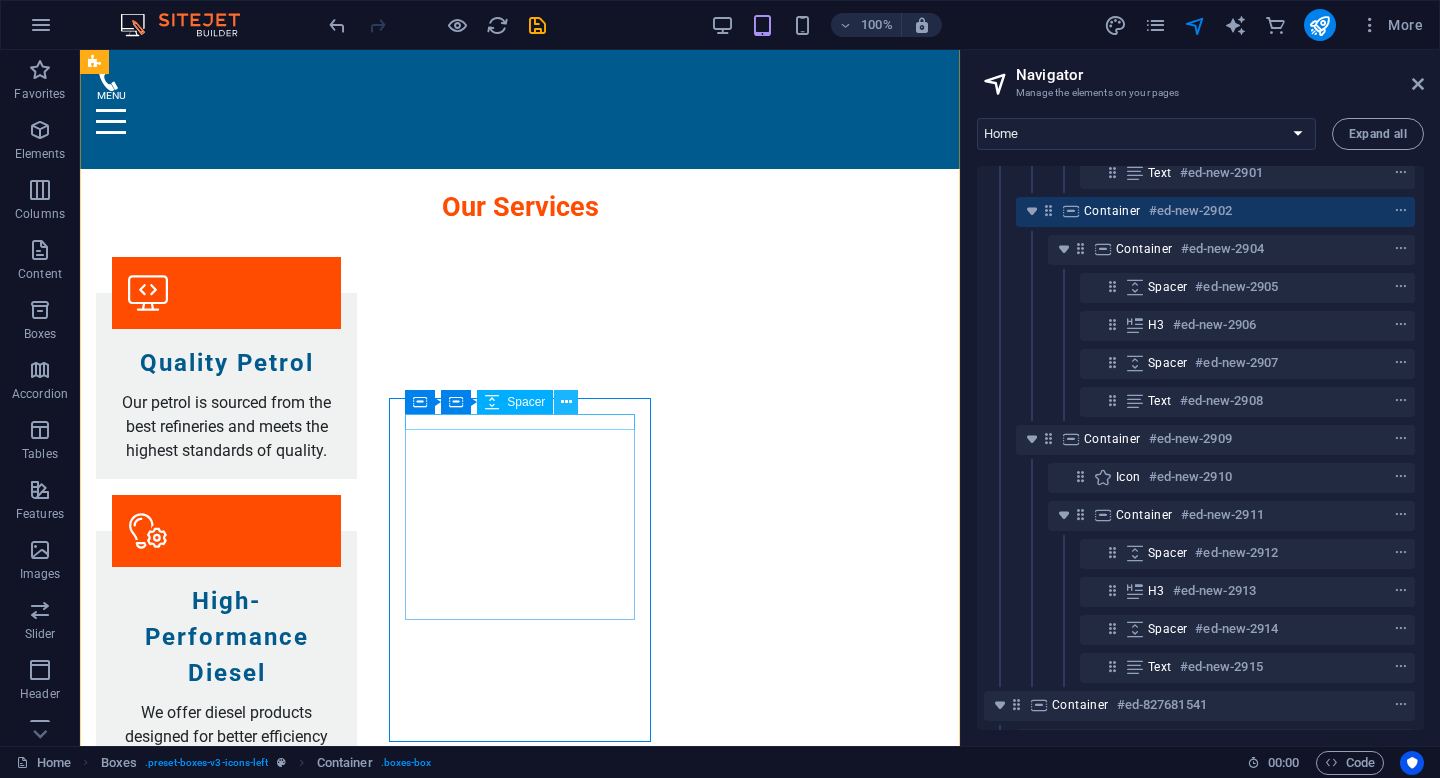 click at bounding box center [566, 402] 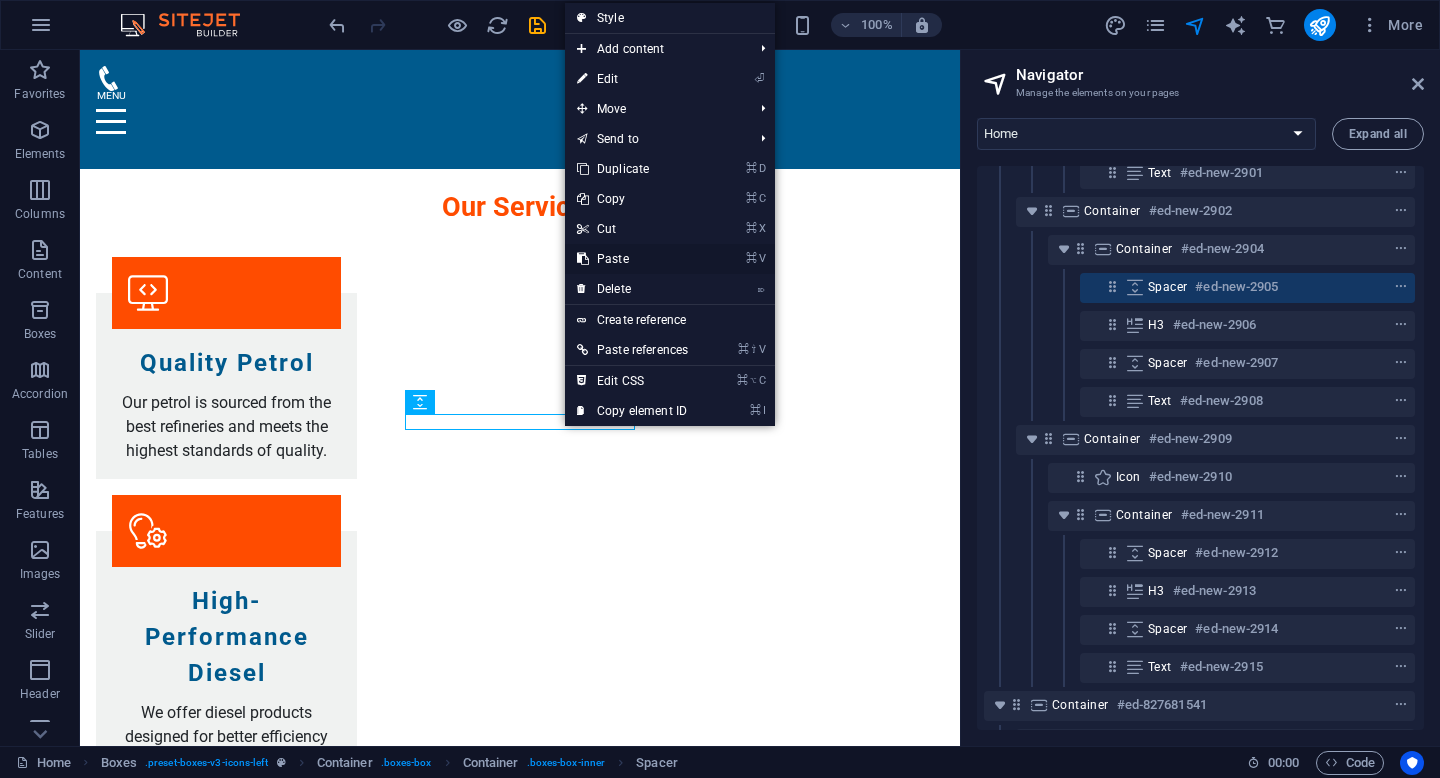 click on "⌘ V  Paste" at bounding box center (632, 259) 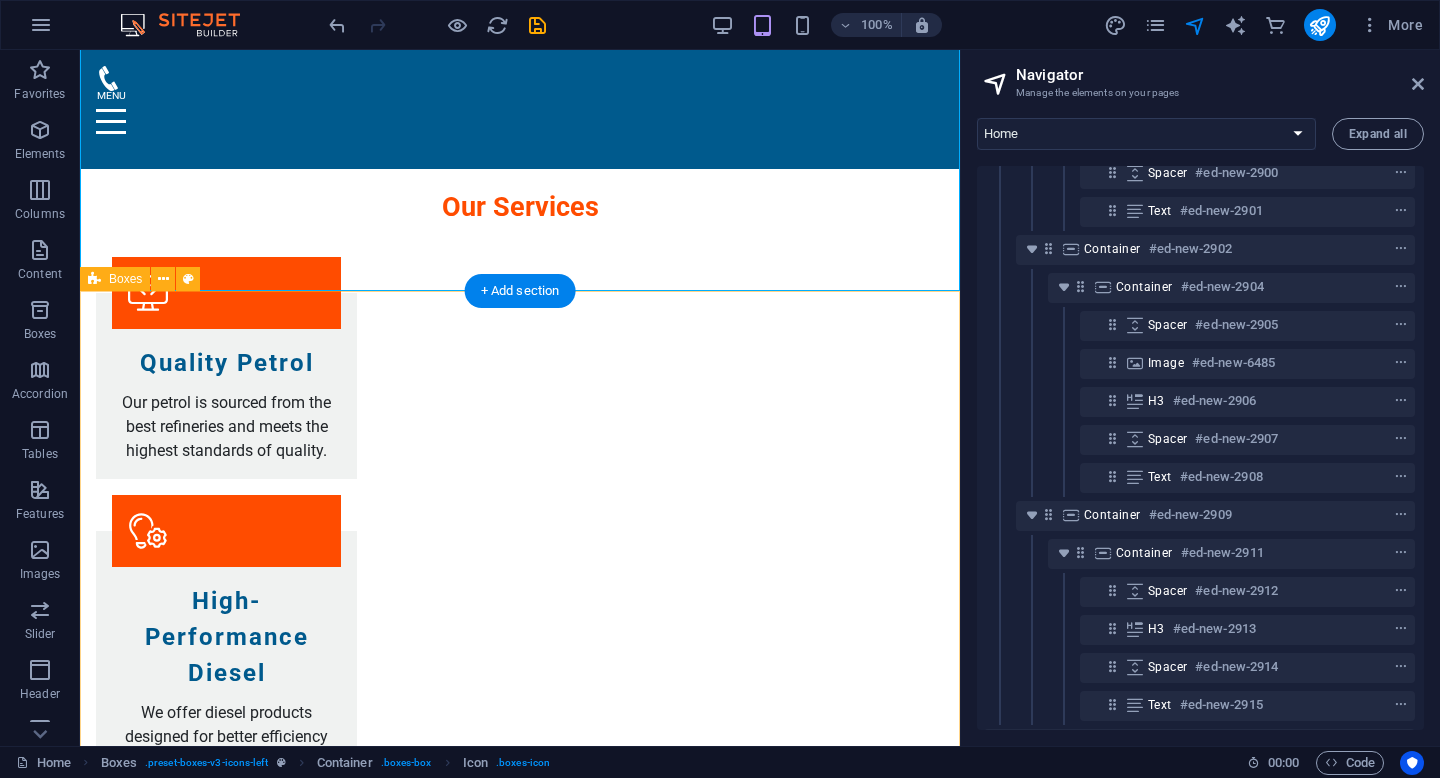 scroll, scrollTop: 2502, scrollLeft: 0, axis: vertical 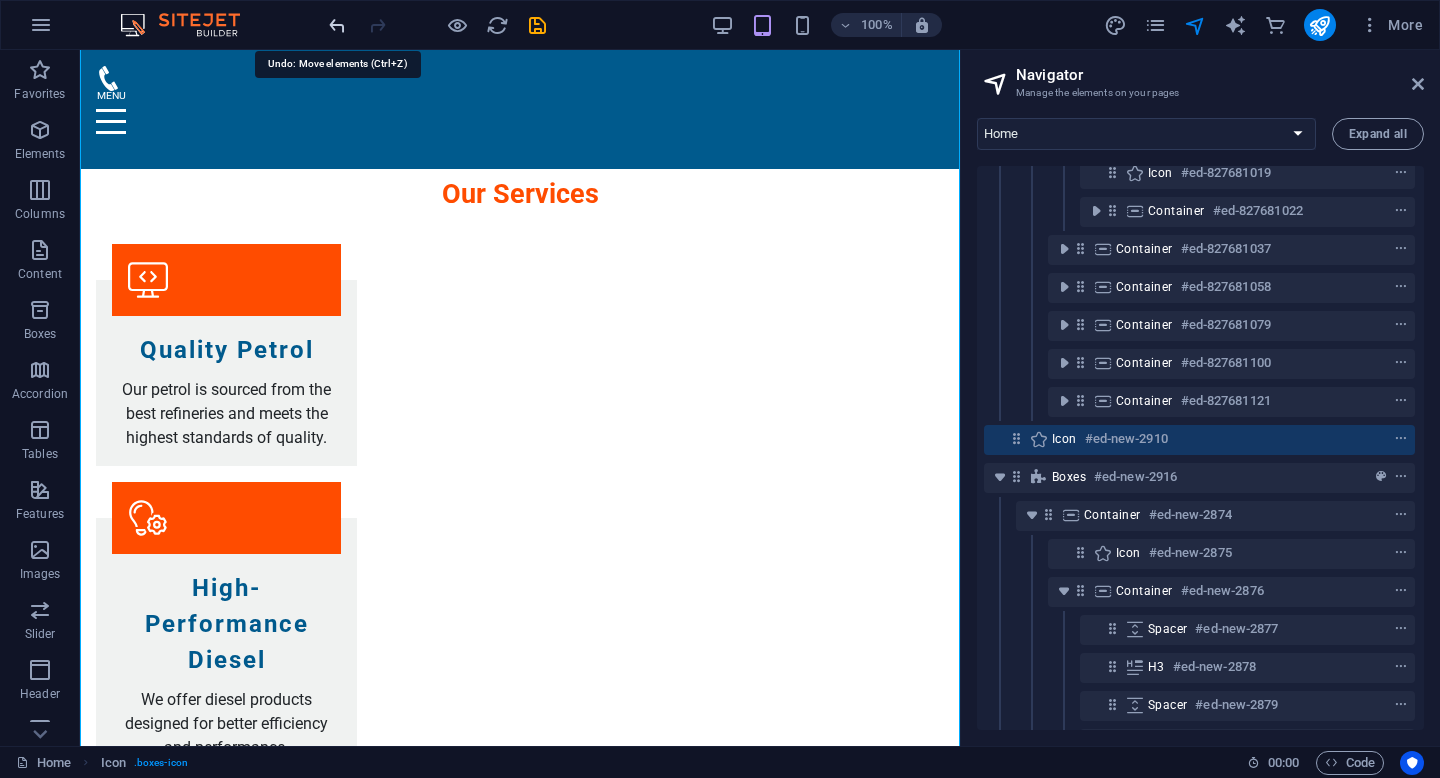 click at bounding box center (337, 25) 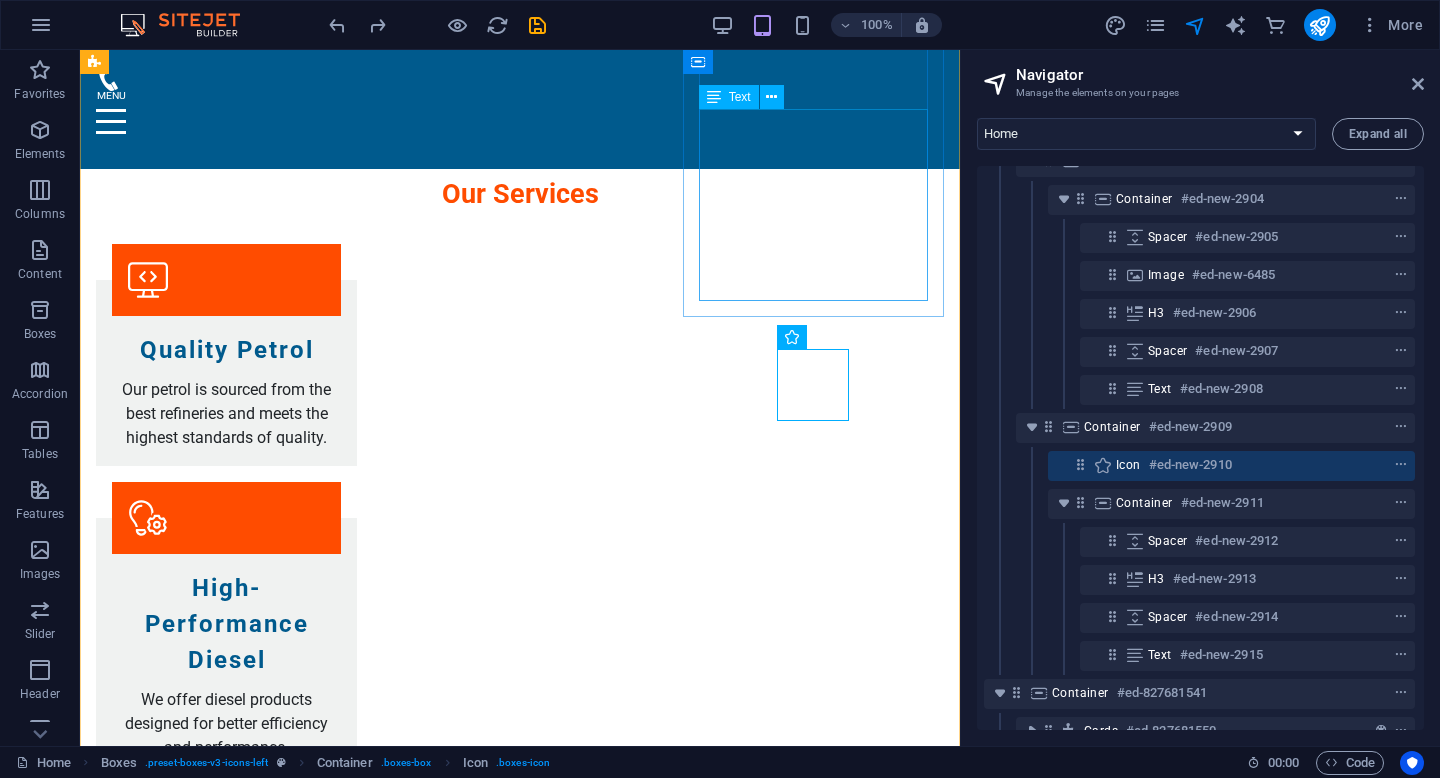scroll, scrollTop: 2295, scrollLeft: 5, axis: both 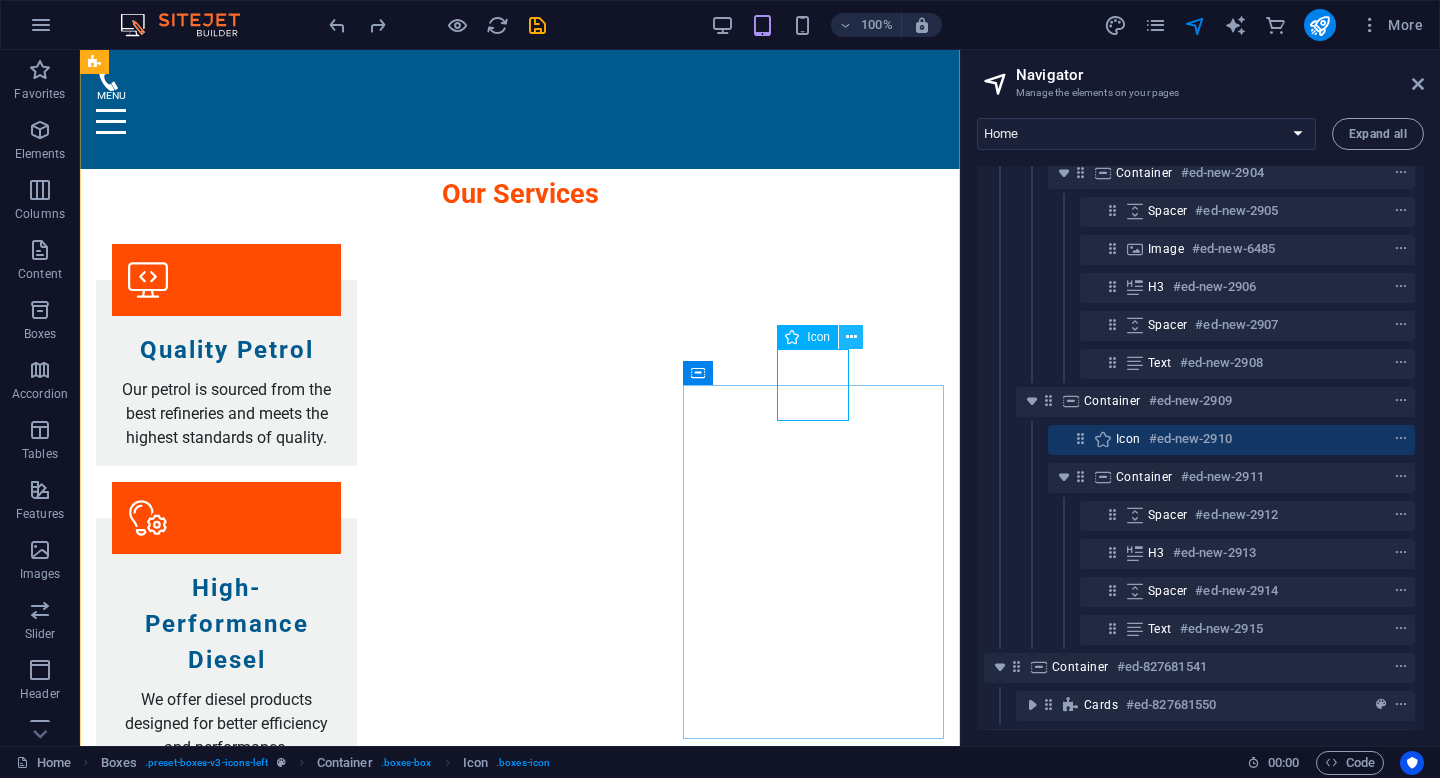 click at bounding box center (851, 337) 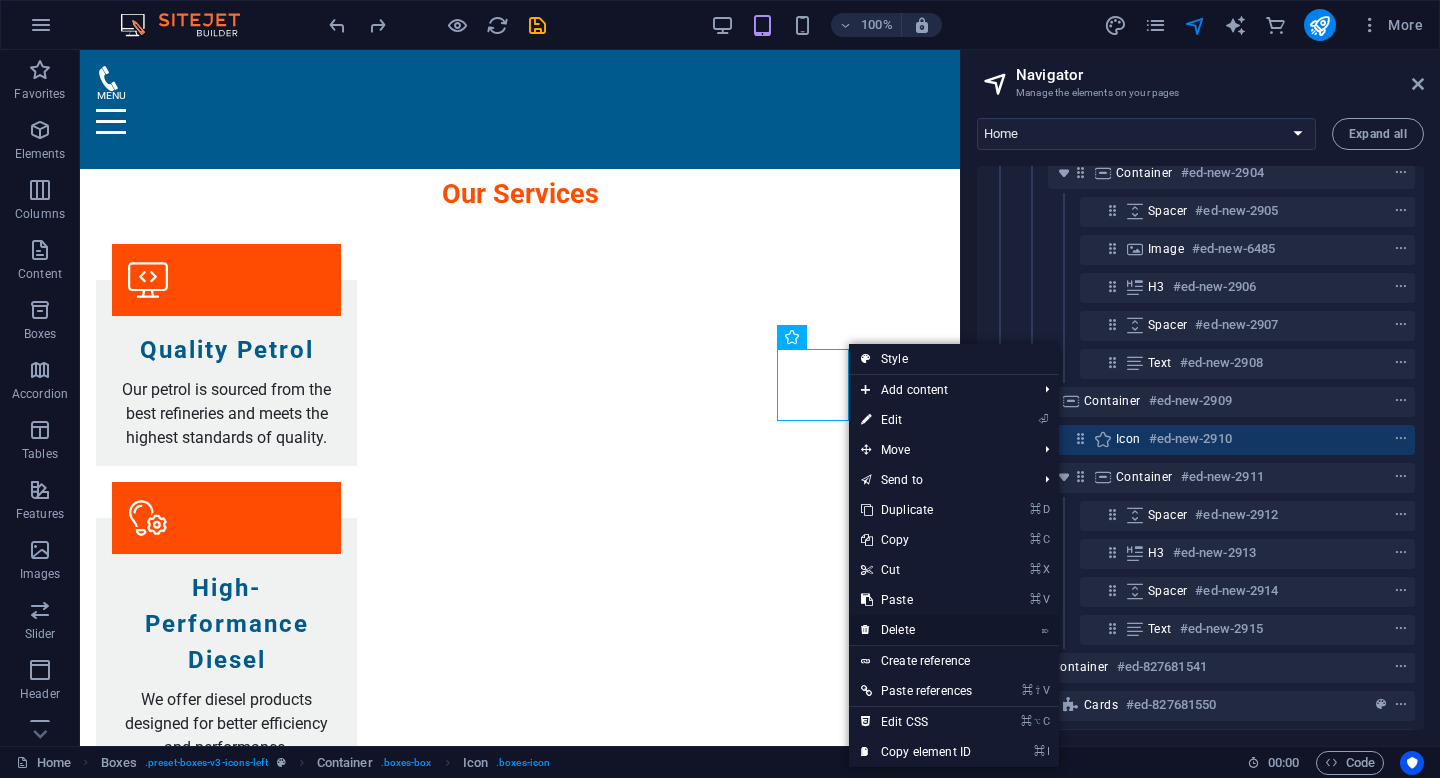 click on "⌦  Delete" at bounding box center (916, 630) 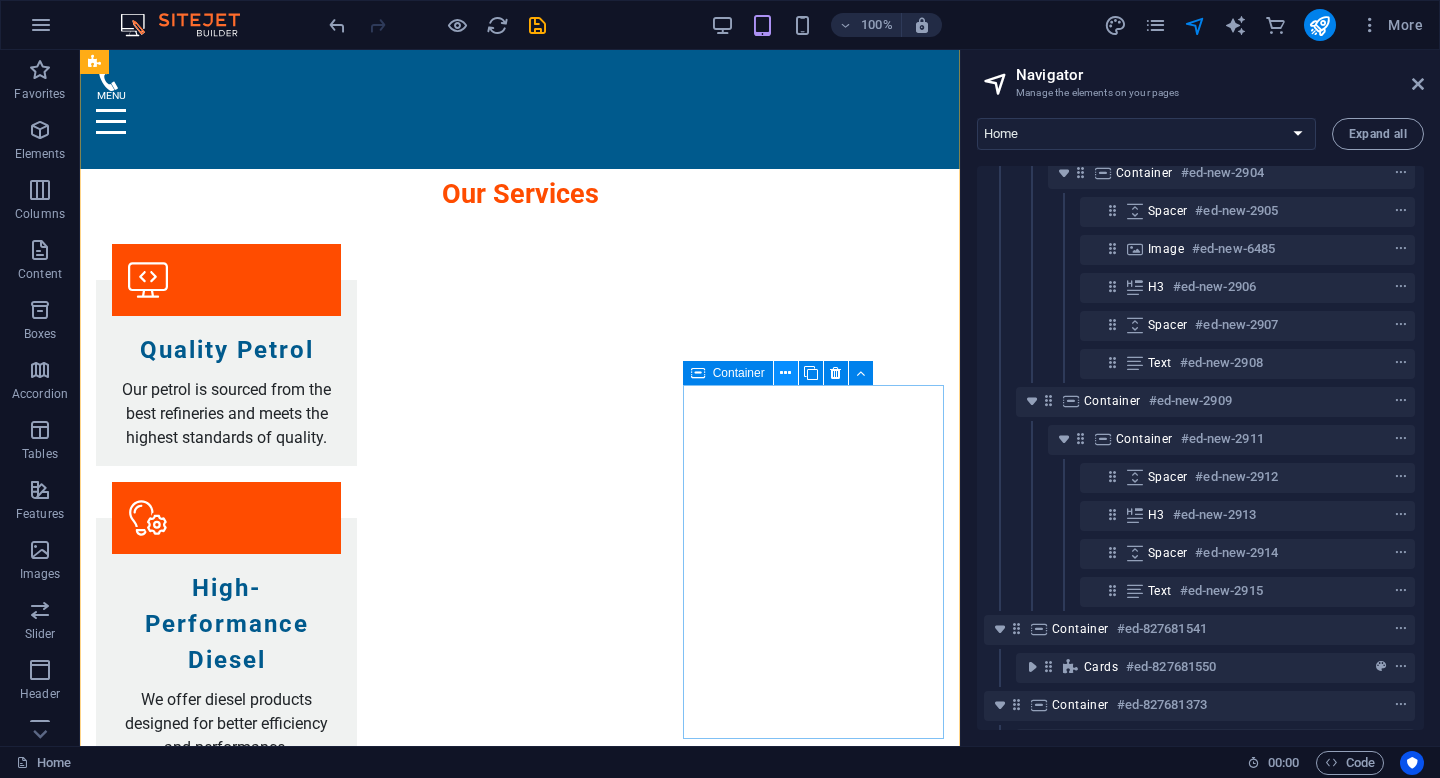 click at bounding box center (785, 373) 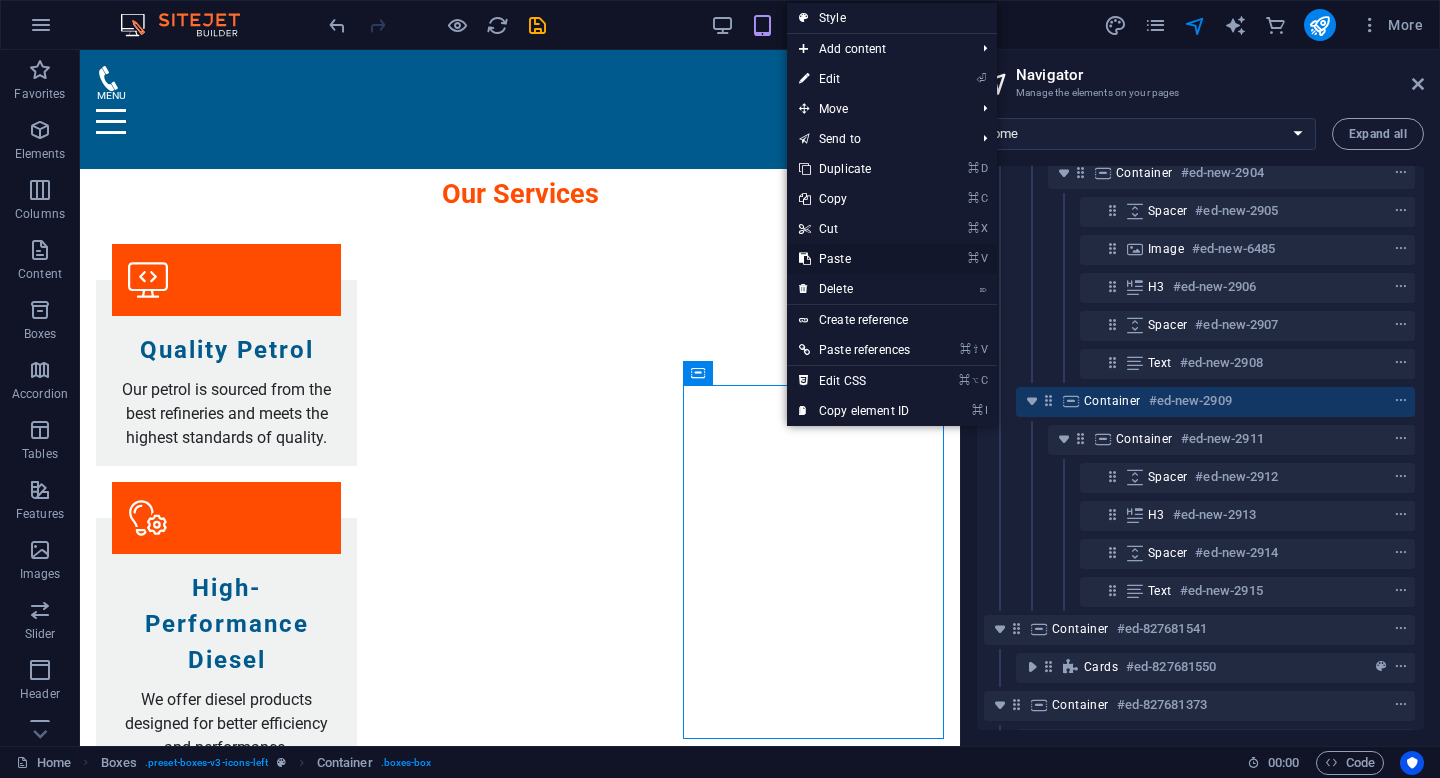 click on "⌘ V  Paste" at bounding box center (854, 259) 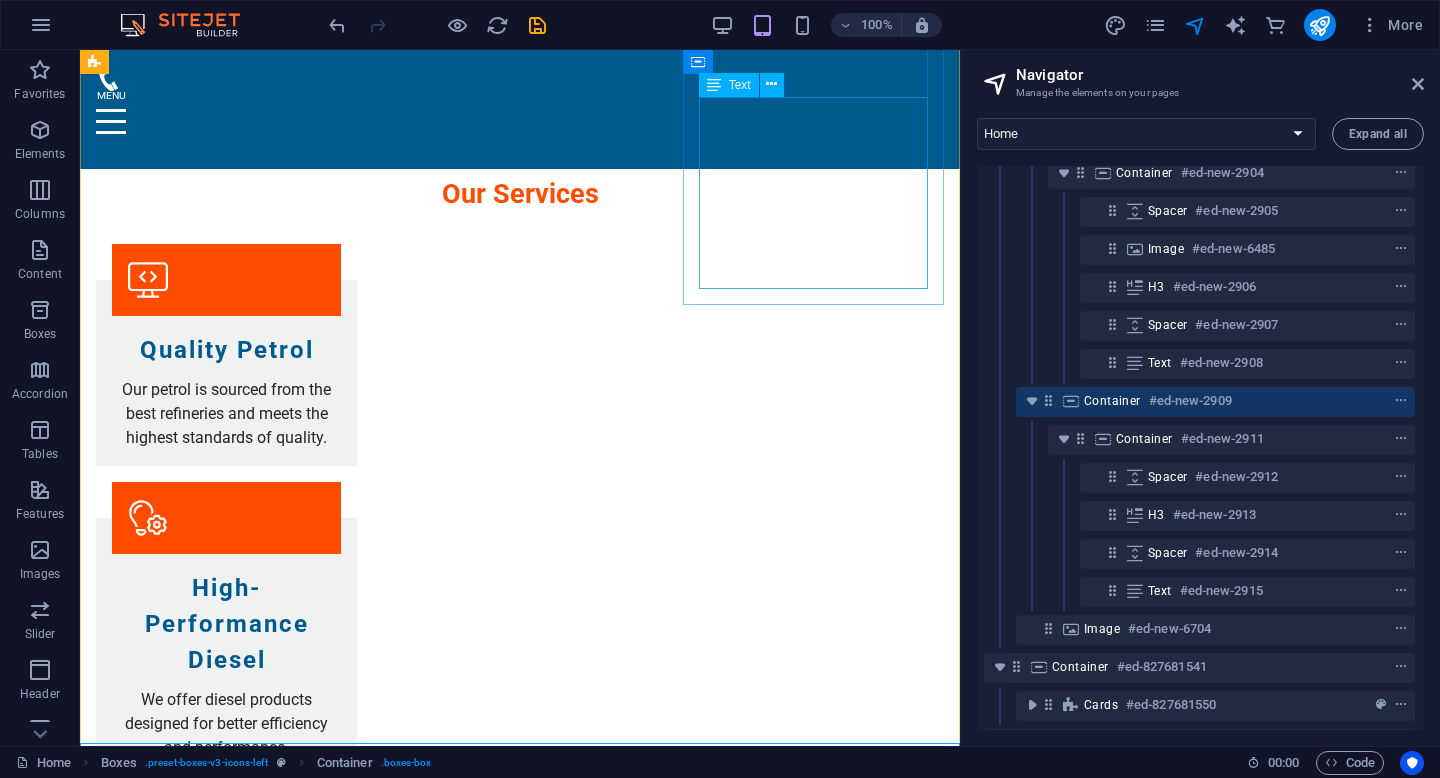 scroll, scrollTop: 2917, scrollLeft: 0, axis: vertical 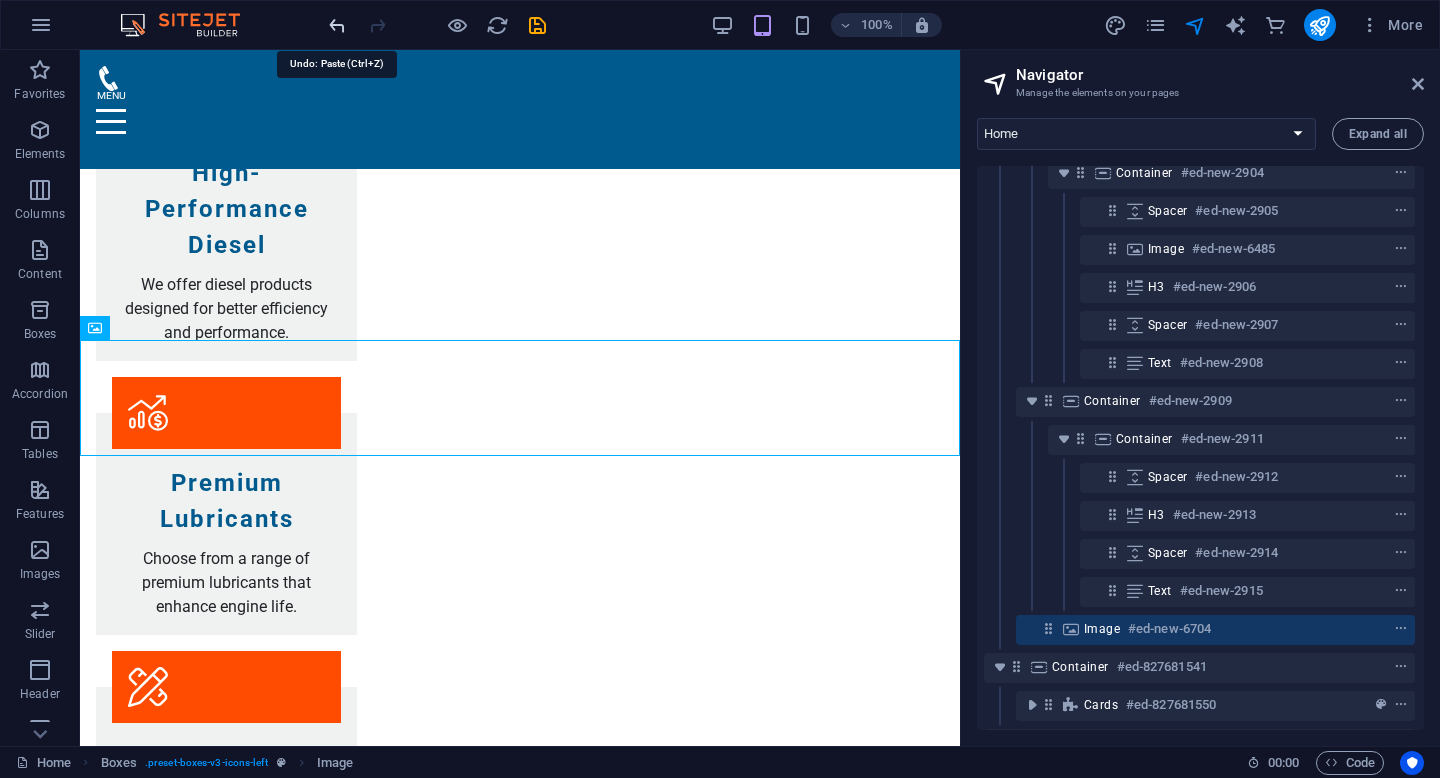 click at bounding box center (337, 25) 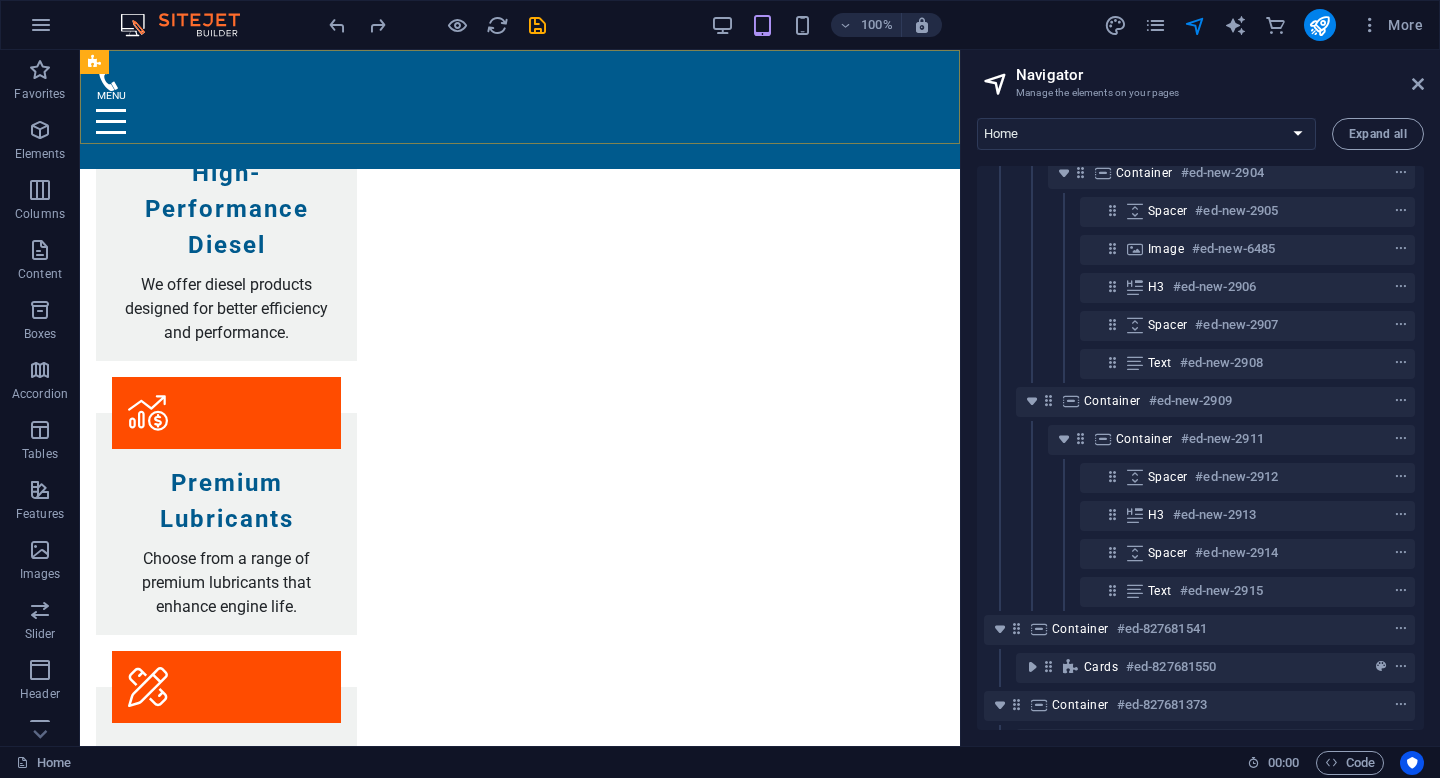click on "Home About Us Services Pricing Contact" at bounding box center [520, 109] 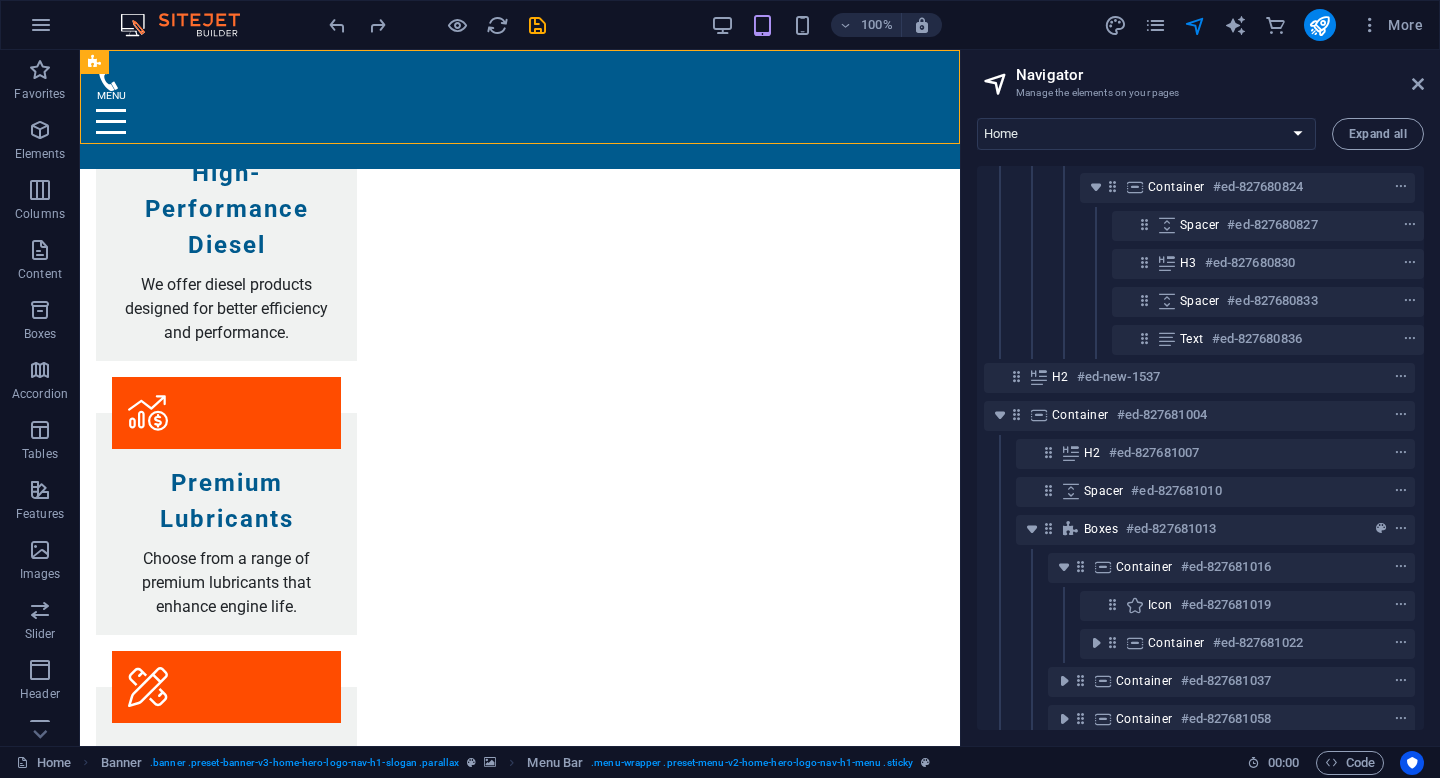 scroll, scrollTop: 0, scrollLeft: 5, axis: horizontal 